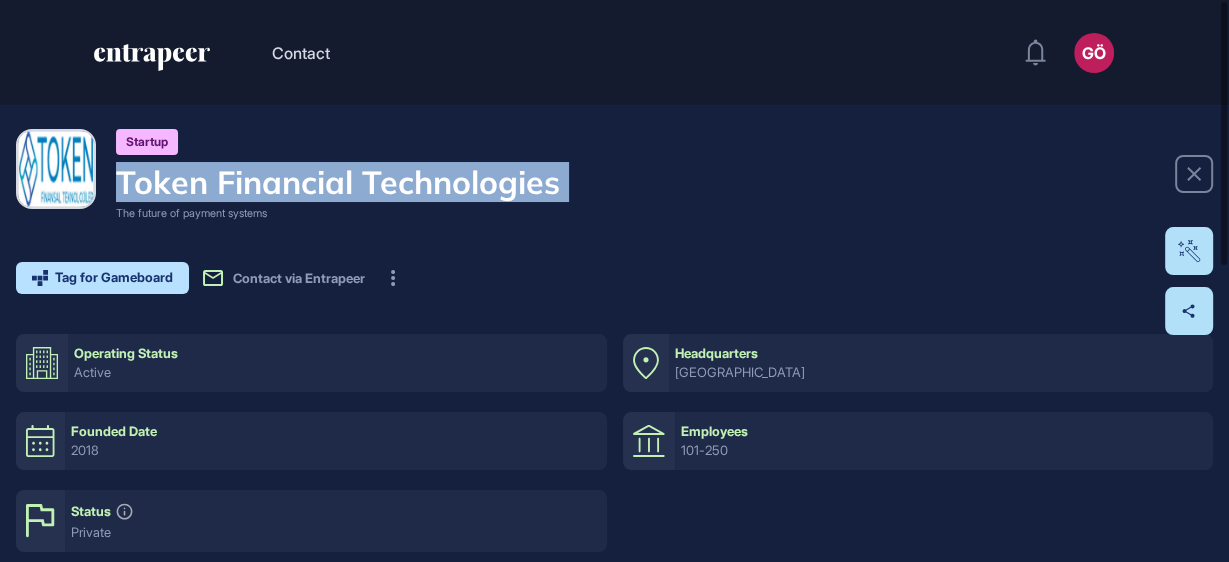 scroll, scrollTop: 0, scrollLeft: 0, axis: both 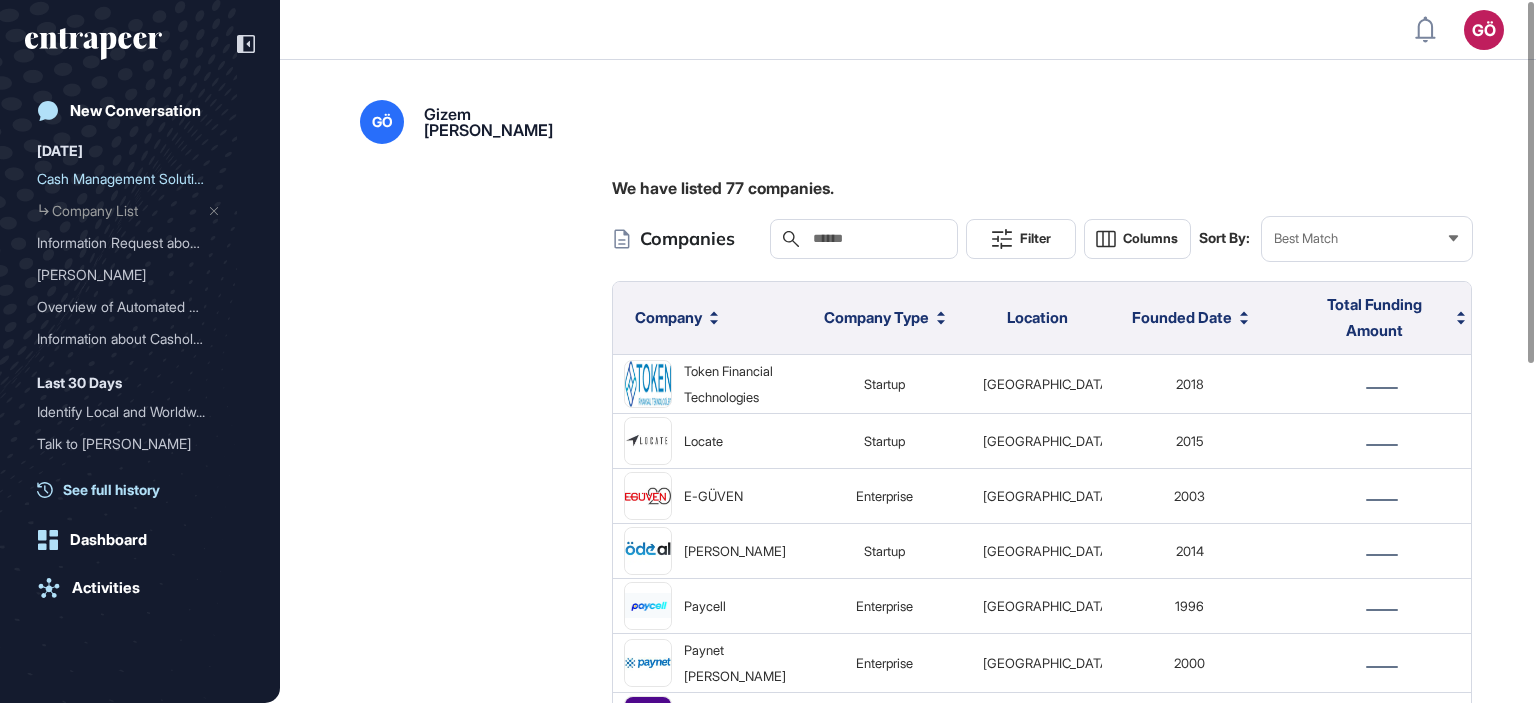 click on "See full history" at bounding box center [111, 489] 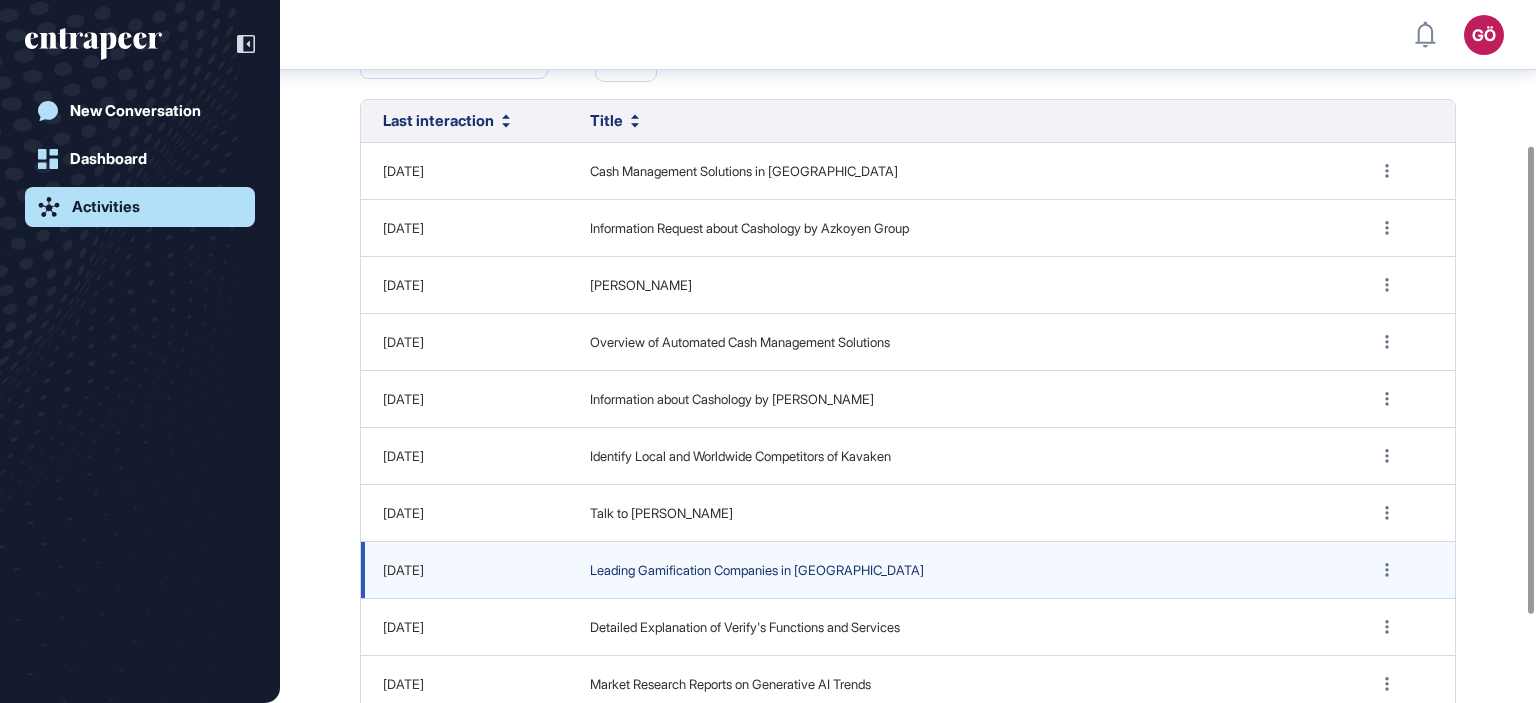 scroll, scrollTop: 219, scrollLeft: 0, axis: vertical 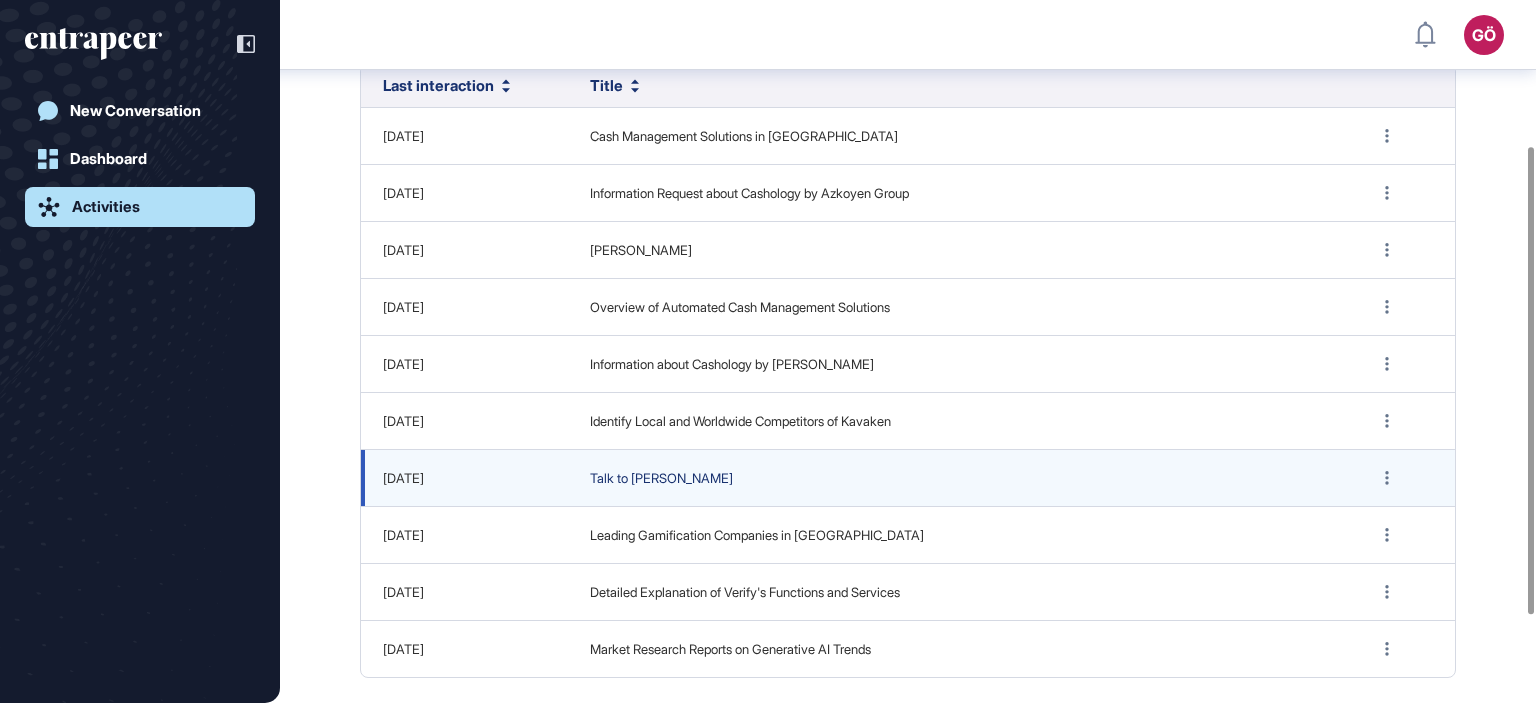 click on "Talk to Nash" at bounding box center [959, 479] 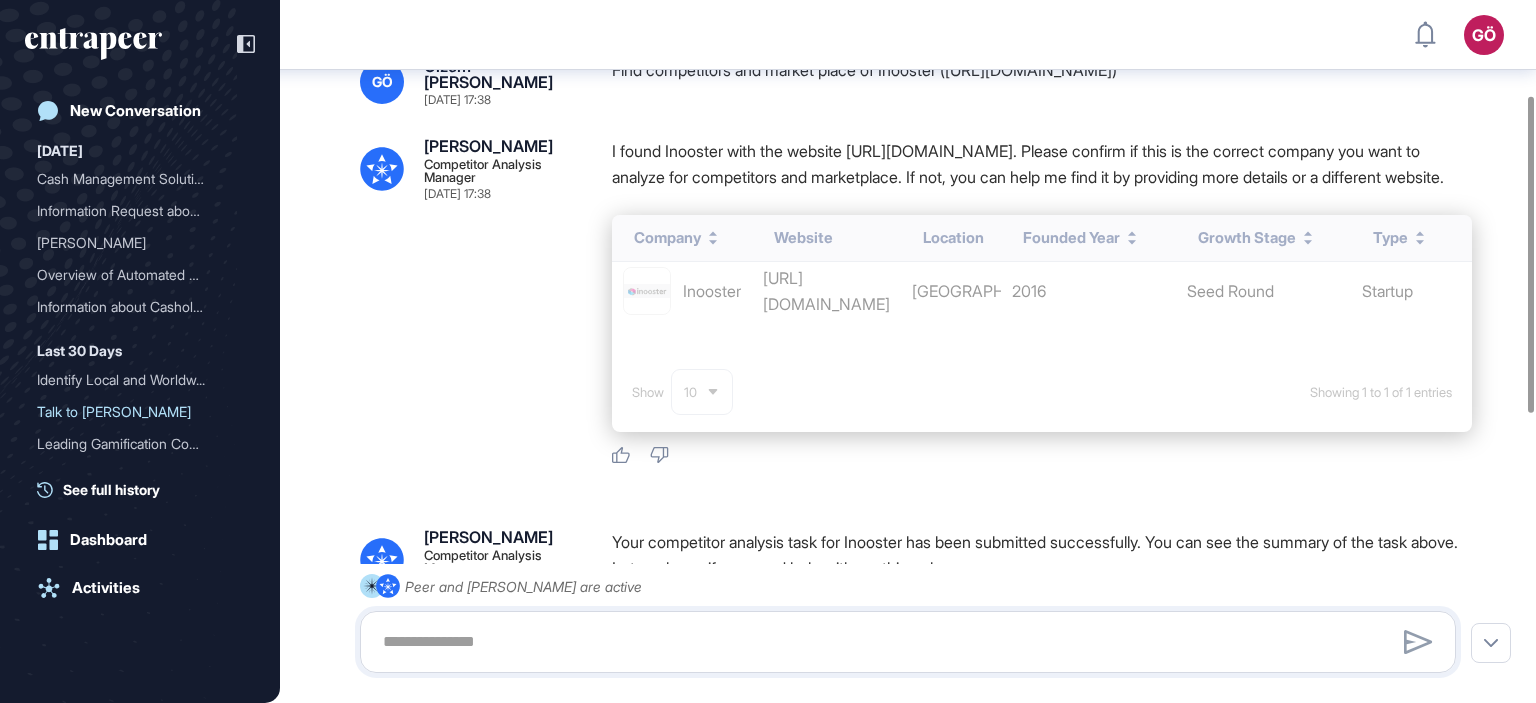 scroll, scrollTop: 211, scrollLeft: 0, axis: vertical 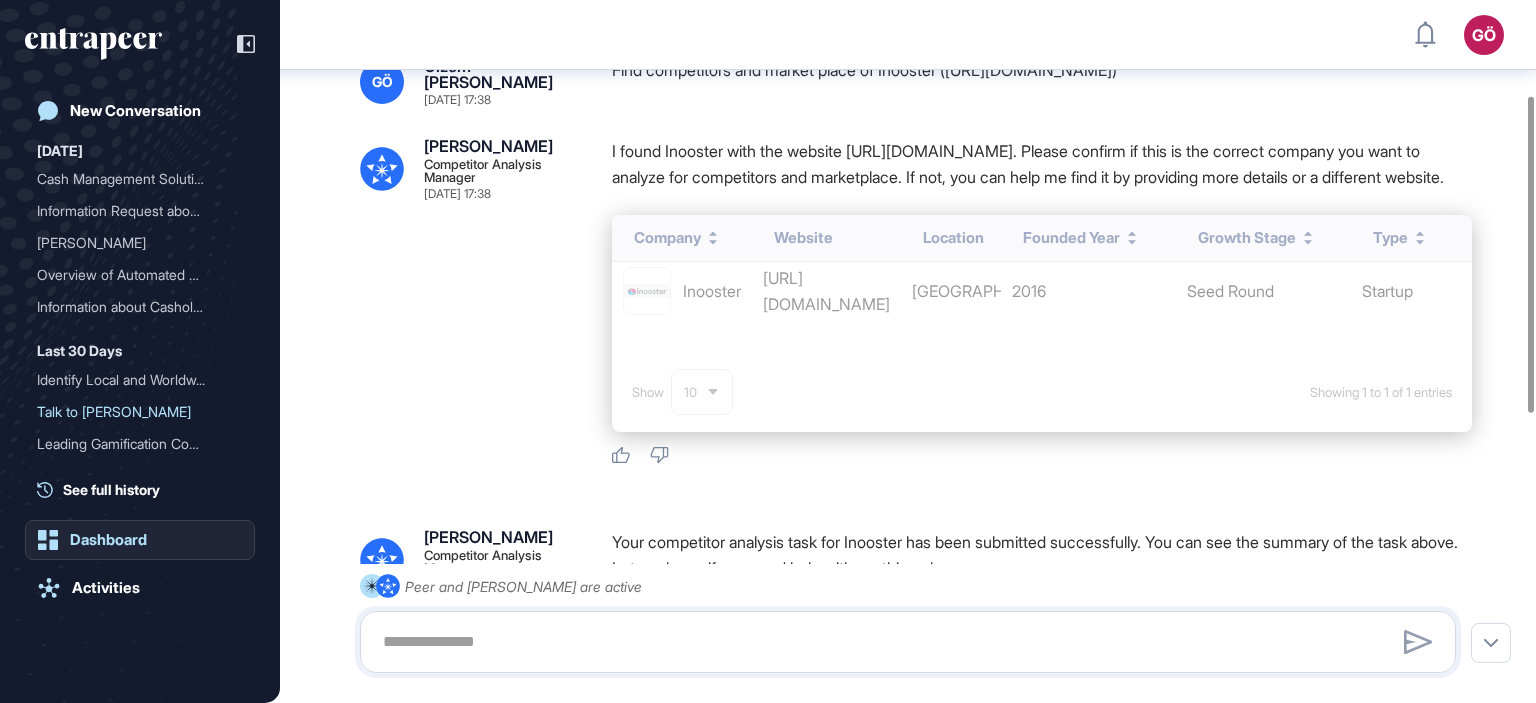 click on "Dashboard" at bounding box center [108, 540] 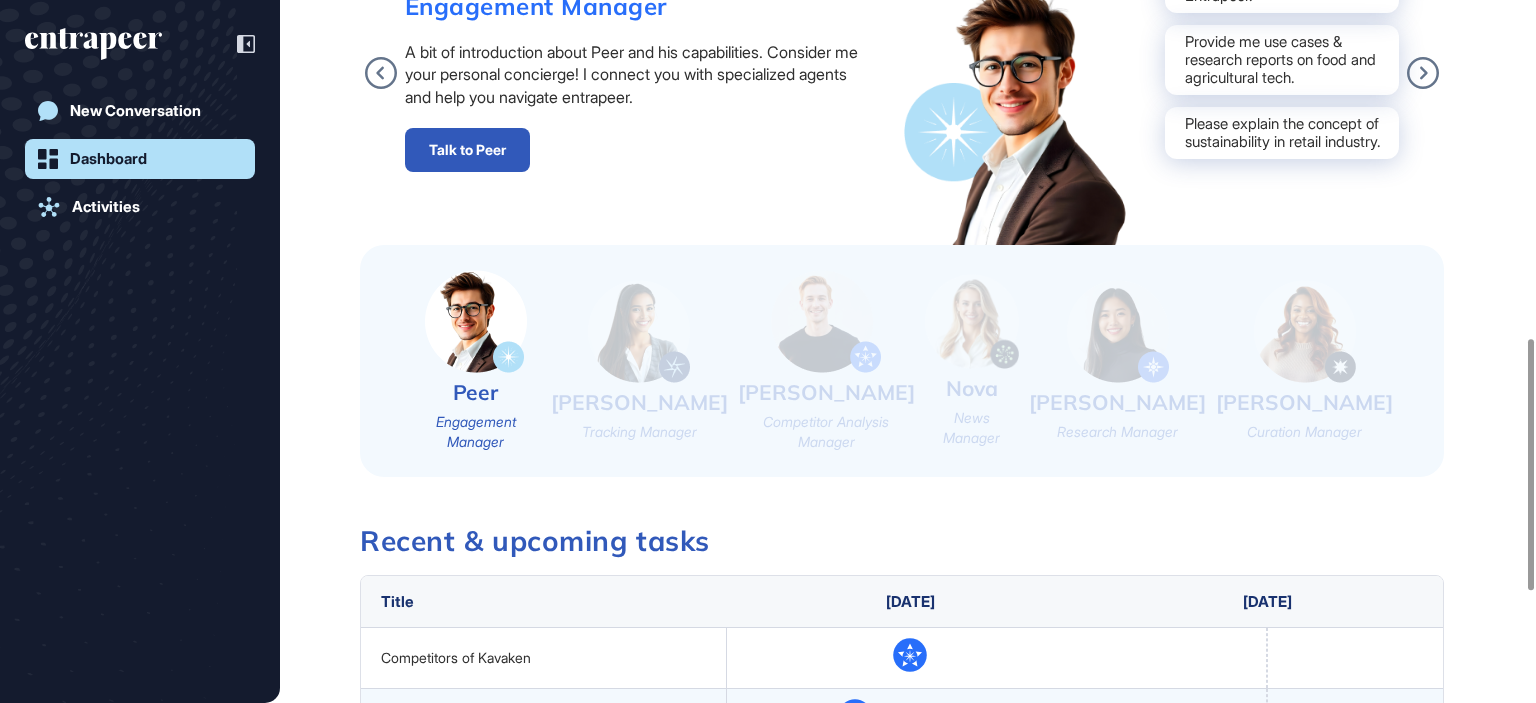 scroll, scrollTop: 1251, scrollLeft: 0, axis: vertical 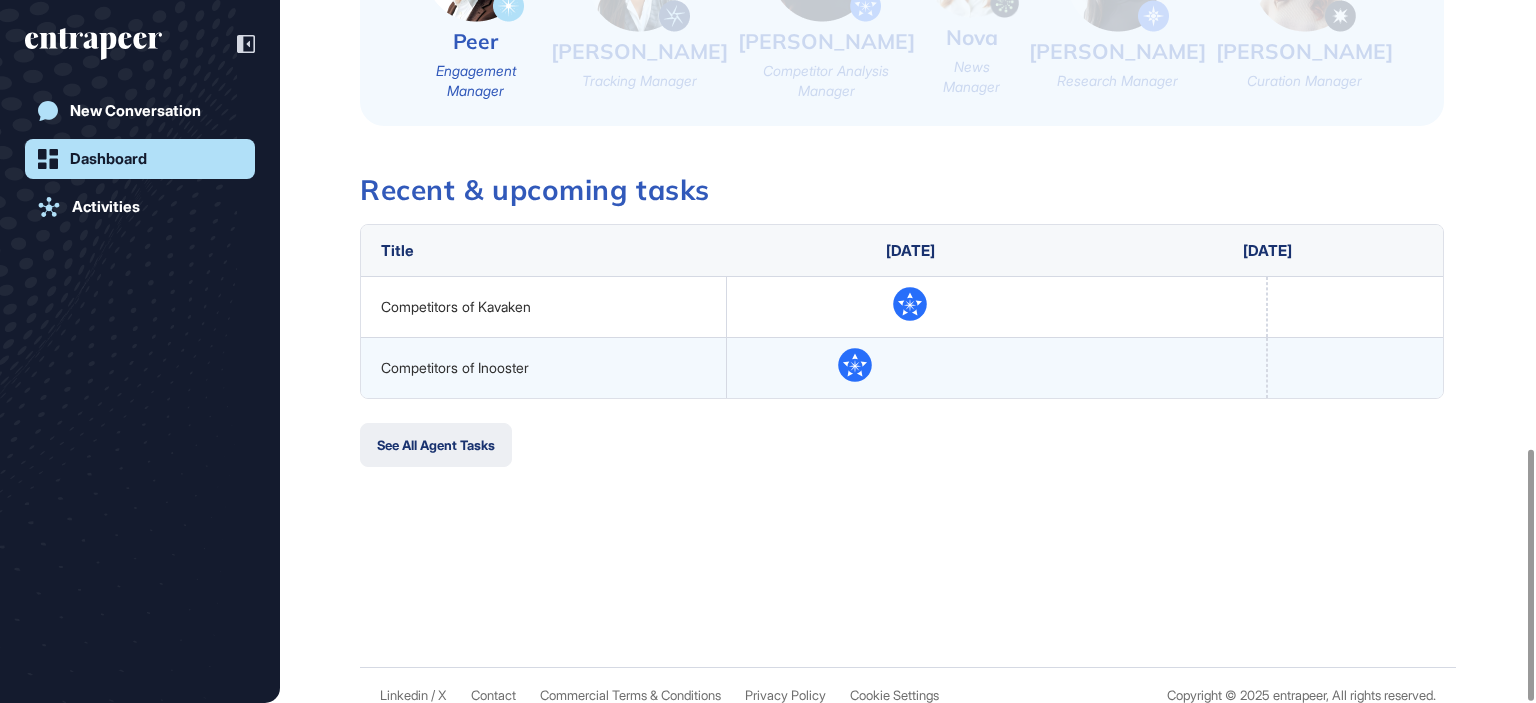 click on "See All Agent Tasks" at bounding box center [436, 445] 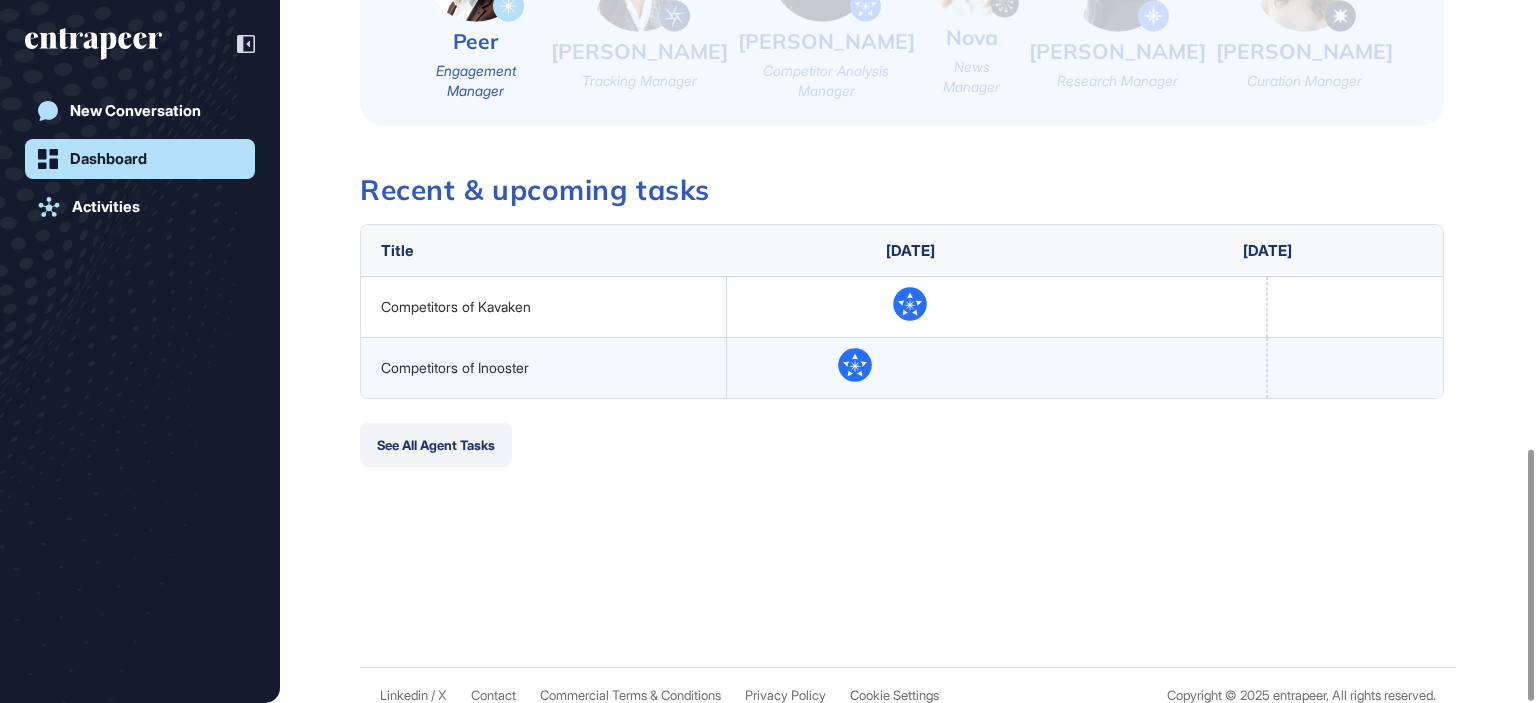 scroll, scrollTop: 0, scrollLeft: 0, axis: both 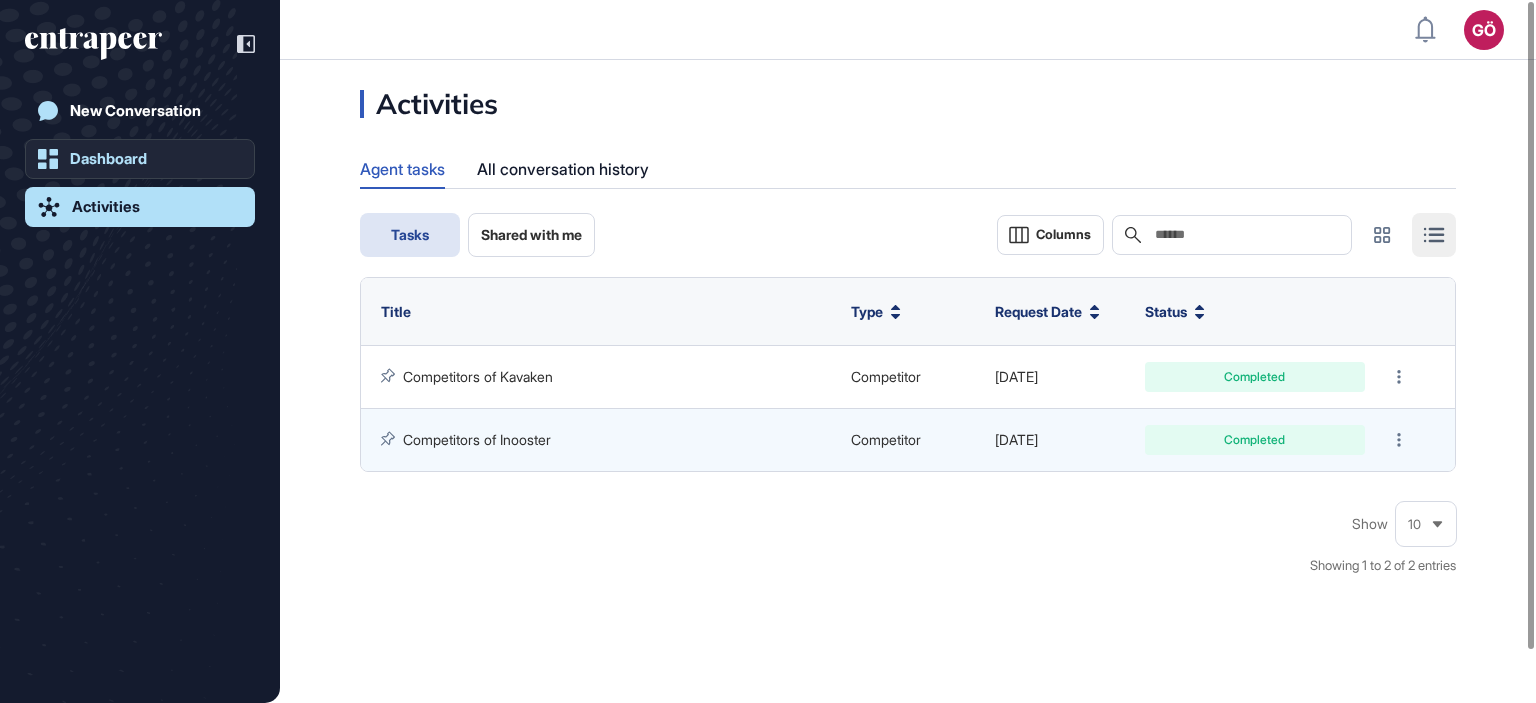 click on "Dashboard" 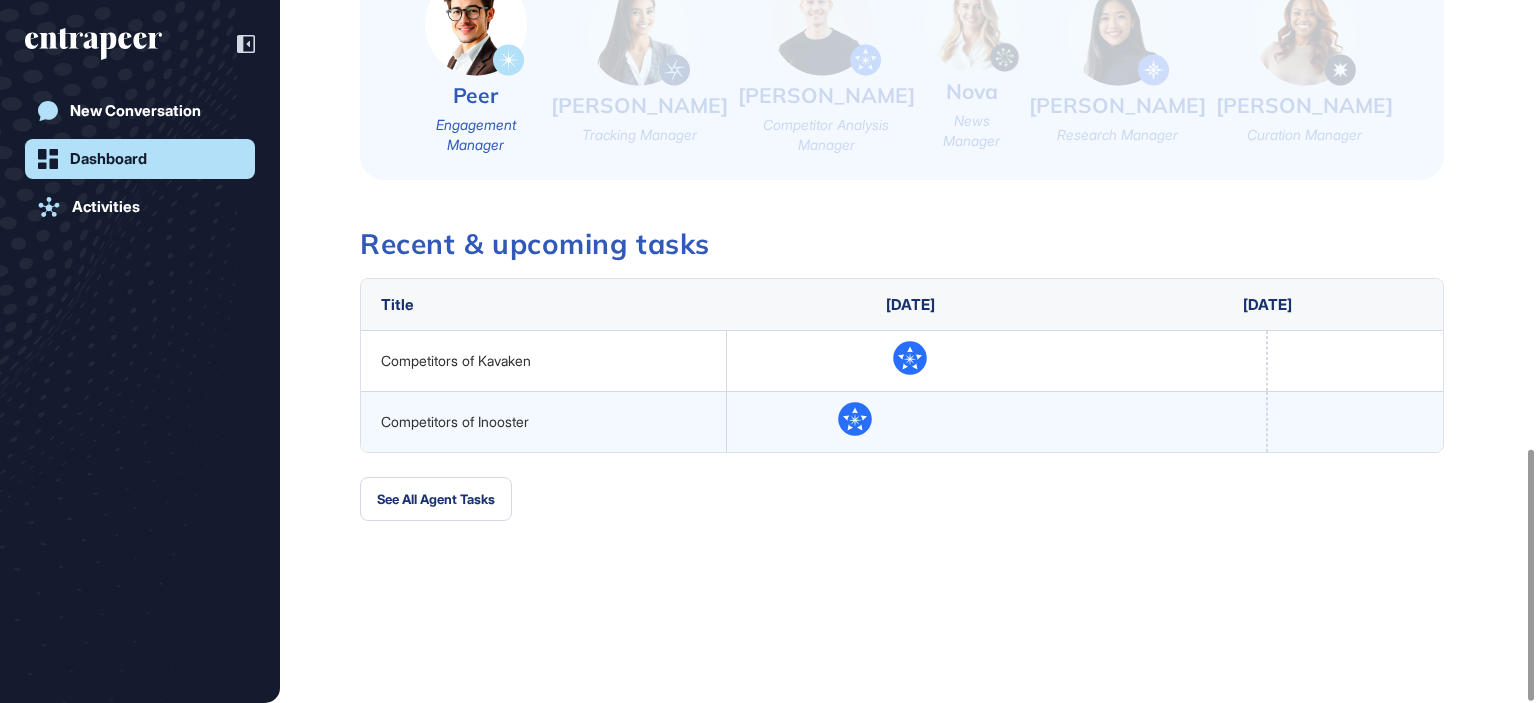 scroll, scrollTop: 1251, scrollLeft: 0, axis: vertical 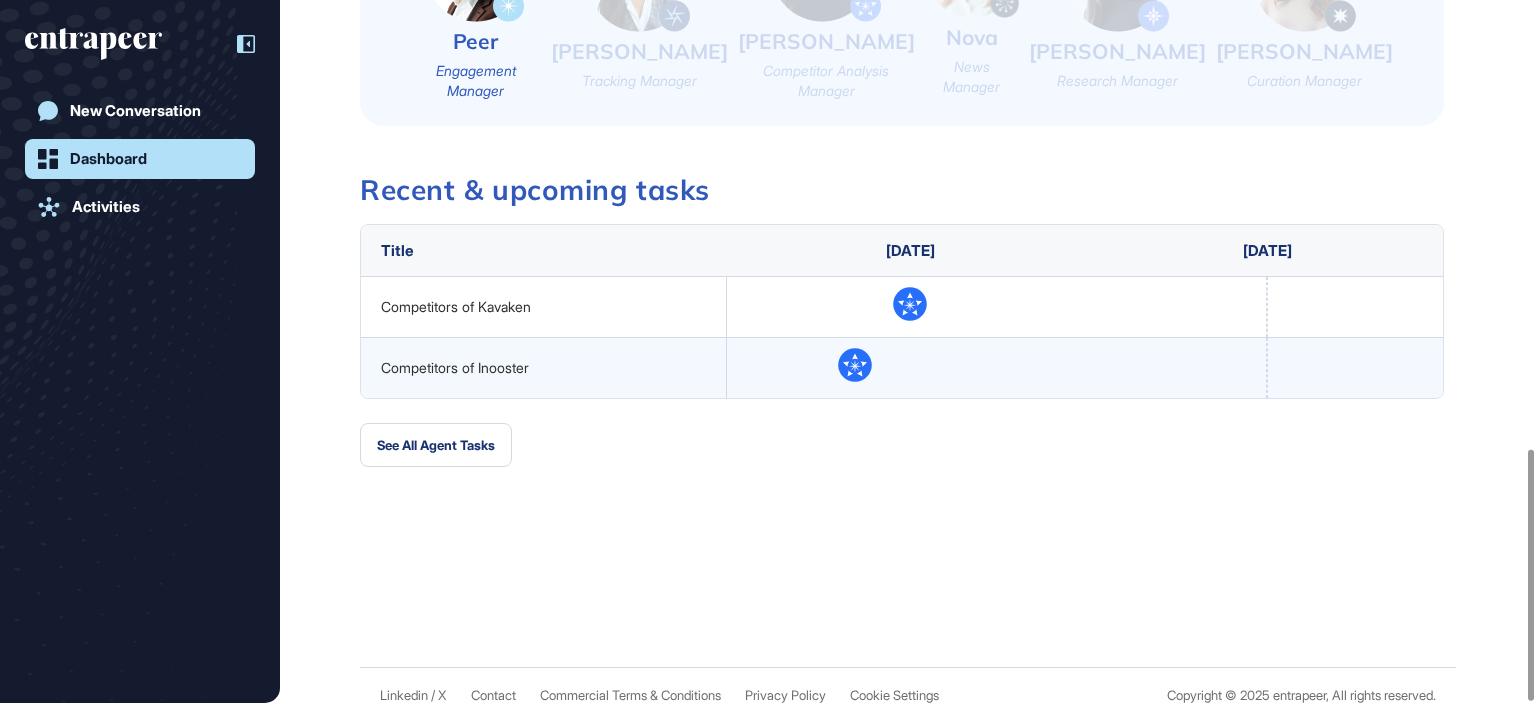 click 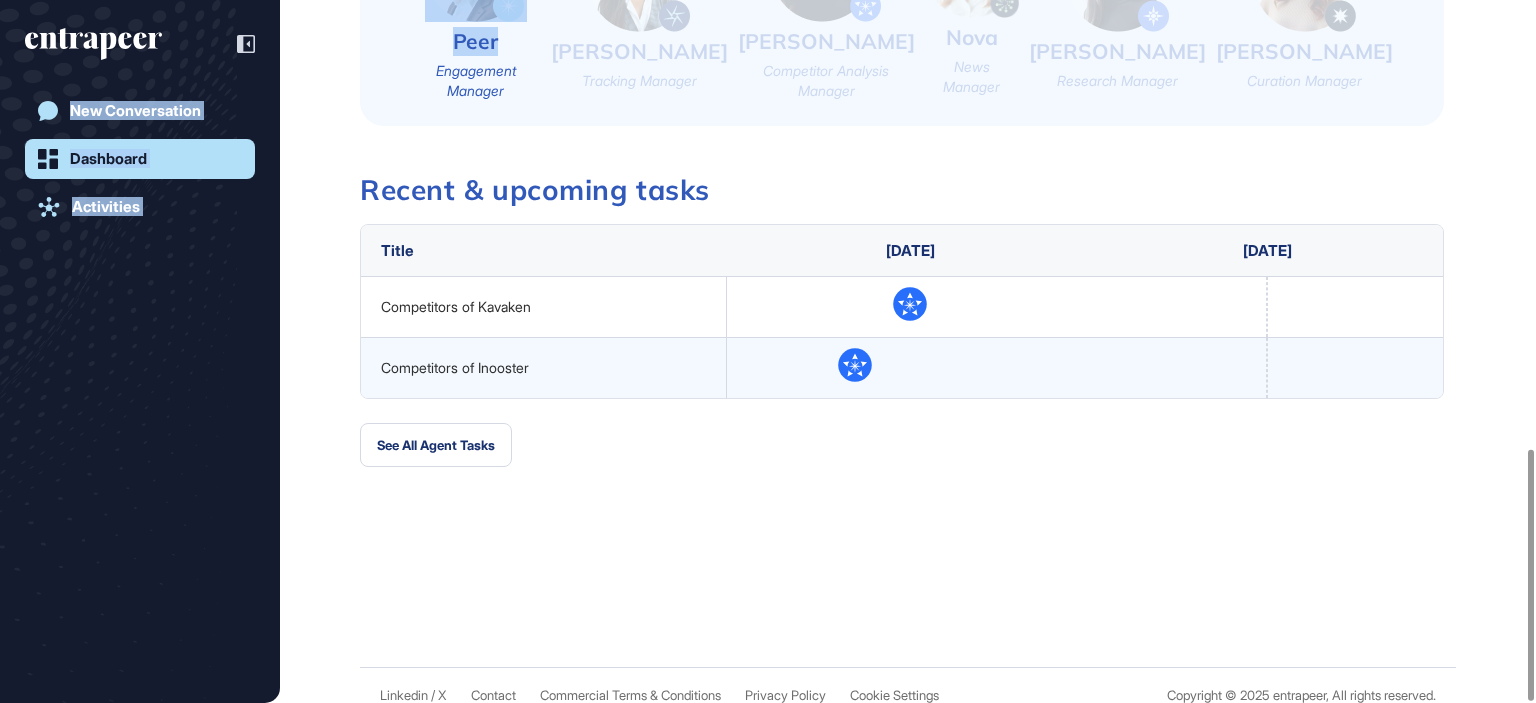 click on "GÖ Dashboard Profile My Content Request More Data Monday Jul 21, 2025 Good afternoon, Gizem Gözde. New Conversation Dashboard Activities Strategy Gameboard You haven't set up your Gameboard yet. Add use cases, companies and your AI Agent tasks using the button shown below. Tag for Gameboard Build Partner Invest Acquire Agents at your service Peer Engagement Manager A bit of introduction about Peer and his capabilities. Consider me your personal concierge! I connect you with specialized agents and help you navigate entrapeer. Talk to Peer Similar users are asking Peer to: Tell me what I can do on Entrapeer. Provide me use cases & research reports on food and agricultural tech. Please explain the concept of sustainability in retail industry. Tracy Tracking Manager I'm your go-to manager for presenting real-time insights and developments about companies of your choice. I can track up to 20 companies in a single report. Ready to begin? Talk to Tracy Similar users are asking Tracy to: Please track Bito.ai for me" 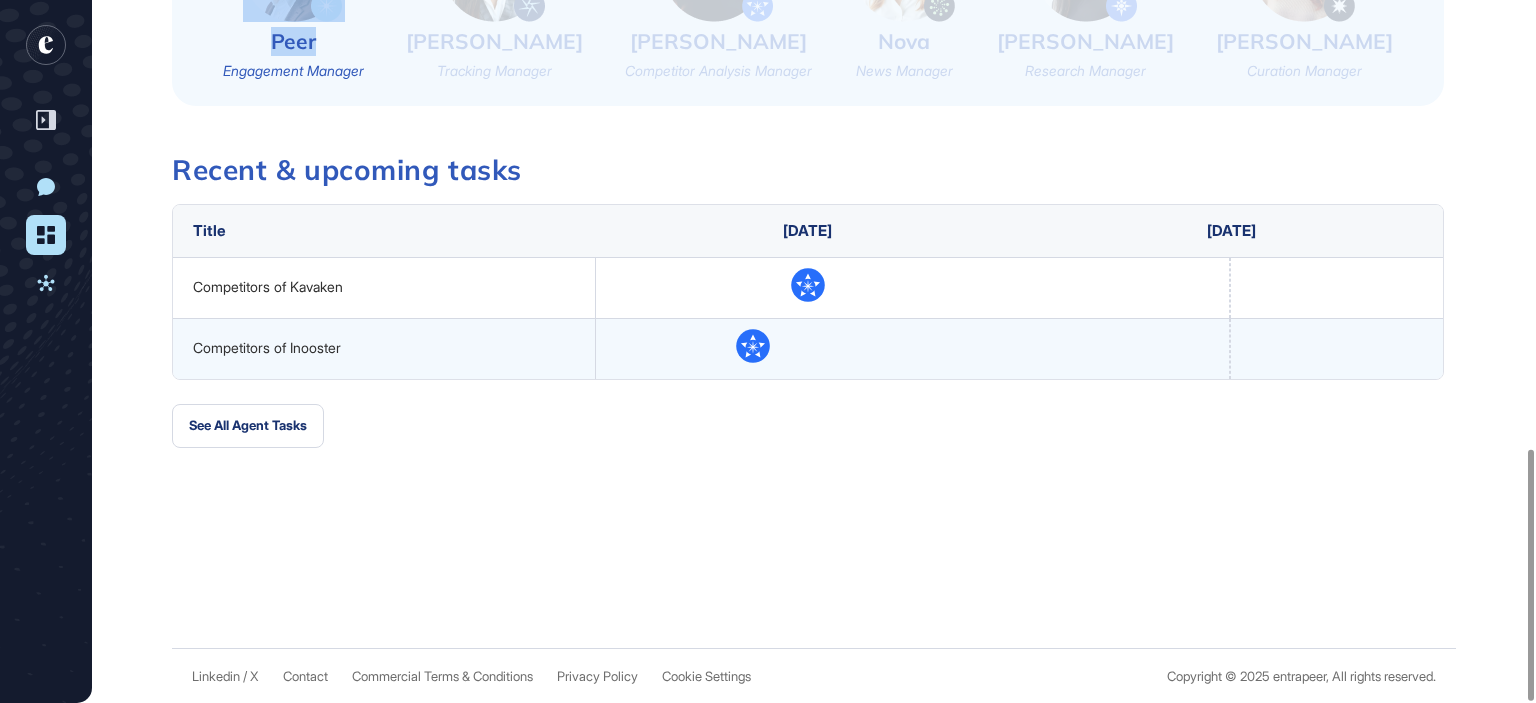 click 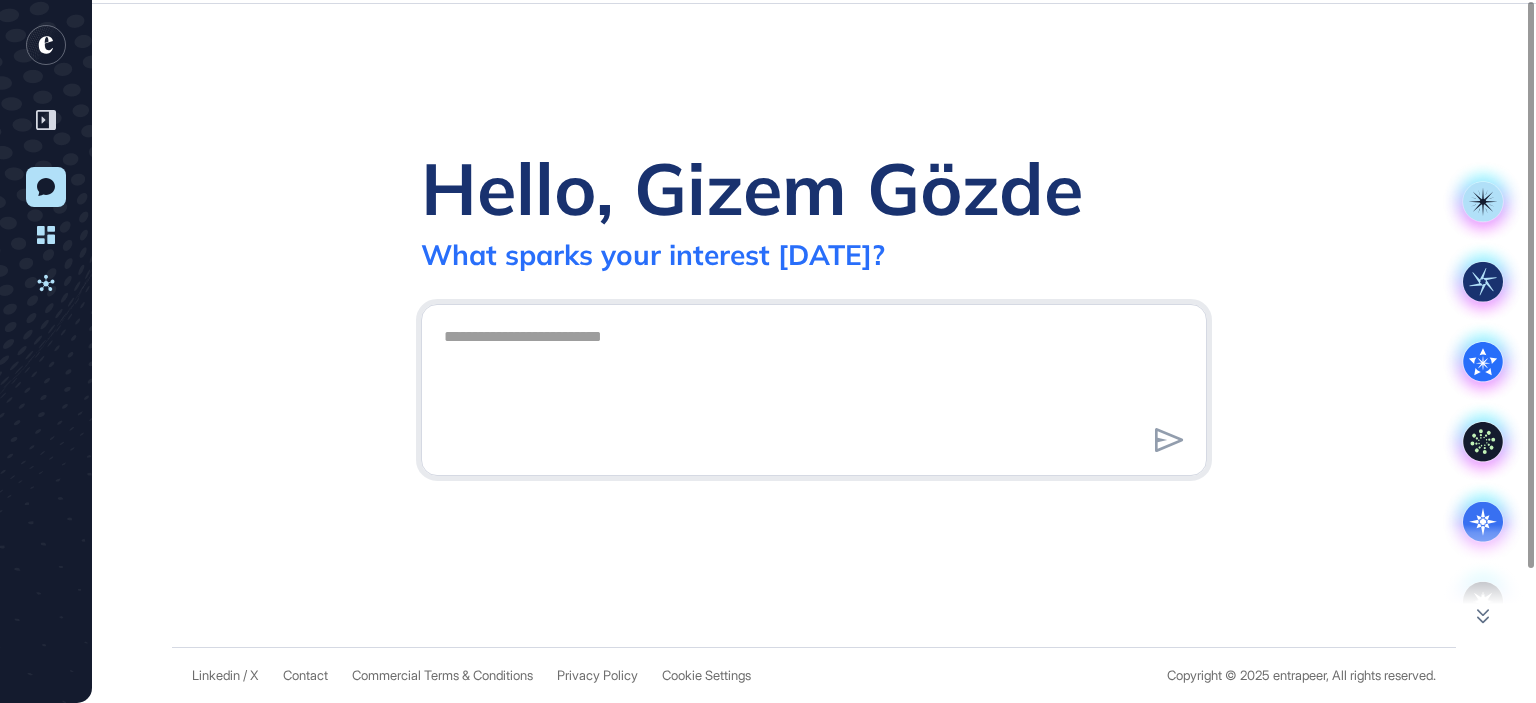 click 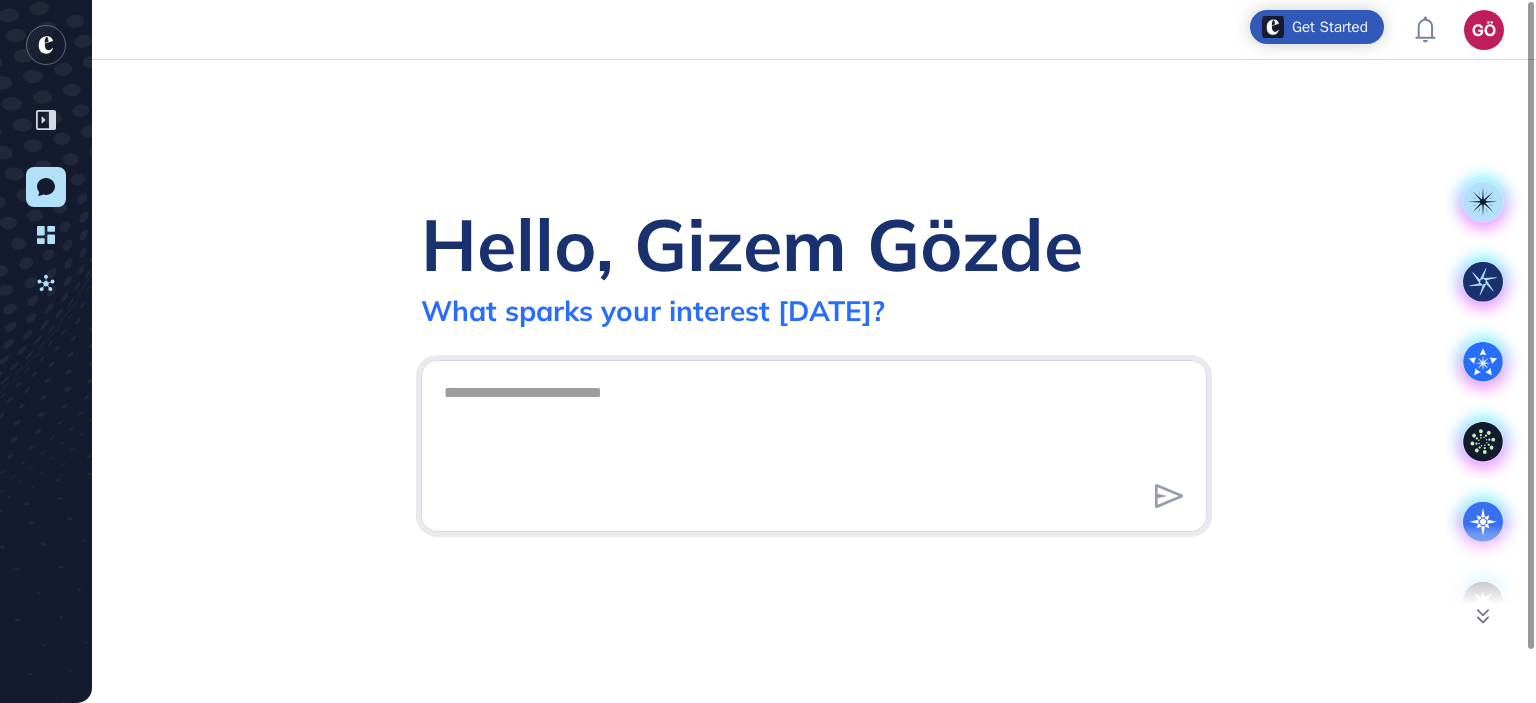 scroll, scrollTop: 0, scrollLeft: 0, axis: both 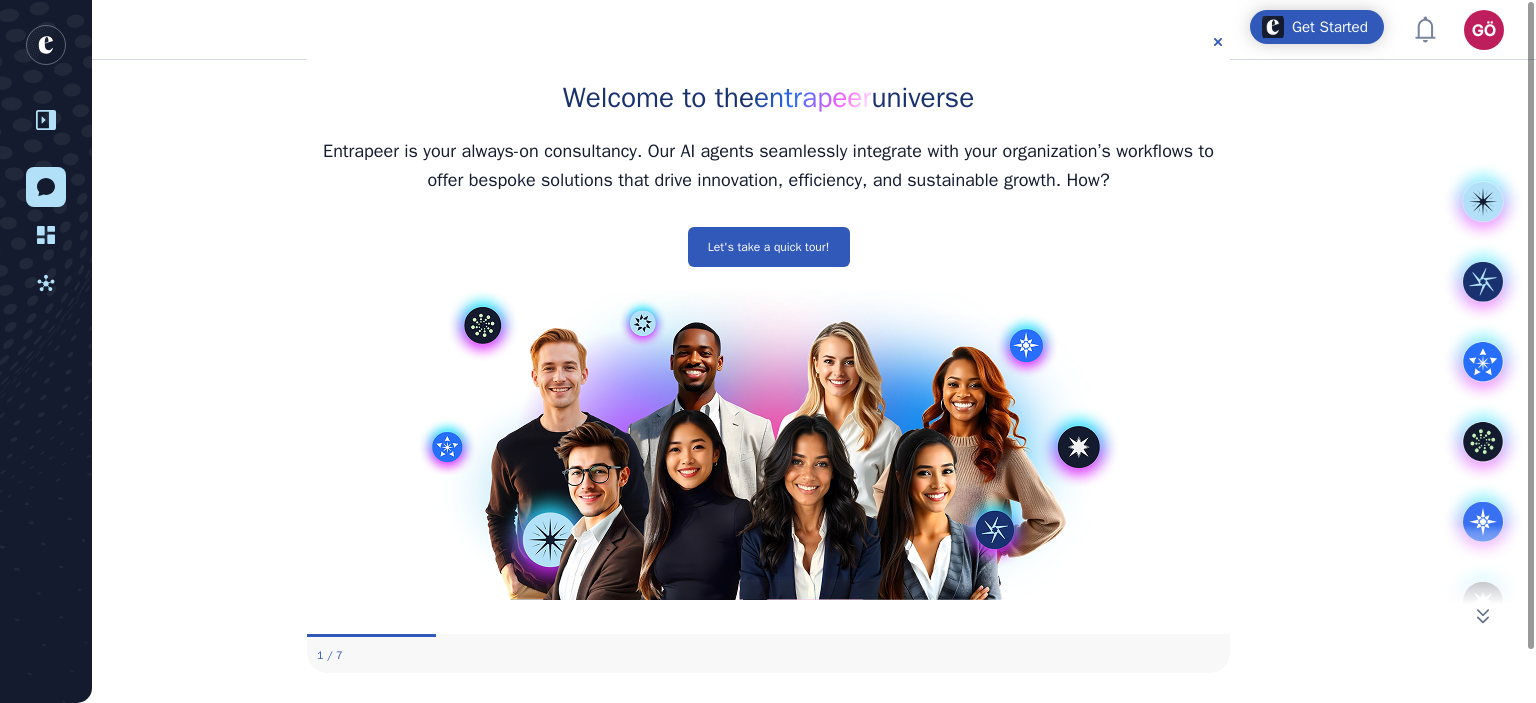 click at bounding box center [46, 120] 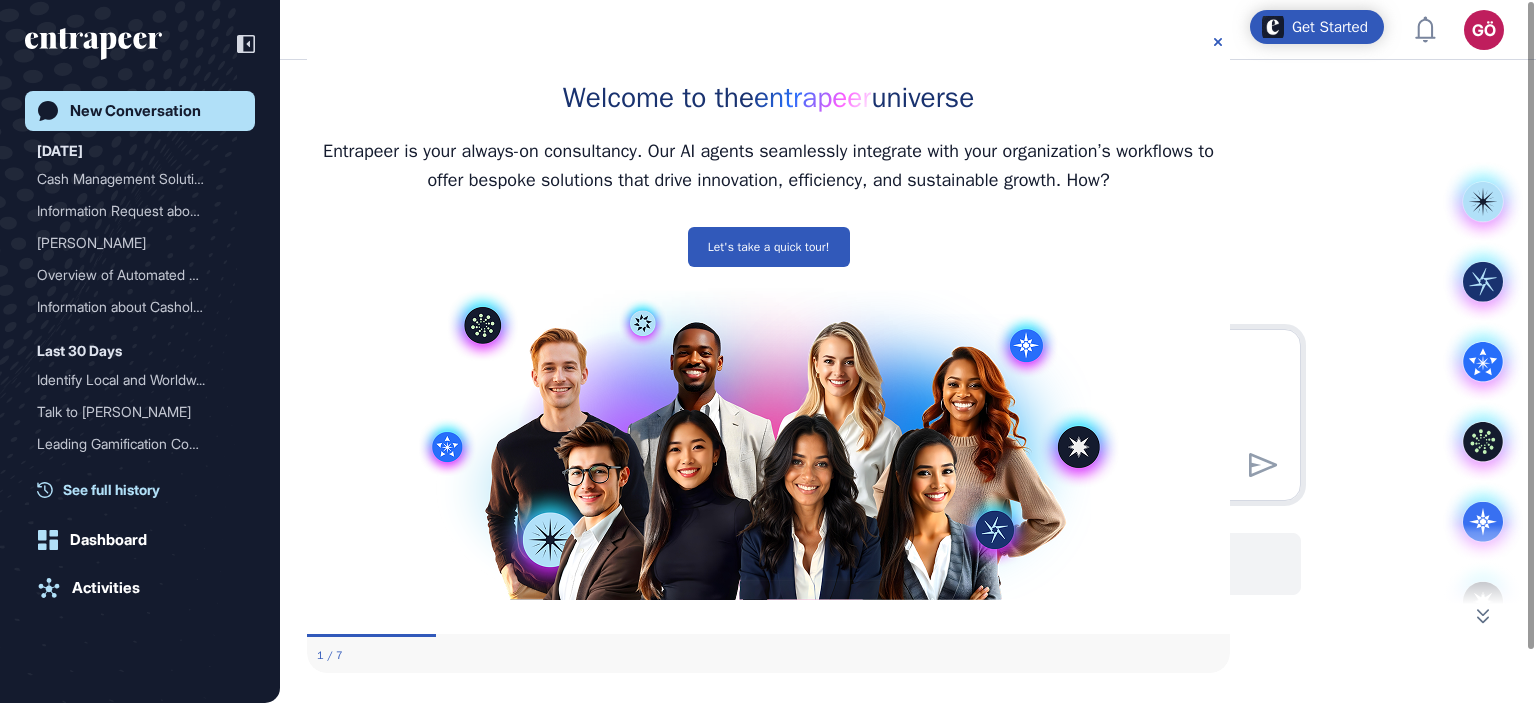 click on "See full history" at bounding box center [111, 489] 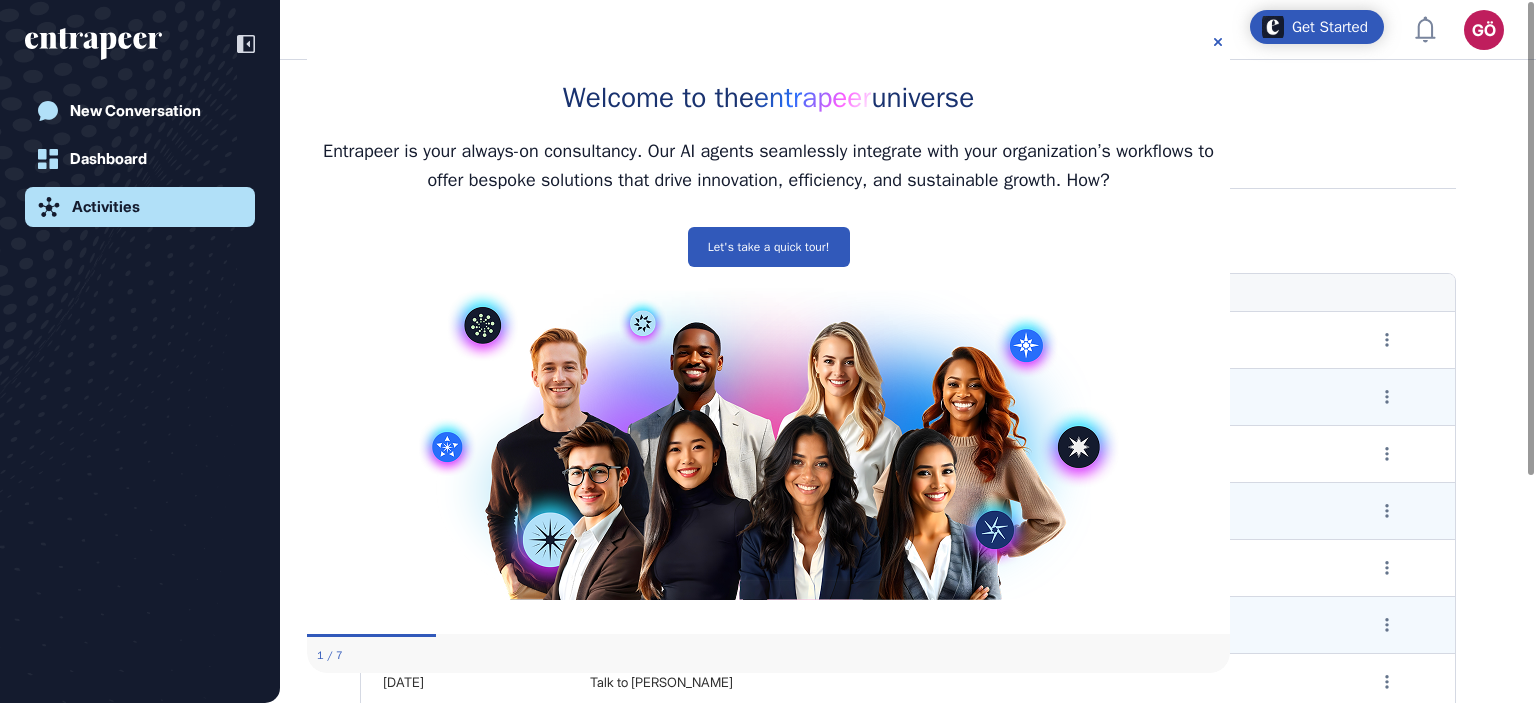 click on "Agent tasks All conversation history" at bounding box center (908, 169) 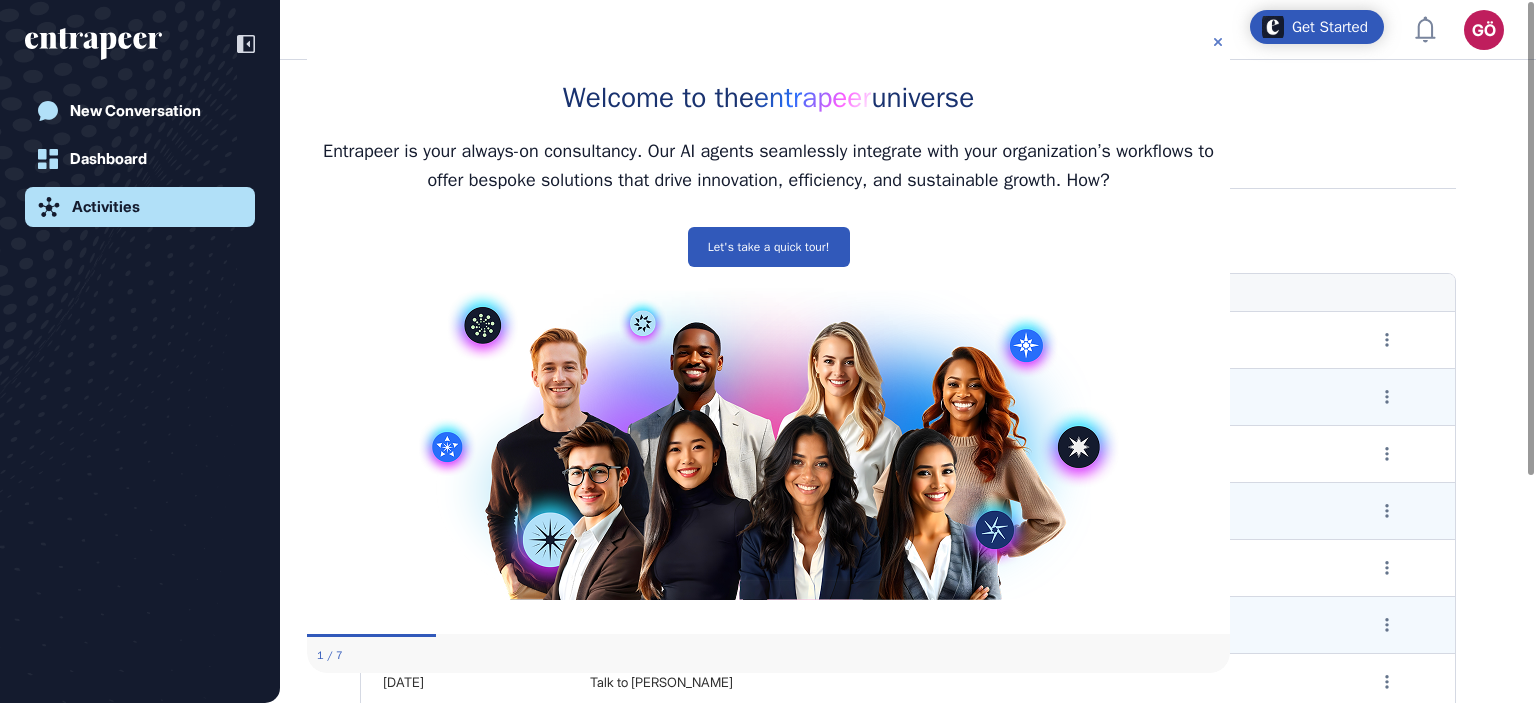 click 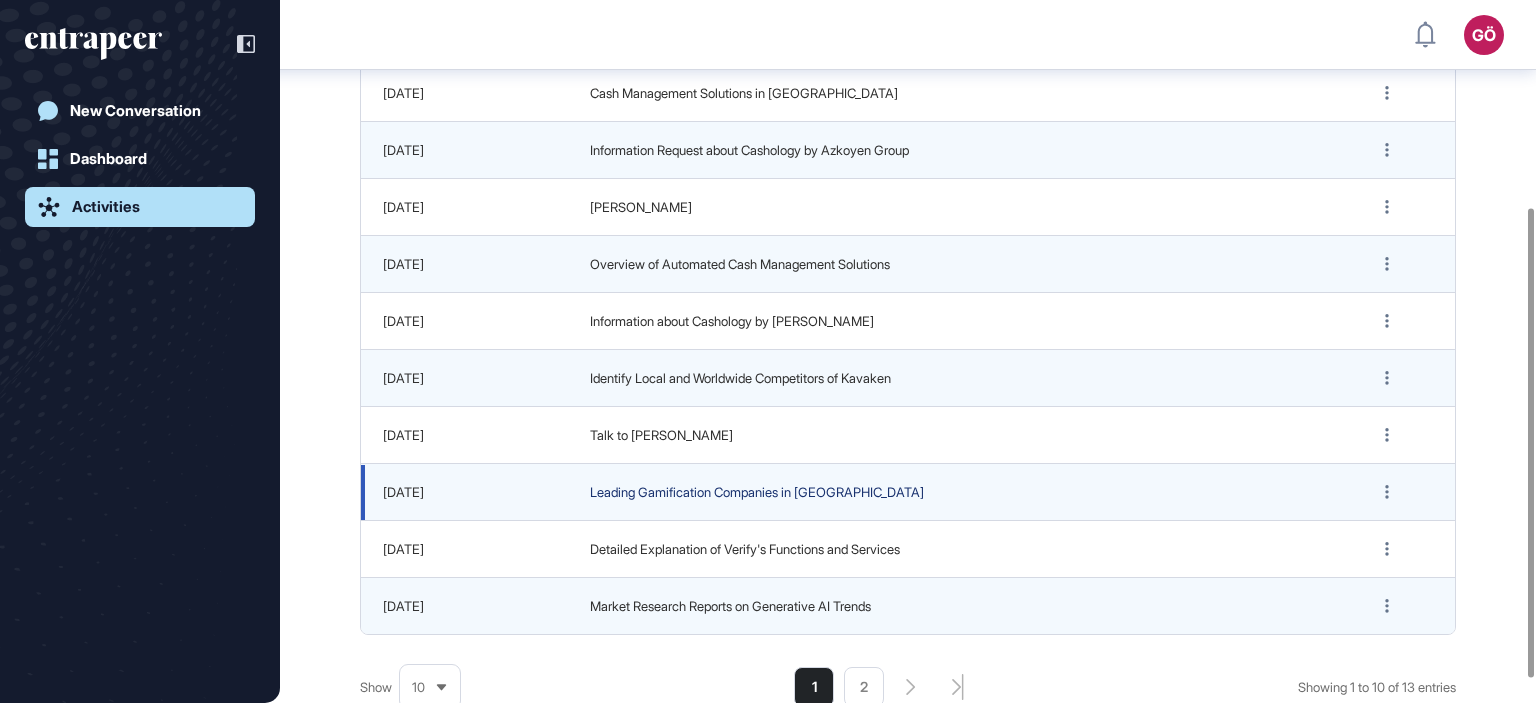 scroll, scrollTop: 309, scrollLeft: 0, axis: vertical 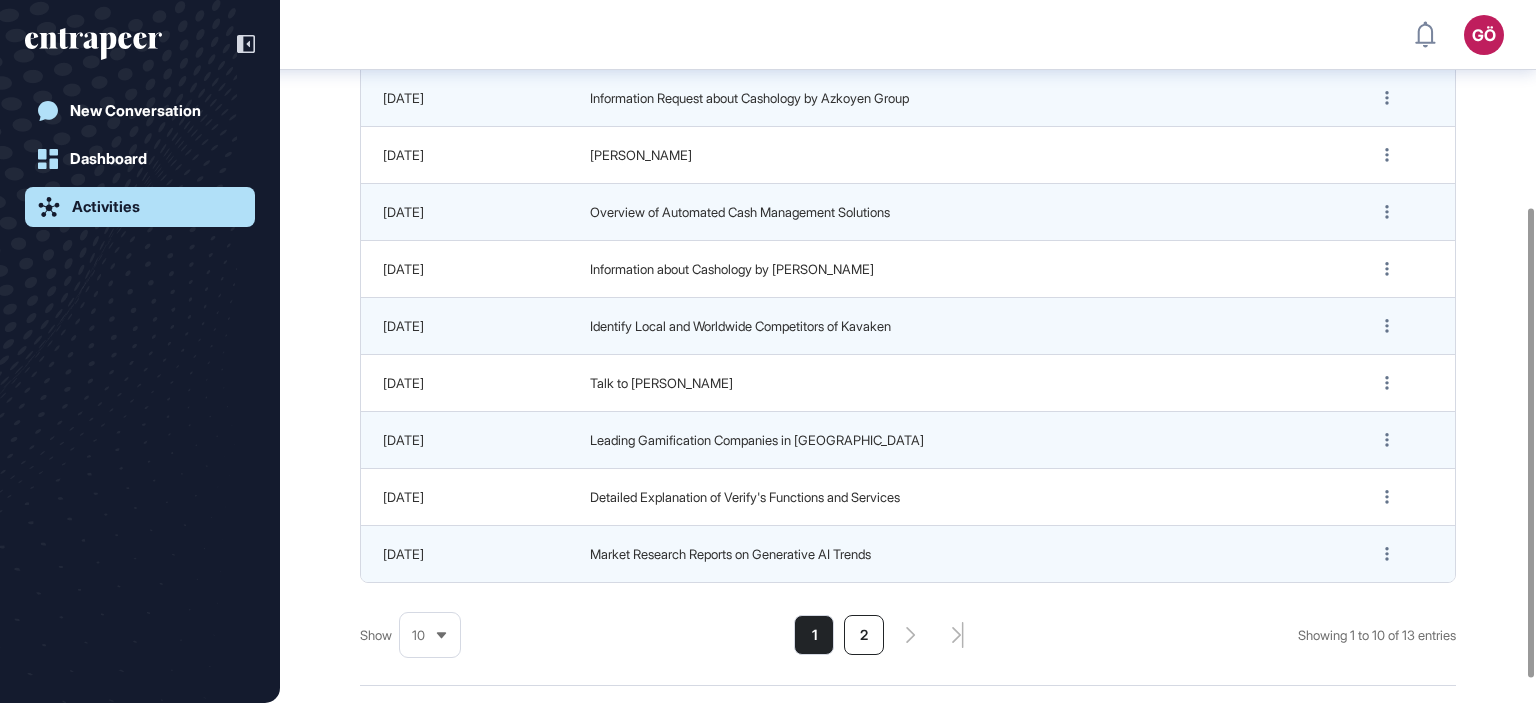 click on "2" 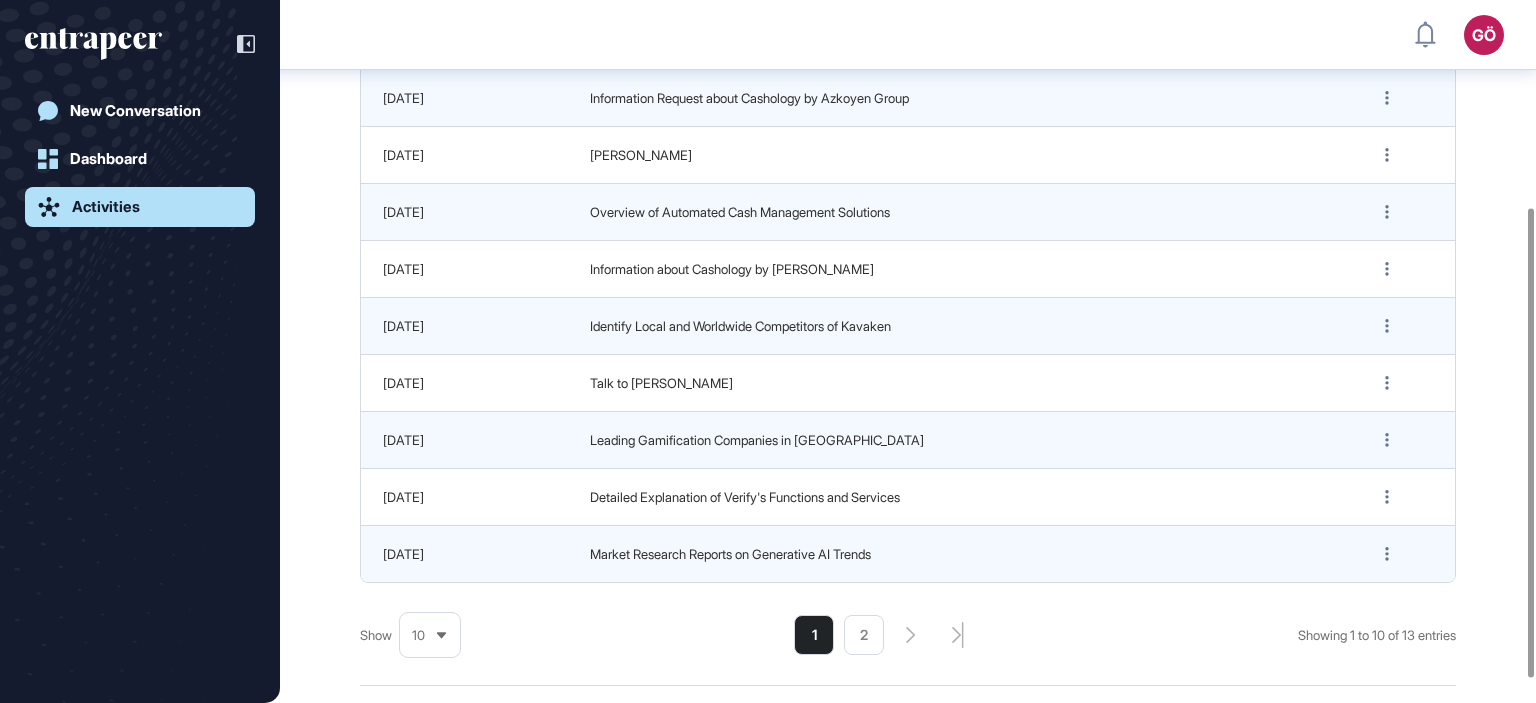 click on "Activities Agent tasks All conversation history Search Show 10 Last interaction Title Jul 21, 2025 Cash Management Solutions in Turkey Jul 21, 2025 Information Request about Cashology by Azkoyen Group Jul 21, 2025 Tracy Jul 21, 2025 Overview of Automated Cash Management Solutions Jul 21, 2025 Information about Cashology by Azkoyen Jul 09, 2025 Identify Local and Worldwide Competitors of Kavaken Jul 09, 2025 Talk to Nash Jul 09, 2025 Leading Gamification Companies in Turkey Jul 07, 2025 Detailed Explanation of Verify's Functions and Services Jul 07, 2025 Market Research Reports on Generative AI Trends Show 10 Showing 1 to 10 of 13 entries 1 2 Choose collection Create new collection Finance & Banking Social media analysis Automotive industry research Emerging trends Creative" at bounding box center [908, 223] 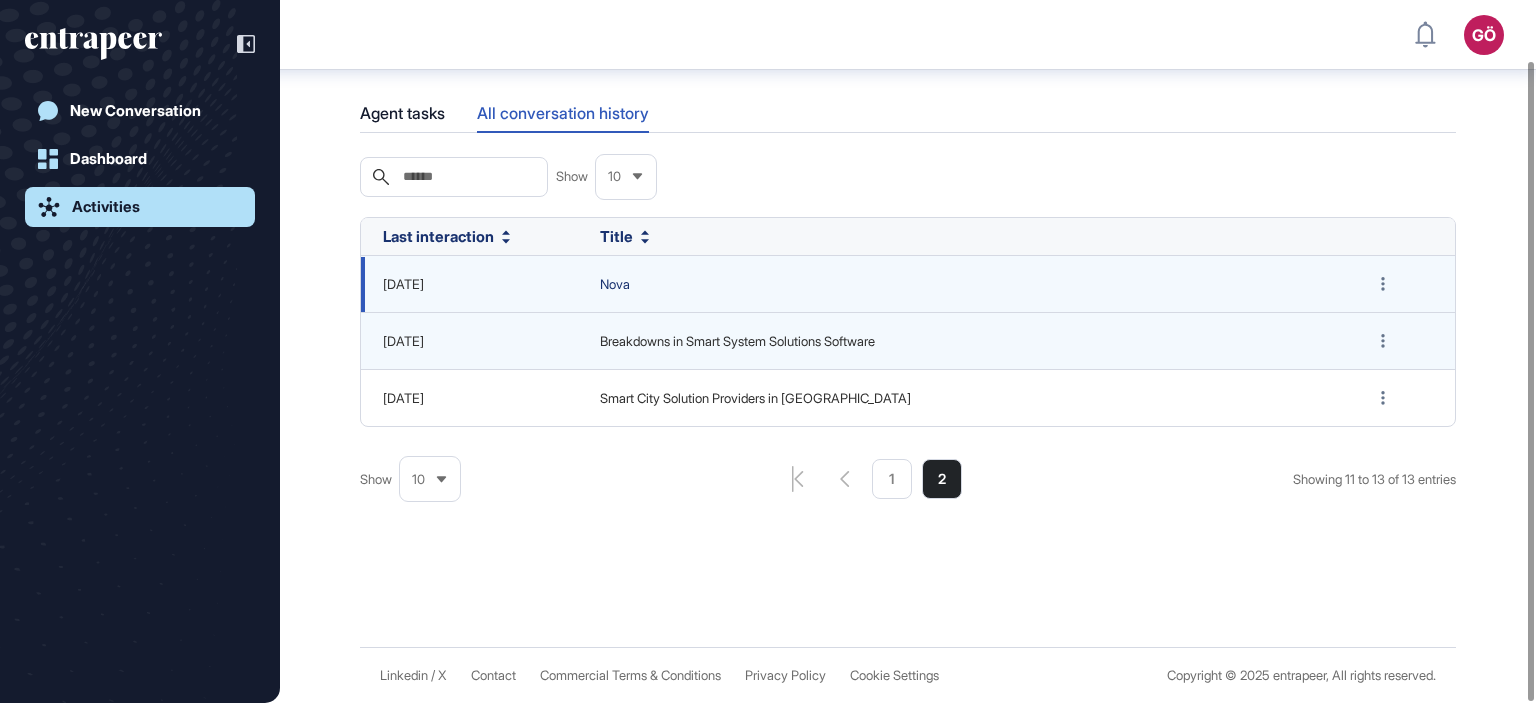 click on "Nova" at bounding box center [962, 285] 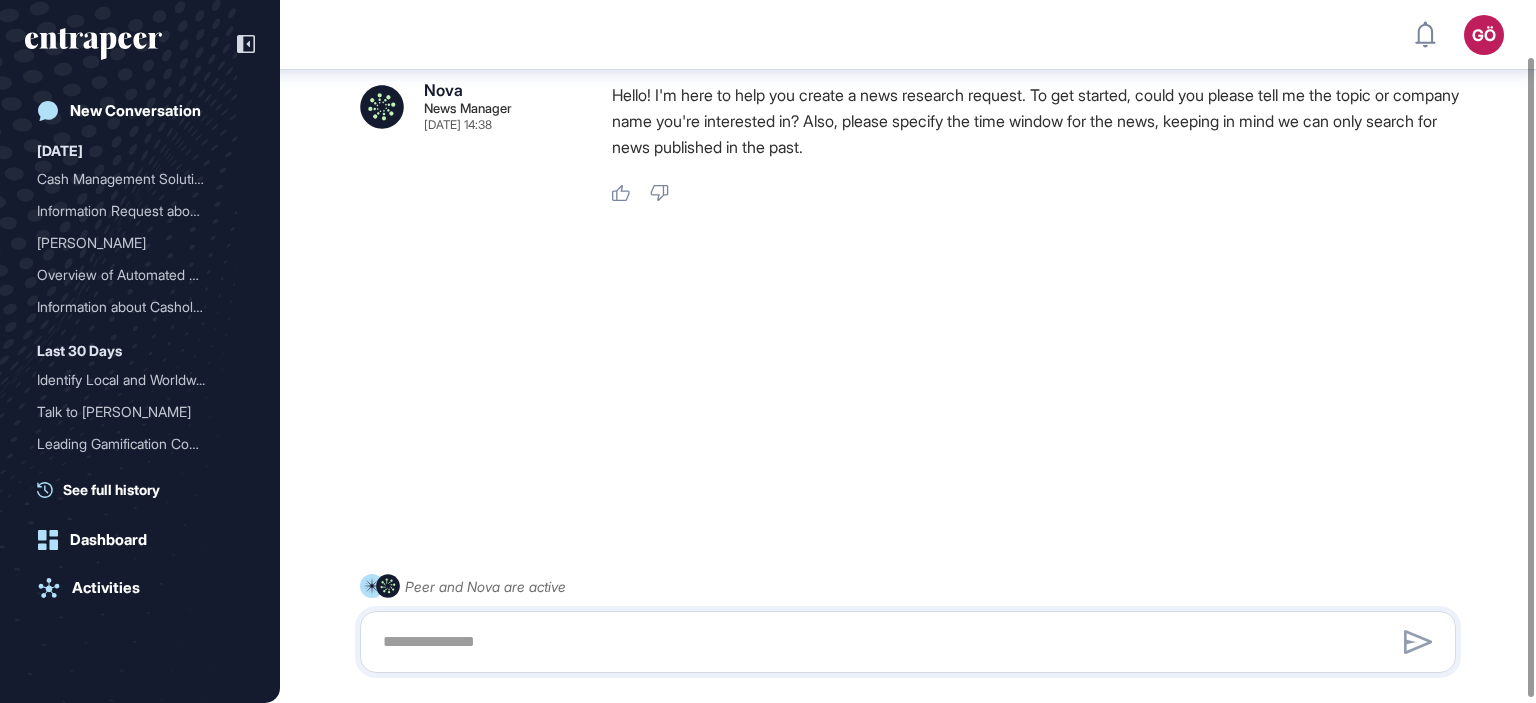 scroll, scrollTop: 0, scrollLeft: 0, axis: both 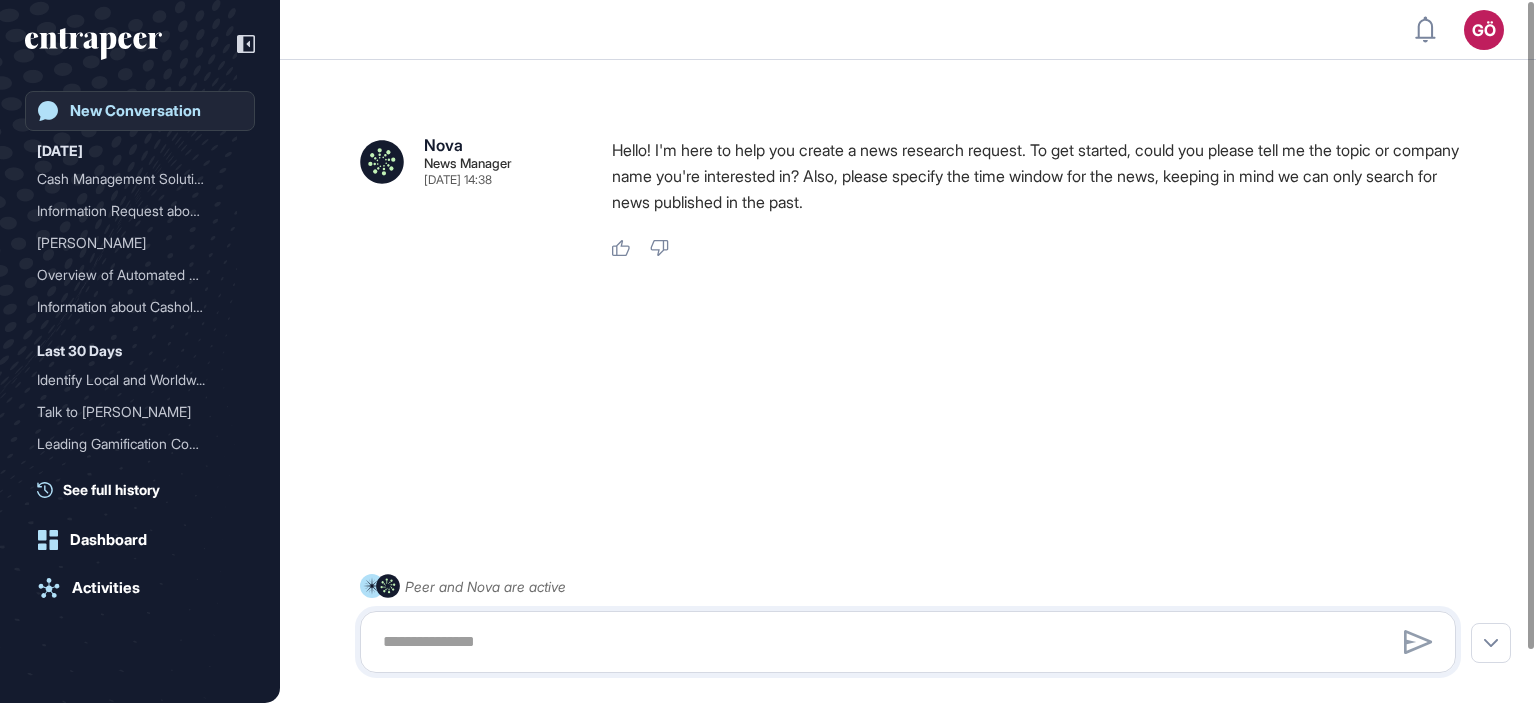 click on "New Conversation" at bounding box center (135, 111) 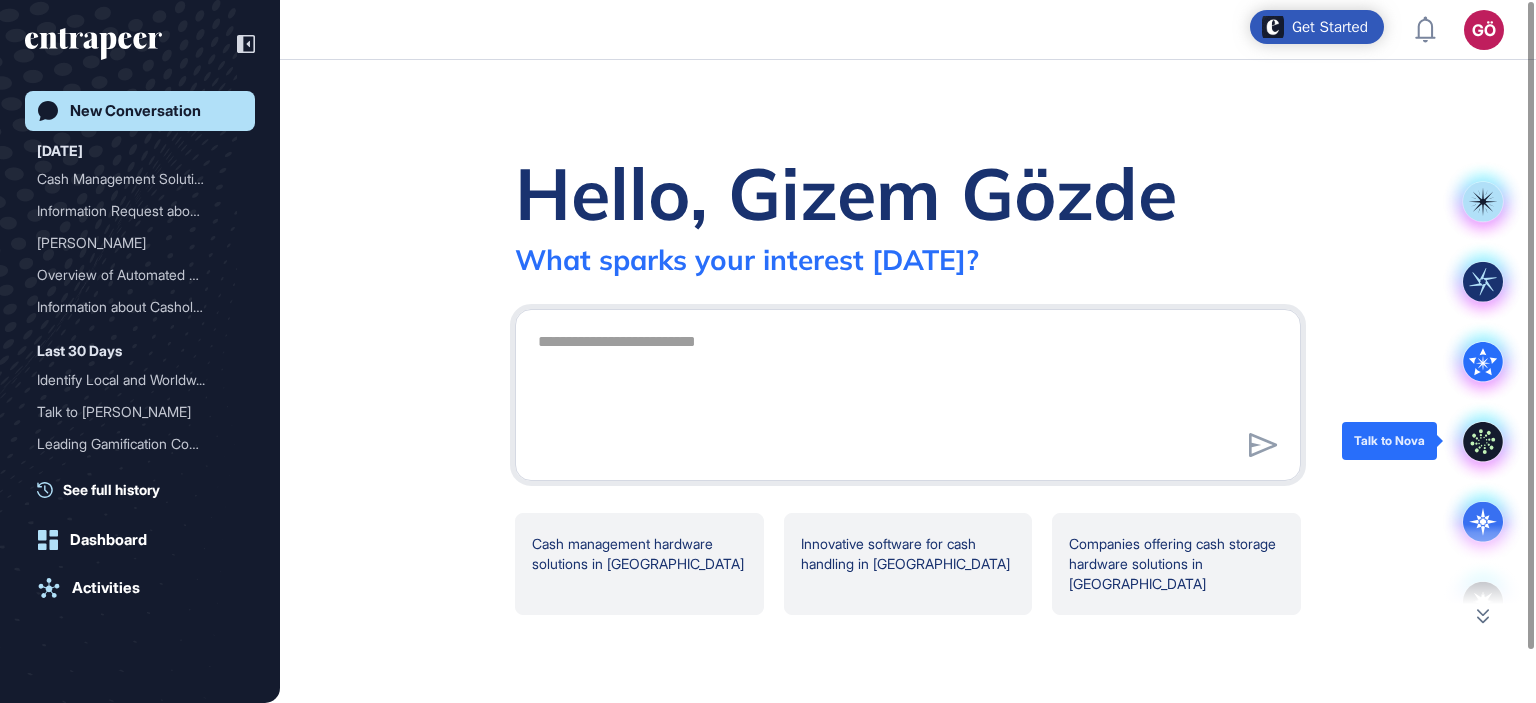 click 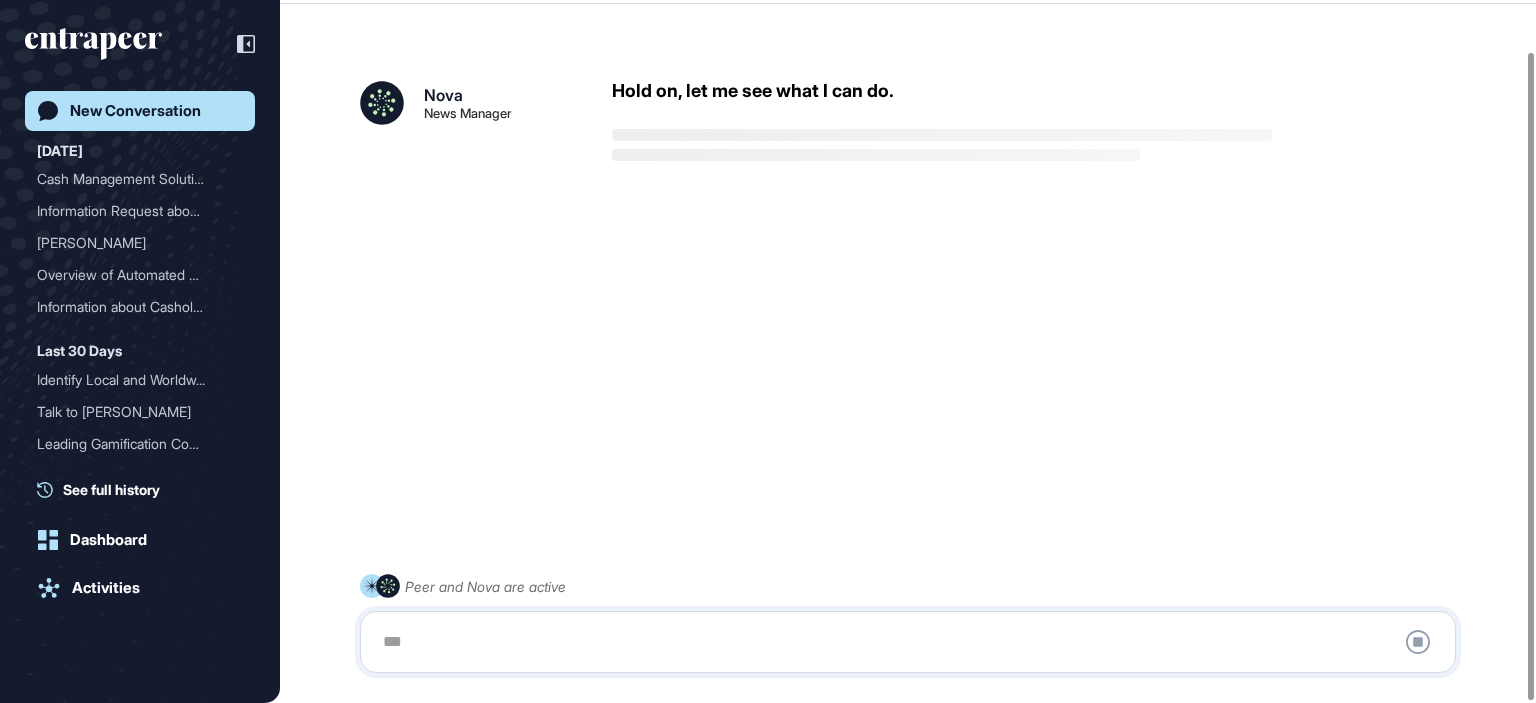scroll, scrollTop: 56, scrollLeft: 0, axis: vertical 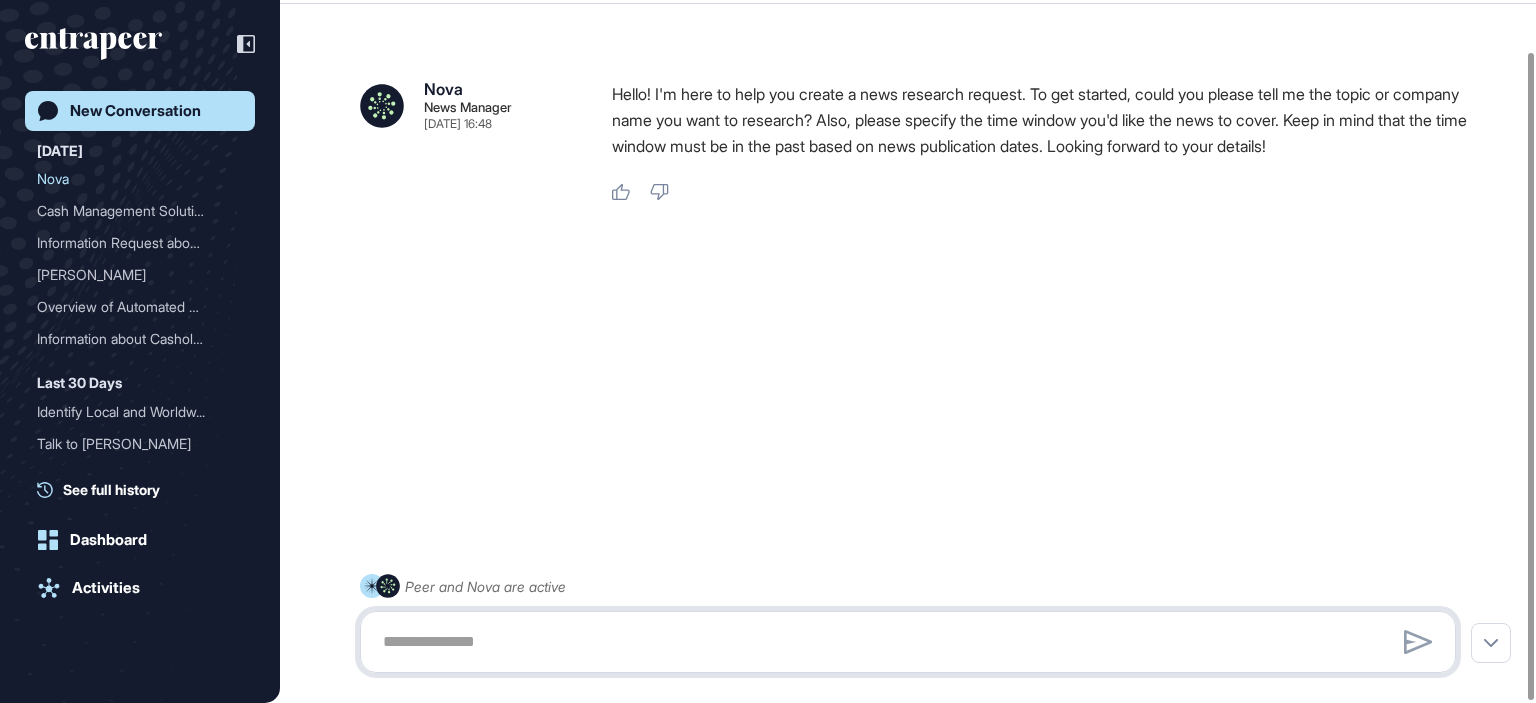 click at bounding box center (908, 642) 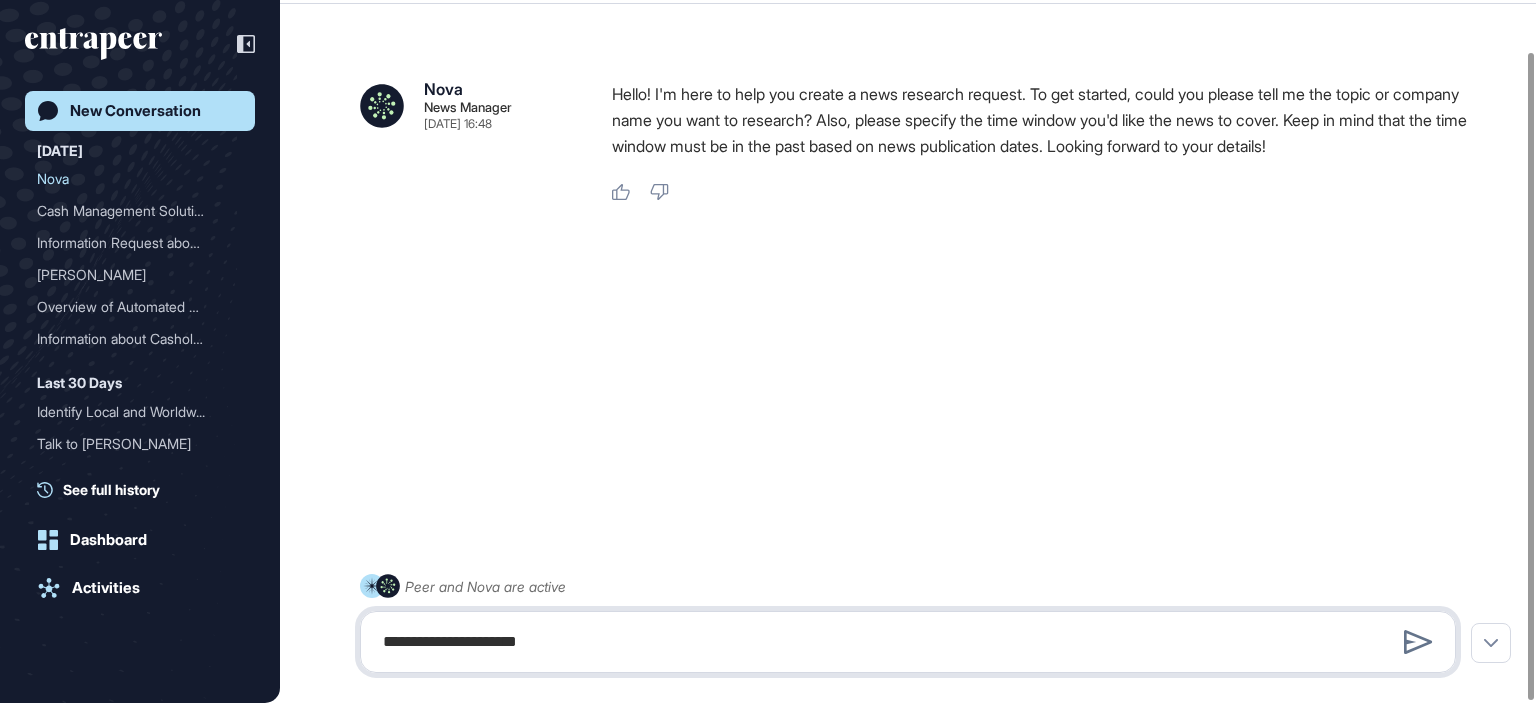 click on "**********" at bounding box center (908, 642) 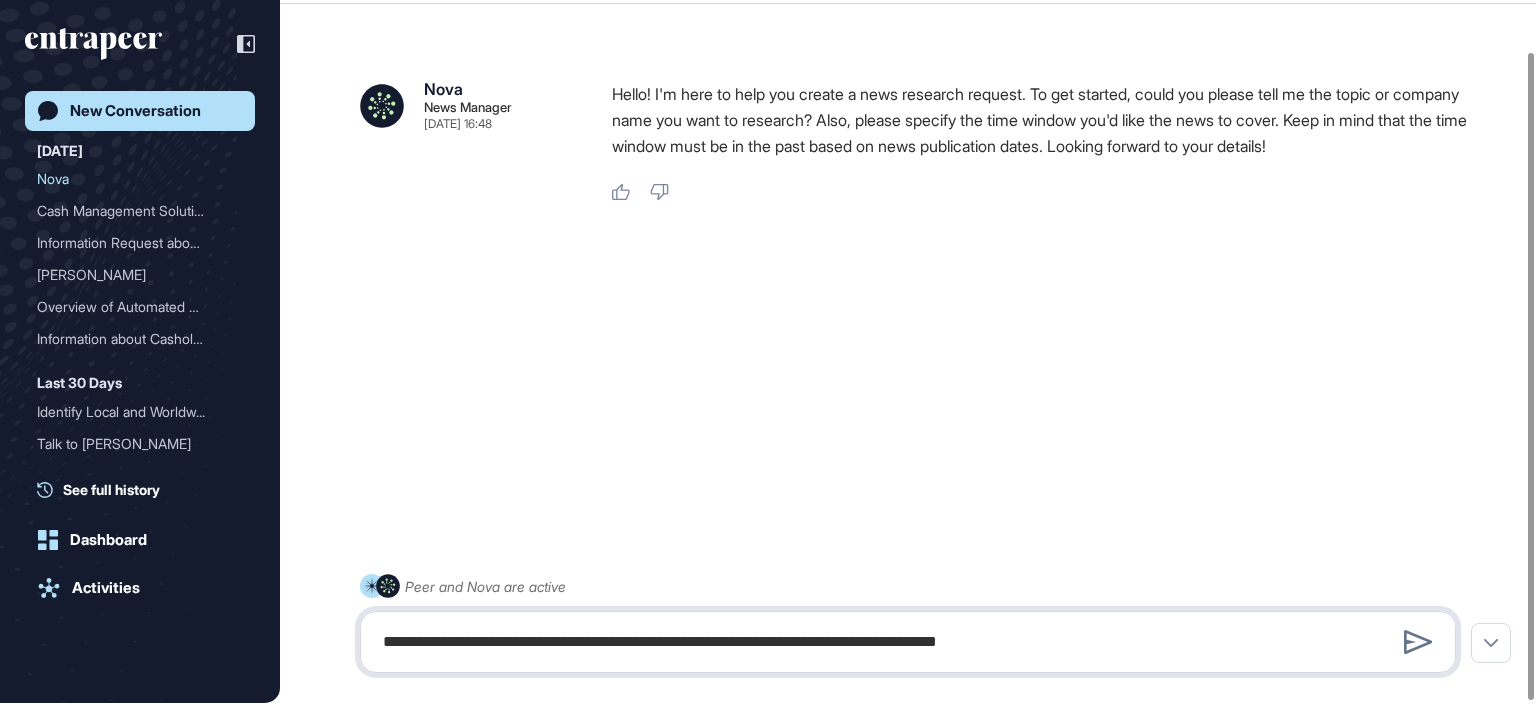 paste on "**********" 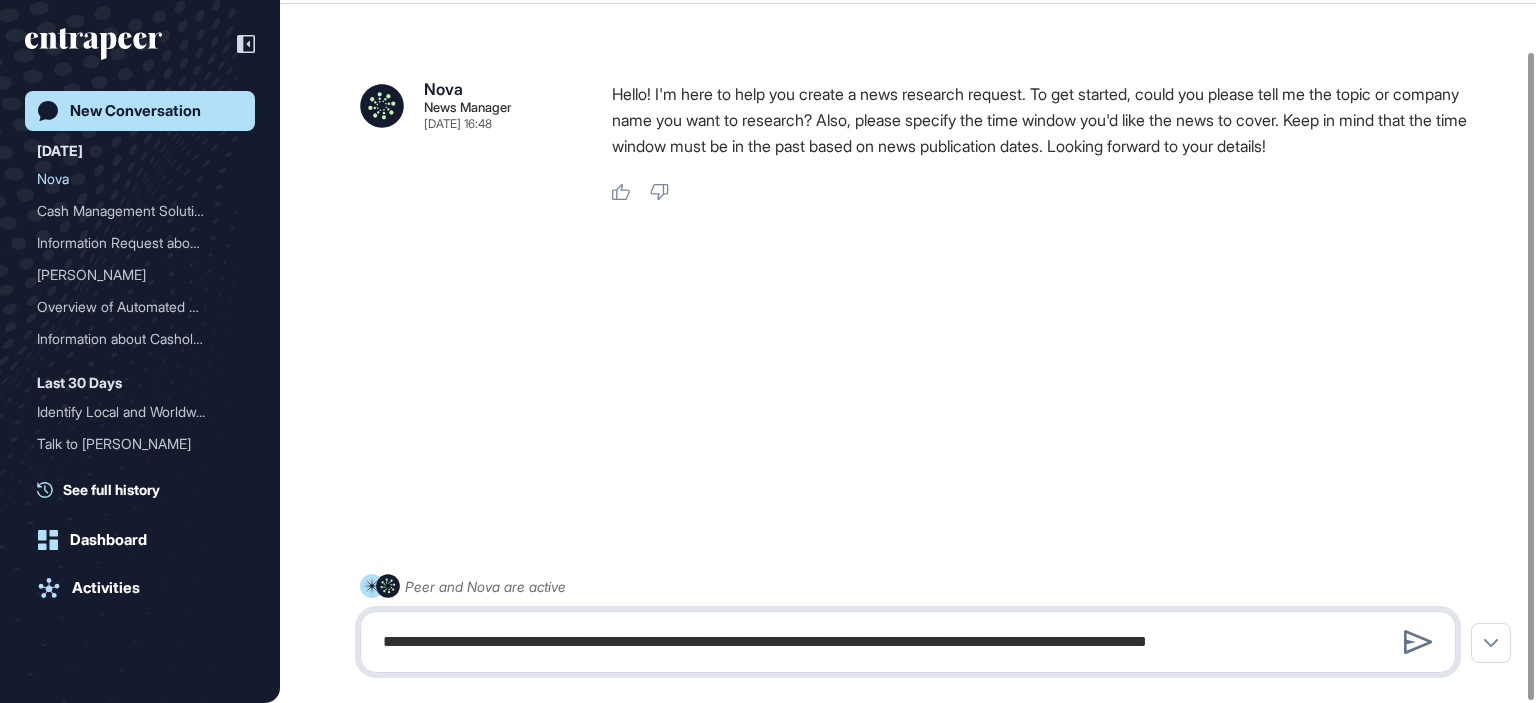 type on "**********" 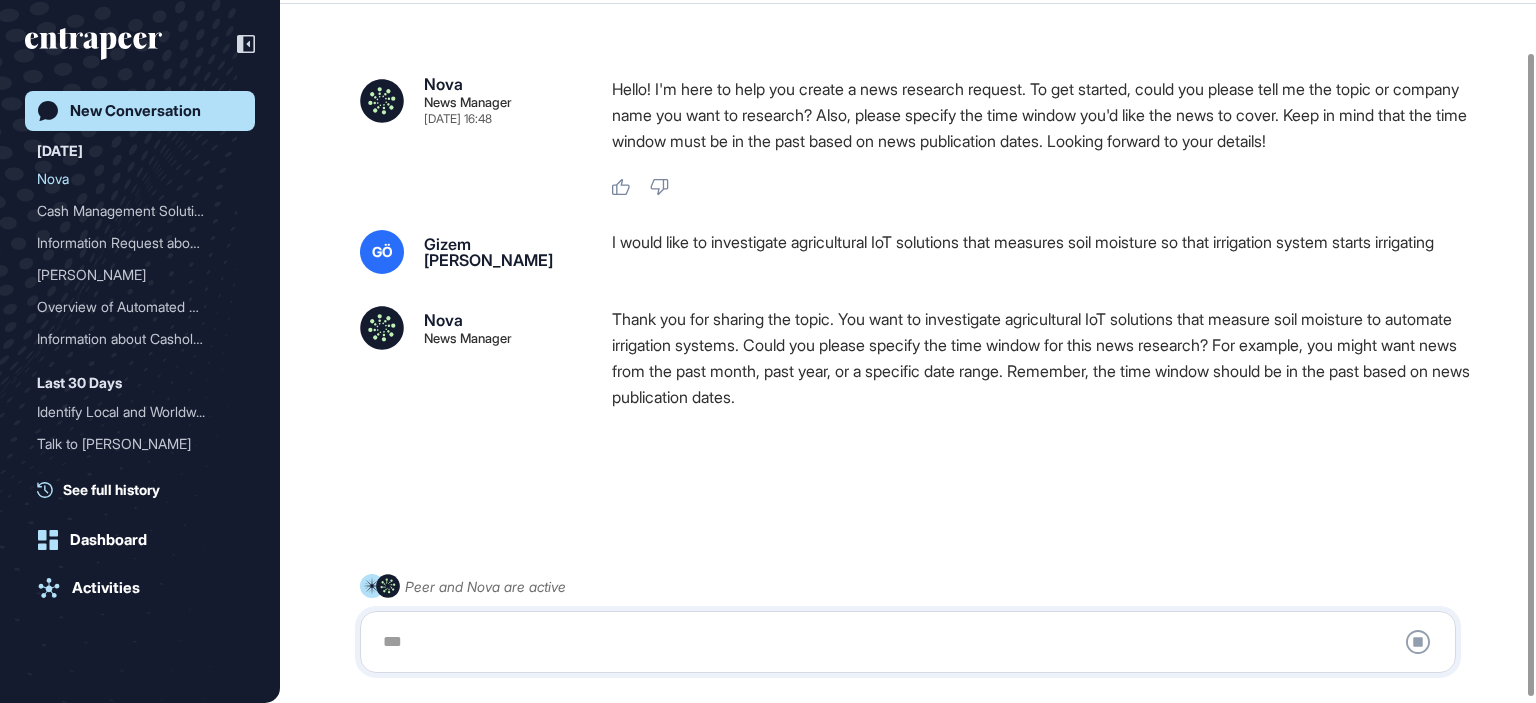 scroll, scrollTop: 63, scrollLeft: 0, axis: vertical 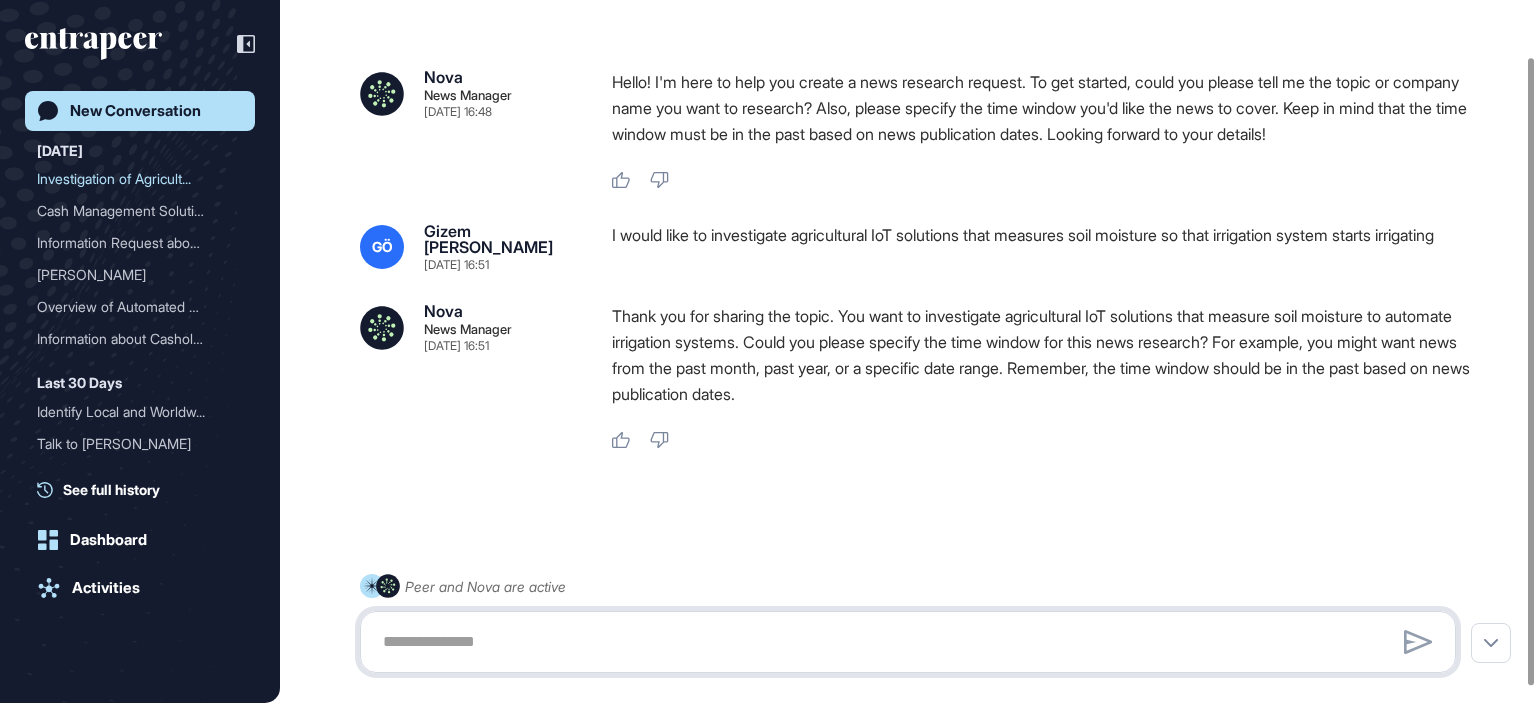click at bounding box center (908, 642) 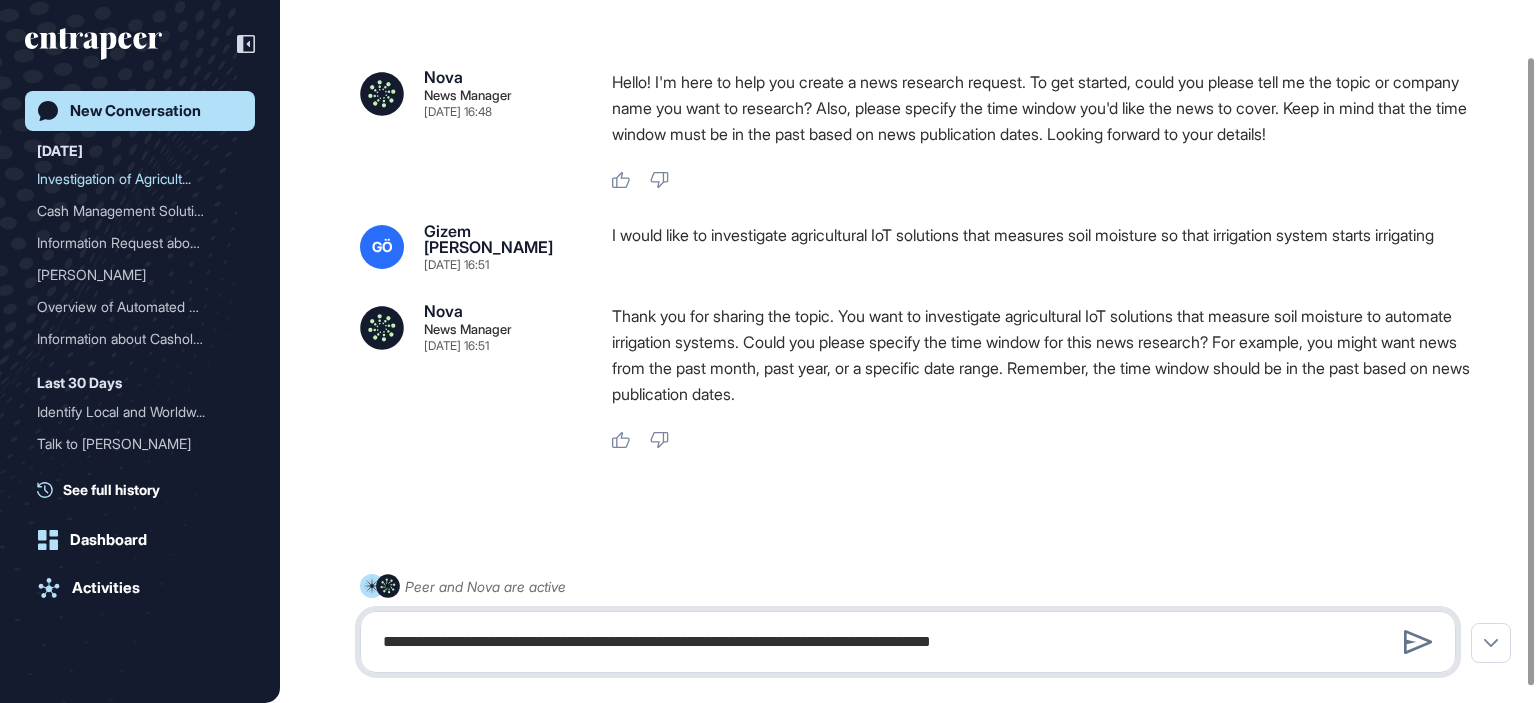 type on "**********" 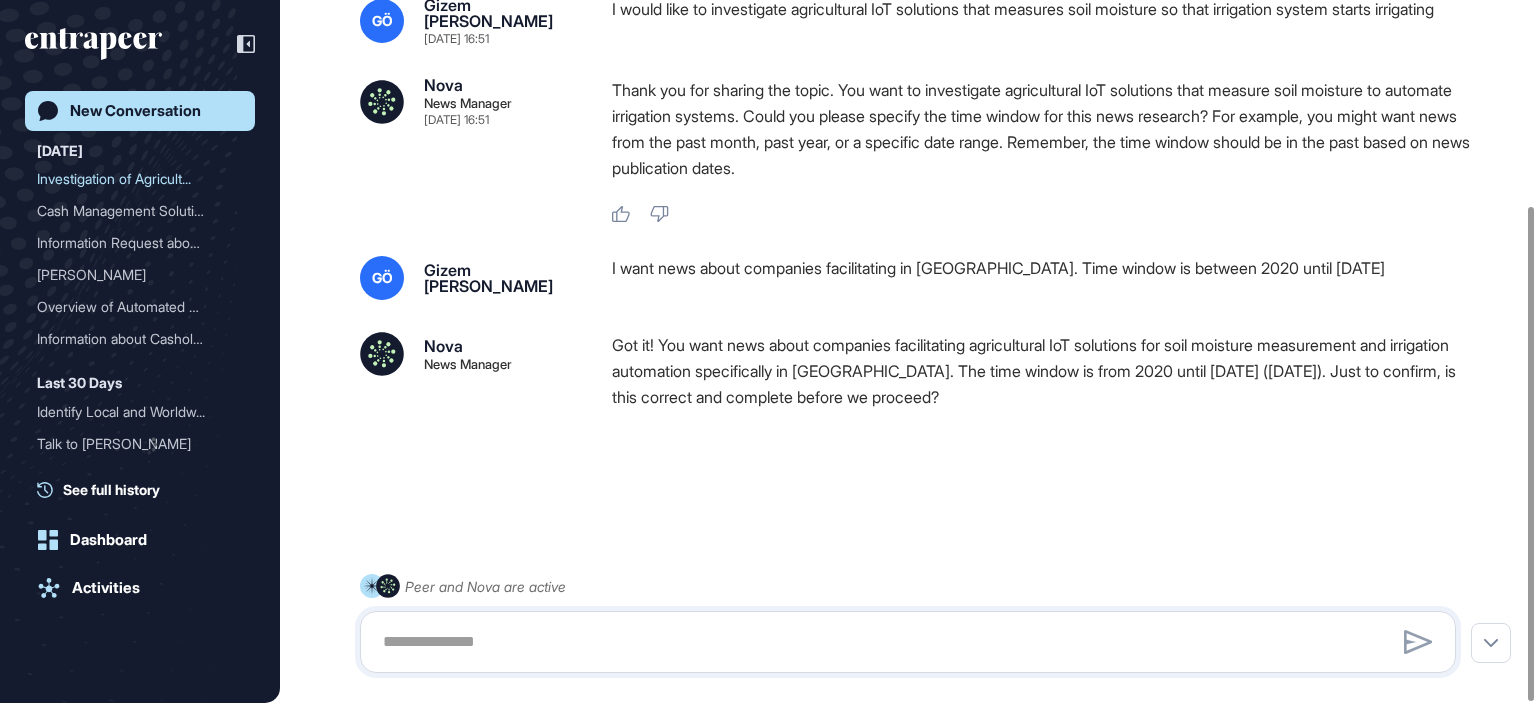 scroll, scrollTop: 292, scrollLeft: 0, axis: vertical 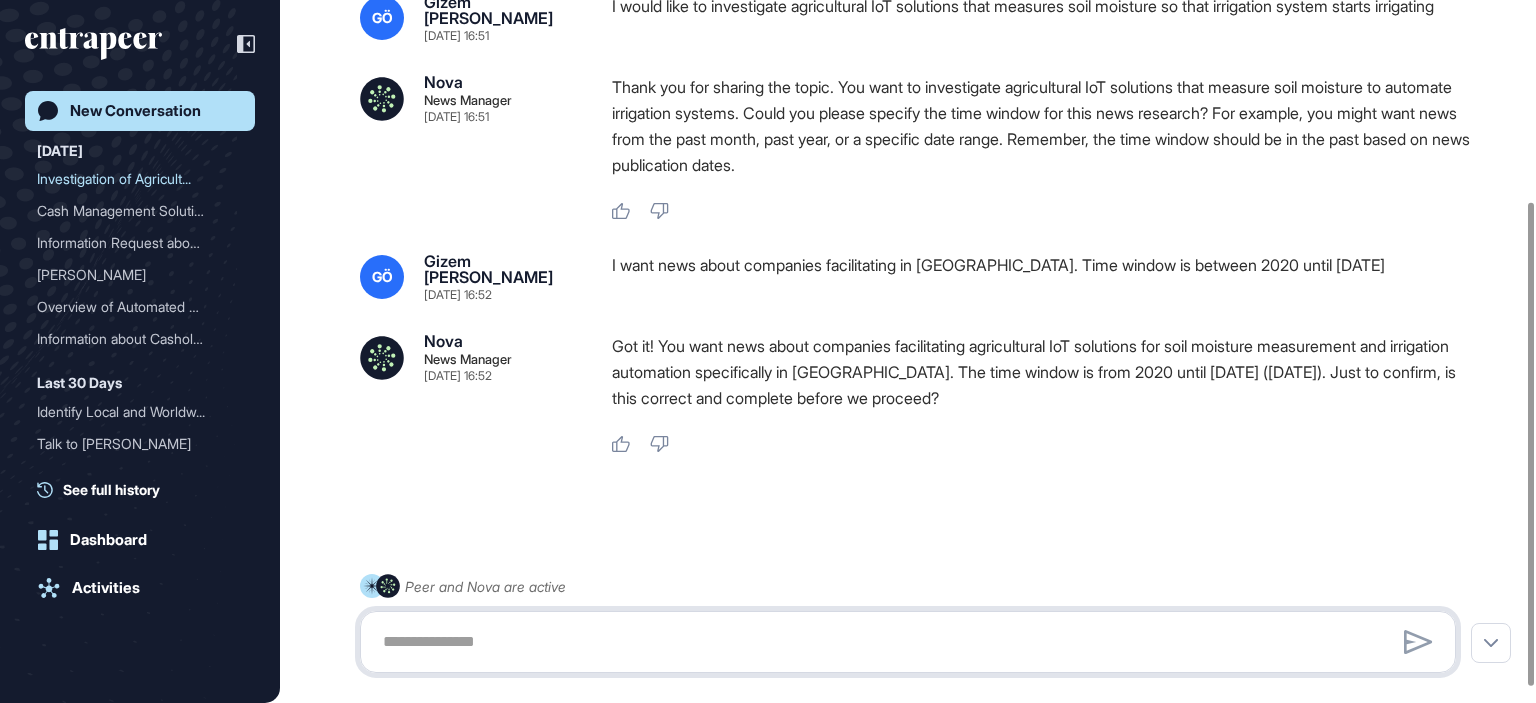 click at bounding box center (908, 642) 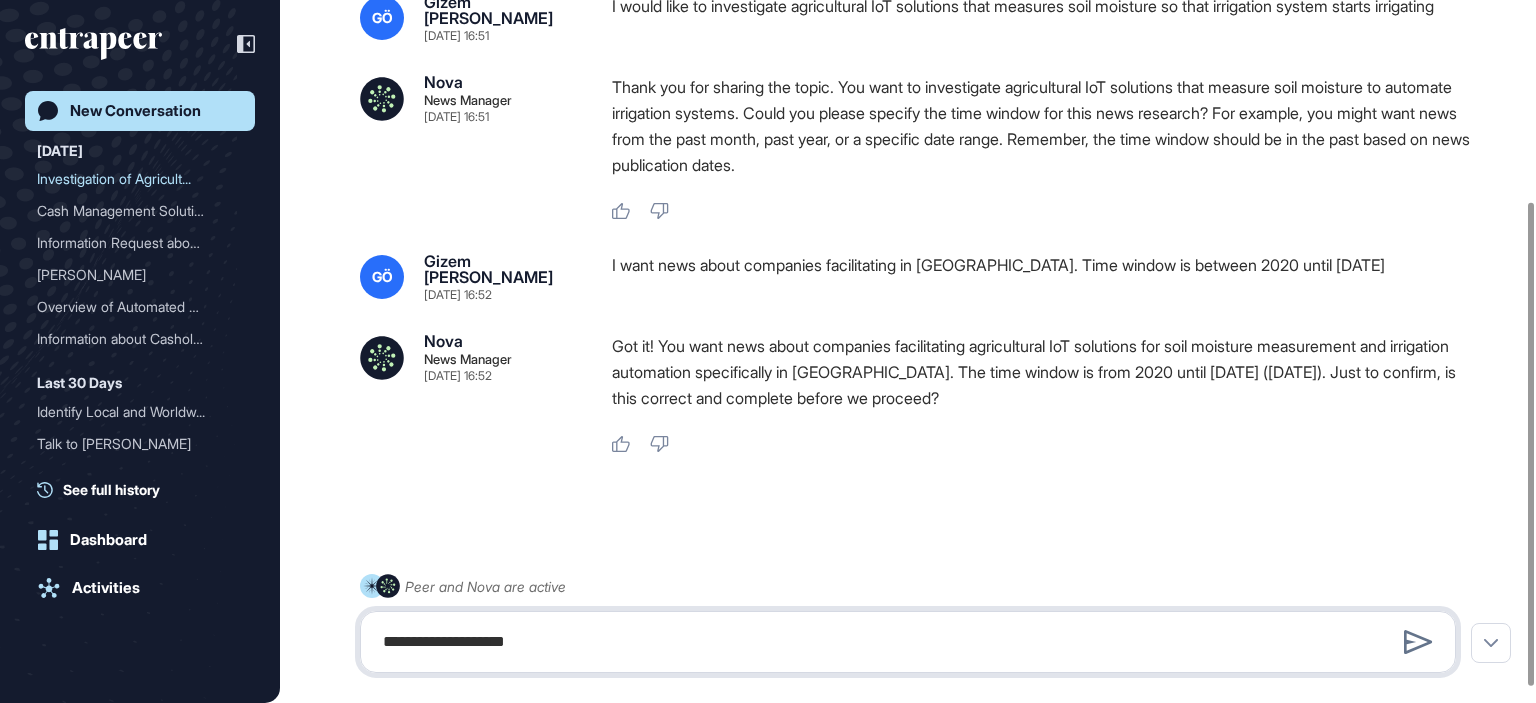 type on "**********" 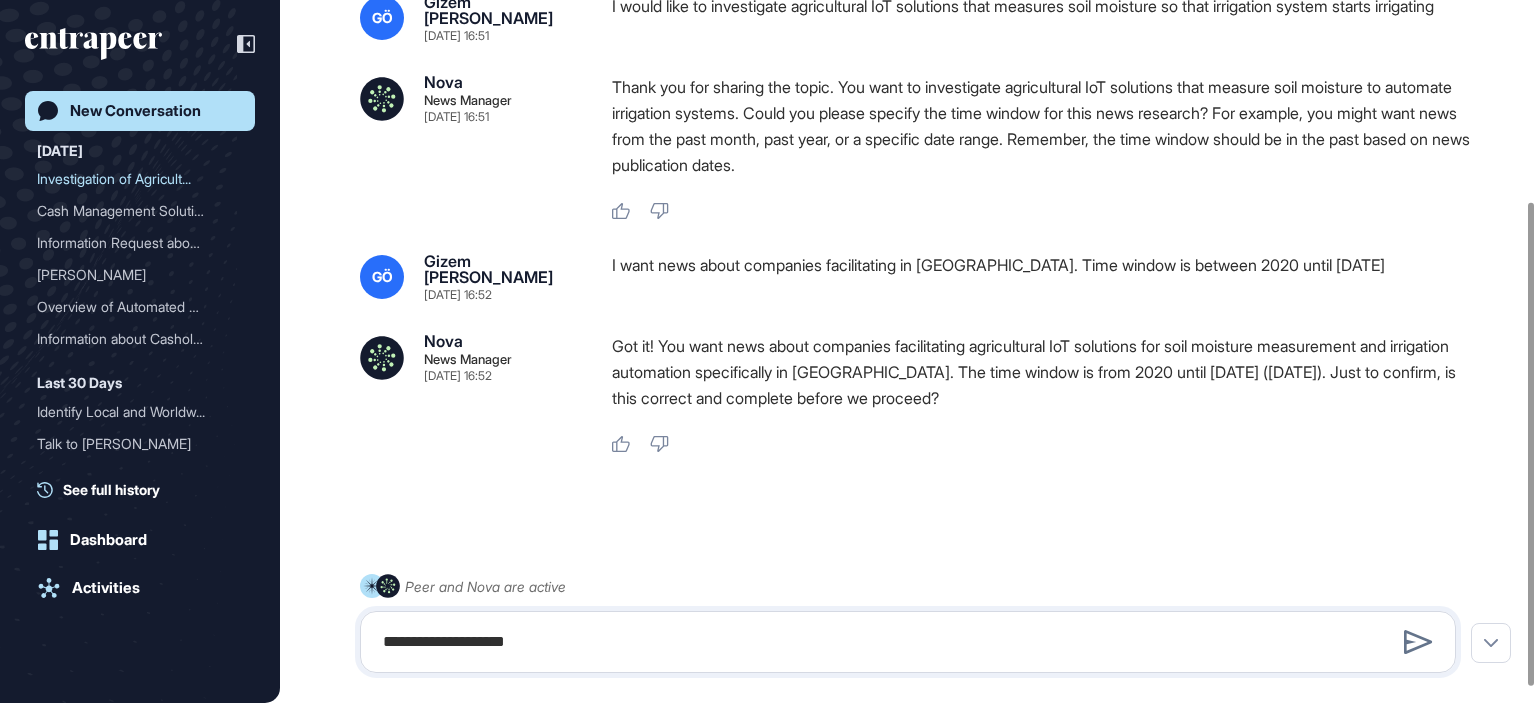 type 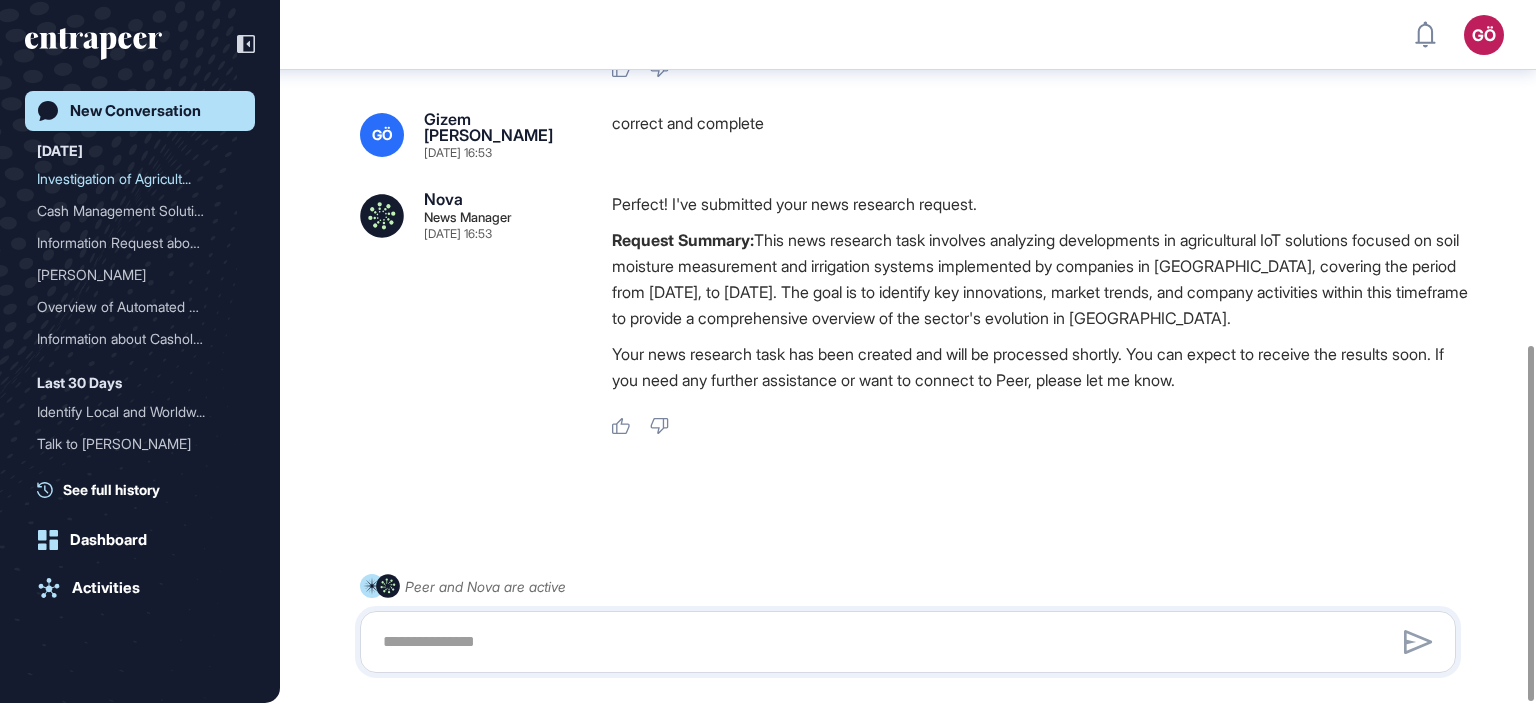 scroll, scrollTop: 682, scrollLeft: 0, axis: vertical 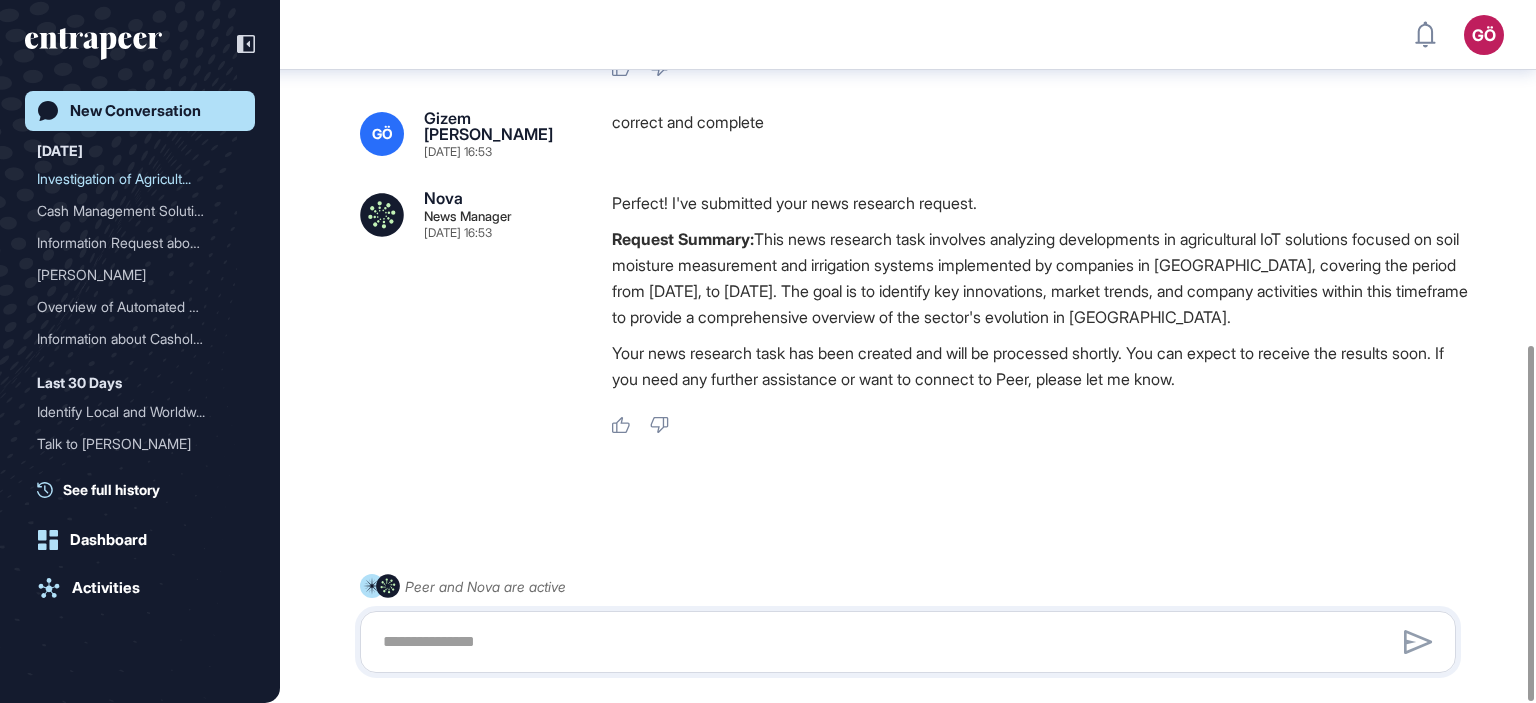 click on "Your news research task has been created and will be processed shortly. You can expect to receive the results soon. If you need any further assistance or want to connect to Peer, please let me know." at bounding box center (1042, 366) 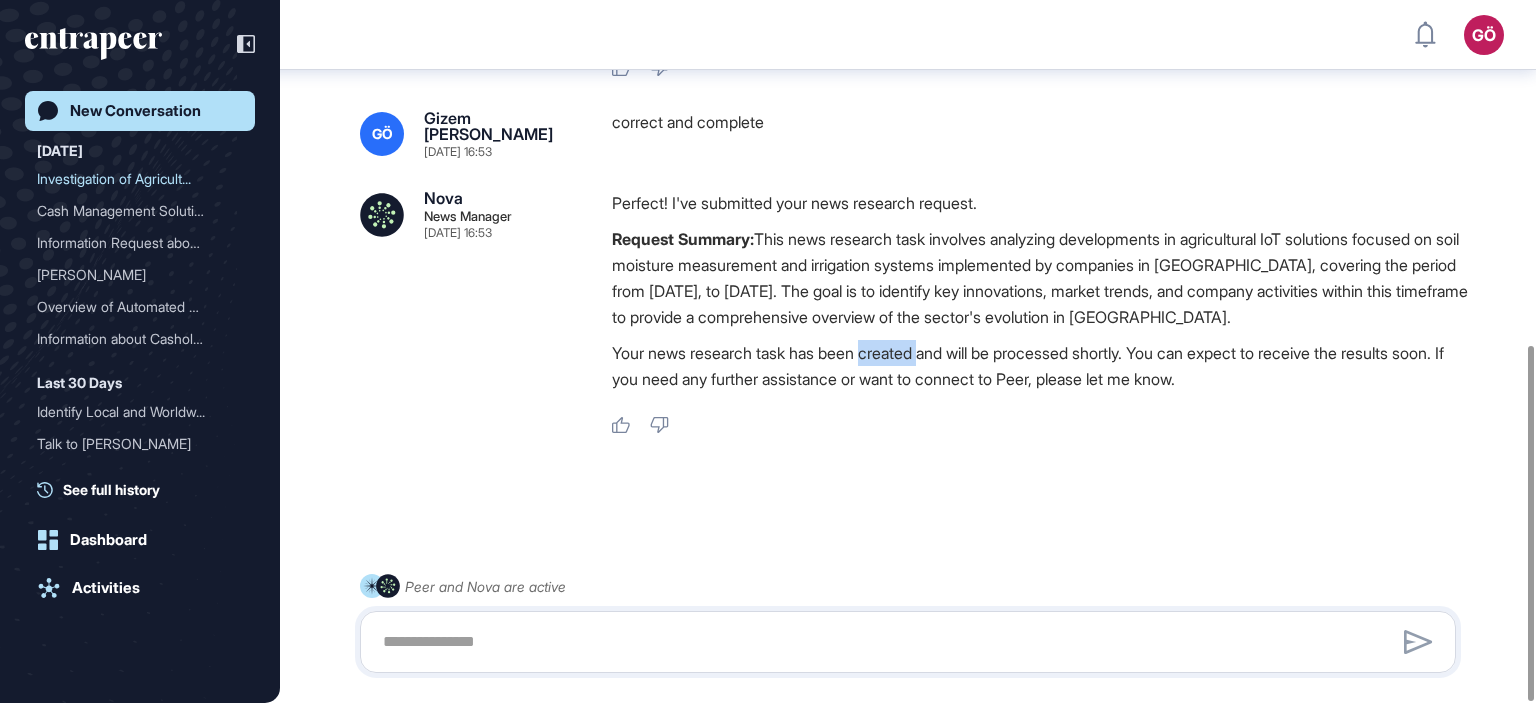 click on "Your news research task has been created and will be processed shortly. You can expect to receive the results soon. If you need any further assistance or want to connect to Peer, please let me know." at bounding box center [1042, 366] 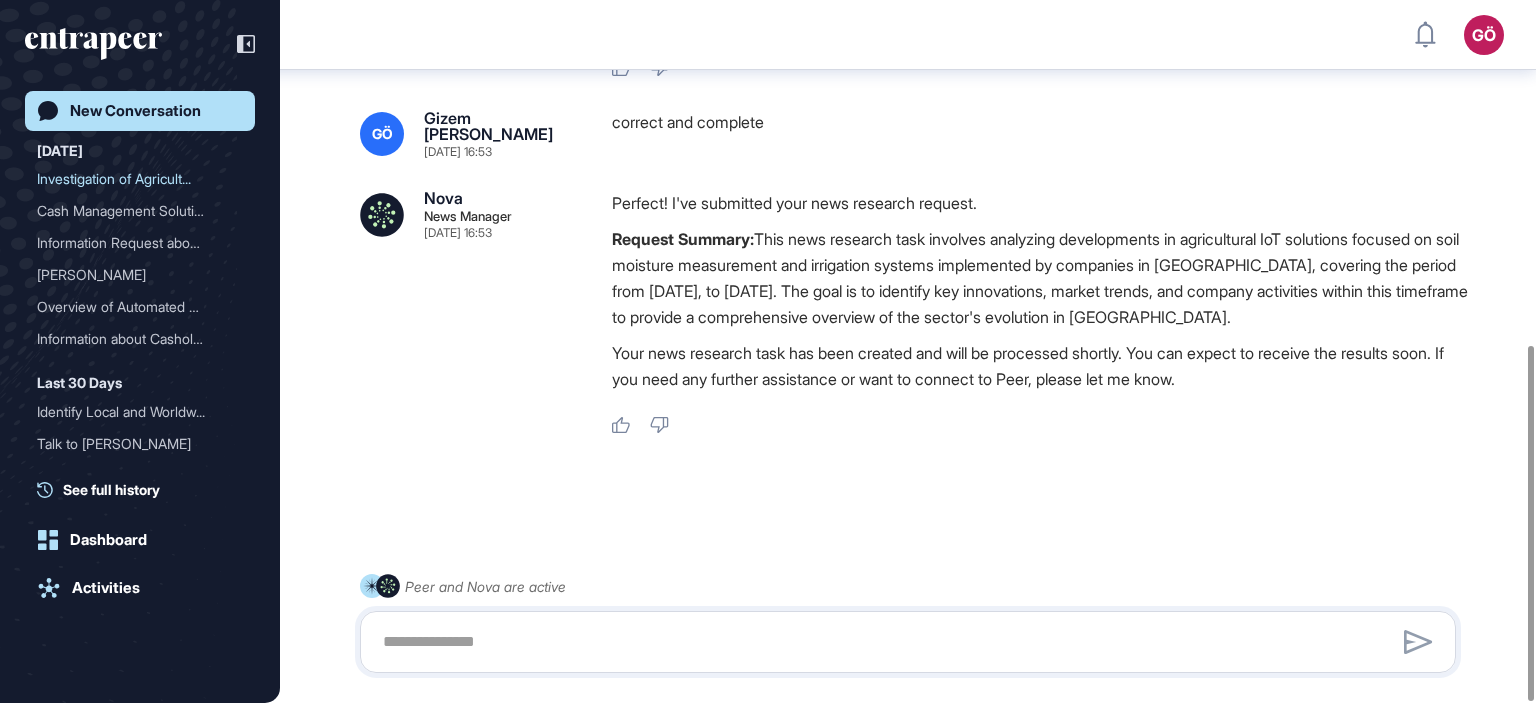 click on "Request Summary:  This news research task involves analyzing developments in agricultural IoT solutions focused on soil moisture measurement and irrigation systems implemented by companies in Turkey, covering the period from January 1, 2020, to July 21, 2025. The goal is to identify key innovations, market trends, and company activities within this timeframe to provide a comprehensive overview of the sector's evolution in Turkey." at bounding box center [1042, 278] 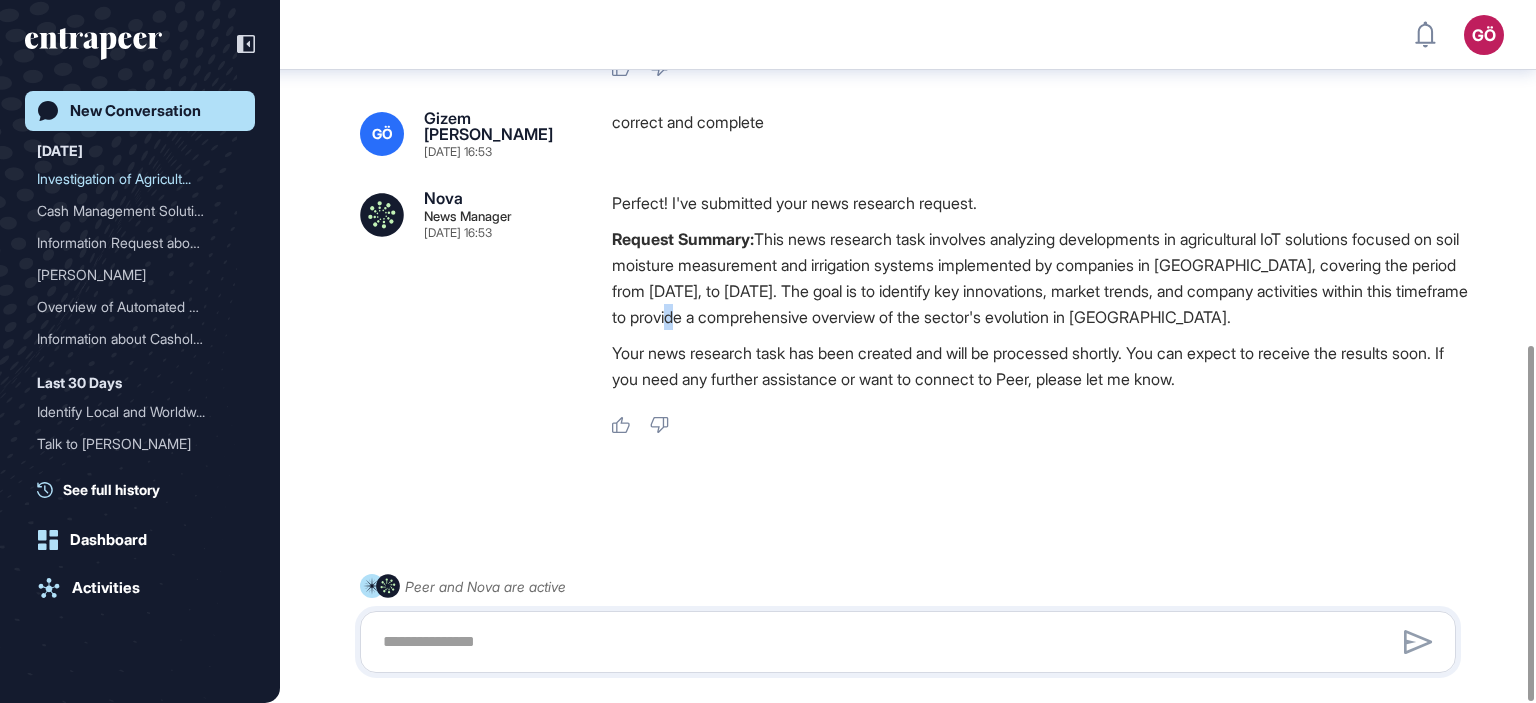 click on "Request Summary:  This news research task involves analyzing developments in agricultural IoT solutions focused on soil moisture measurement and irrigation systems implemented by companies in Turkey, covering the period from January 1, 2020, to July 21, 2025. The goal is to identify key innovations, market trends, and company activities within this timeframe to provide a comprehensive overview of the sector's evolution in Turkey." at bounding box center (1042, 278) 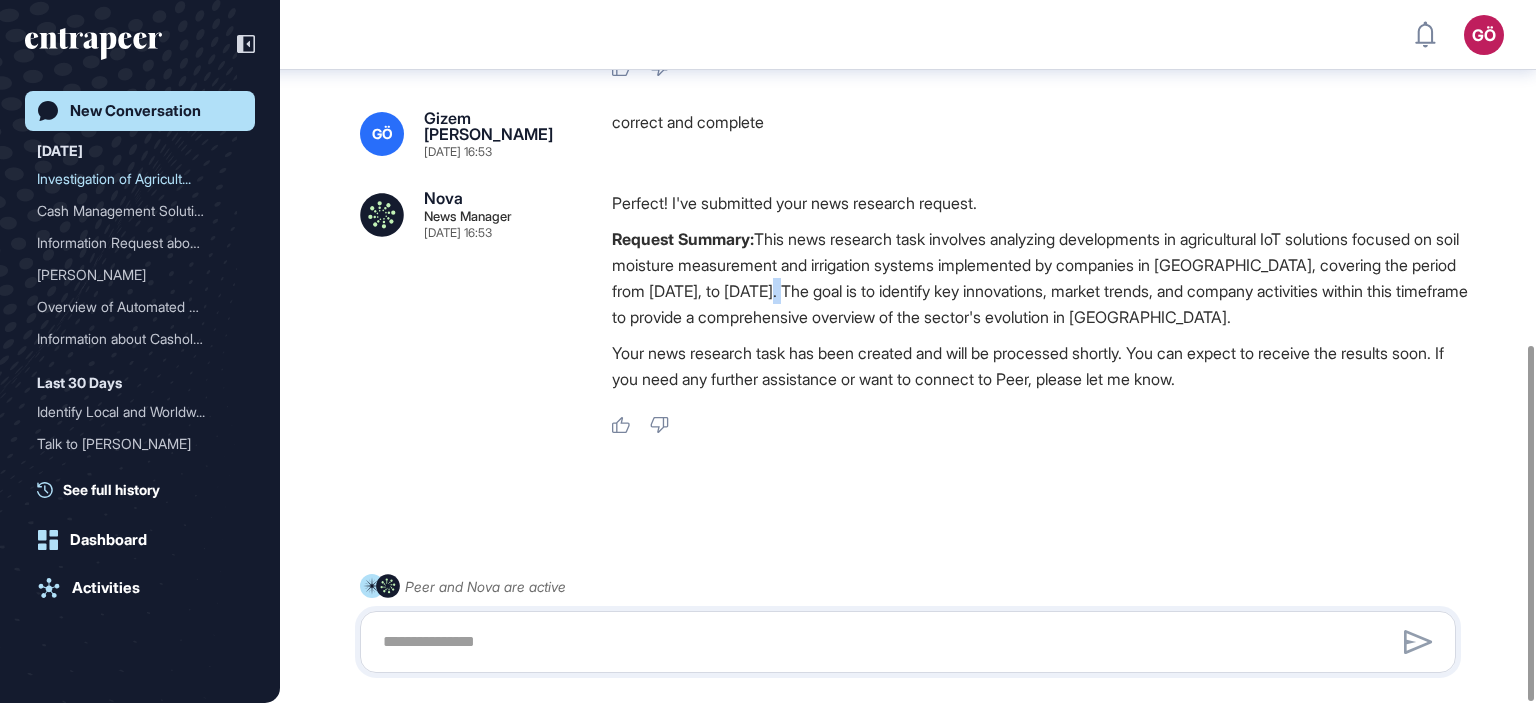click on "Request Summary:  This news research task involves analyzing developments in agricultural IoT solutions focused on soil moisture measurement and irrigation systems implemented by companies in Turkey, covering the period from January 1, 2020, to July 21, 2025. The goal is to identify key innovations, market trends, and company activities within this timeframe to provide a comprehensive overview of the sector's evolution in Turkey." at bounding box center (1042, 278) 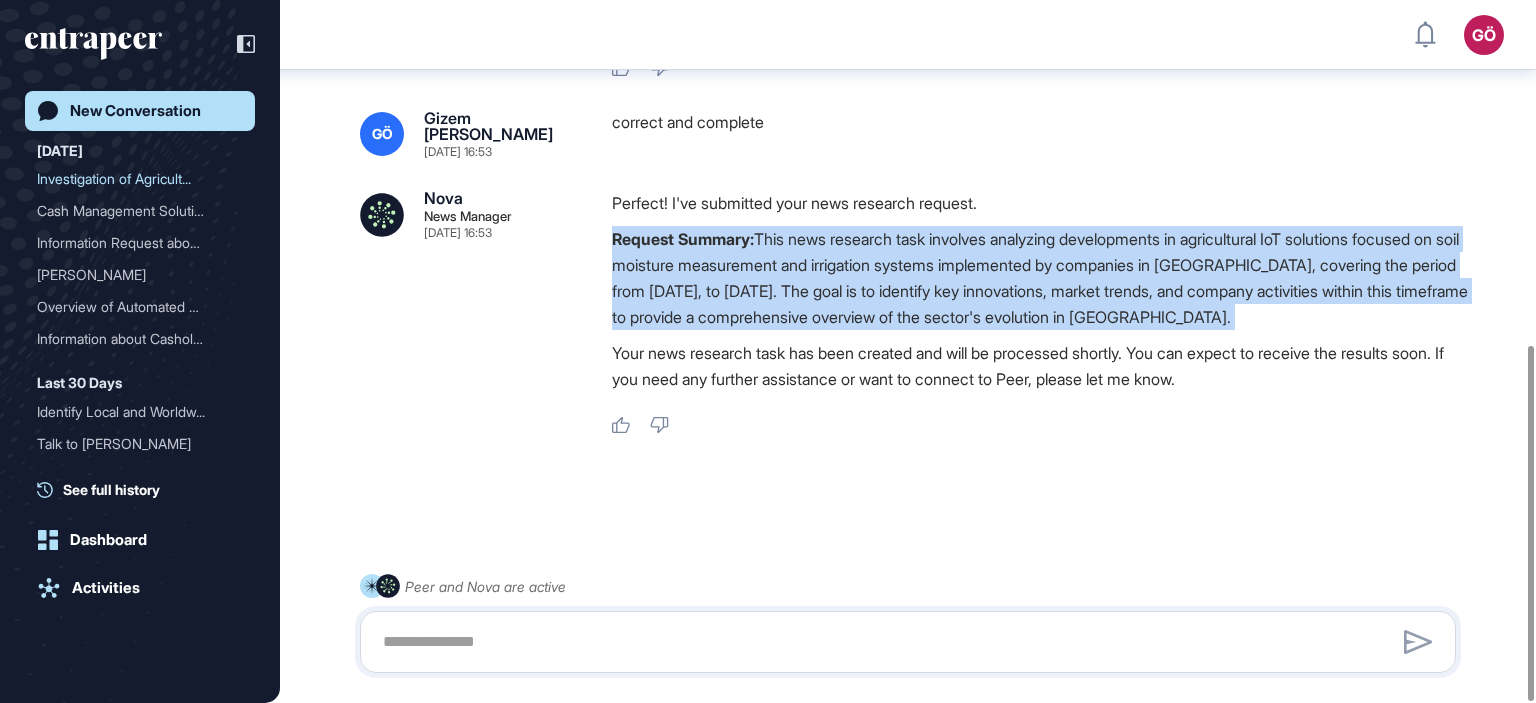 click on "Request Summary:  This news research task involves analyzing developments in agricultural IoT solutions focused on soil moisture measurement and irrigation systems implemented by companies in Turkey, covering the period from January 1, 2020, to July 21, 2025. The goal is to identify key innovations, market trends, and company activities within this timeframe to provide a comprehensive overview of the sector's evolution in Turkey." at bounding box center [1042, 278] 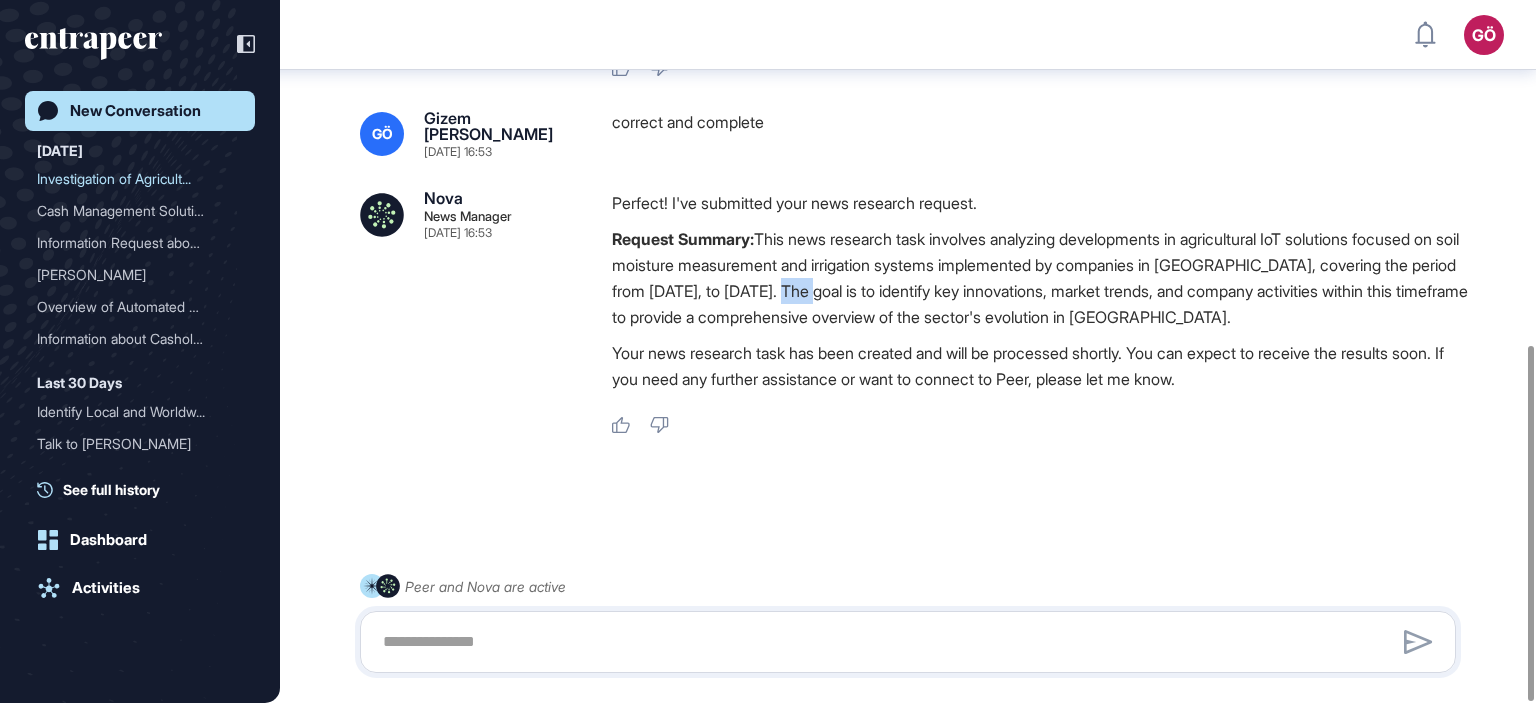 click on "Request Summary:  This news research task involves analyzing developments in agricultural IoT solutions focused on soil moisture measurement and irrigation systems implemented by companies in Turkey, covering the period from January 1, 2020, to July 21, 2025. The goal is to identify key innovations, market trends, and company activities within this timeframe to provide a comprehensive overview of the sector's evolution in Turkey." at bounding box center (1042, 278) 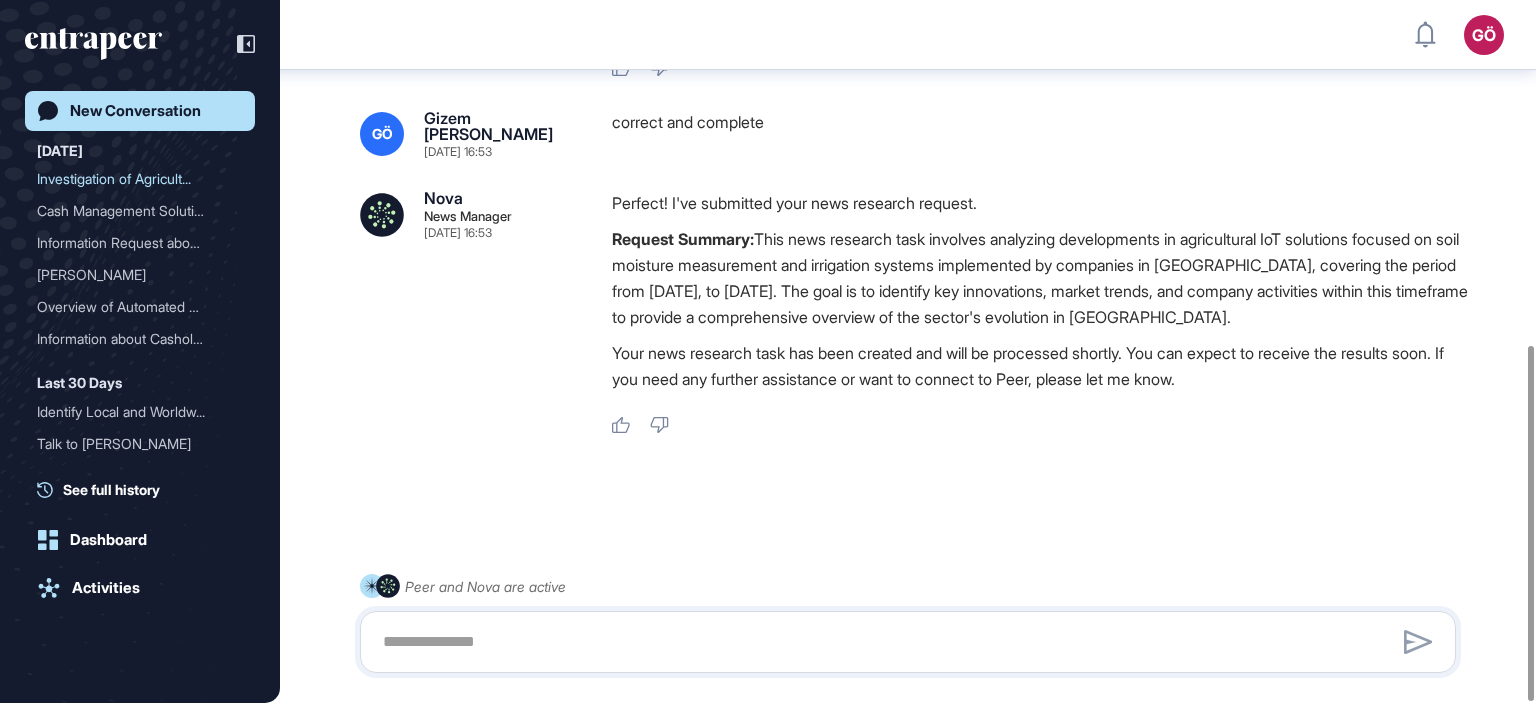 click on "Request Summary:  This news research task involves analyzing developments in agricultural IoT solutions focused on soil moisture measurement and irrigation systems implemented by companies in Turkey, covering the period from January 1, 2020, to July 21, 2025. The goal is to identify key innovations, market trends, and company activities within this timeframe to provide a comprehensive overview of the sector's evolution in Turkey." at bounding box center [1042, 278] 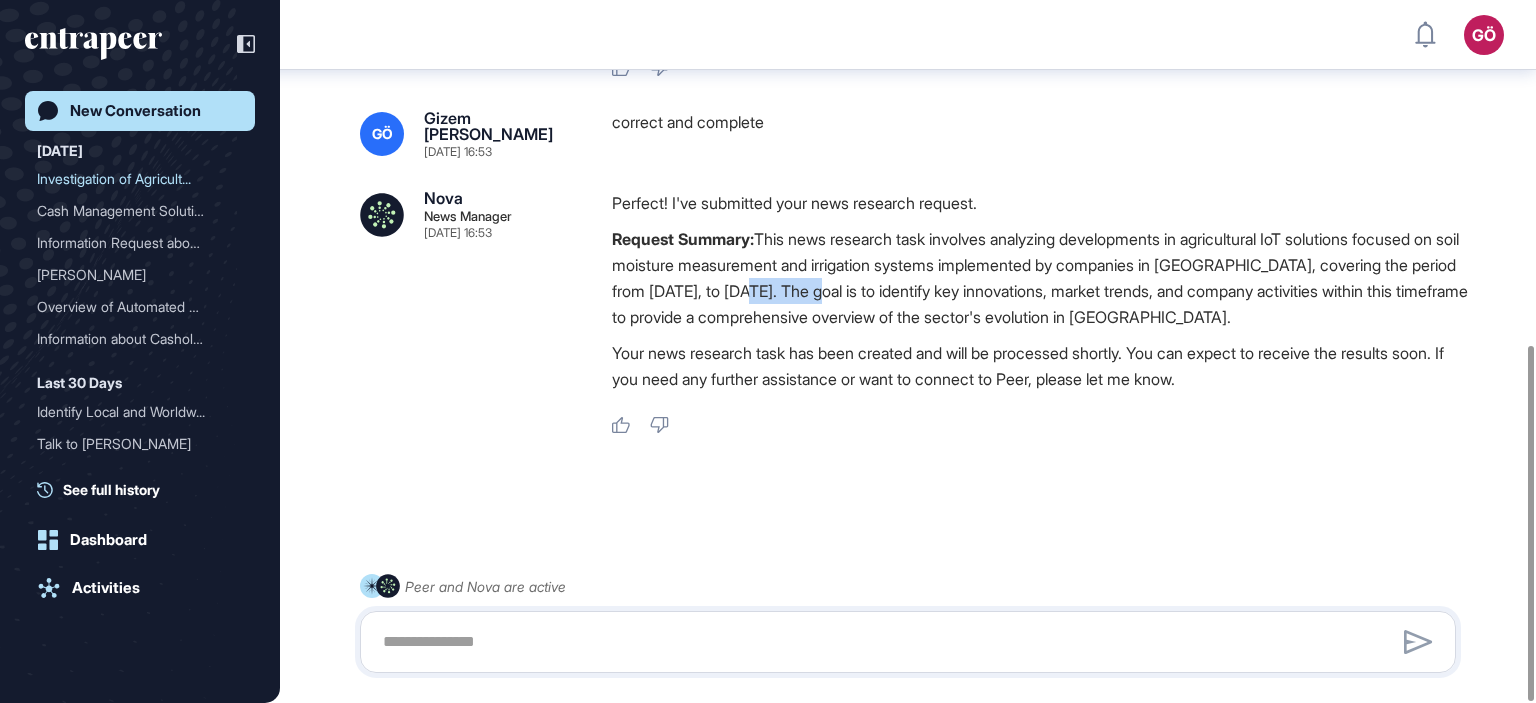 drag, startPoint x: 902, startPoint y: 287, endPoint x: 827, endPoint y: 287, distance: 75 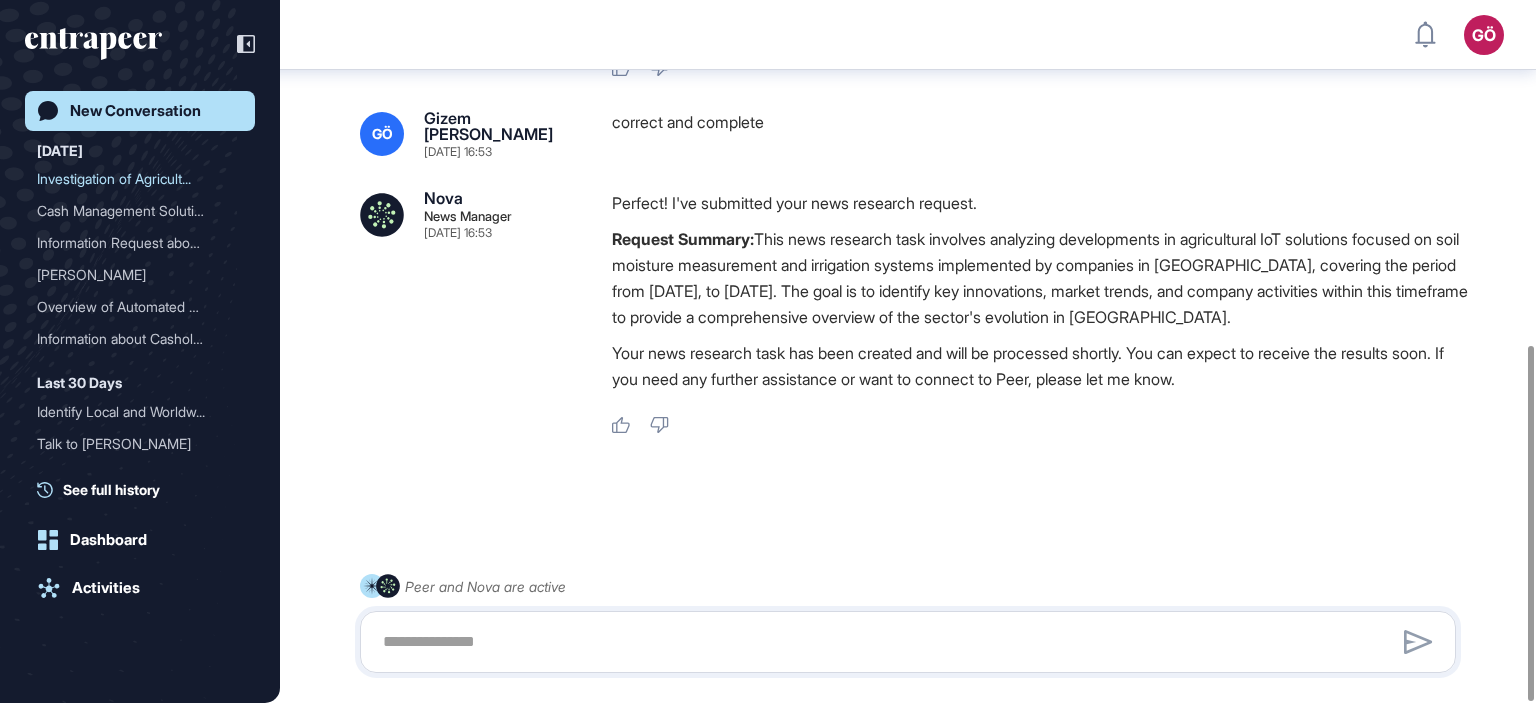 click on "Request Summary:  This news research task involves analyzing developments in agricultural IoT solutions focused on soil moisture measurement and irrigation systems implemented by companies in Turkey, covering the period from January 1, 2020, to July 21, 2025. The goal is to identify key innovations, market trends, and company activities within this timeframe to provide a comprehensive overview of the sector's evolution in Turkey." at bounding box center [1042, 278] 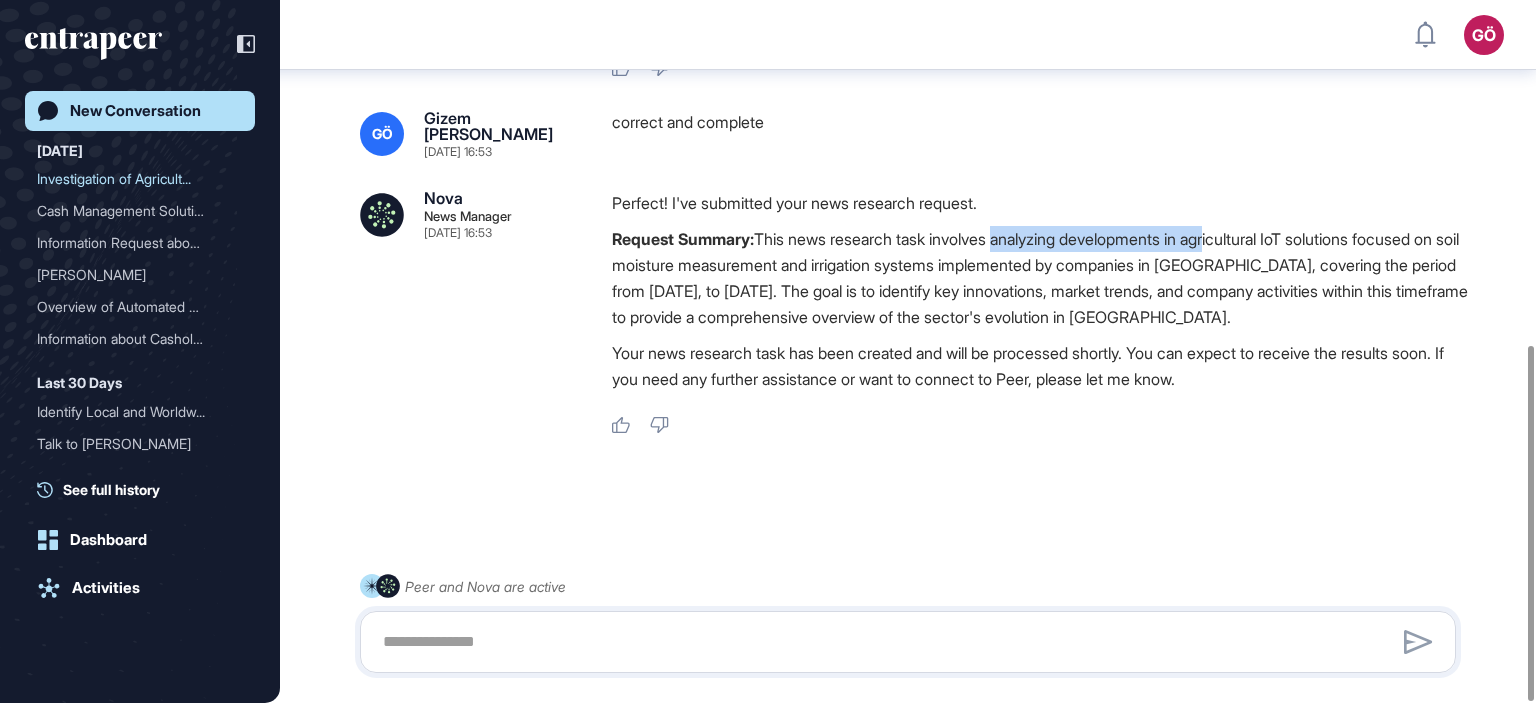 drag, startPoint x: 1012, startPoint y: 236, endPoint x: 1254, endPoint y: 251, distance: 242.46443 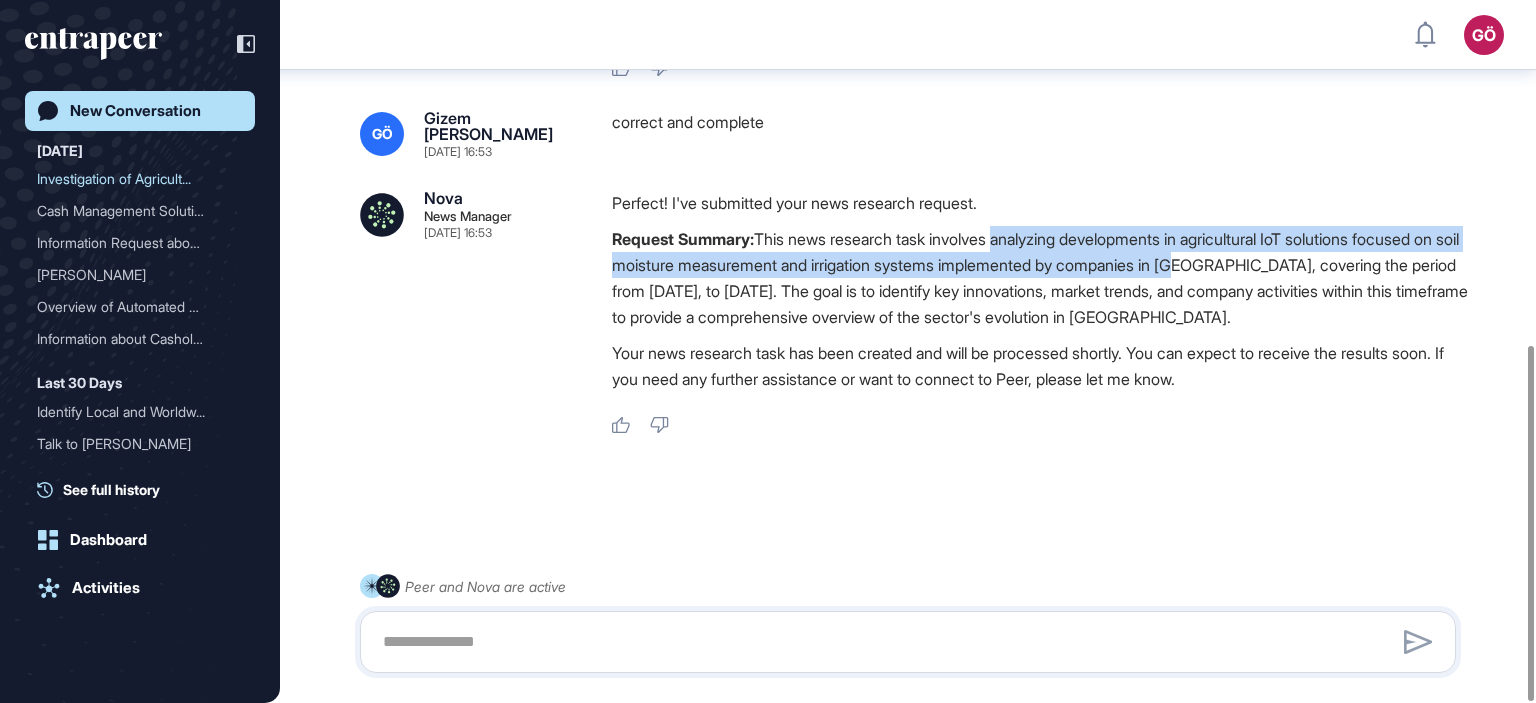 click on "Request Summary:  This news research task involves analyzing developments in agricultural IoT solutions focused on soil moisture measurement and irrigation systems implemented by companies in Turkey, covering the period from January 1, 2020, to July 21, 2025. The goal is to identify key innovations, market trends, and company activities within this timeframe to provide a comprehensive overview of the sector's evolution in Turkey." at bounding box center (1042, 278) 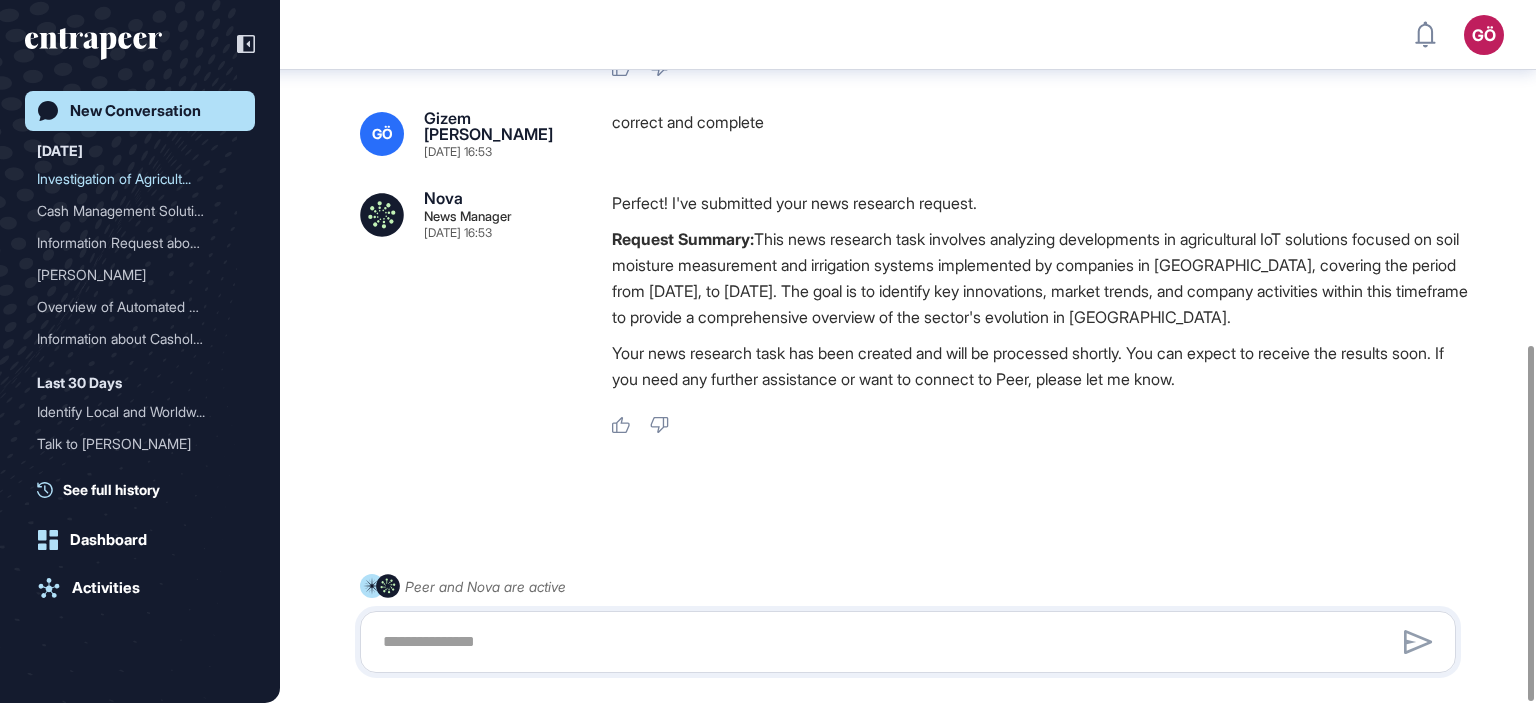 click on "Request Summary:  This news research task involves analyzing developments in agricultural IoT solutions focused on soil moisture measurement and irrigation systems implemented by companies in Turkey, covering the period from January 1, 2020, to July 21, 2025. The goal is to identify key innovations, market trends, and company activities within this timeframe to provide a comprehensive overview of the sector's evolution in Turkey." at bounding box center [1042, 278] 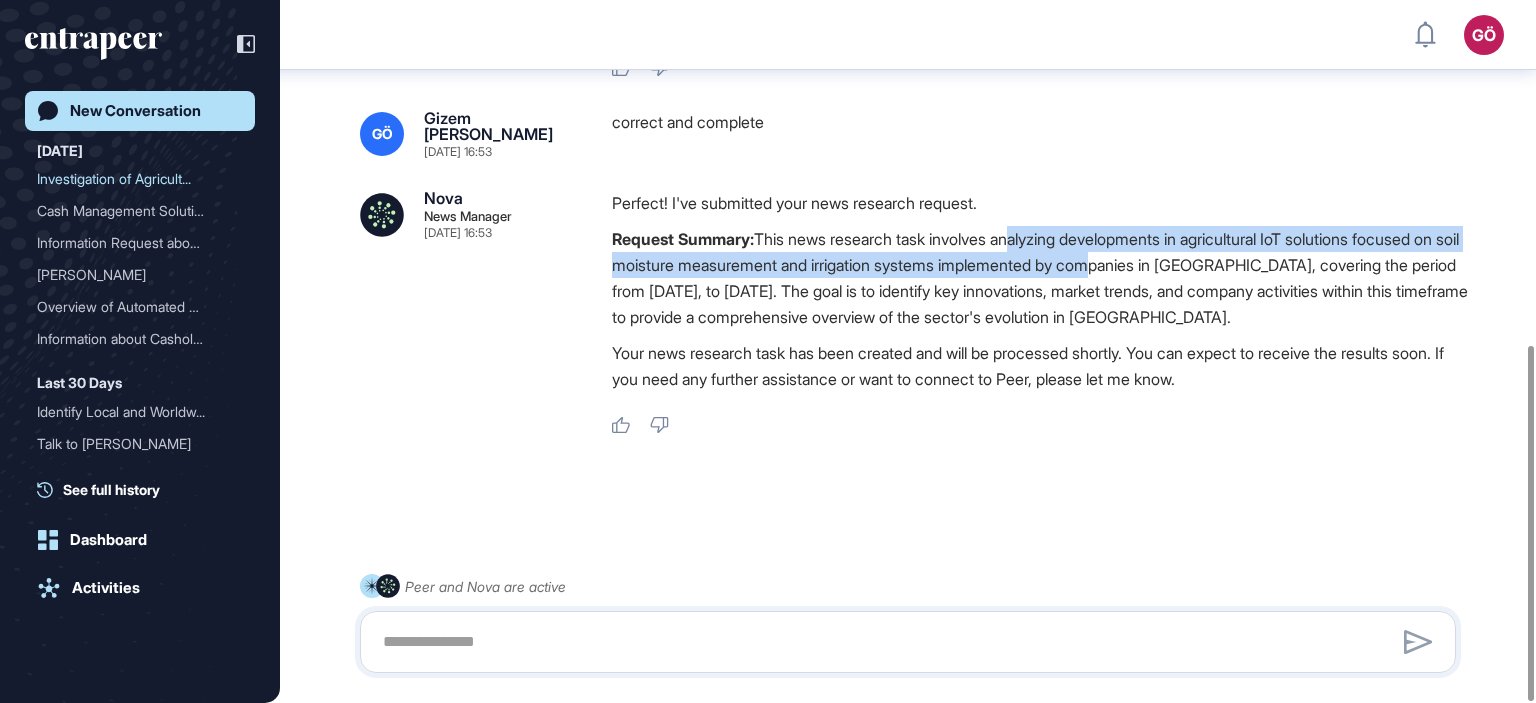 drag, startPoint x: 1021, startPoint y: 239, endPoint x: 1151, endPoint y: 263, distance: 132.19682 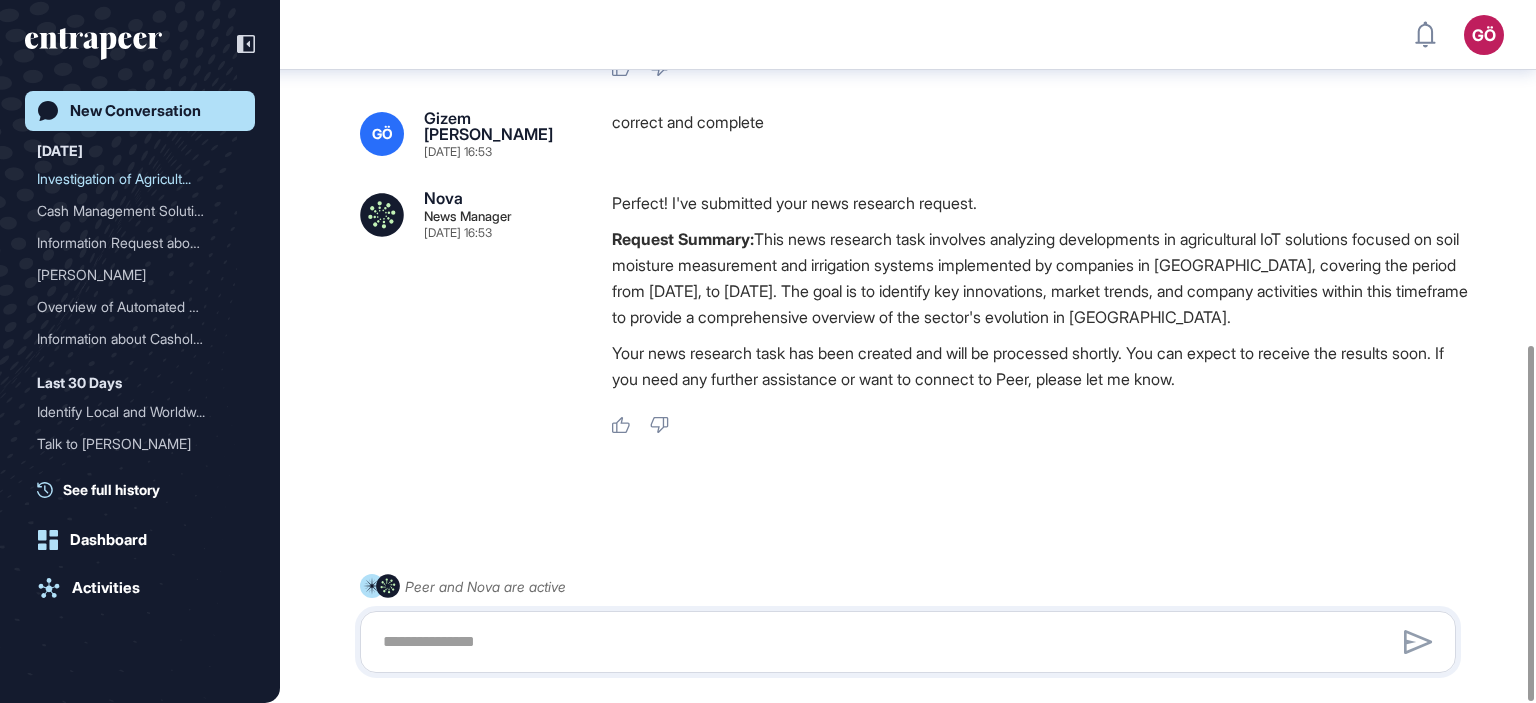 click on "Request Summary:  This news research task involves analyzing developments in agricultural IoT solutions focused on soil moisture measurement and irrigation systems implemented by companies in Turkey, covering the period from January 1, 2020, to July 21, 2025. The goal is to identify key innovations, market trends, and company activities within this timeframe to provide a comprehensive overview of the sector's evolution in Turkey." at bounding box center [1042, 278] 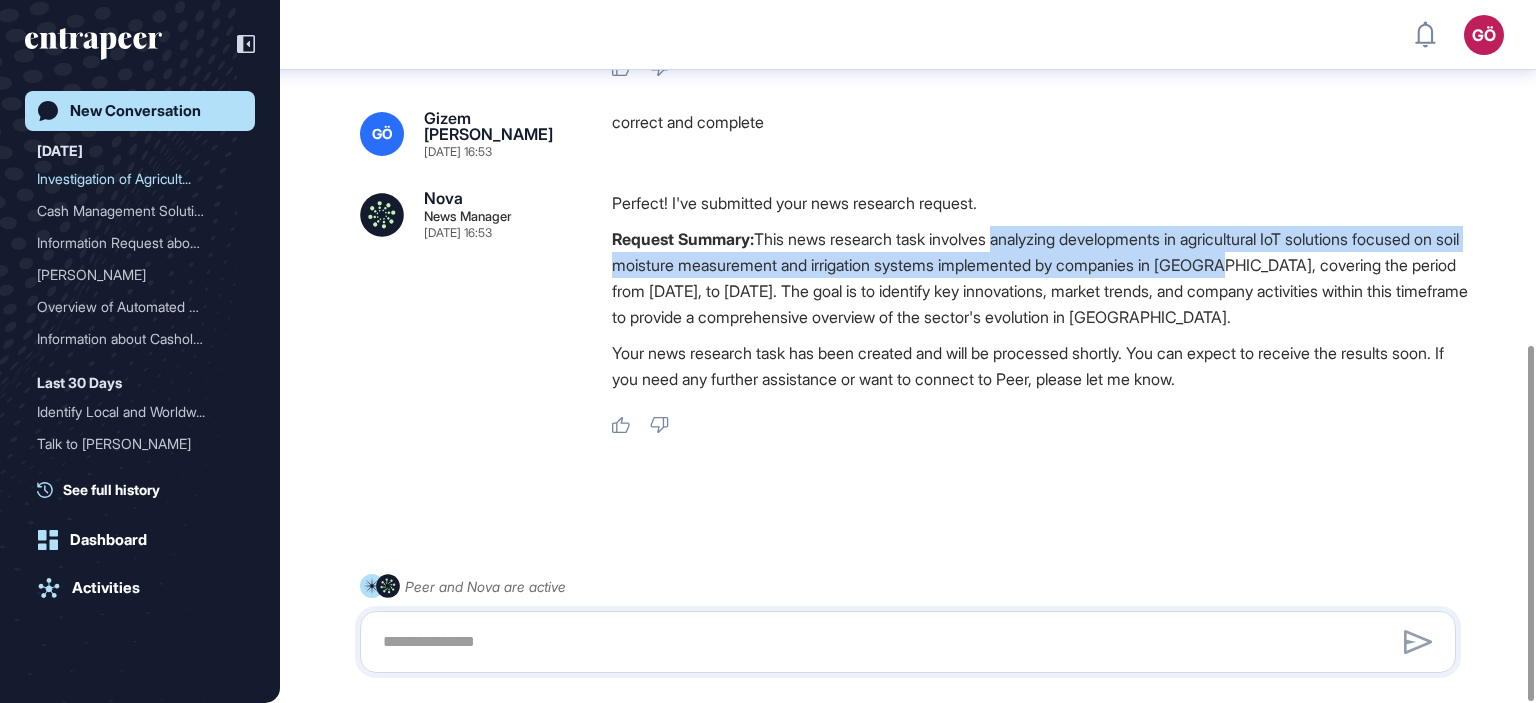 drag, startPoint x: 1012, startPoint y: 235, endPoint x: 1286, endPoint y: 259, distance: 275.04907 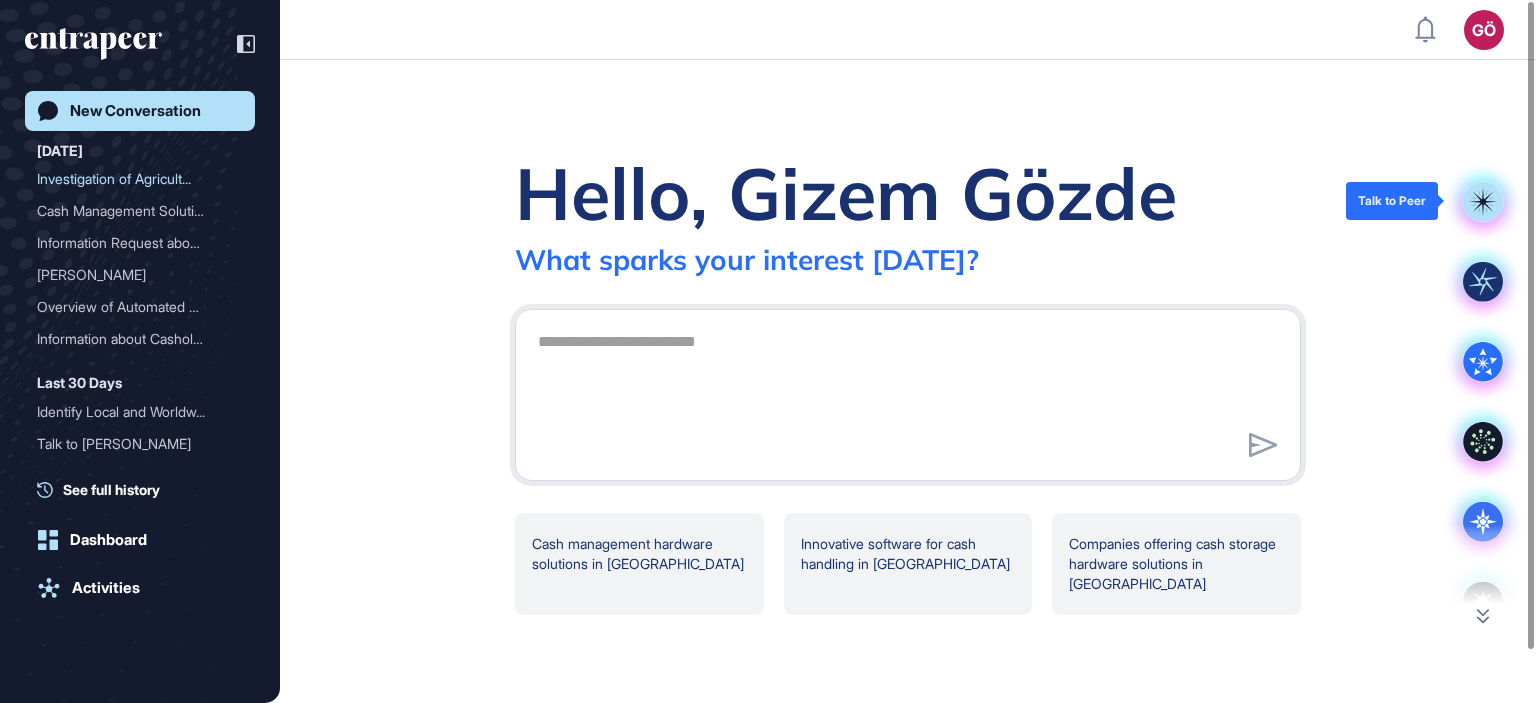 click 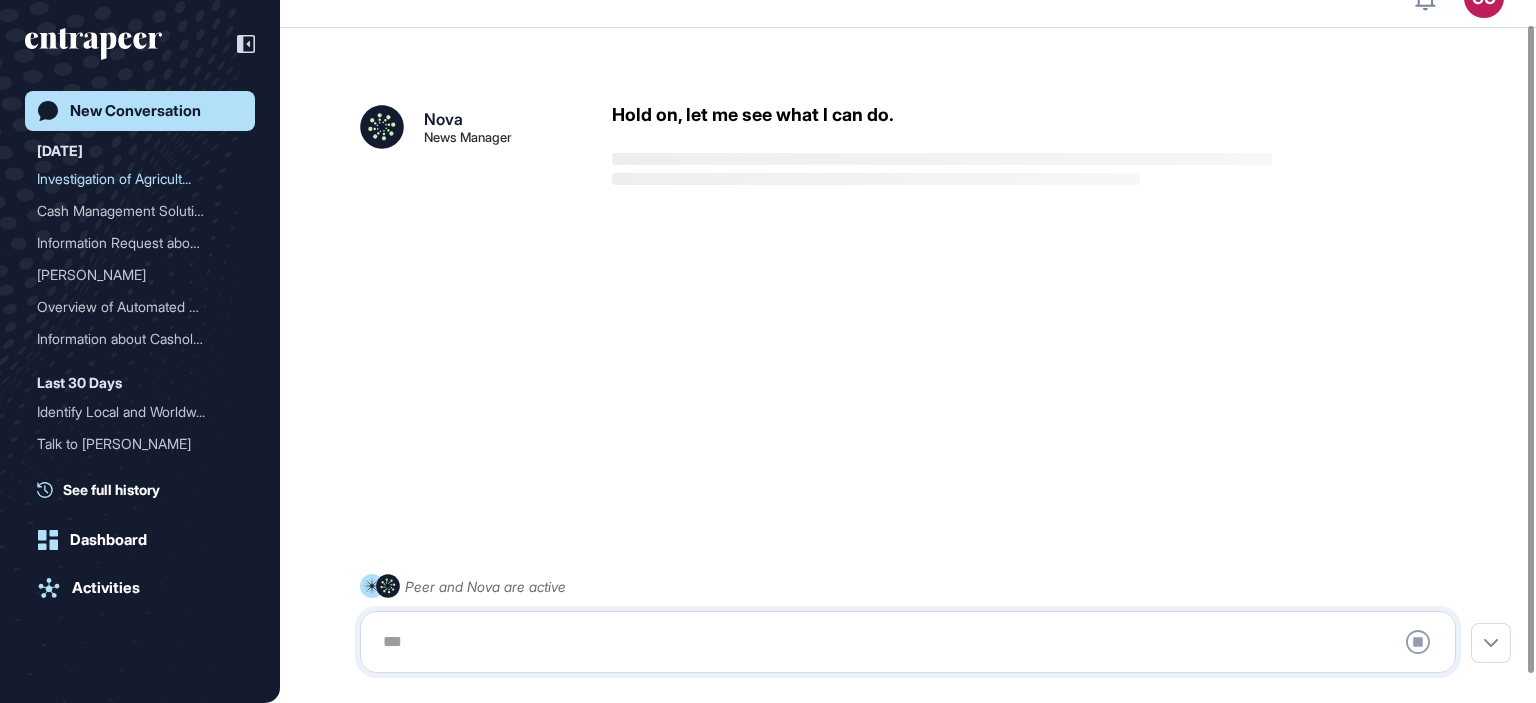 scroll, scrollTop: 56, scrollLeft: 0, axis: vertical 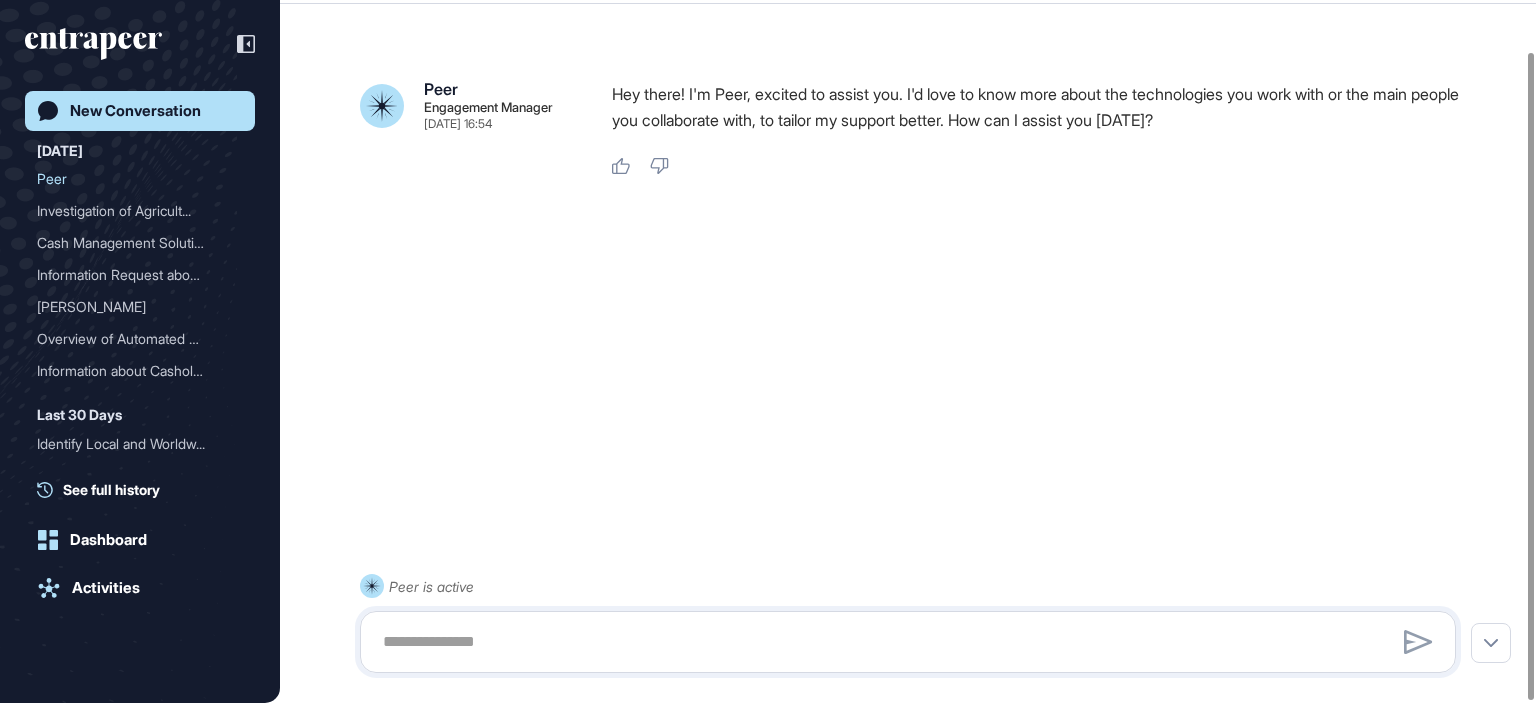 click on "New Conversation" 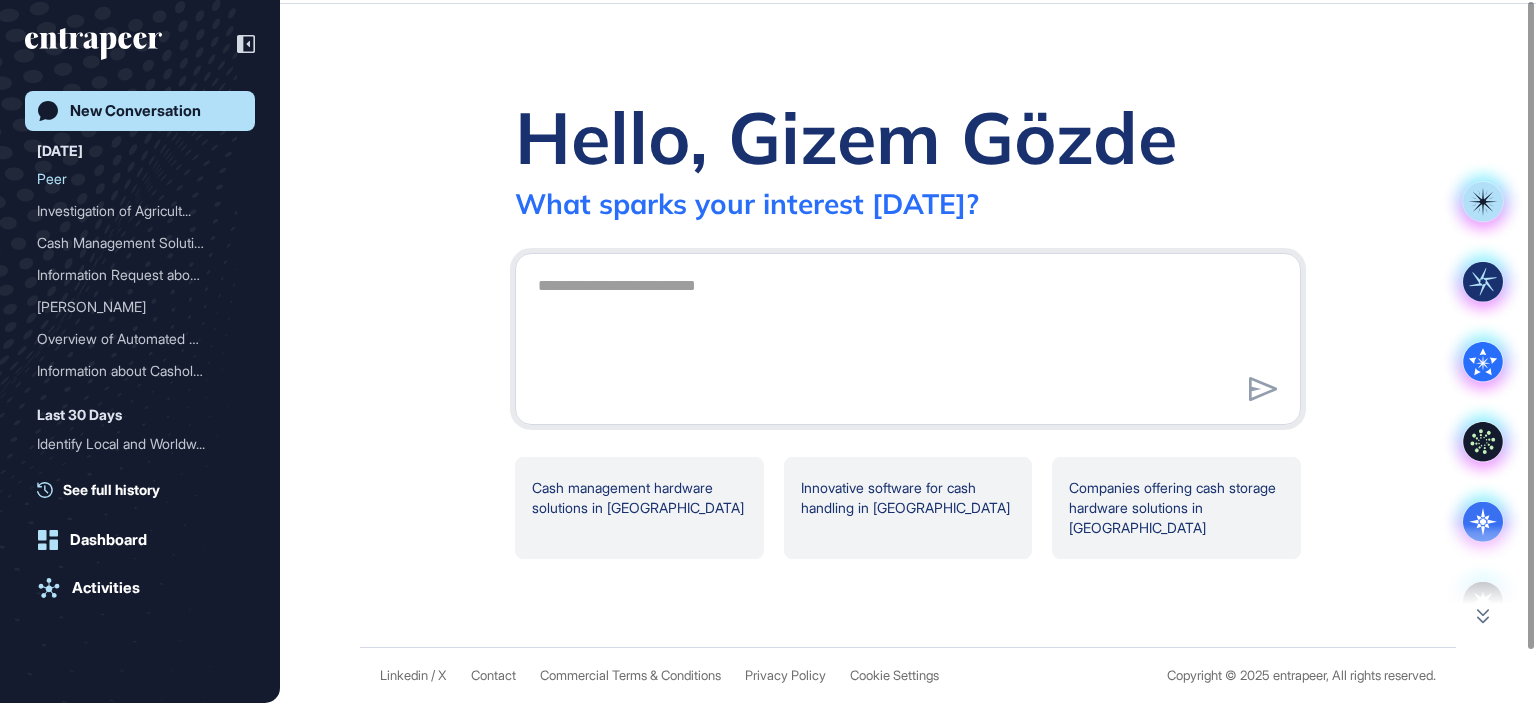 scroll, scrollTop: 0, scrollLeft: 0, axis: both 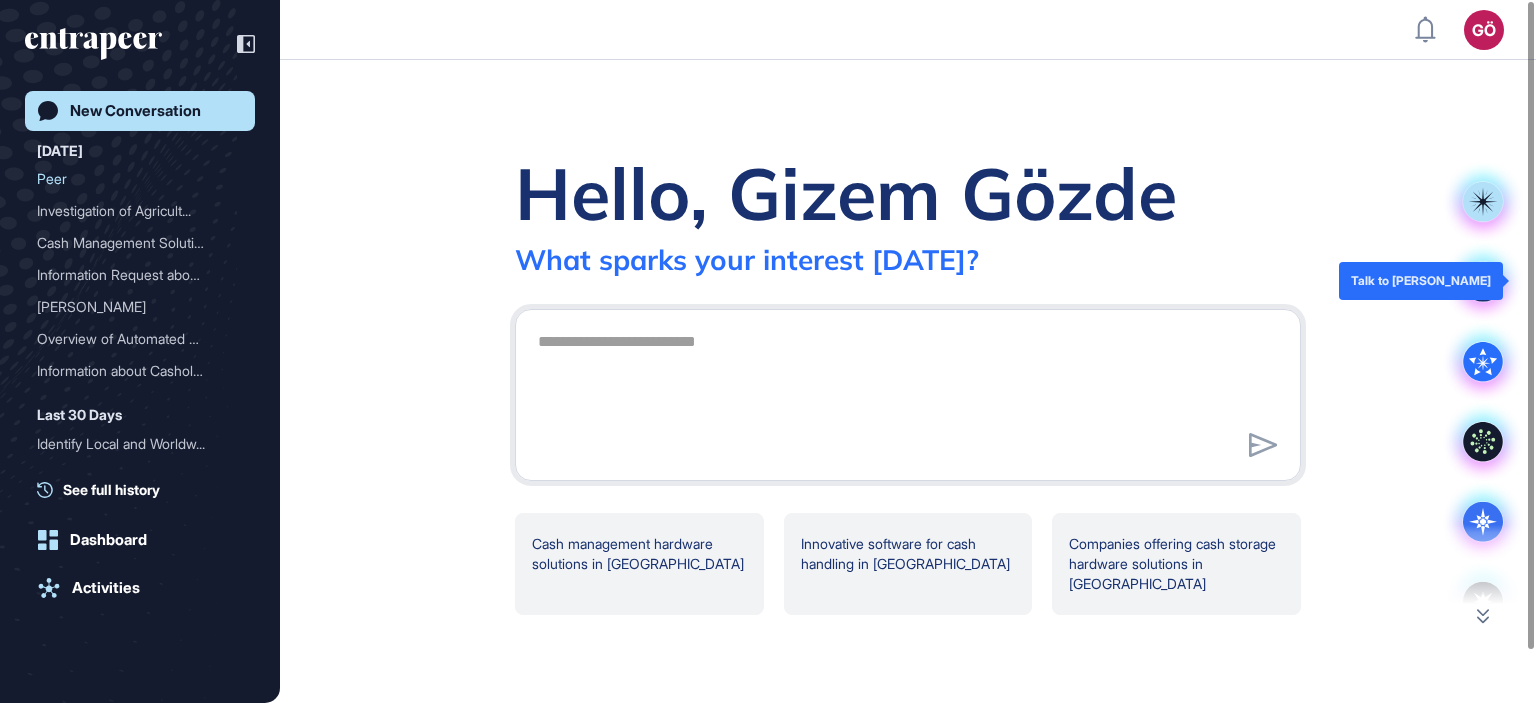 click 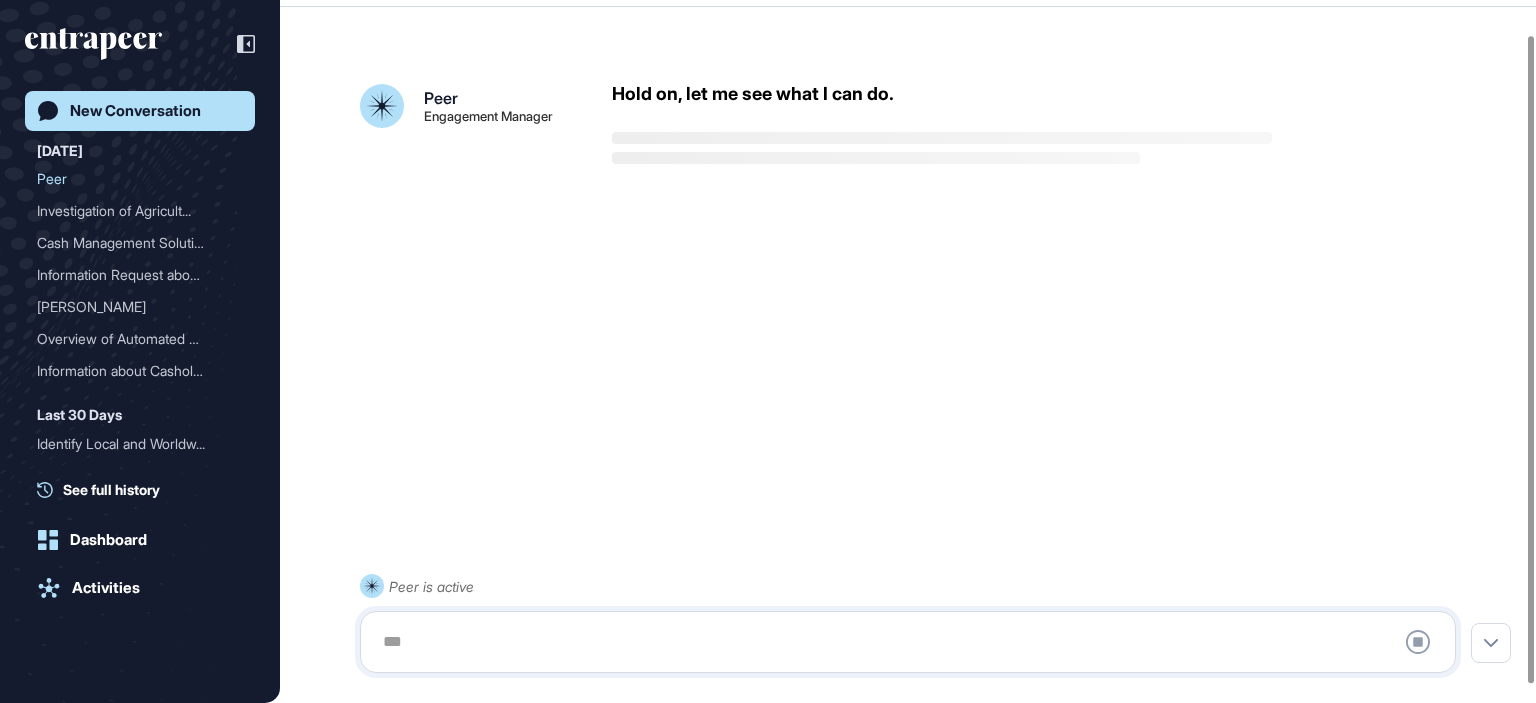 scroll, scrollTop: 56, scrollLeft: 0, axis: vertical 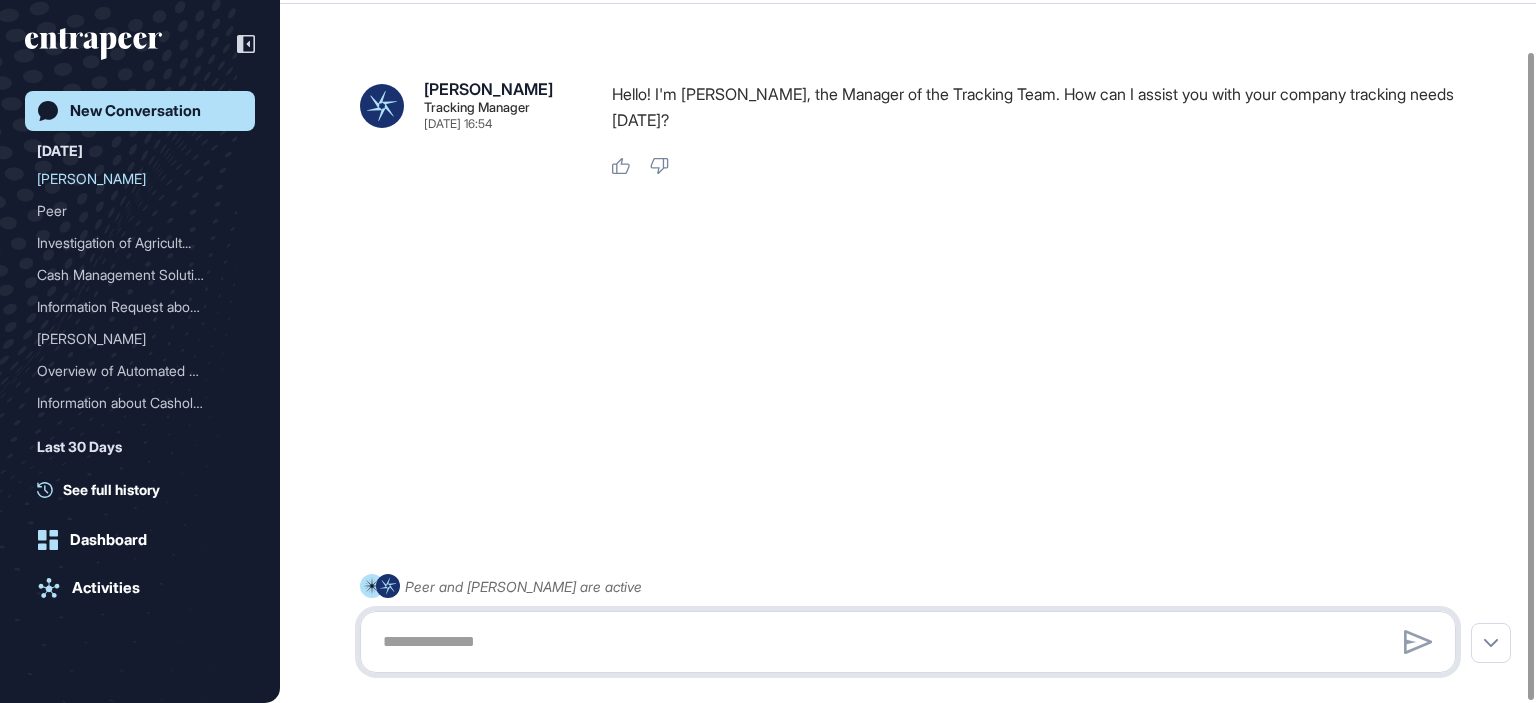 click at bounding box center (908, 642) 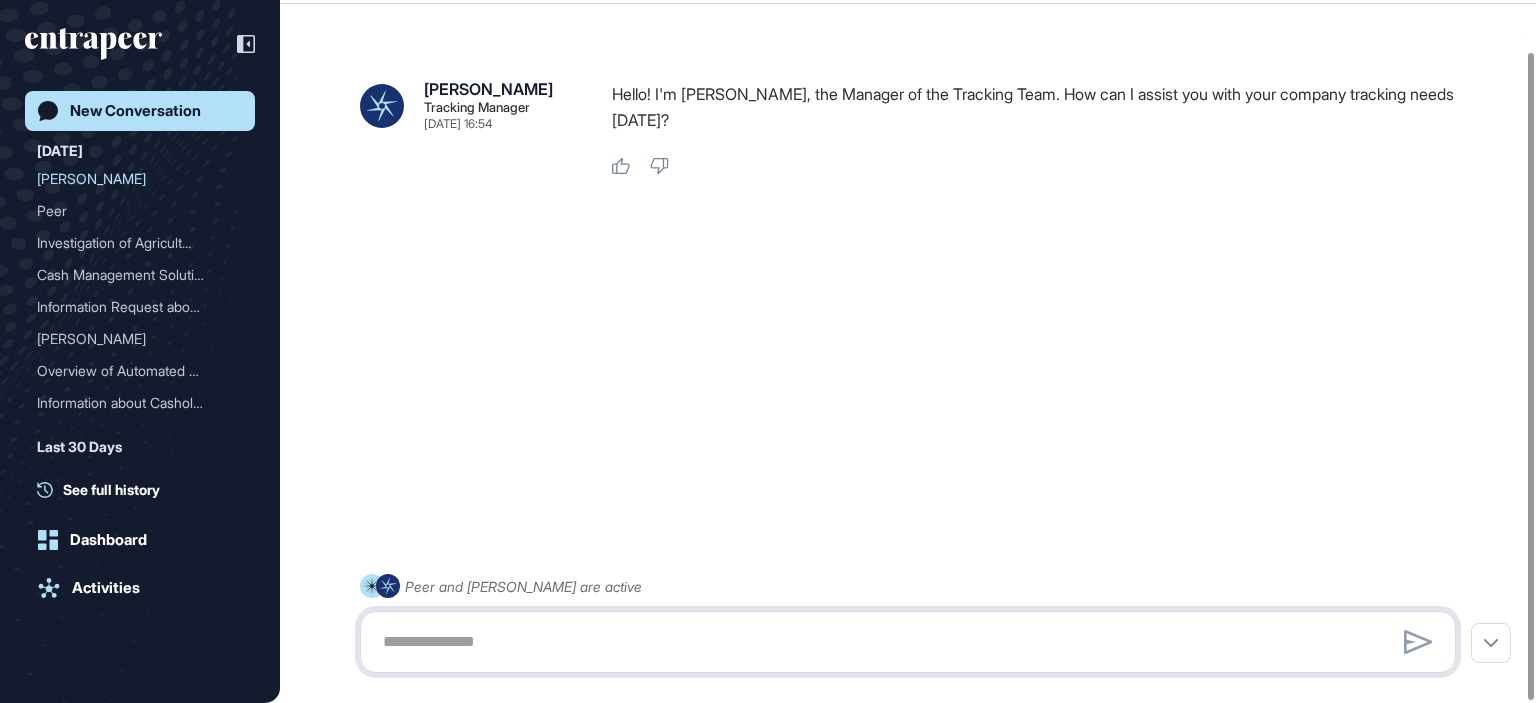 paste on "**********" 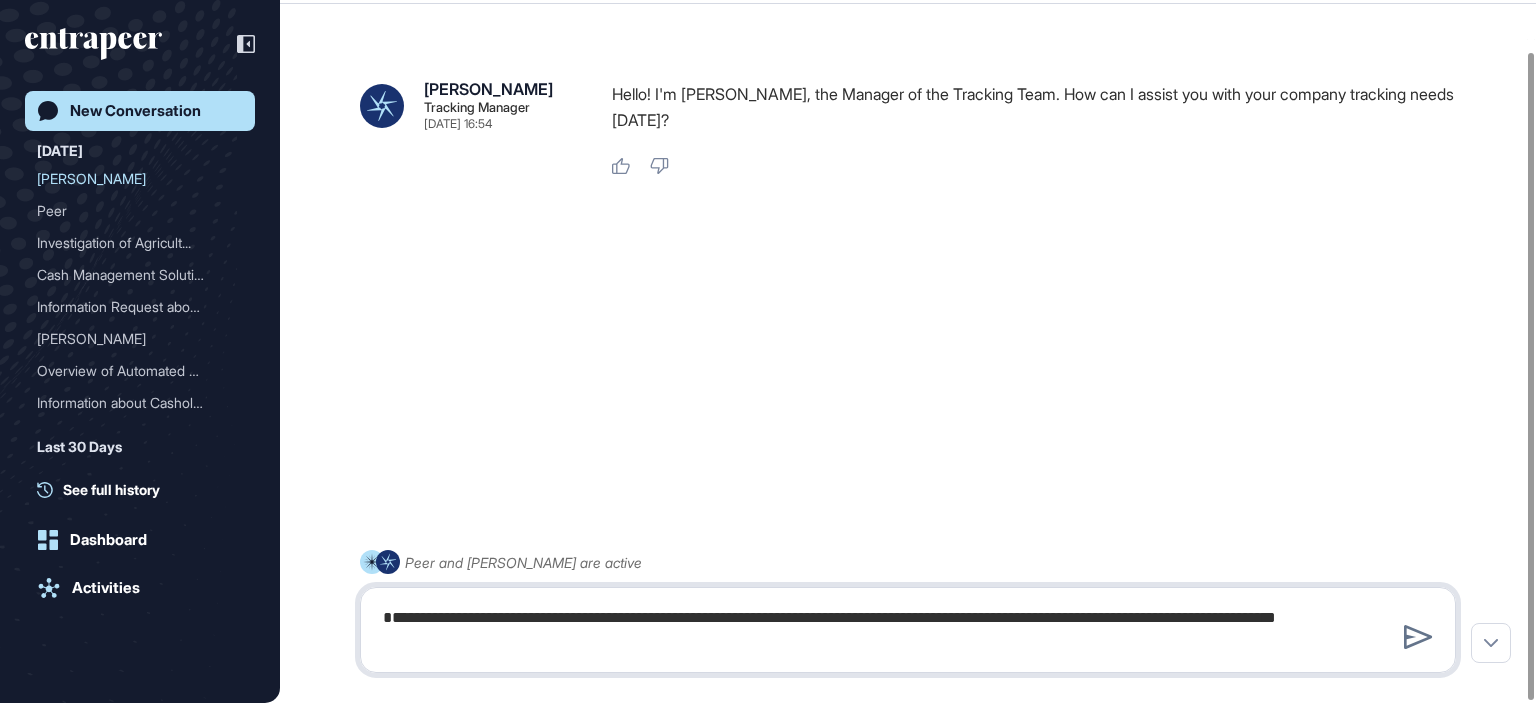 click on "**********" at bounding box center (908, 630) 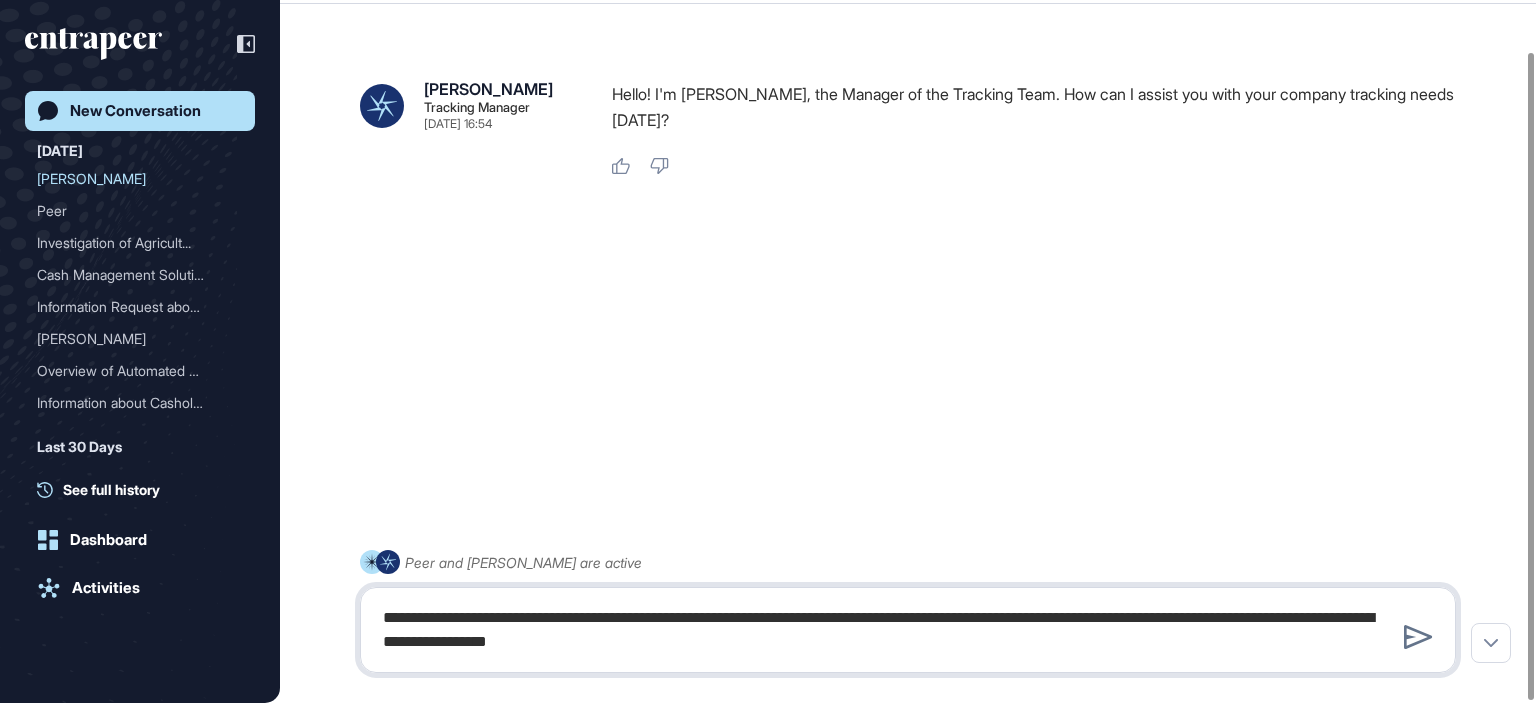click on "**********" at bounding box center (908, 630) 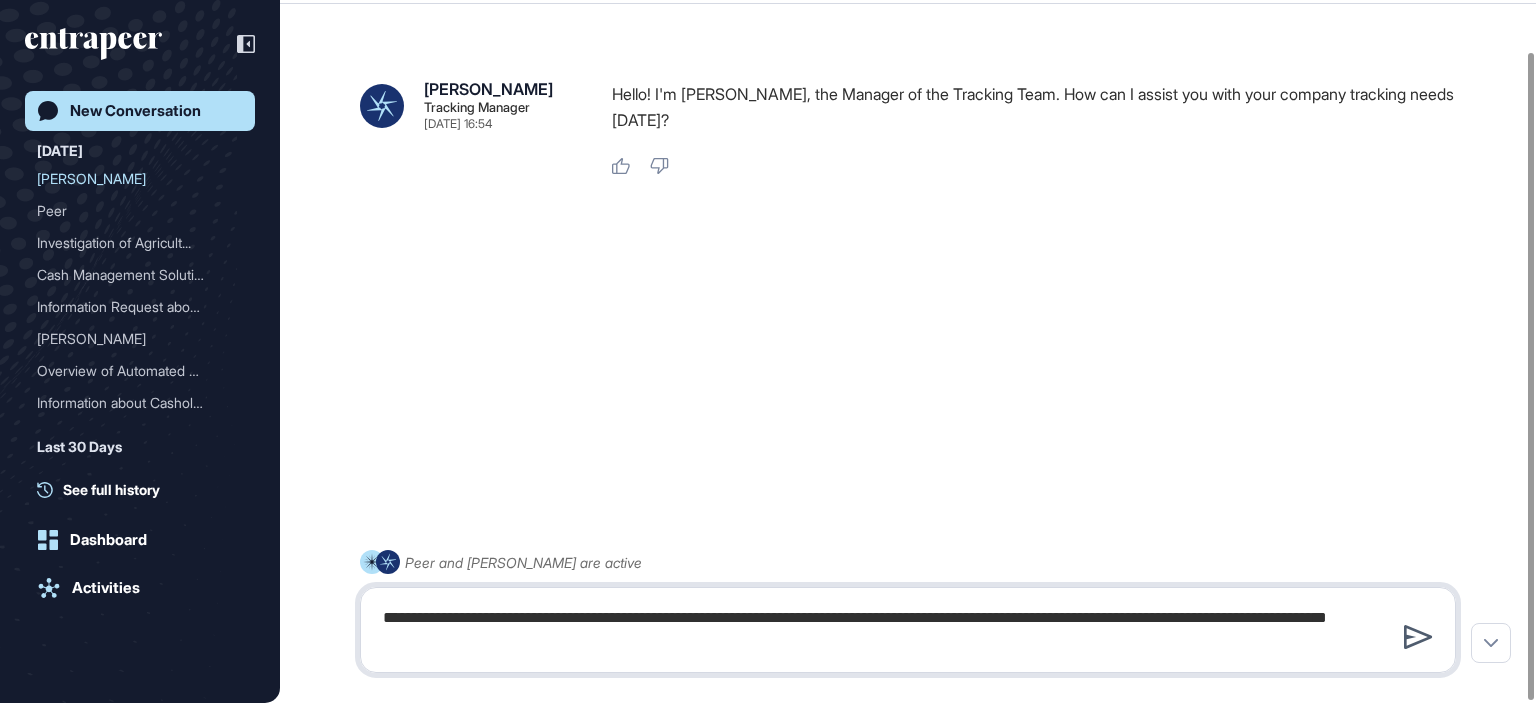 type on "**********" 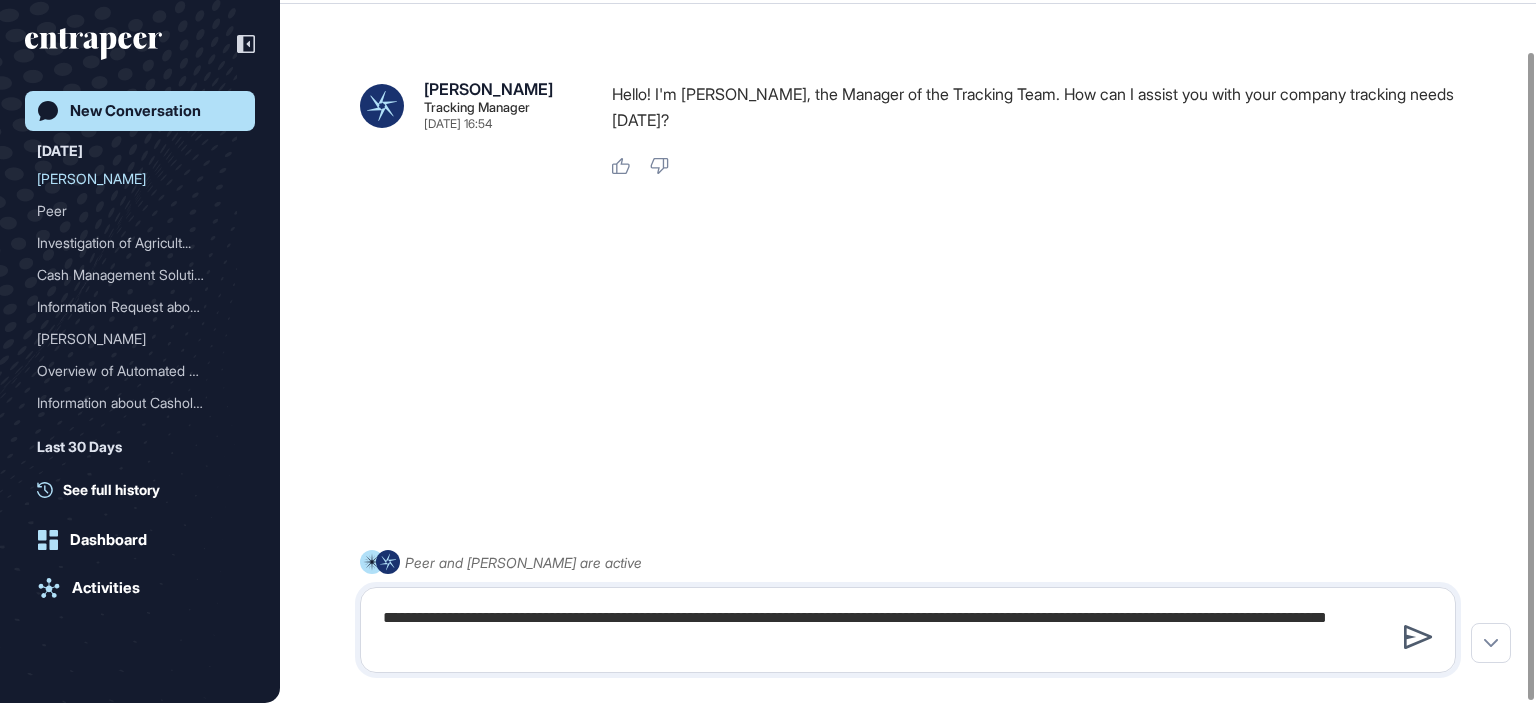 click 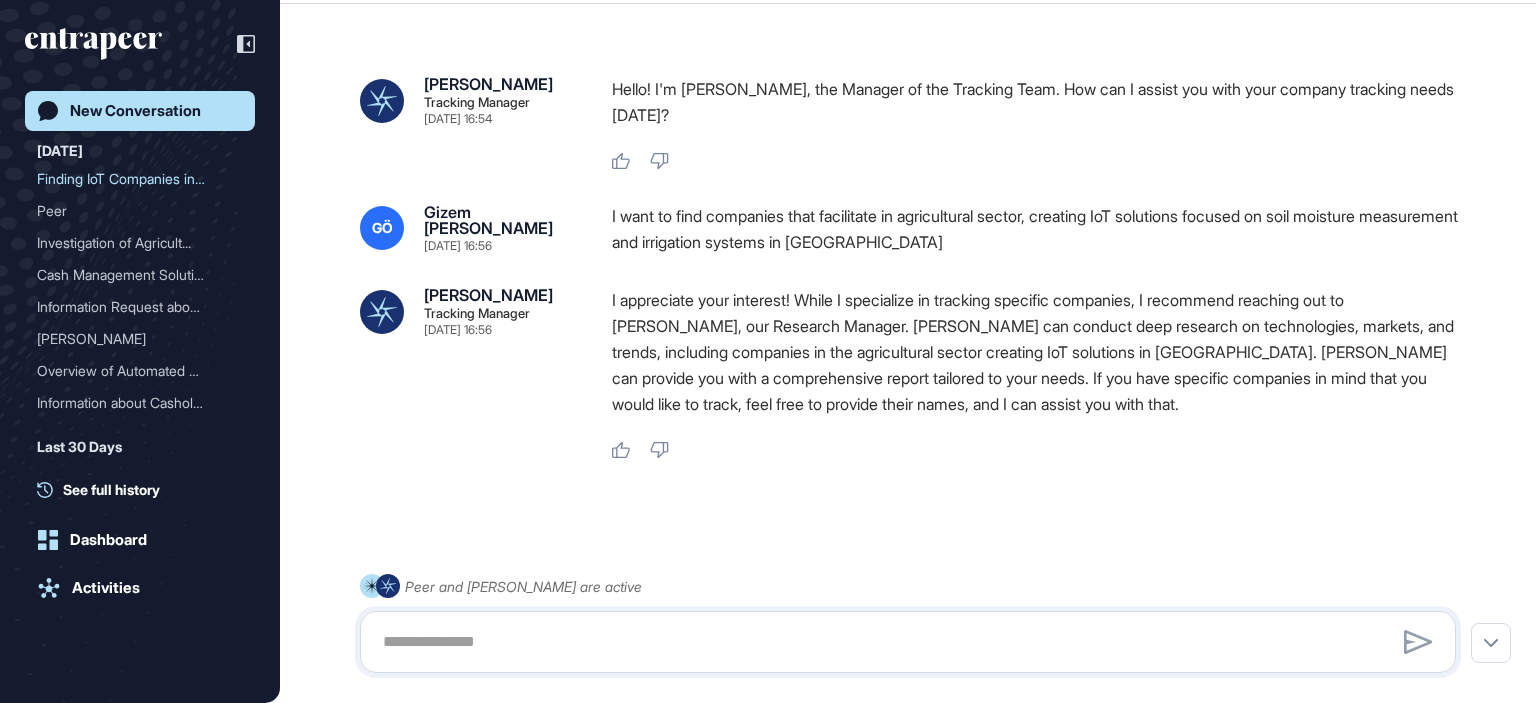 scroll, scrollTop: 63, scrollLeft: 0, axis: vertical 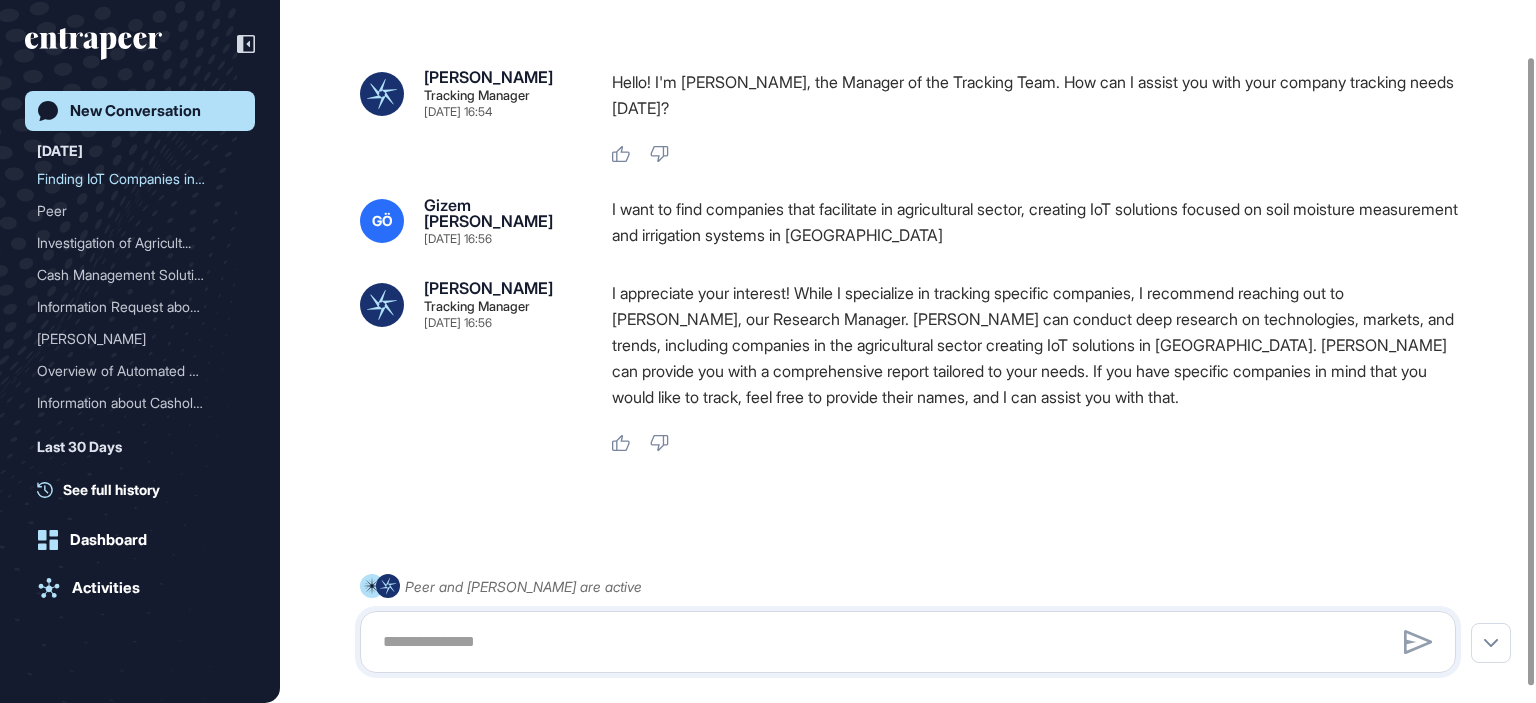 click on "I appreciate your interest! While I specialize in tracking specific companies, I recommend reaching out to Reese, our Research Manager. Reese can conduct deep research on technologies, markets, and trends, including companies in the agricultural sector creating IoT solutions in Turkey. Reese can provide you with a comprehensive report tailored to your needs. If you have specific companies in mind that you would like to track, feel free to provide their names, and I can assist you with that." at bounding box center [1042, 345] 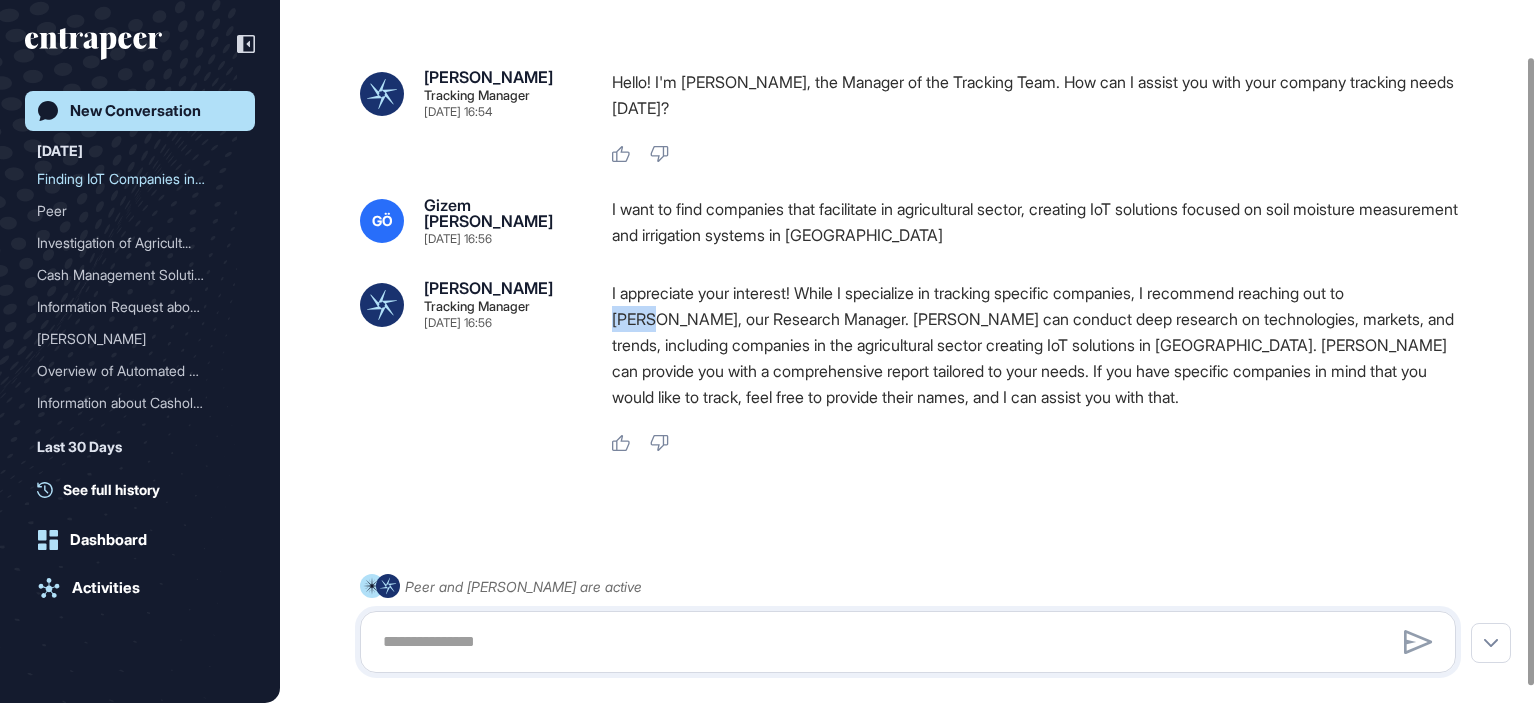 click on "I appreciate your interest! While I specialize in tracking specific companies, I recommend reaching out to Reese, our Research Manager. Reese can conduct deep research on technologies, markets, and trends, including companies in the agricultural sector creating IoT solutions in Turkey. Reese can provide you with a comprehensive report tailored to your needs. If you have specific companies in mind that you would like to track, feel free to provide their names, and I can assist you with that." at bounding box center (1042, 345) 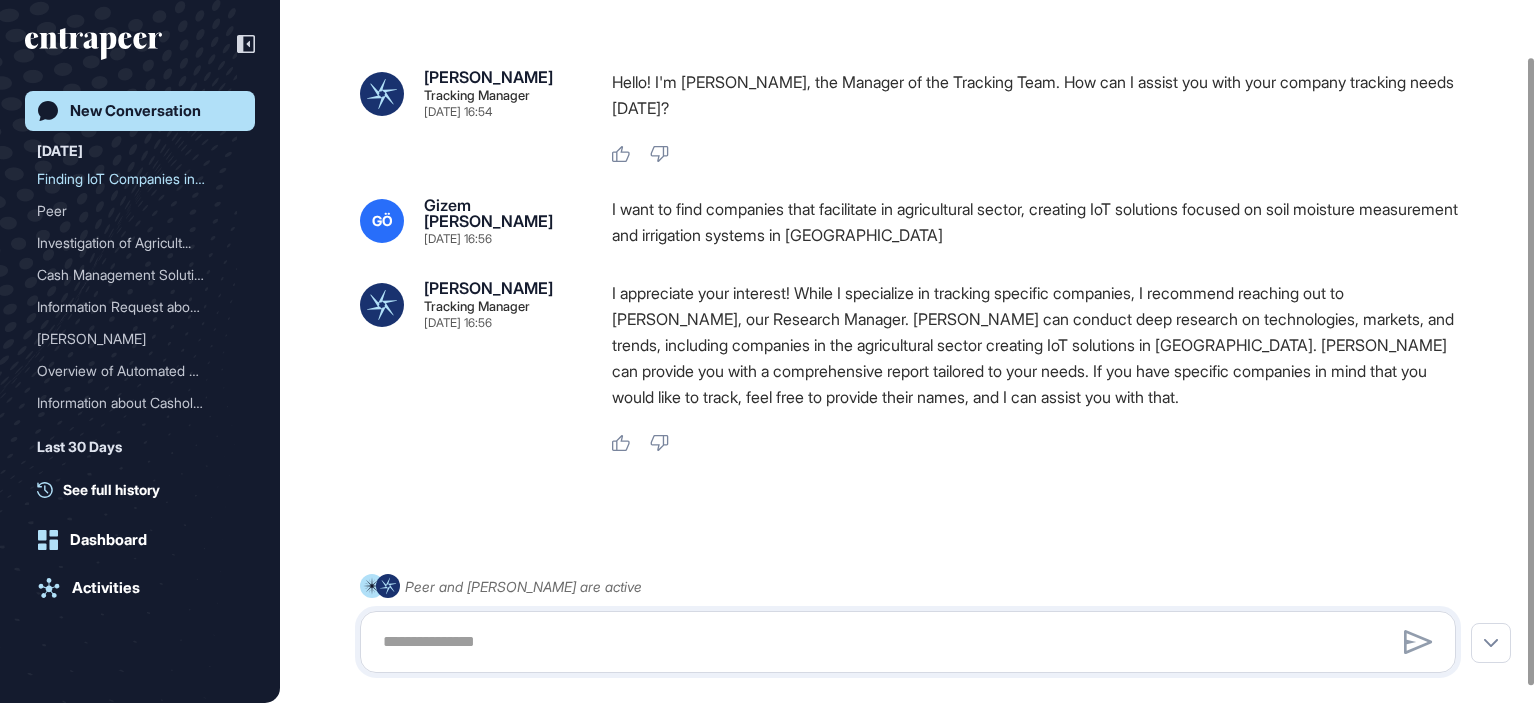 click on "I appreciate your interest! While I specialize in tracking specific companies, I recommend reaching out to Reese, our Research Manager. Reese can conduct deep research on technologies, markets, and trends, including companies in the agricultural sector creating IoT solutions in Turkey. Reese can provide you with a comprehensive report tailored to your needs. If you have specific companies in mind that you would like to track, feel free to provide their names, and I can assist you with that." at bounding box center [1042, 345] 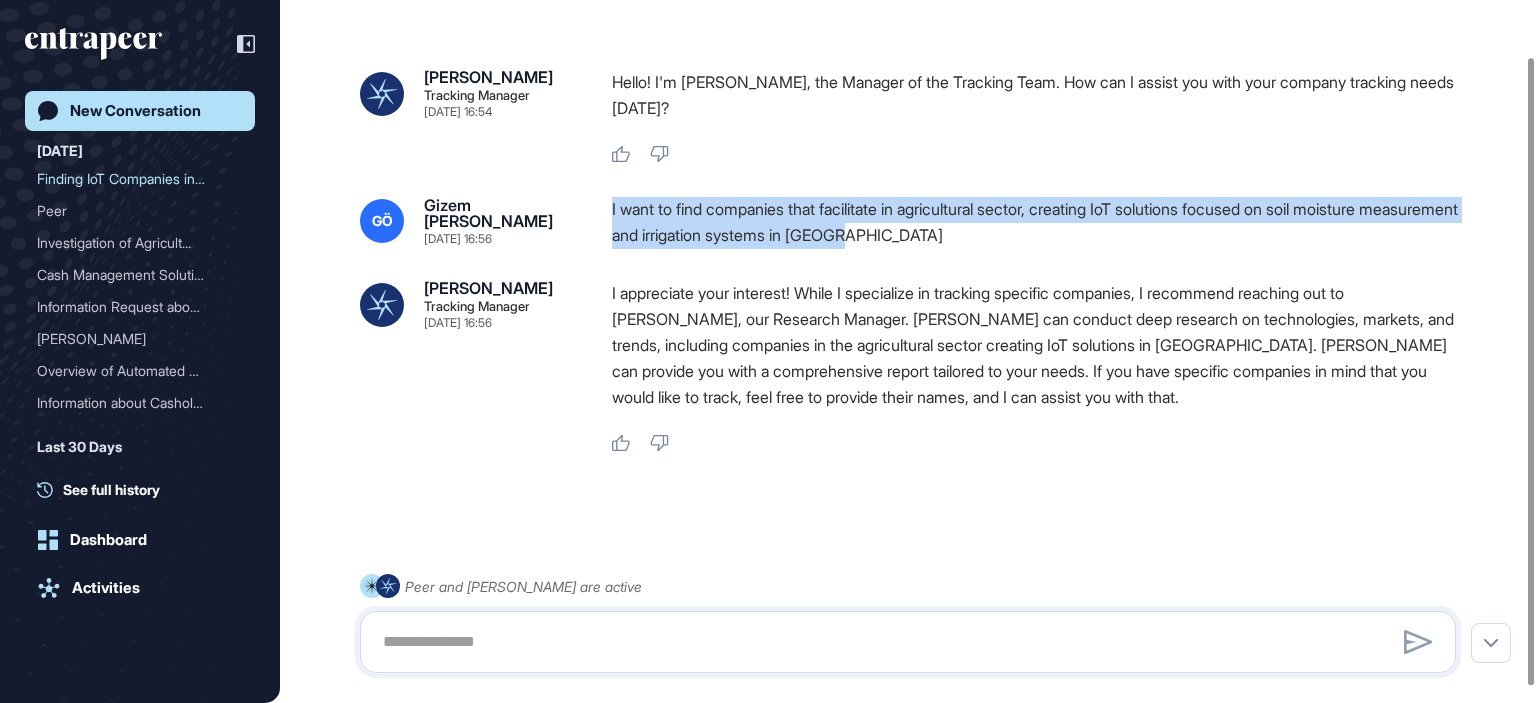 drag, startPoint x: 970, startPoint y: 239, endPoint x: 610, endPoint y: 211, distance: 361.08725 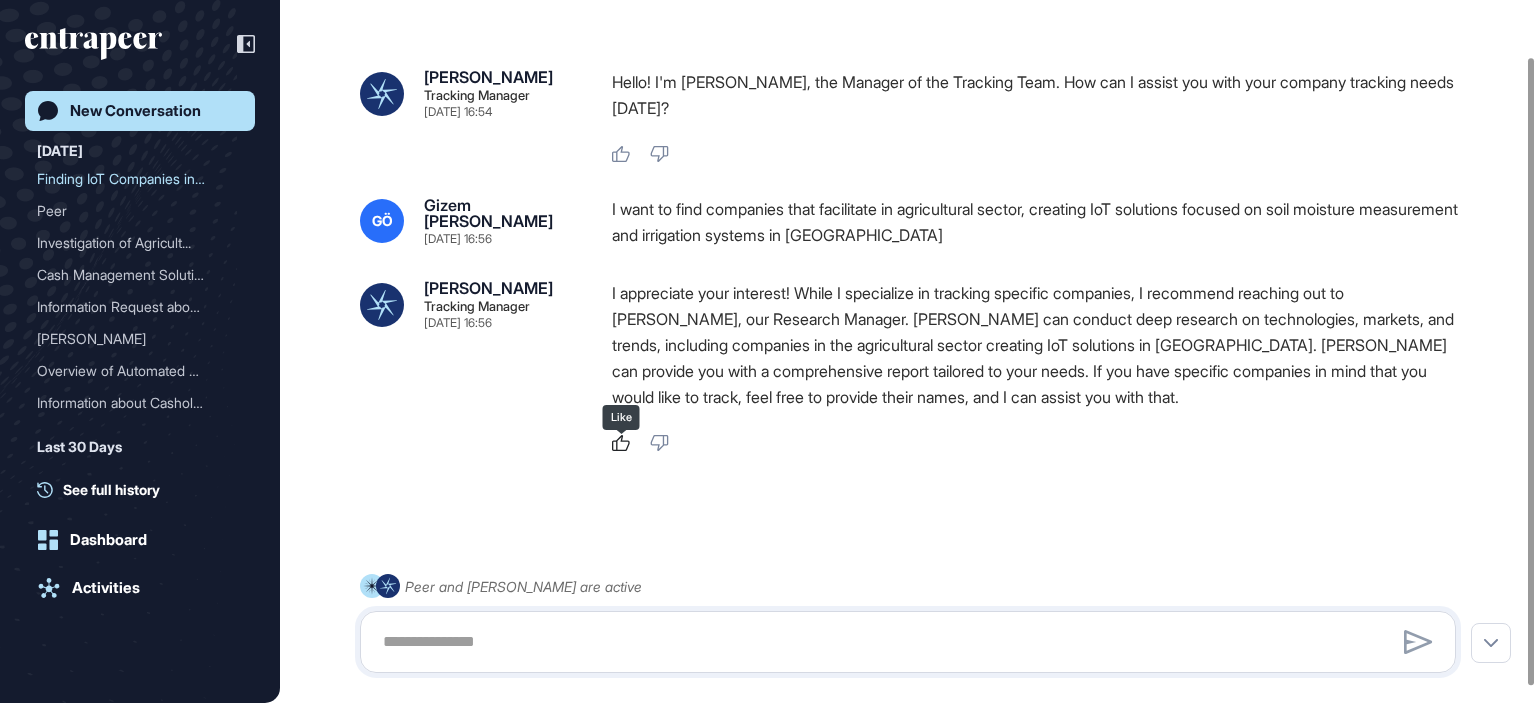 click 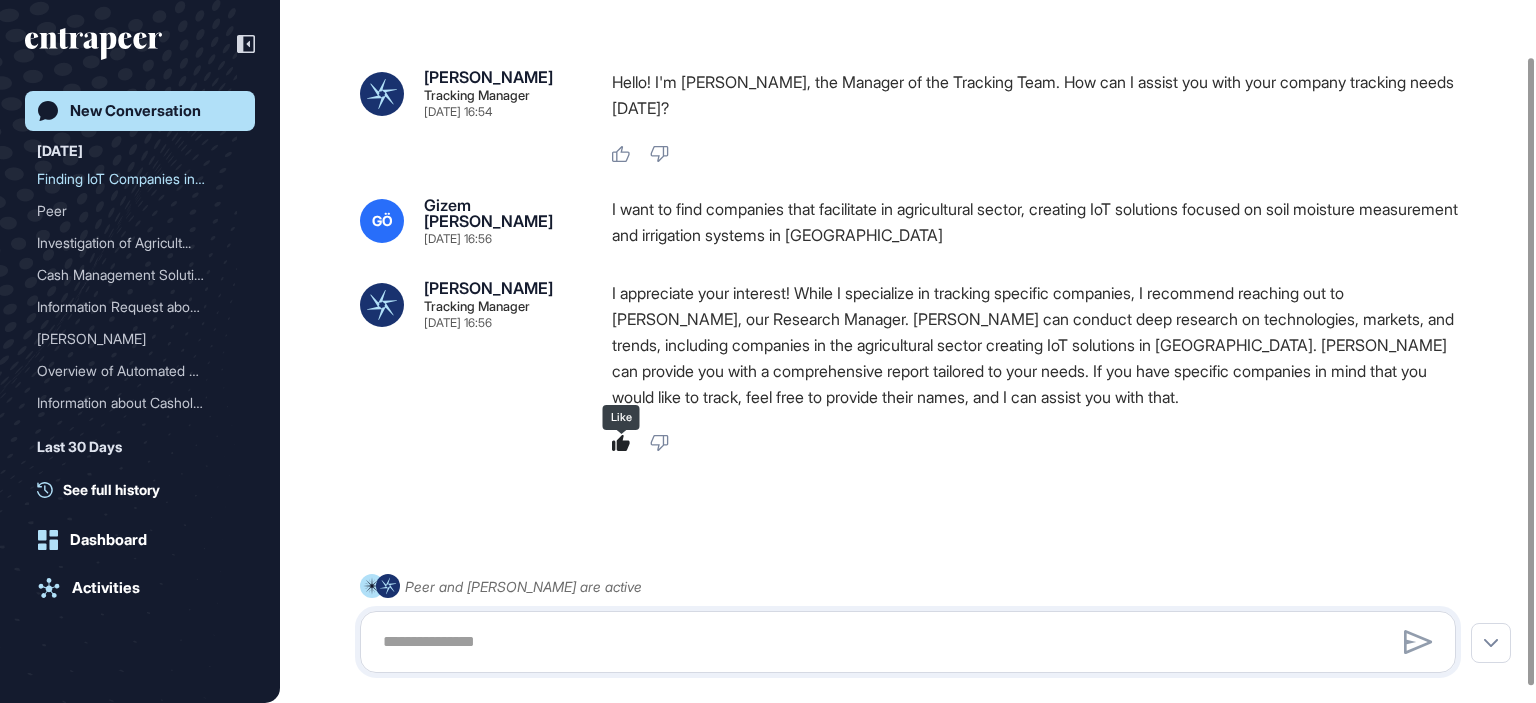 click on "New Conversation" at bounding box center (135, 111) 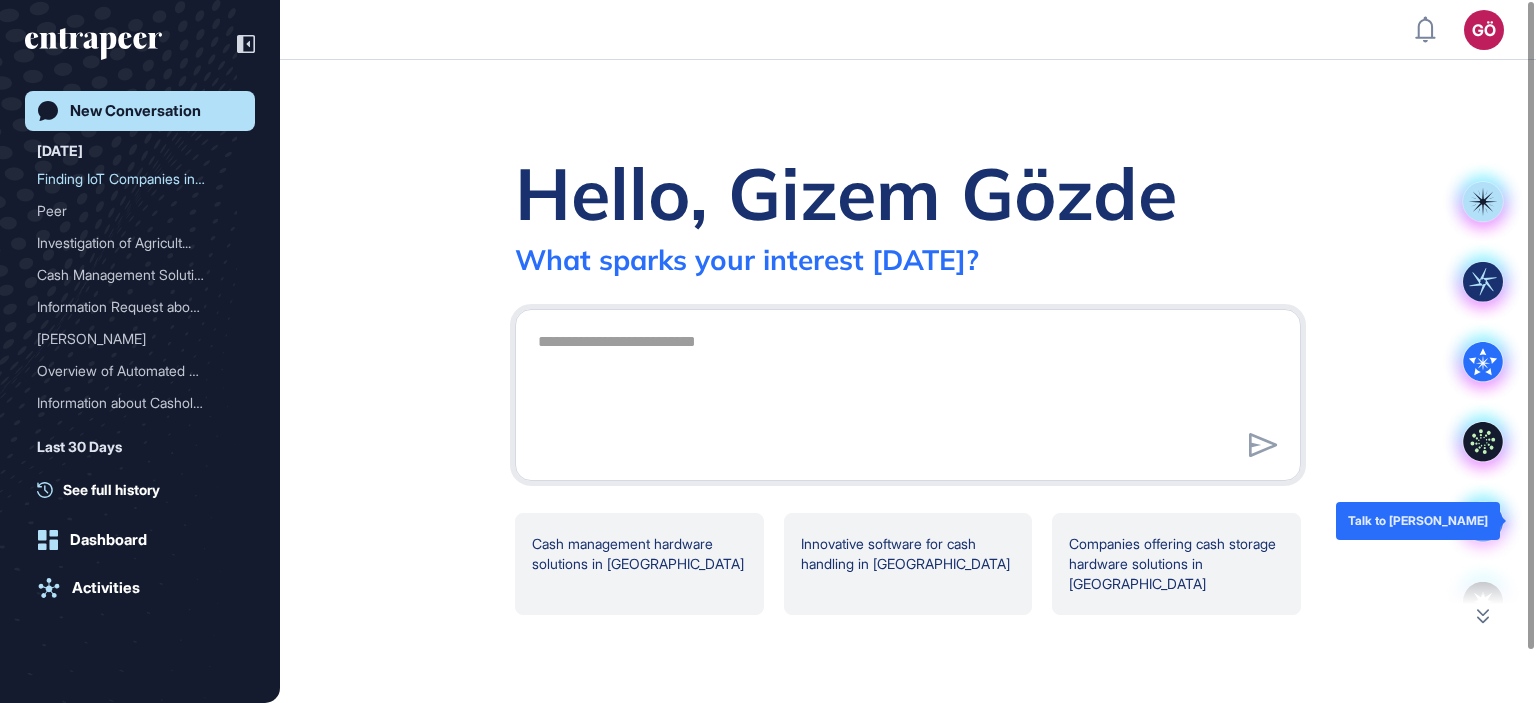 click 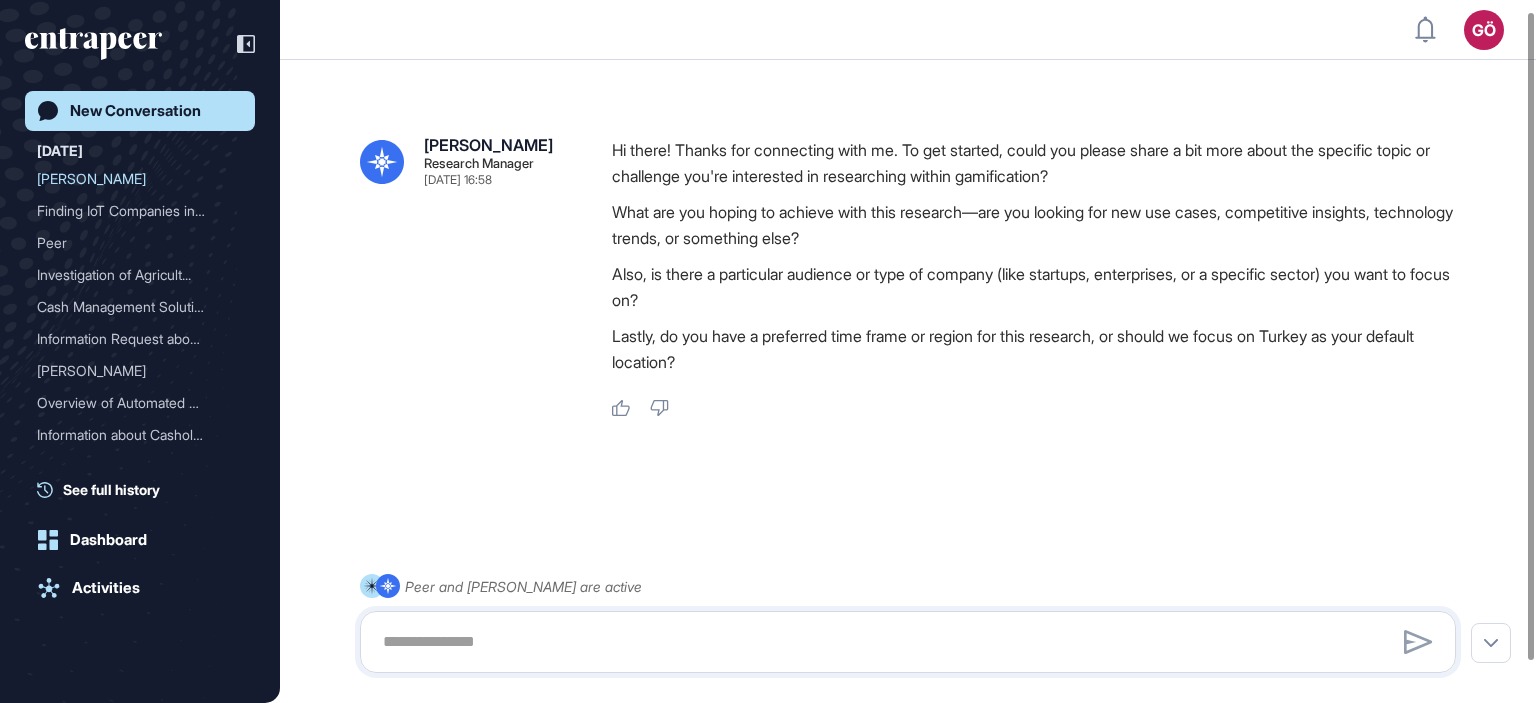 scroll, scrollTop: 0, scrollLeft: 0, axis: both 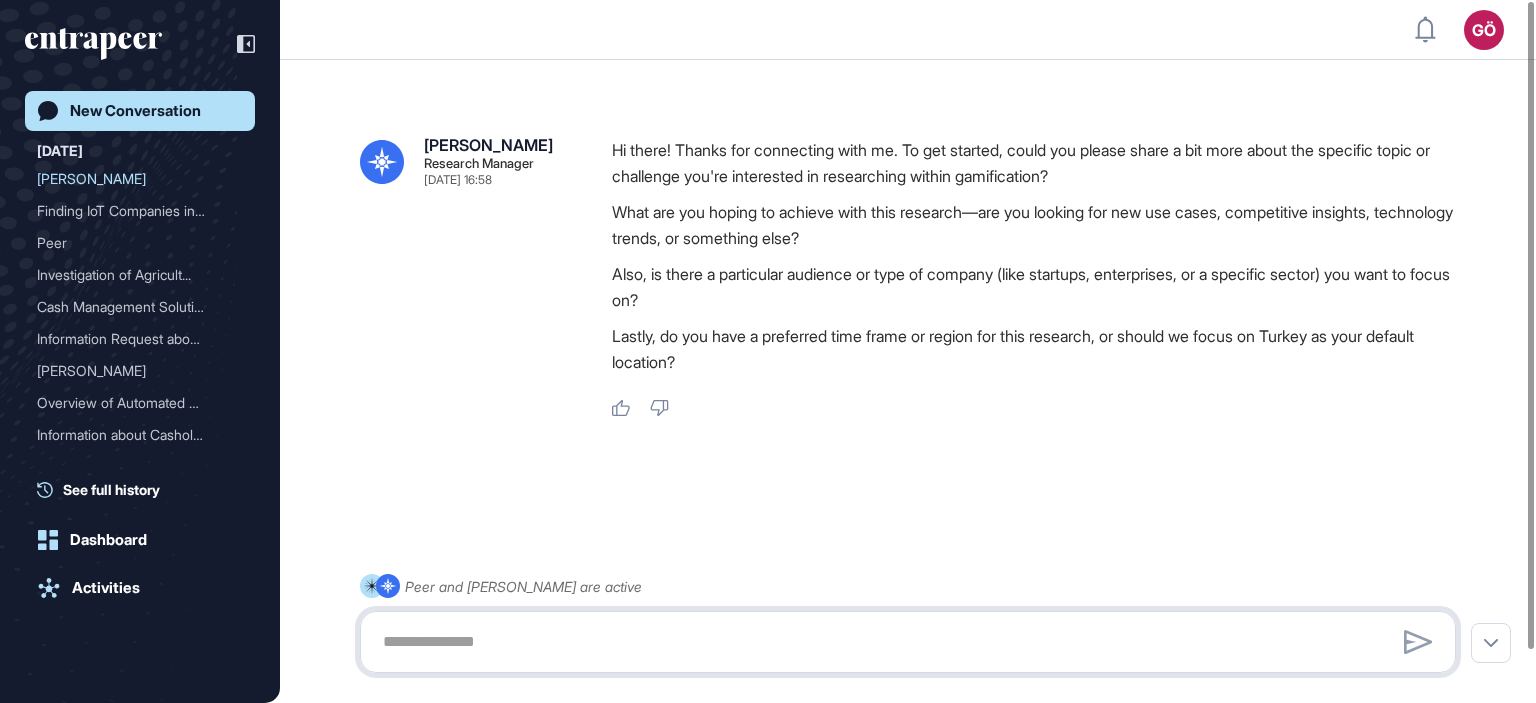 click at bounding box center (908, 642) 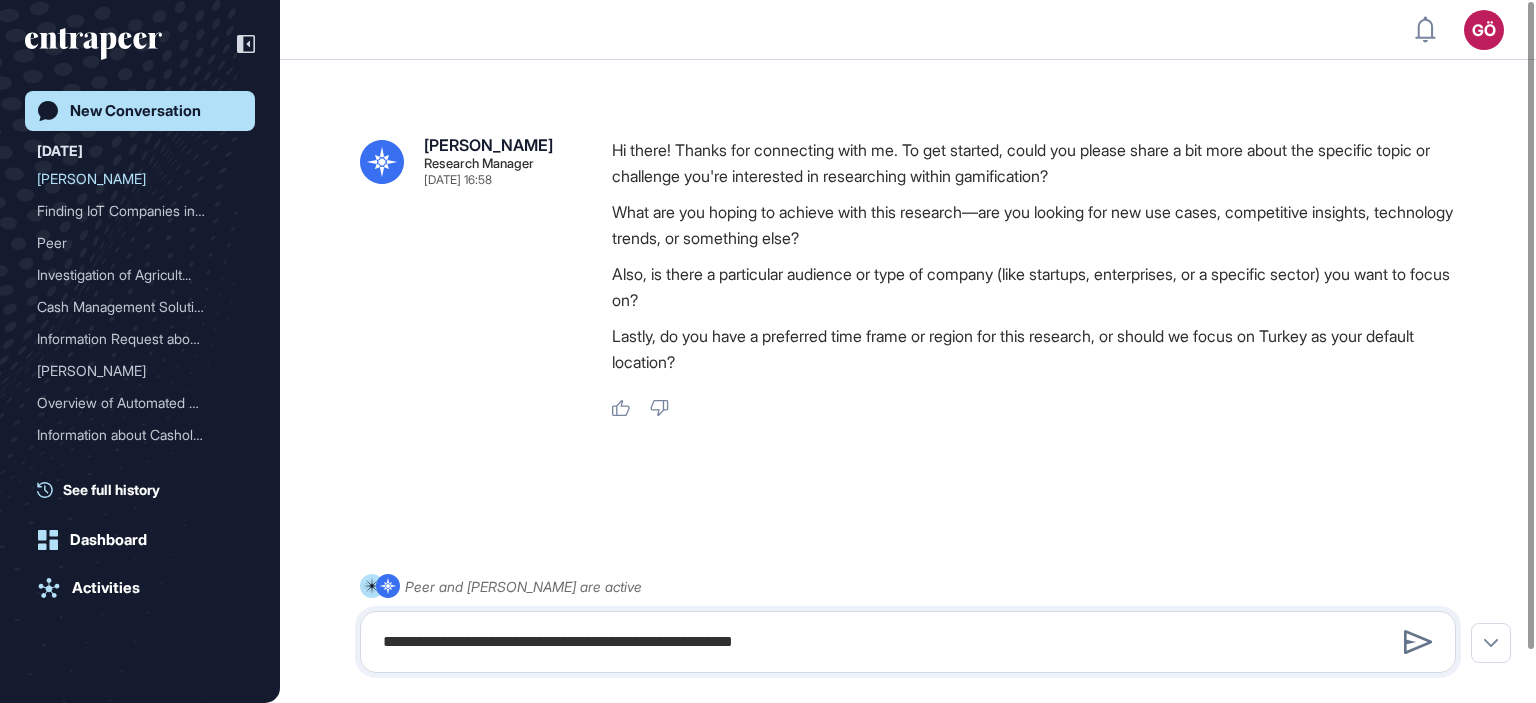click on "What are you hoping to achieve with this research—are you looking for new use cases, competitive insights, technology trends, or something else?" at bounding box center (1042, 225) 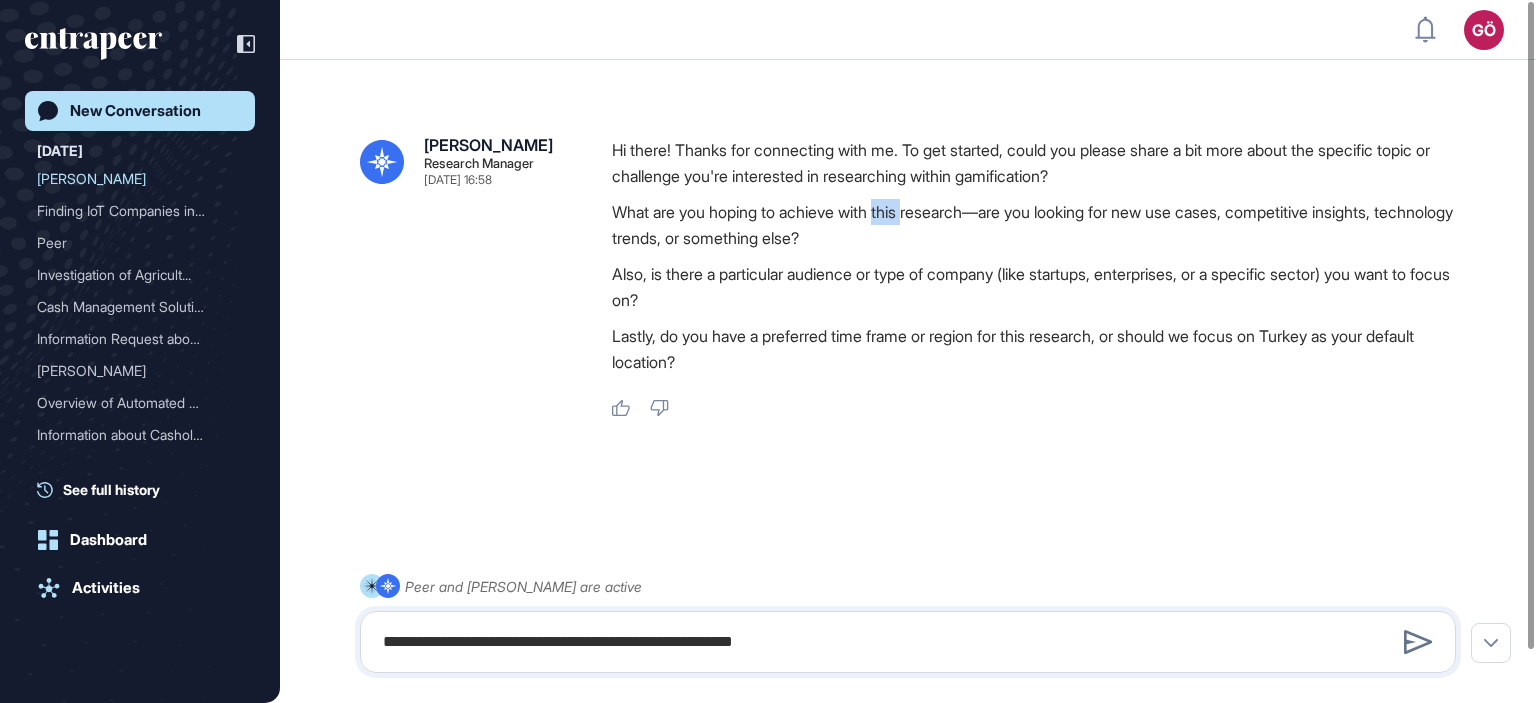 click on "What are you hoping to achieve with this research—are you looking for new use cases, competitive insights, technology trends, or something else?" at bounding box center [1042, 225] 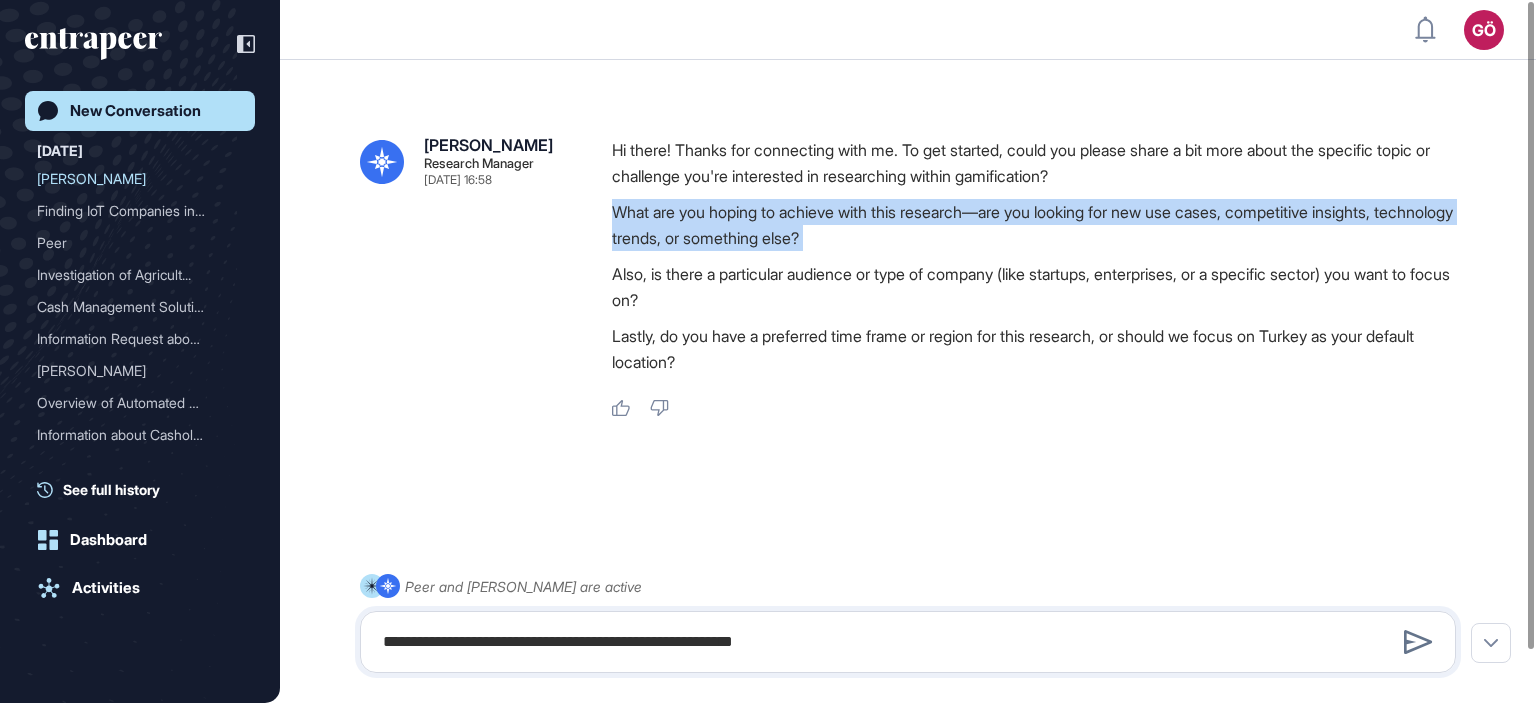 click on "What are you hoping to achieve with this research—are you looking for new use cases, competitive insights, technology trends, or something else?" at bounding box center [1042, 225] 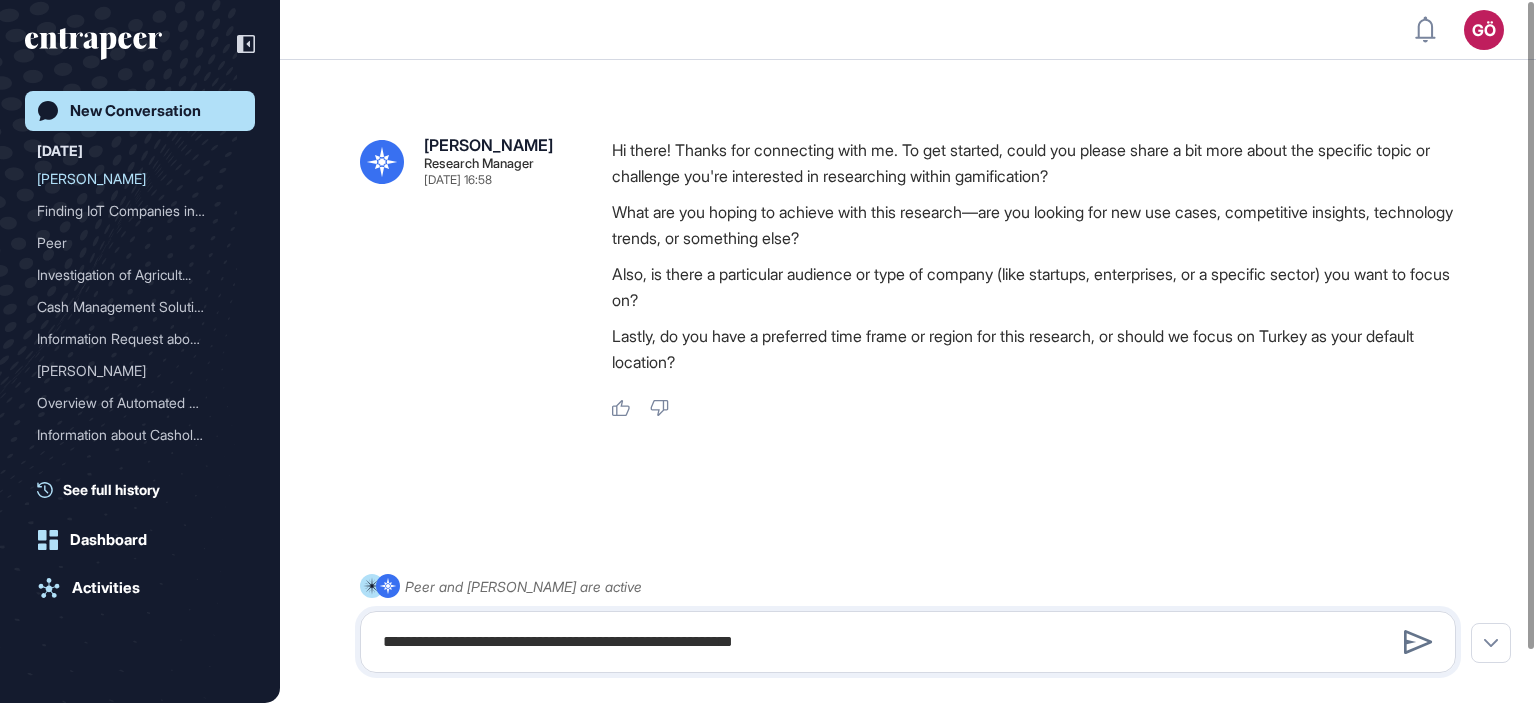 click on "What are you hoping to achieve with this research—are you looking for new use cases, competitive insights, technology trends, or something else?" at bounding box center [1042, 225] 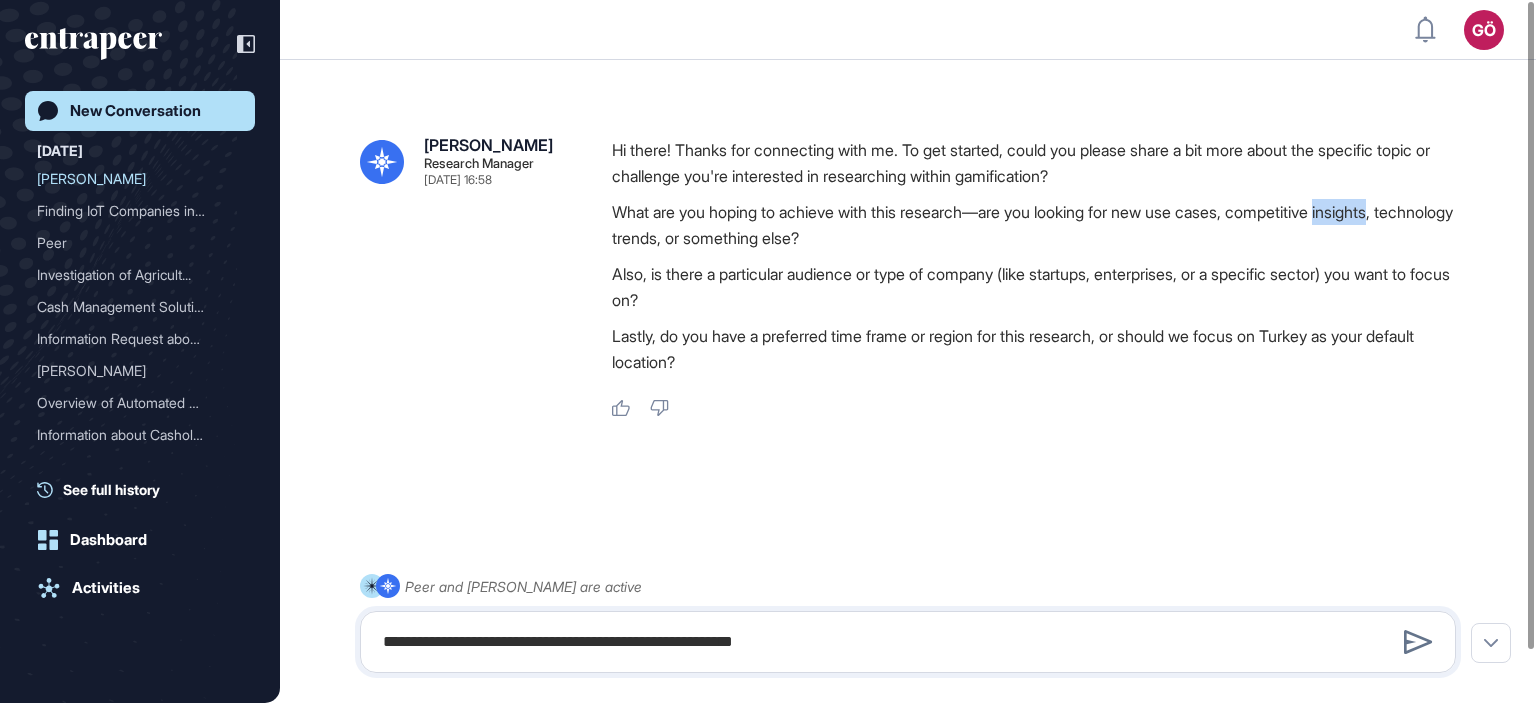 click on "What are you hoping to achieve with this research—are you looking for new use cases, competitive insights, technology trends, or something else?" at bounding box center [1042, 225] 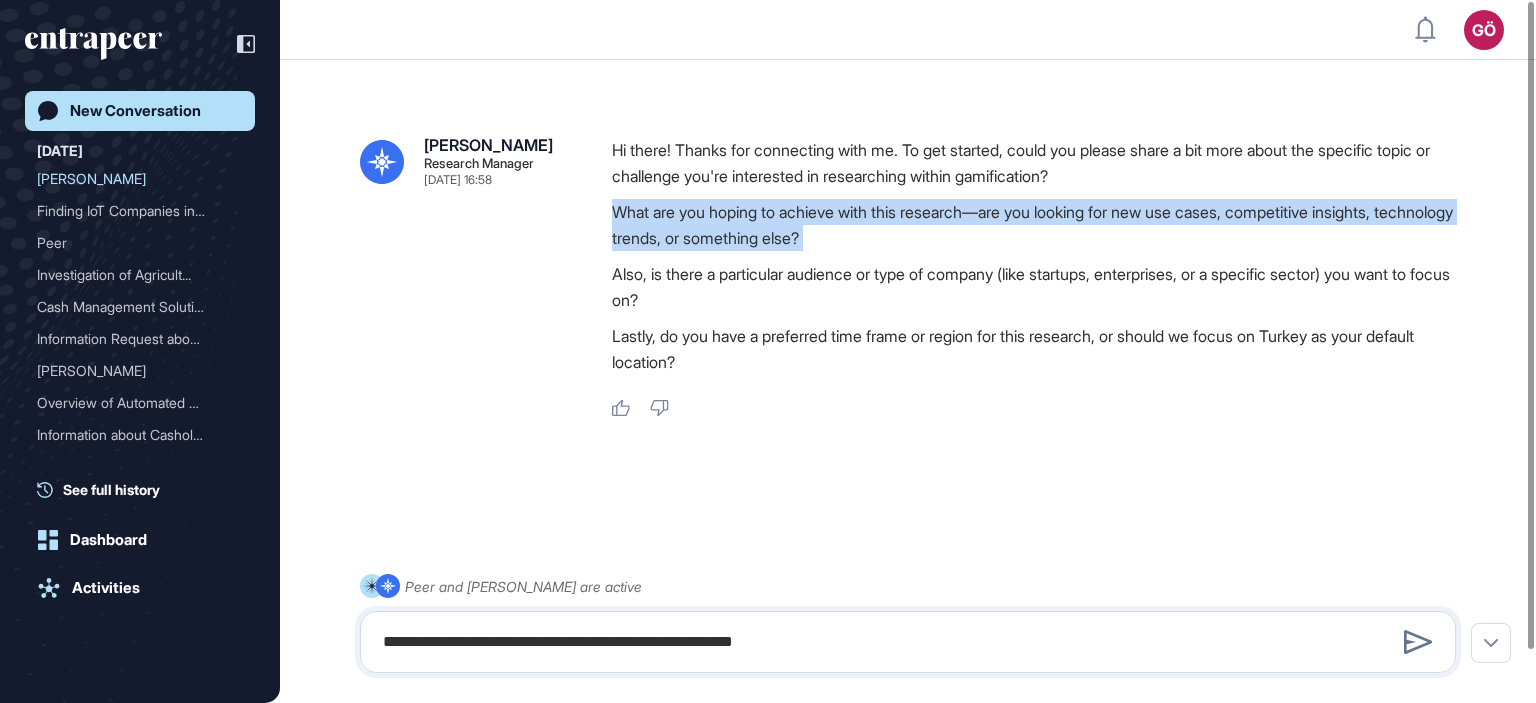 click on "What are you hoping to achieve with this research—are you looking for new use cases, competitive insights, technology trends, or something else?" at bounding box center (1042, 225) 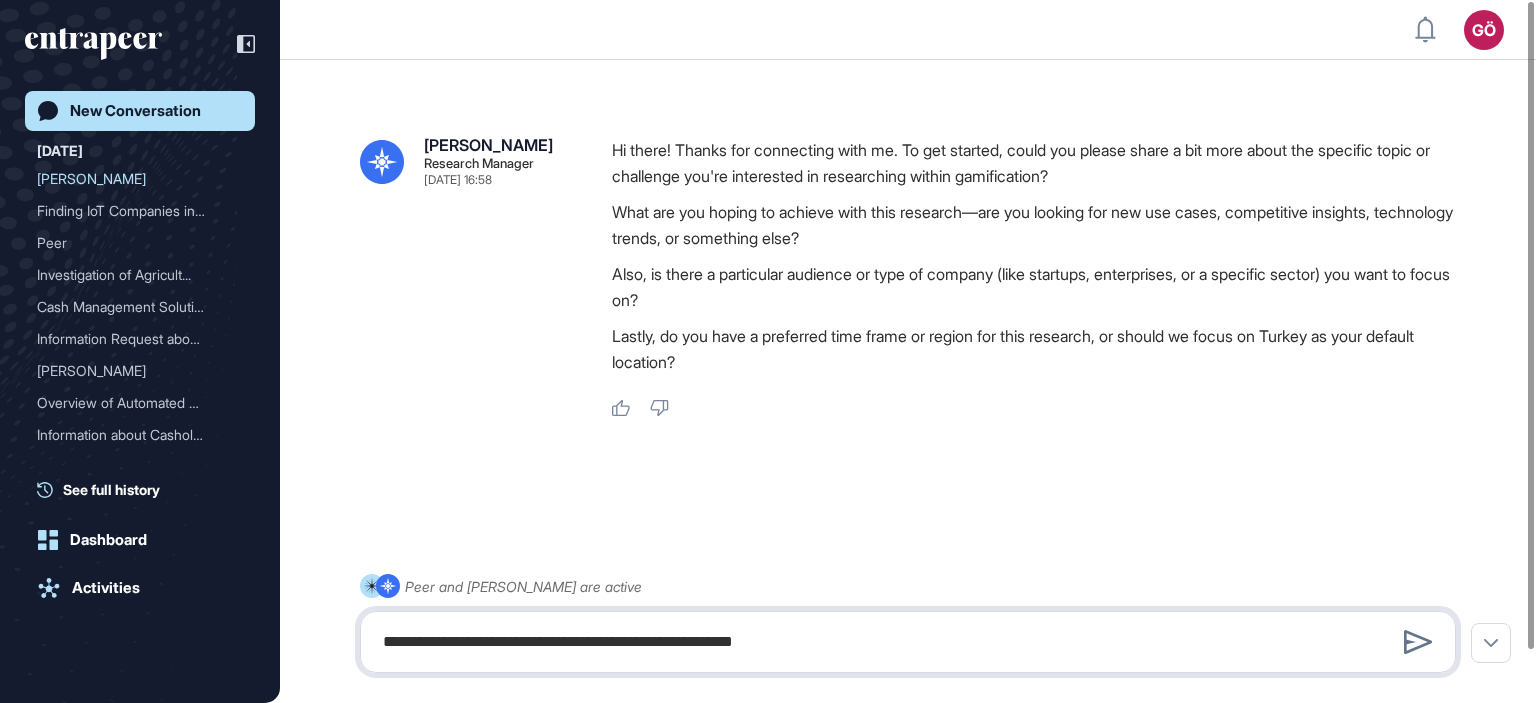 click on "**********" at bounding box center [908, 642] 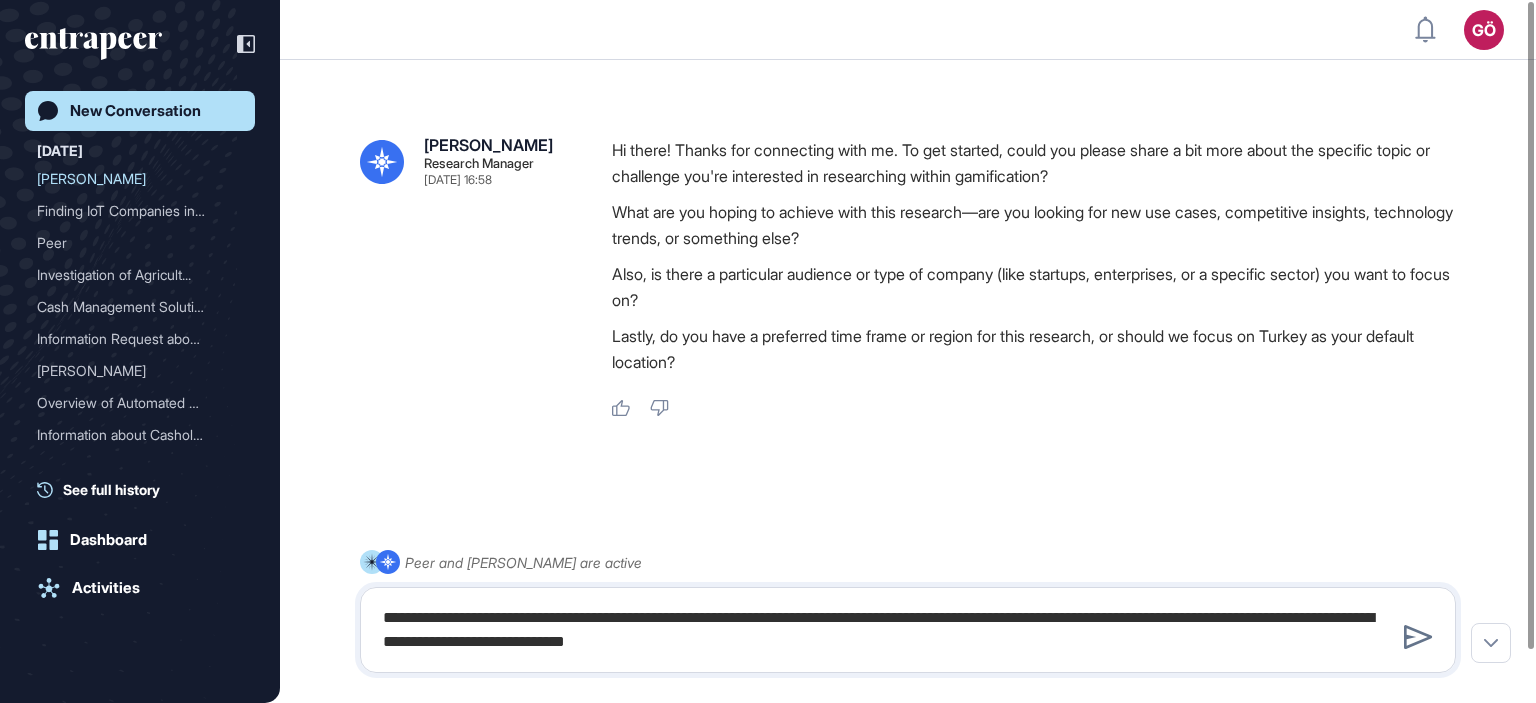 click on "Also, is there a particular audience or type of company (like startups, enterprises, or a specific sector) you want to focus on?" at bounding box center [1042, 287] 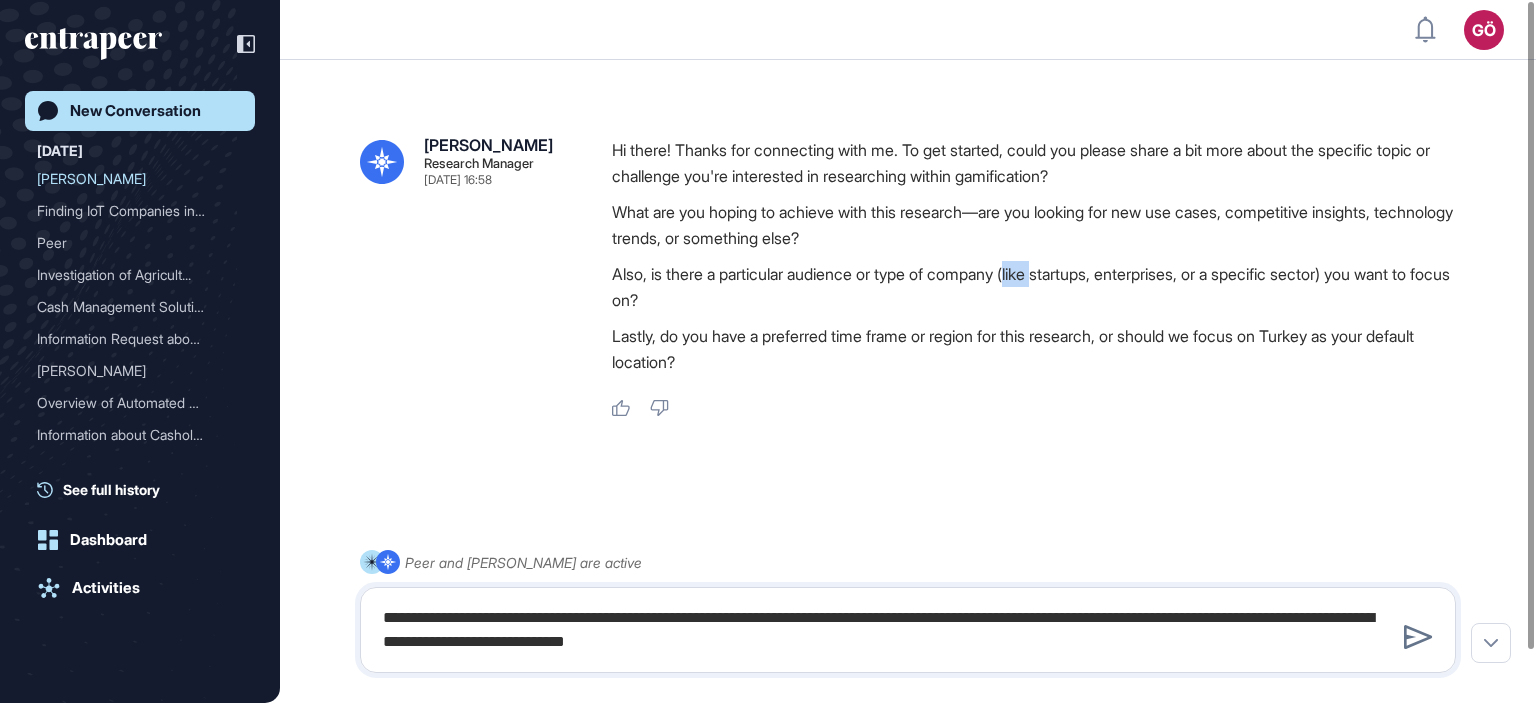 click on "Also, is there a particular audience or type of company (like startups, enterprises, or a specific sector) you want to focus on?" at bounding box center (1042, 287) 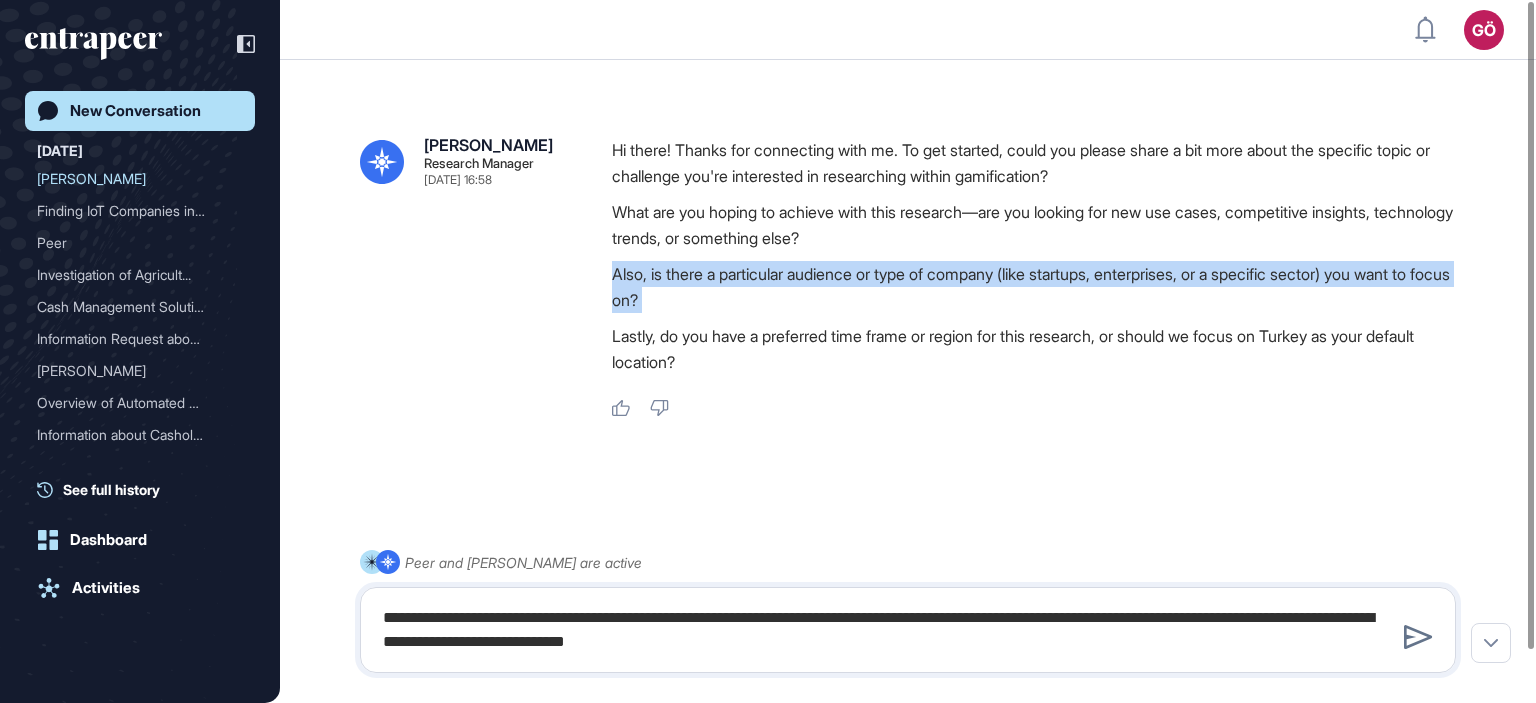 click on "Also, is there a particular audience or type of company (like startups, enterprises, or a specific sector) you want to focus on?" at bounding box center [1042, 287] 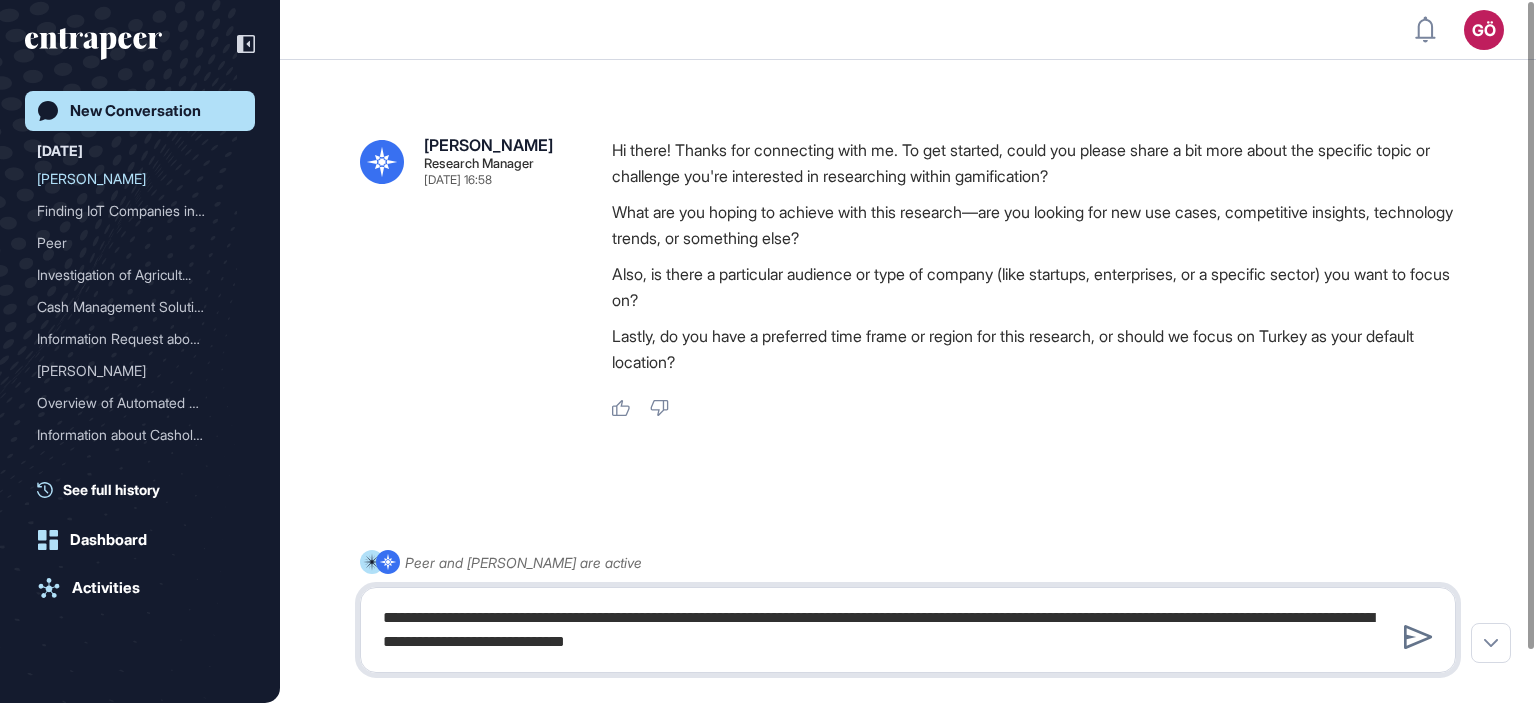click on "**********" at bounding box center (908, 630) 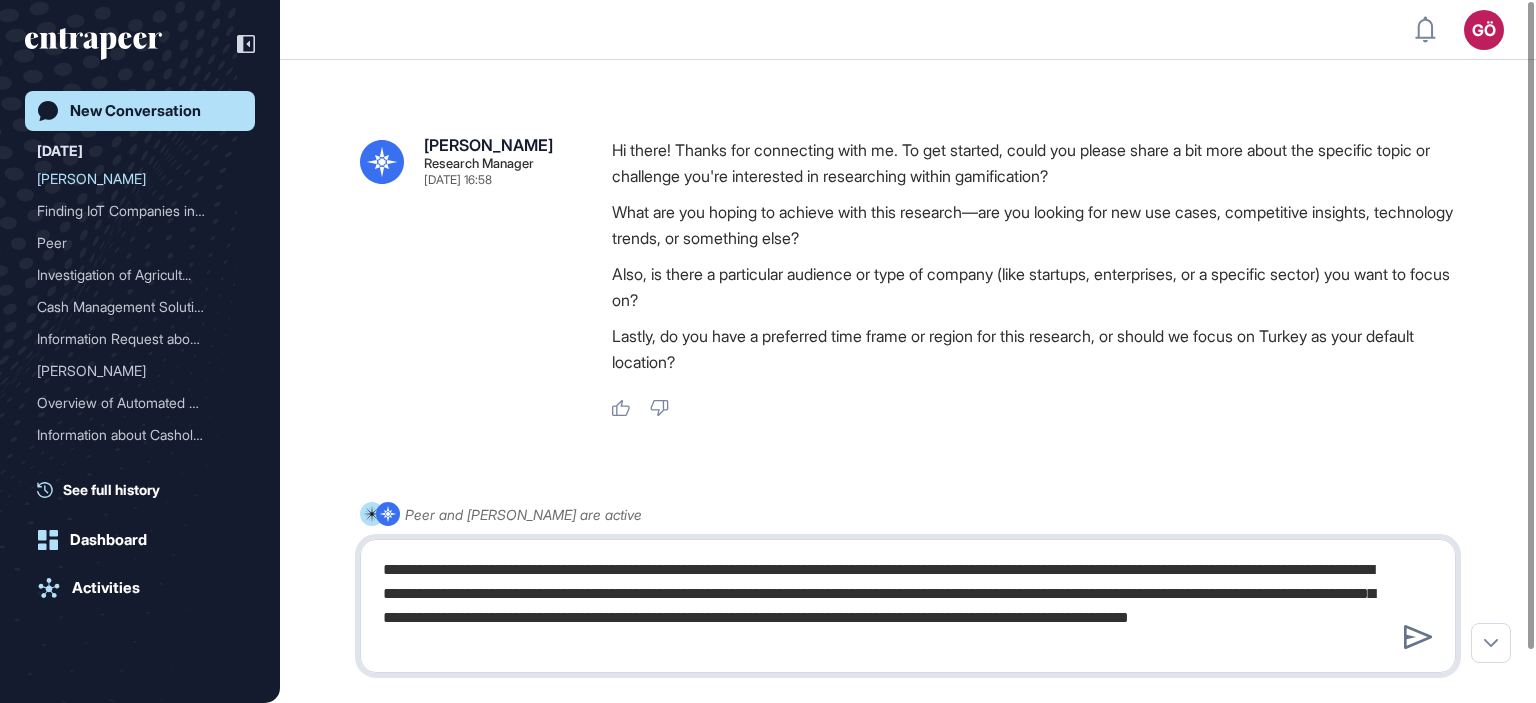 type on "**********" 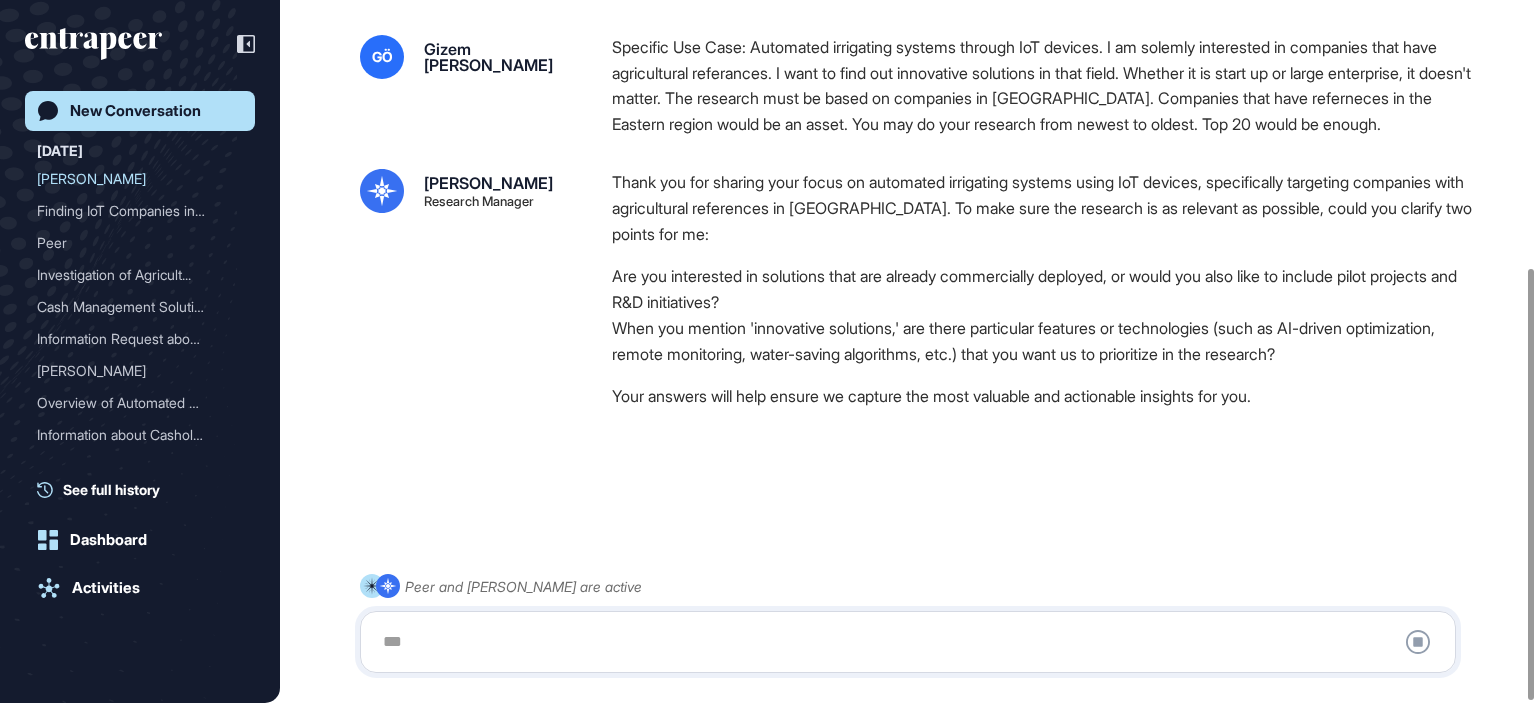 scroll, scrollTop: 436, scrollLeft: 0, axis: vertical 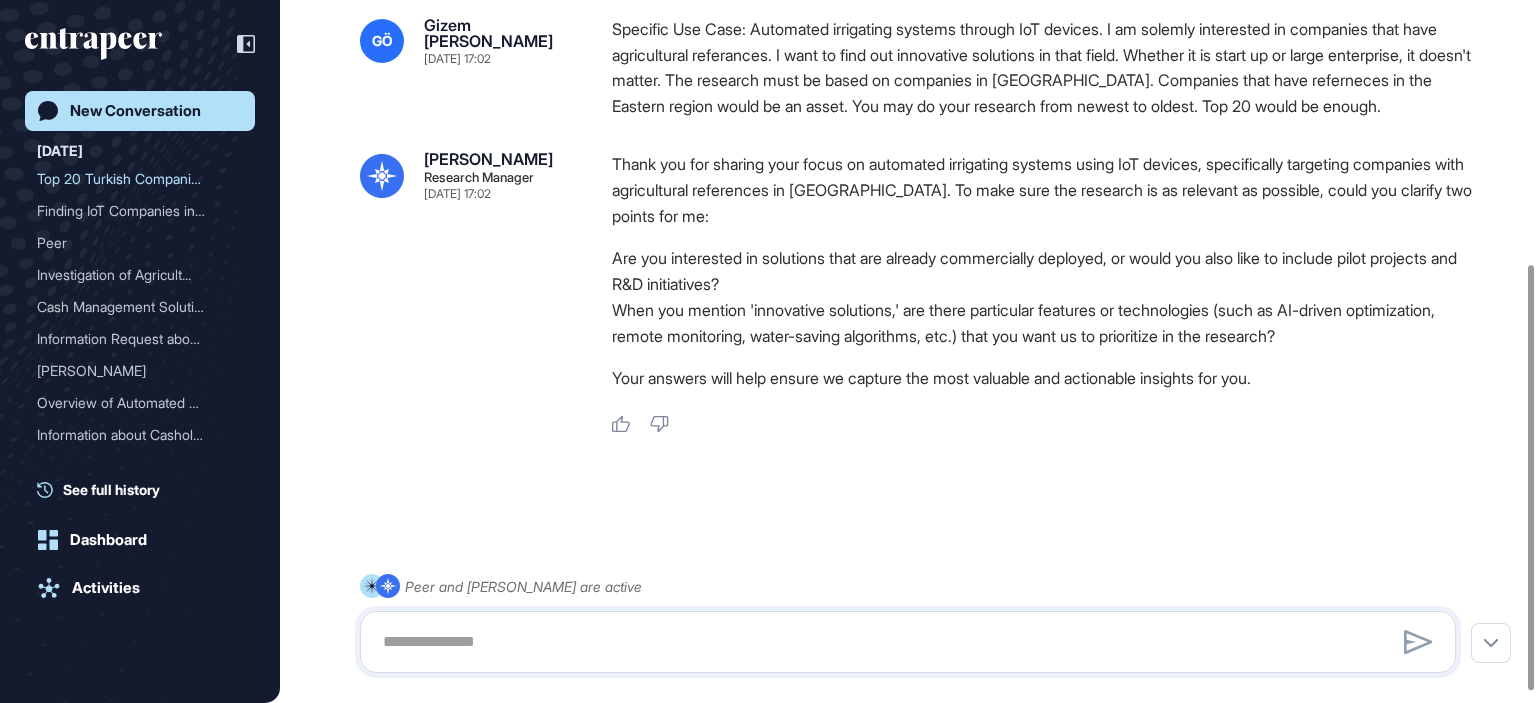click on "Are you interested in solutions that are already commercially deployed, or would you also like to include pilot projects and R&D initiatives?" at bounding box center (1042, 271) 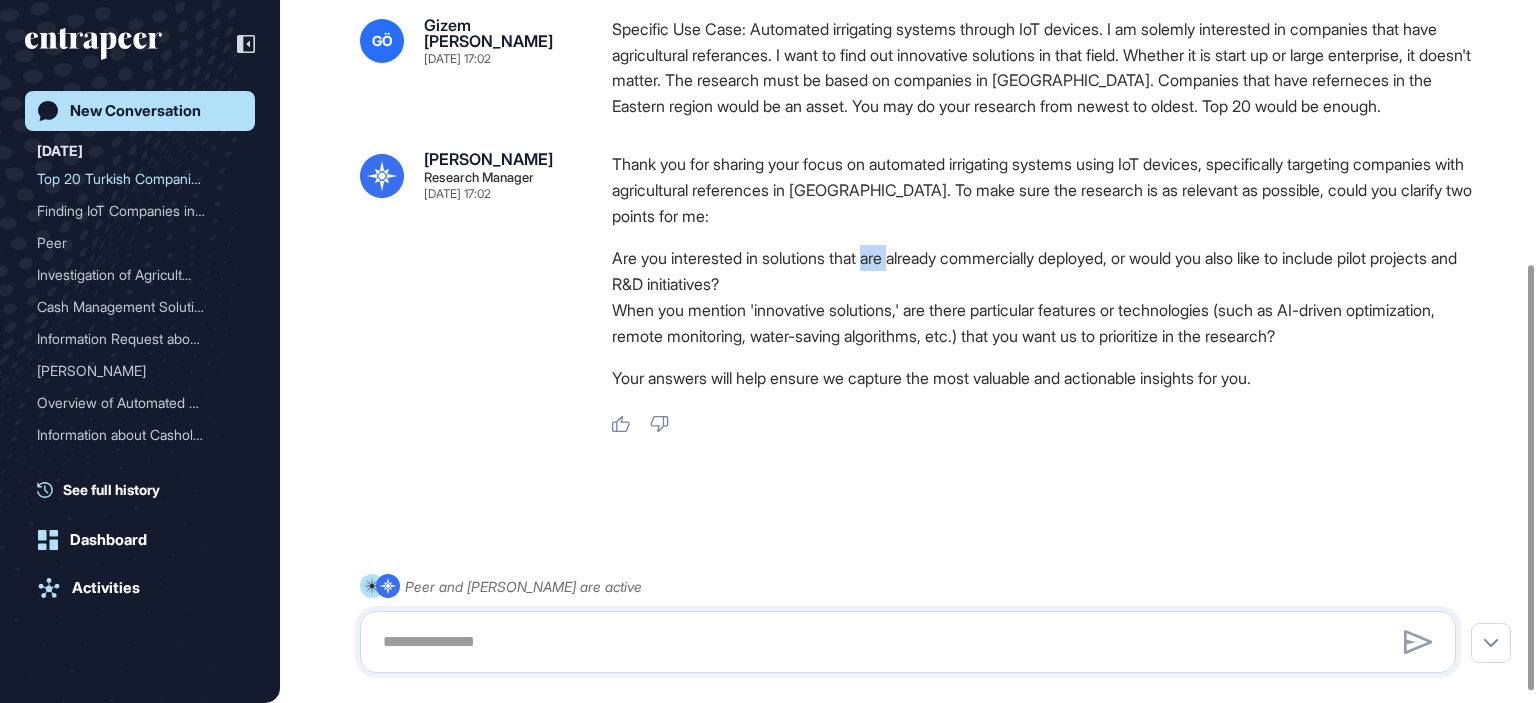 click on "Are you interested in solutions that are already commercially deployed, or would you also like to include pilot projects and R&D initiatives?" at bounding box center [1042, 271] 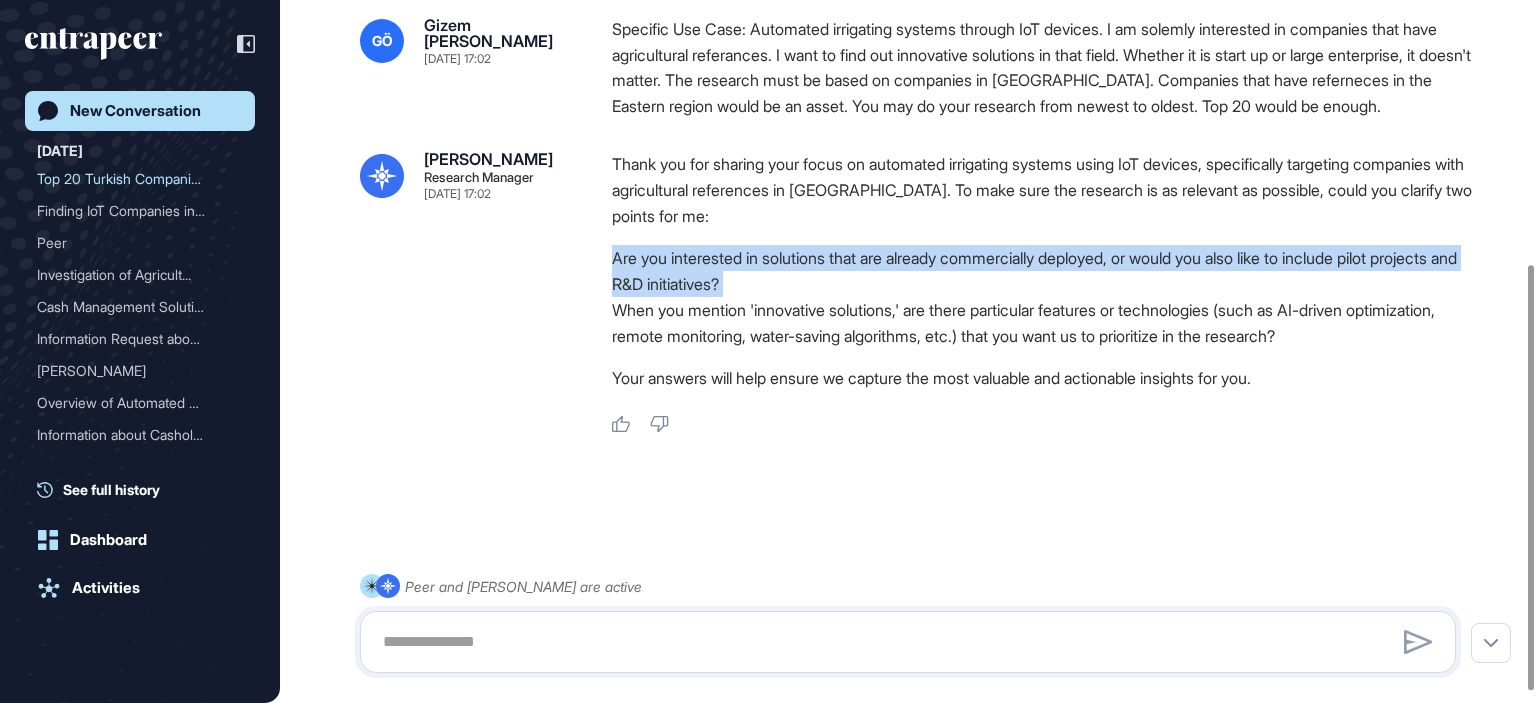 click on "Are you interested in solutions that are already commercially deployed, or would you also like to include pilot projects and R&D initiatives?" at bounding box center [1042, 271] 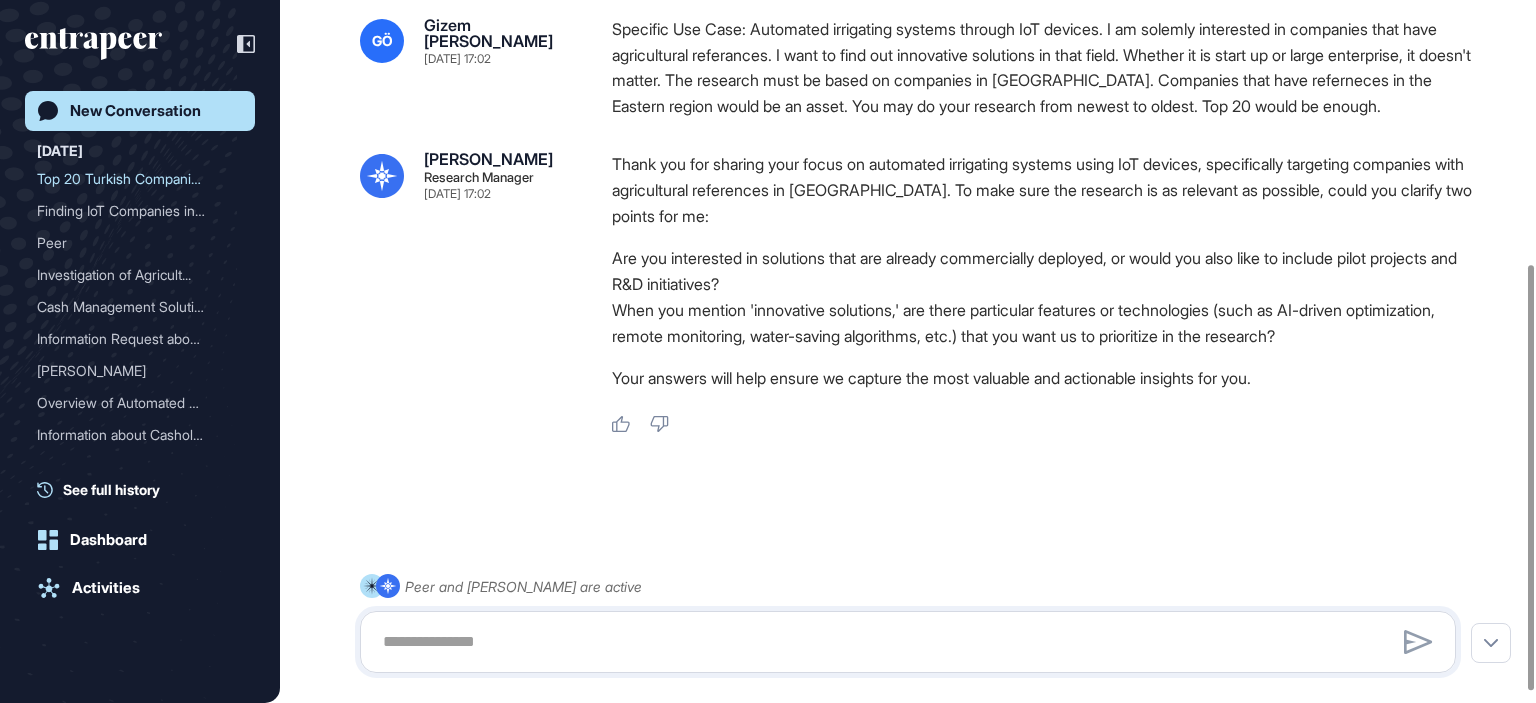 click on "Are you interested in solutions that are already commercially deployed, or would you also like to include pilot projects and R&D initiatives?" at bounding box center (1042, 271) 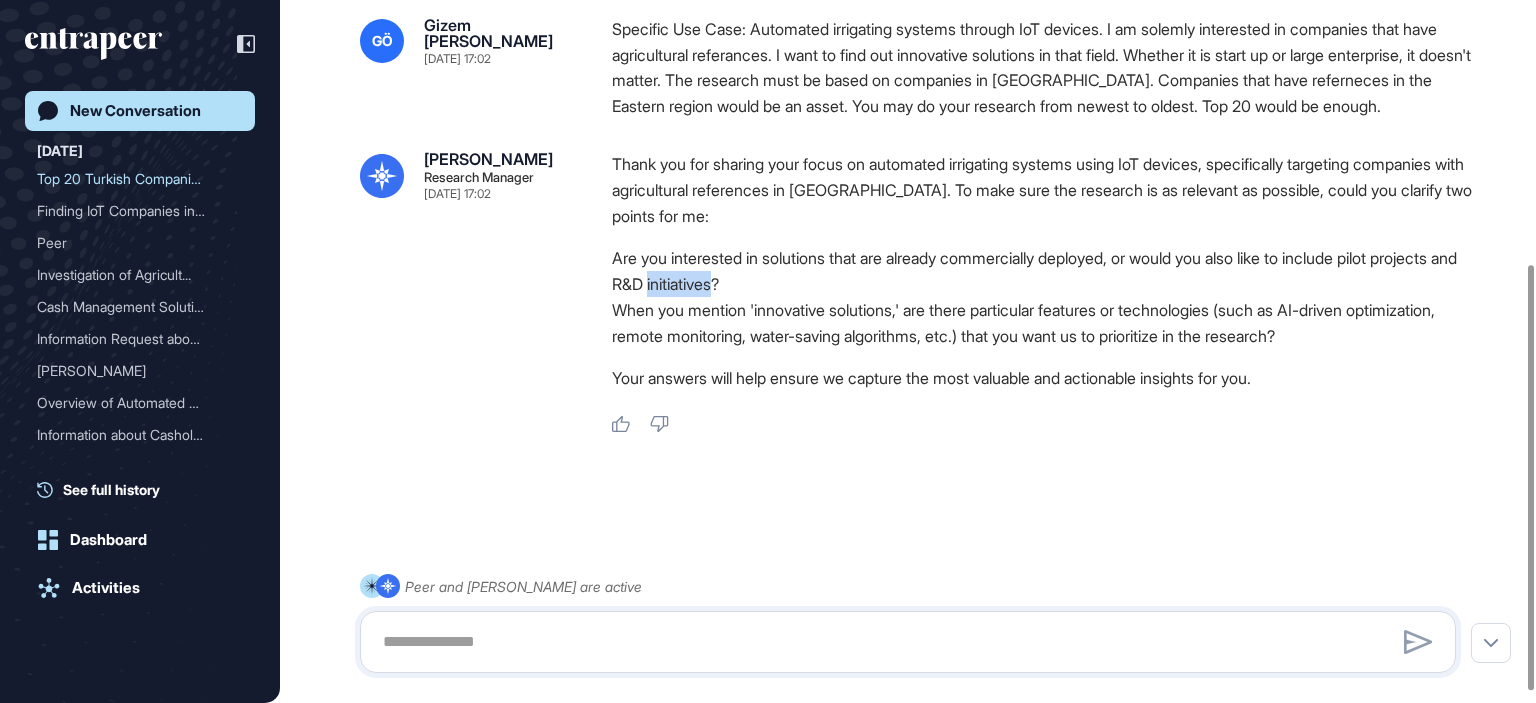 click on "Are you interested in solutions that are already commercially deployed, or would you also like to include pilot projects and R&D initiatives?" at bounding box center (1042, 271) 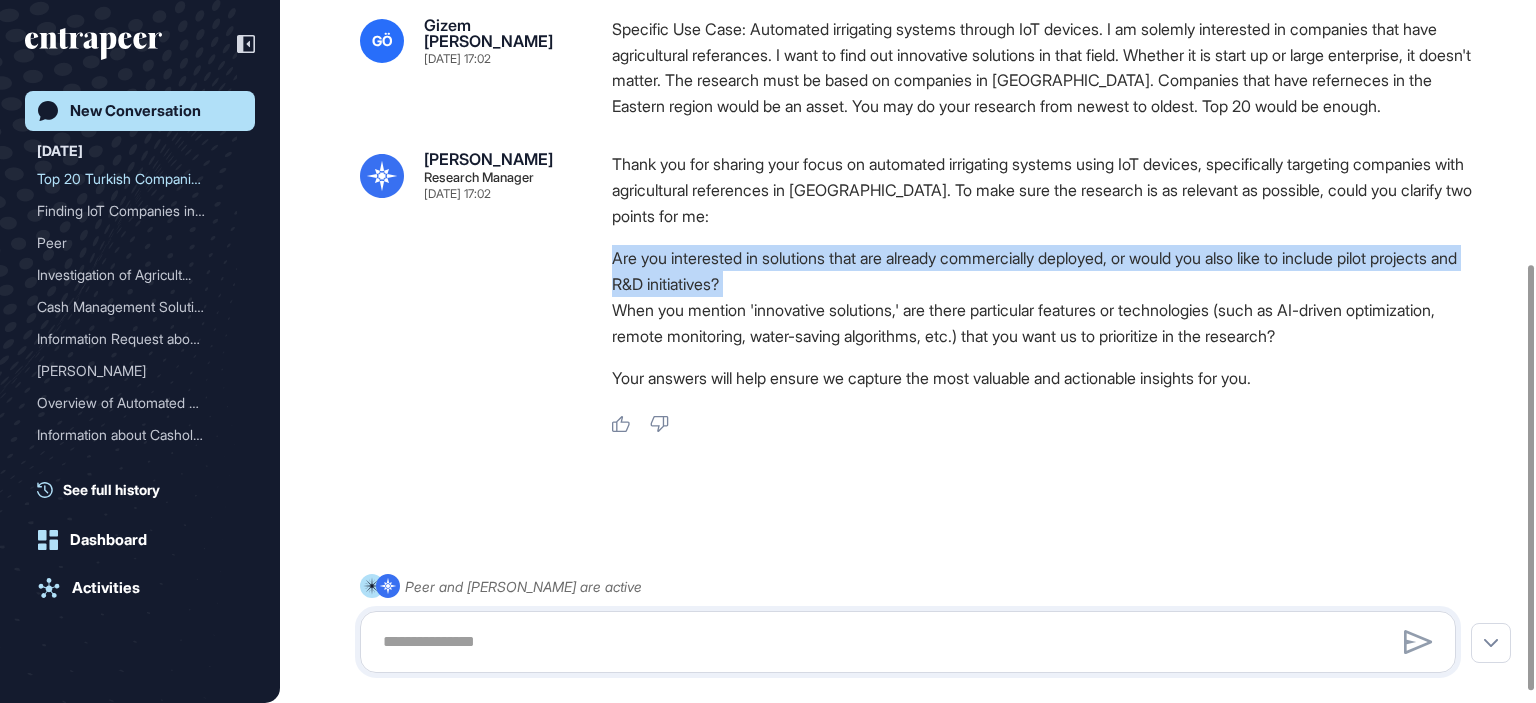 click on "Are you interested in solutions that are already commercially deployed, or would you also like to include pilot projects and R&D initiatives?" at bounding box center [1042, 271] 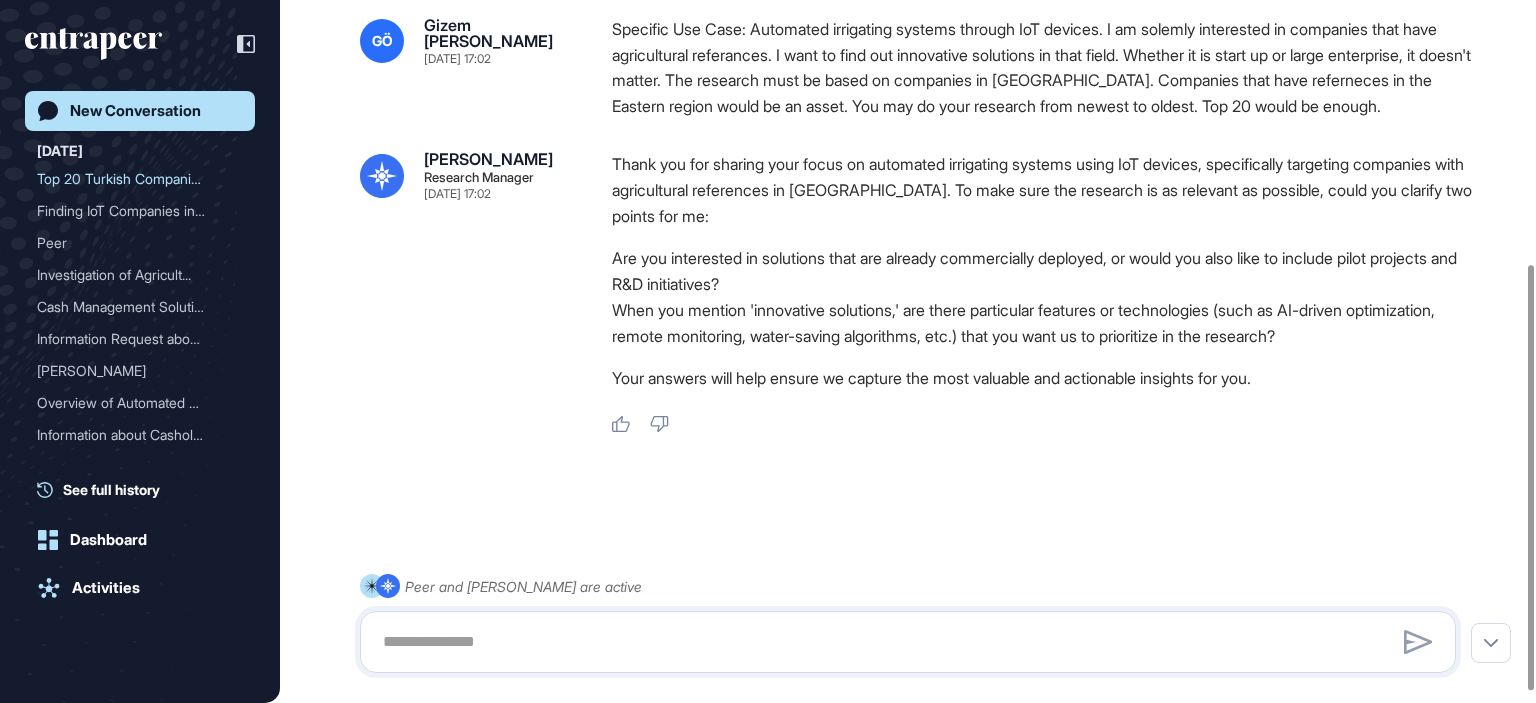click on "When you mention 'innovative solutions,' are there particular features or technologies (such as AI-driven optimization, remote monitoring, water-saving algorithms, etc.) that you want us to prioritize in the research?" at bounding box center [1042, 323] 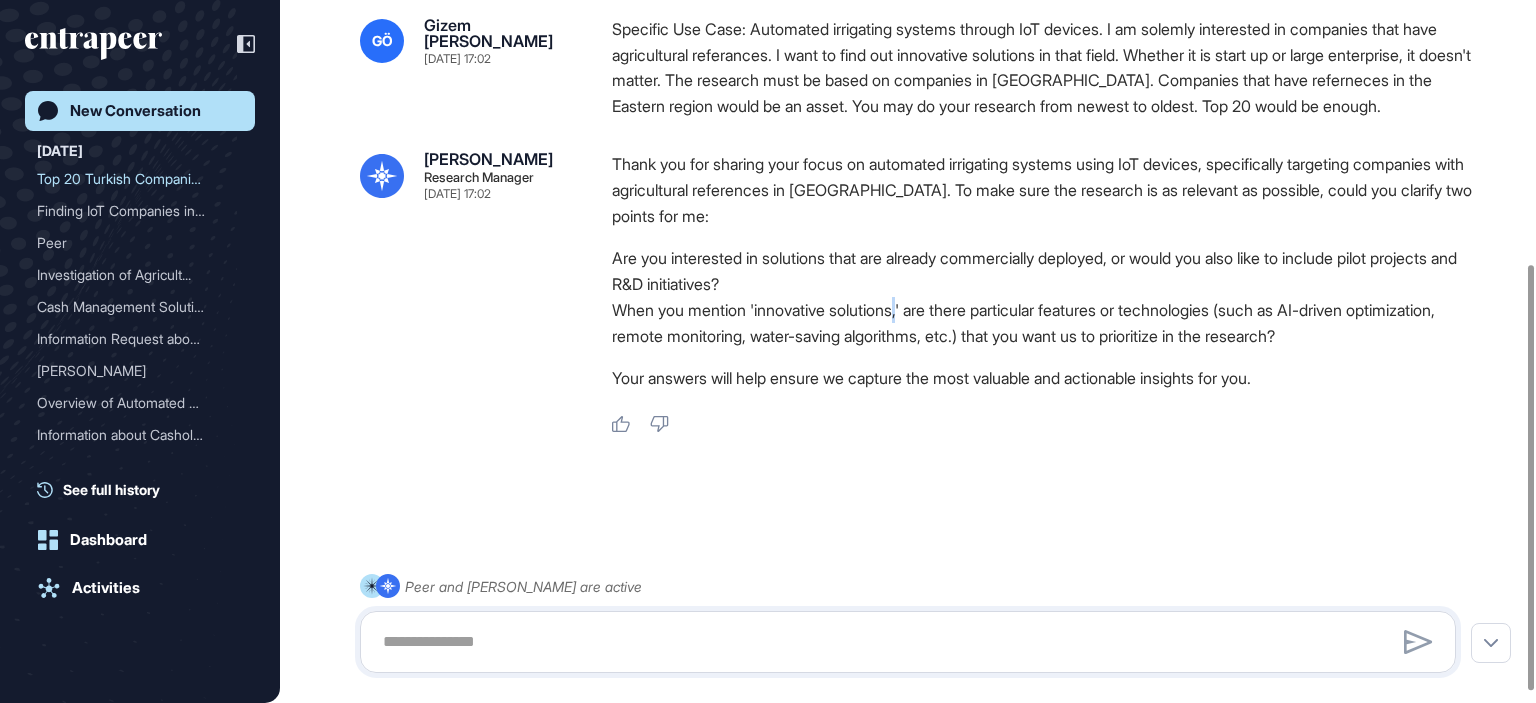 click on "When you mention 'innovative solutions,' are there particular features or technologies (such as AI-driven optimization, remote monitoring, water-saving algorithms, etc.) that you want us to prioritize in the research?" at bounding box center (1042, 323) 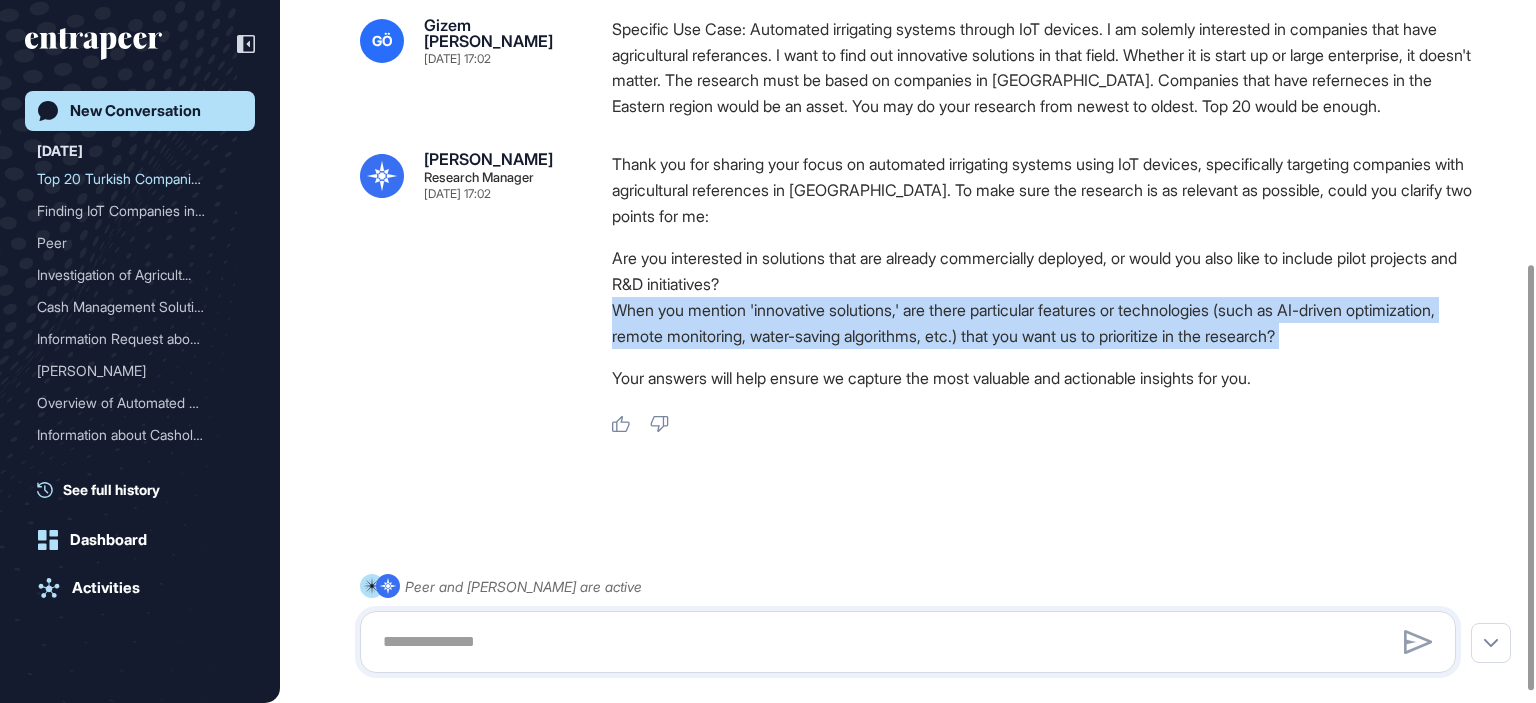 click on "When you mention 'innovative solutions,' are there particular features or technologies (such as AI-driven optimization, remote monitoring, water-saving algorithms, etc.) that you want us to prioritize in the research?" at bounding box center (1042, 323) 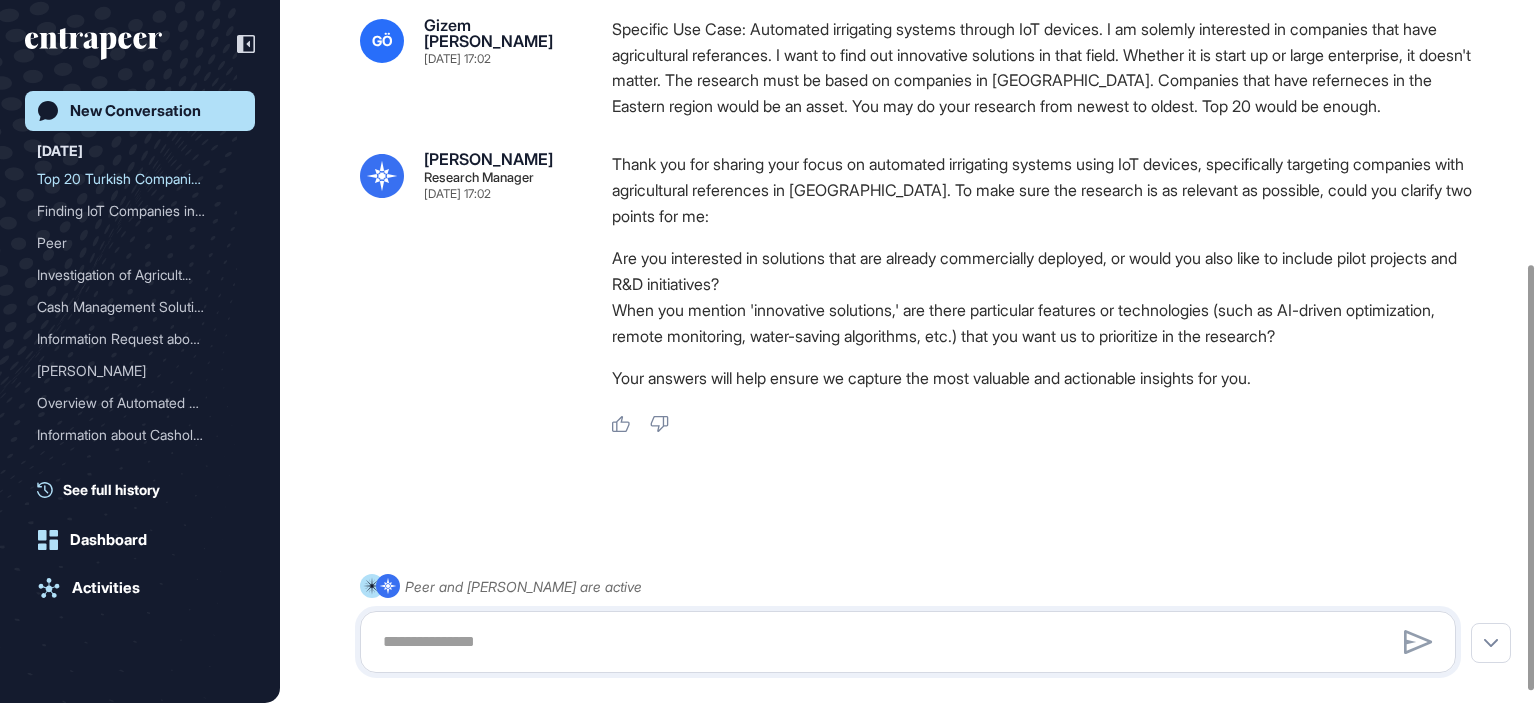 click on "Your answers will help ensure we capture the most valuable and actionable insights for you." at bounding box center (1042, 378) 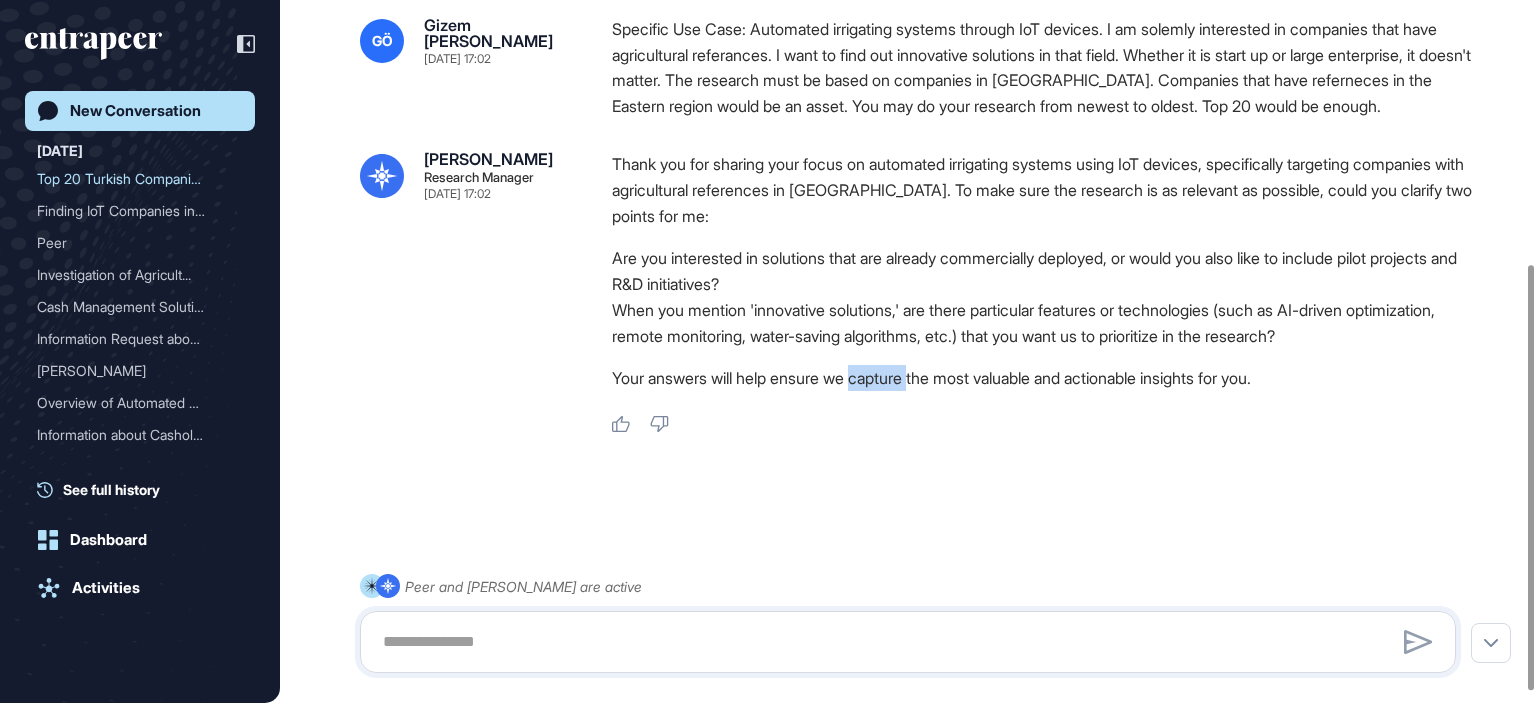 click on "Your answers will help ensure we capture the most valuable and actionable insights for you." at bounding box center [1042, 378] 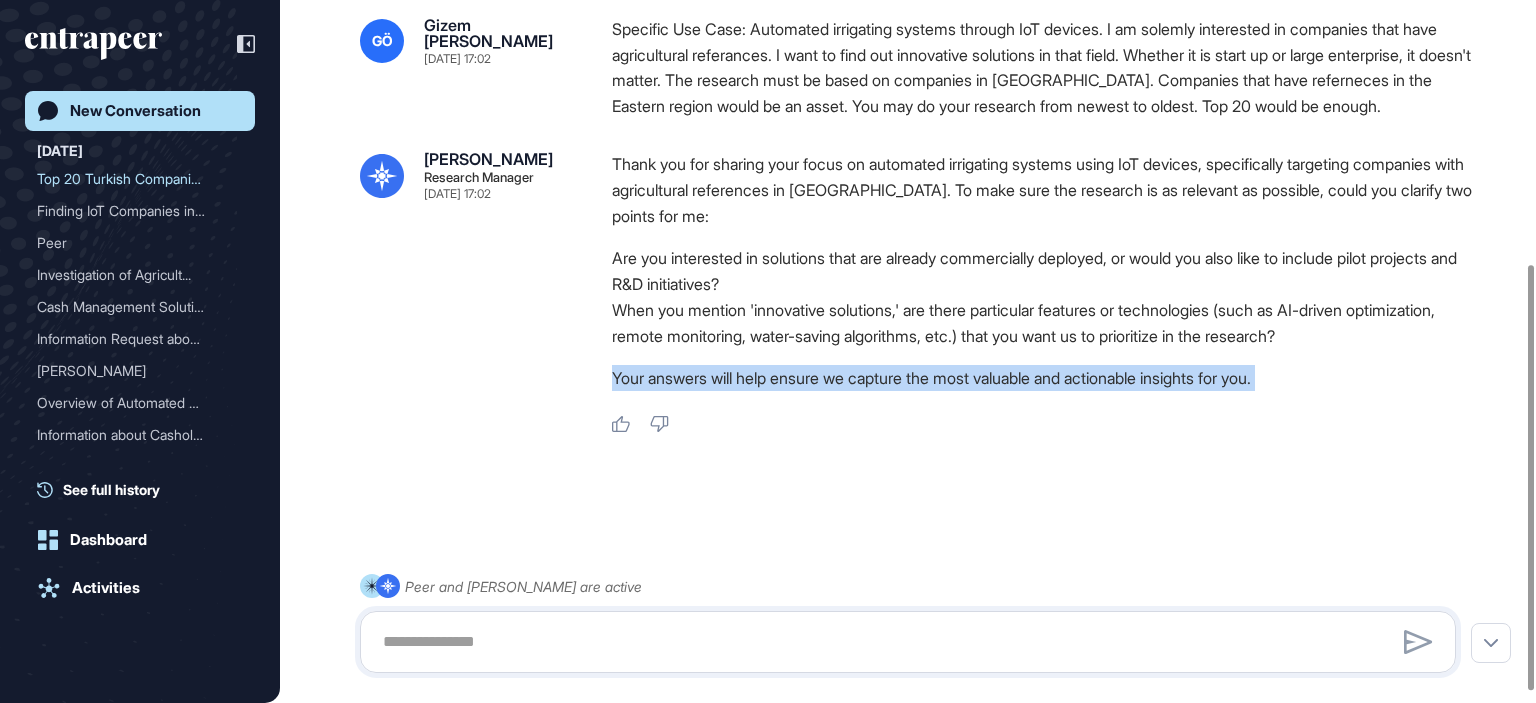 click on "Your answers will help ensure we capture the most valuable and actionable insights for you." at bounding box center (1042, 378) 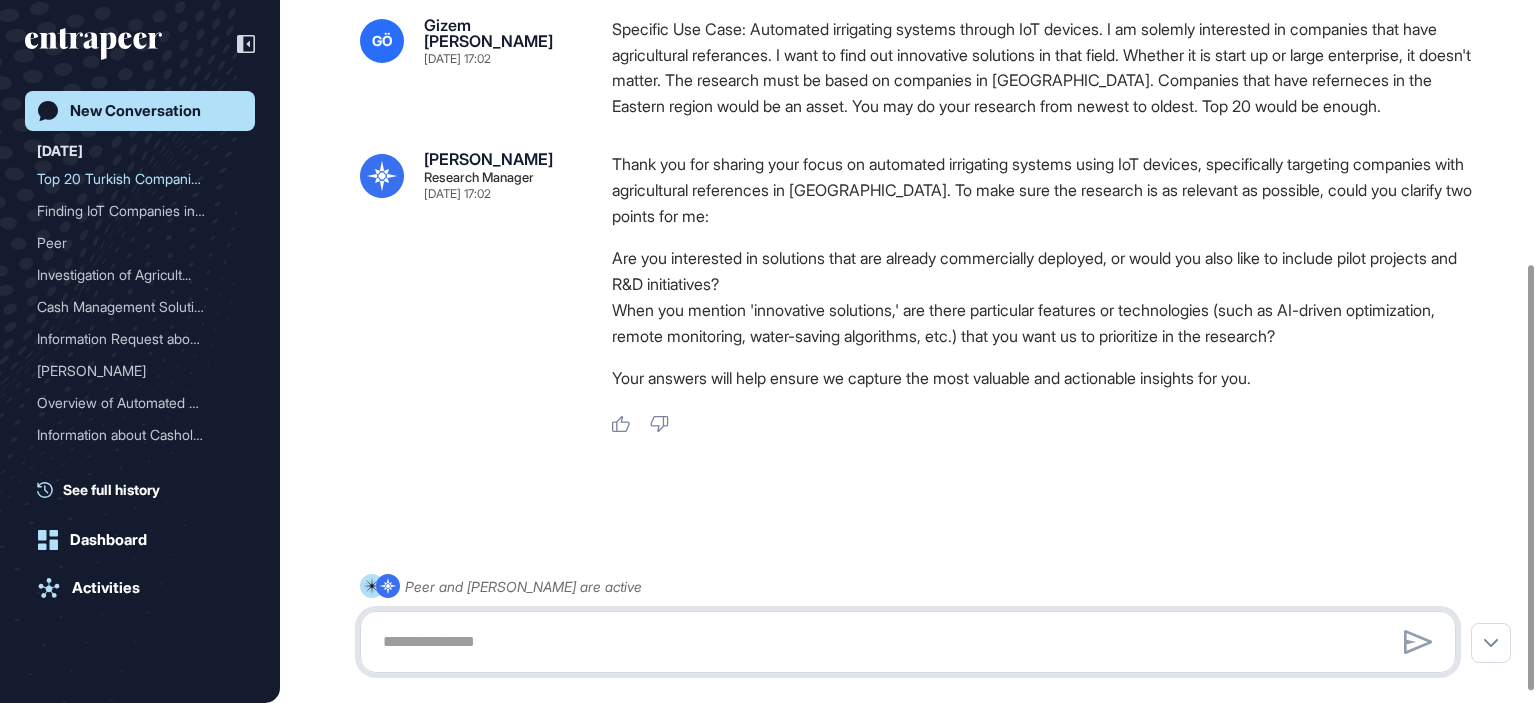 click at bounding box center (908, 642) 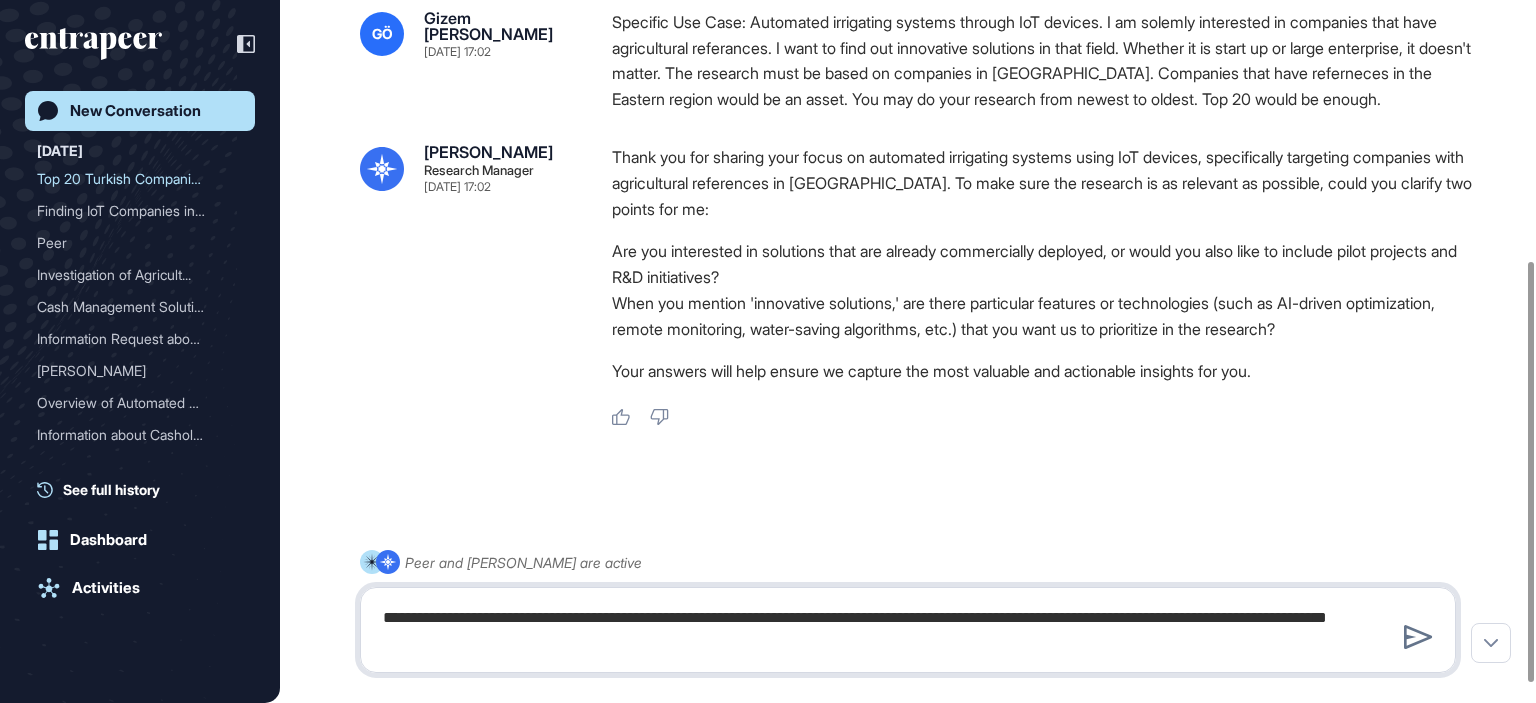 type on "**********" 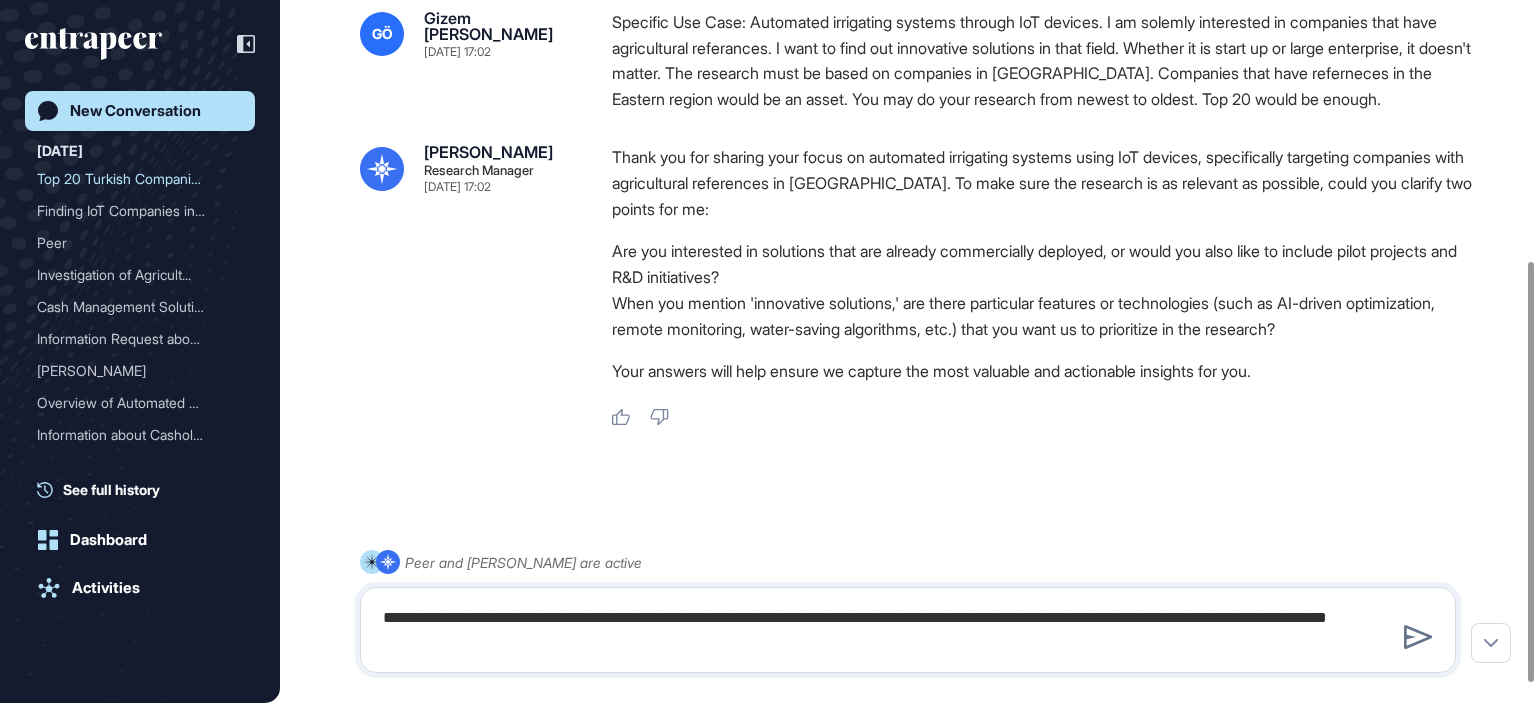 type 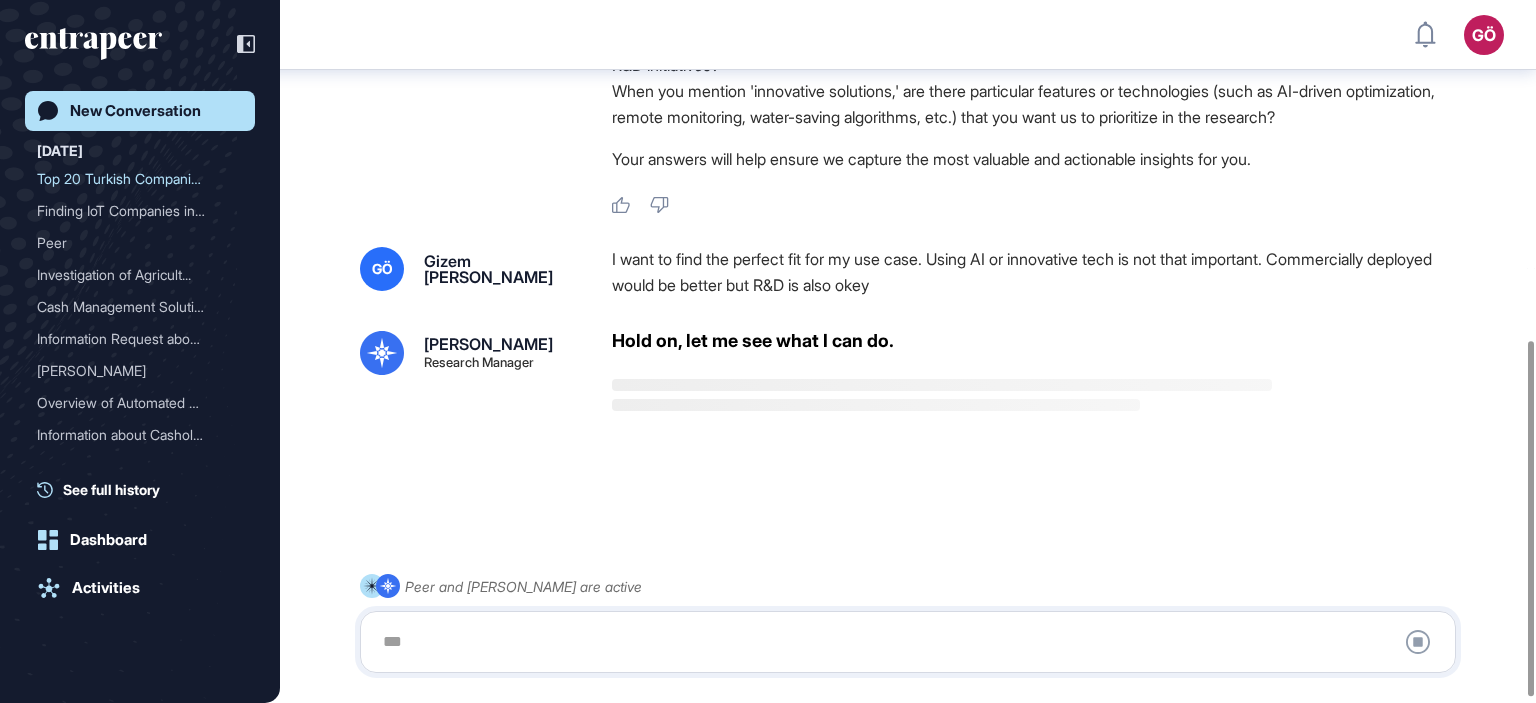 scroll, scrollTop: 674, scrollLeft: 0, axis: vertical 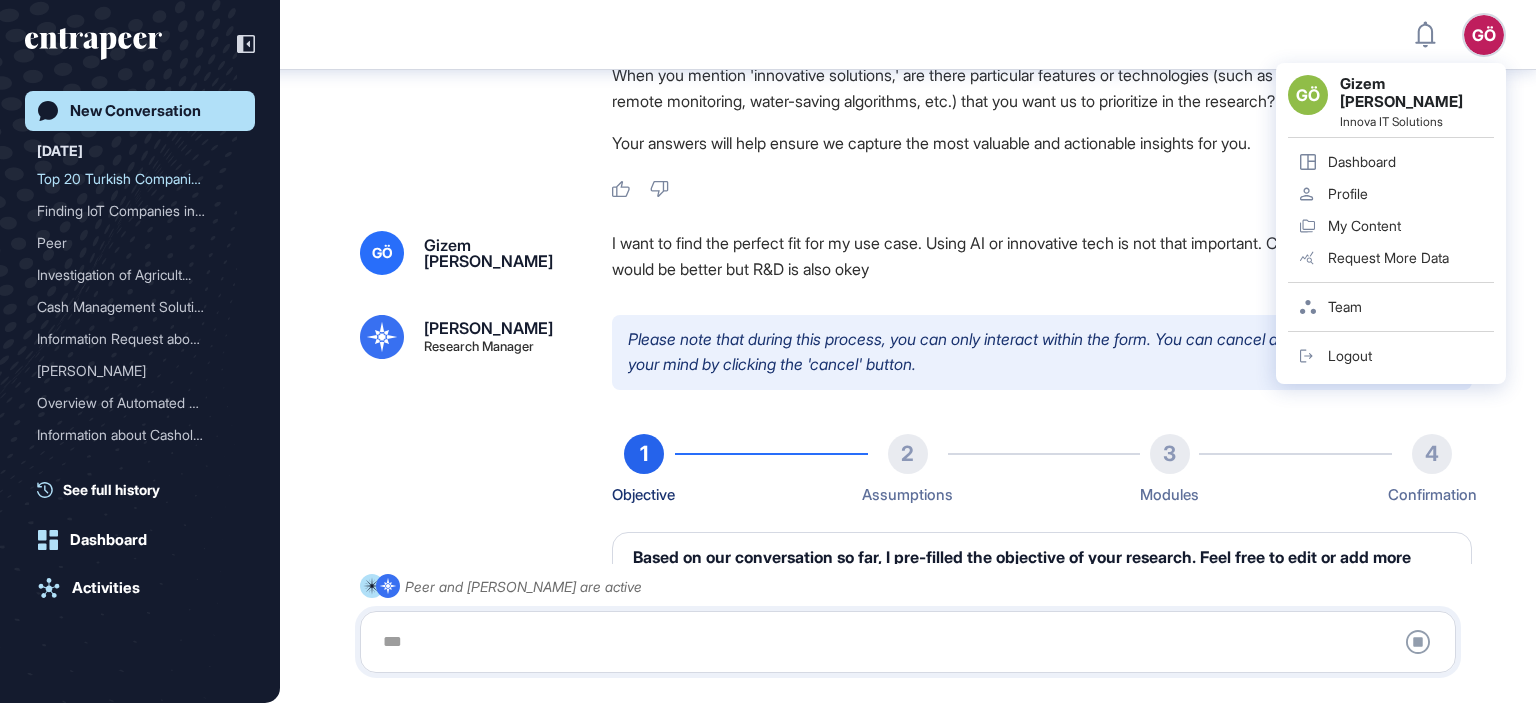 type on "**********" 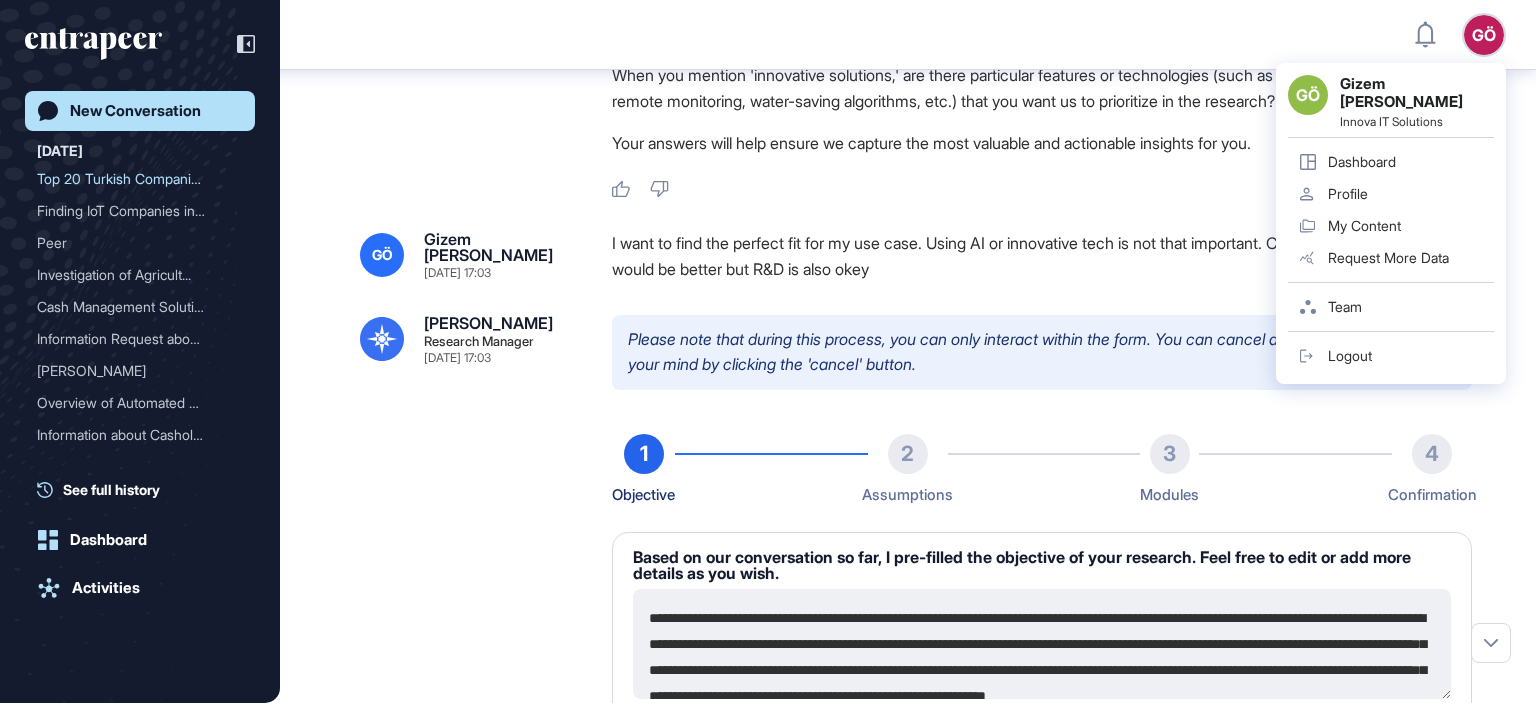 scroll, scrollTop: 1075, scrollLeft: 0, axis: vertical 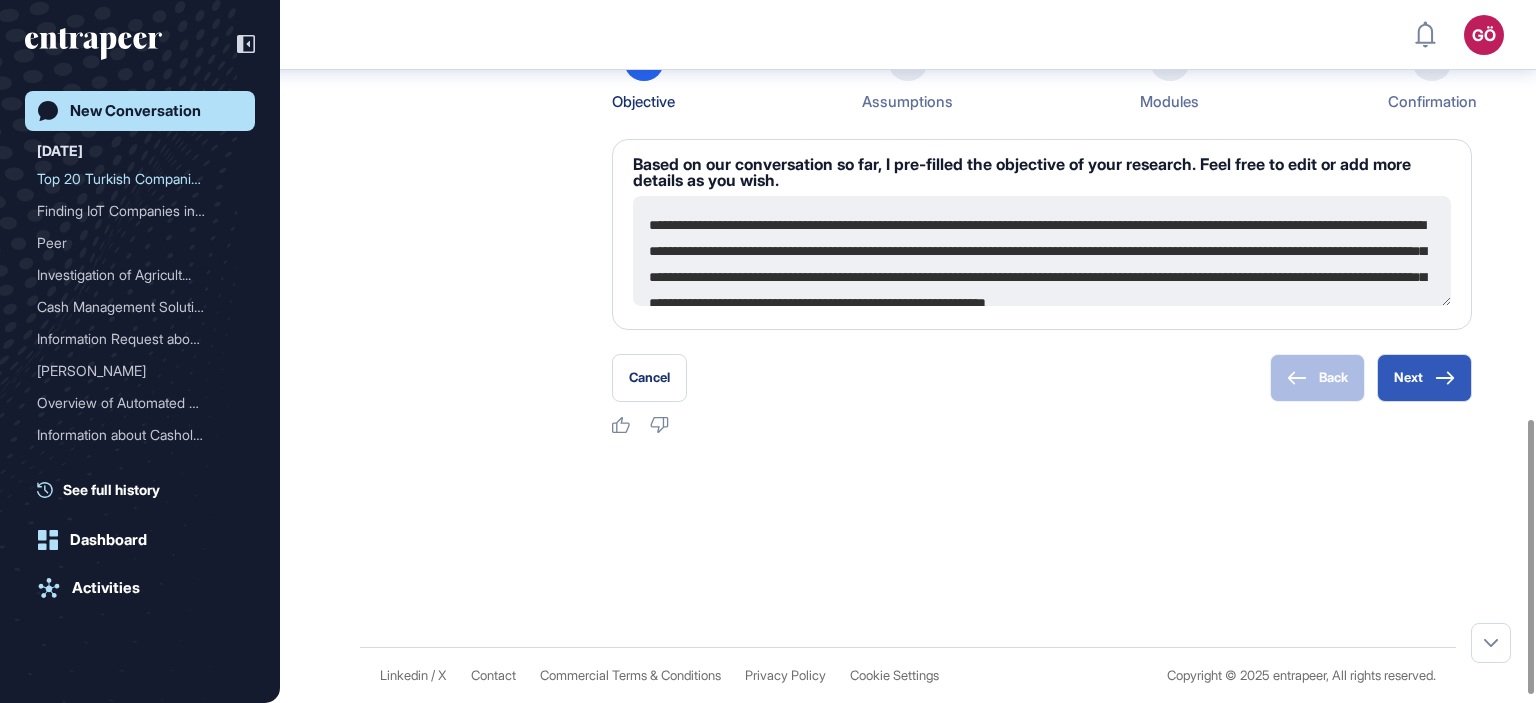 click 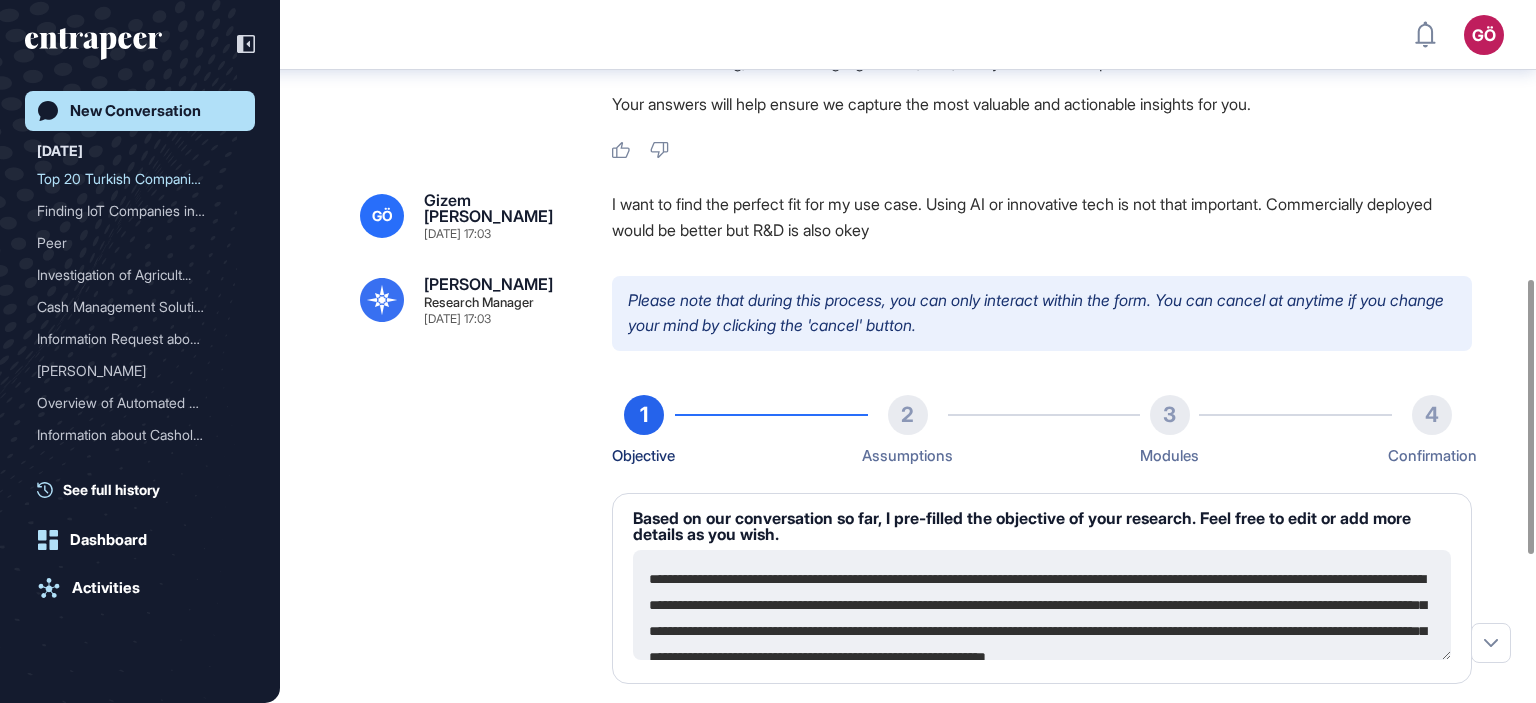 scroll, scrollTop: 1011, scrollLeft: 0, axis: vertical 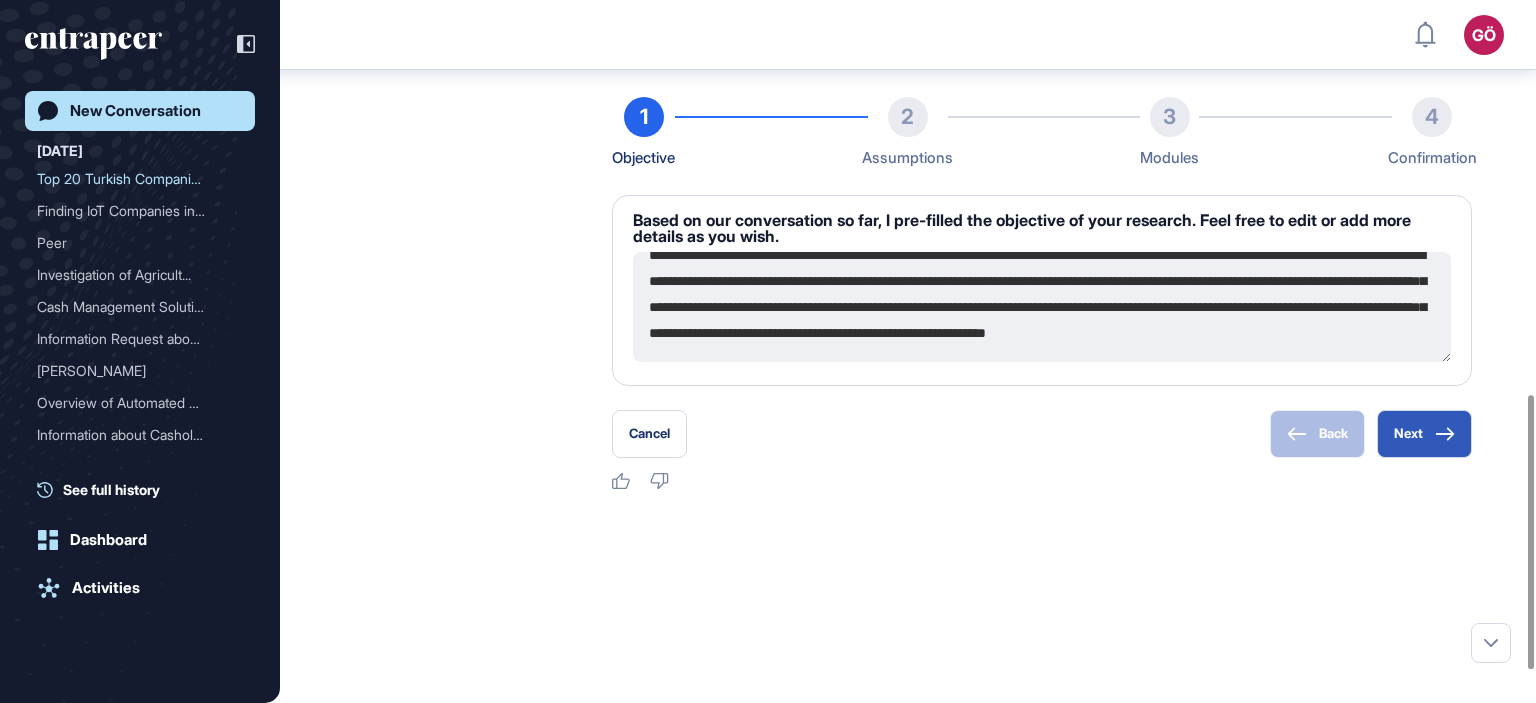 drag, startPoint x: 704, startPoint y: 308, endPoint x: 940, endPoint y: 389, distance: 249.51352 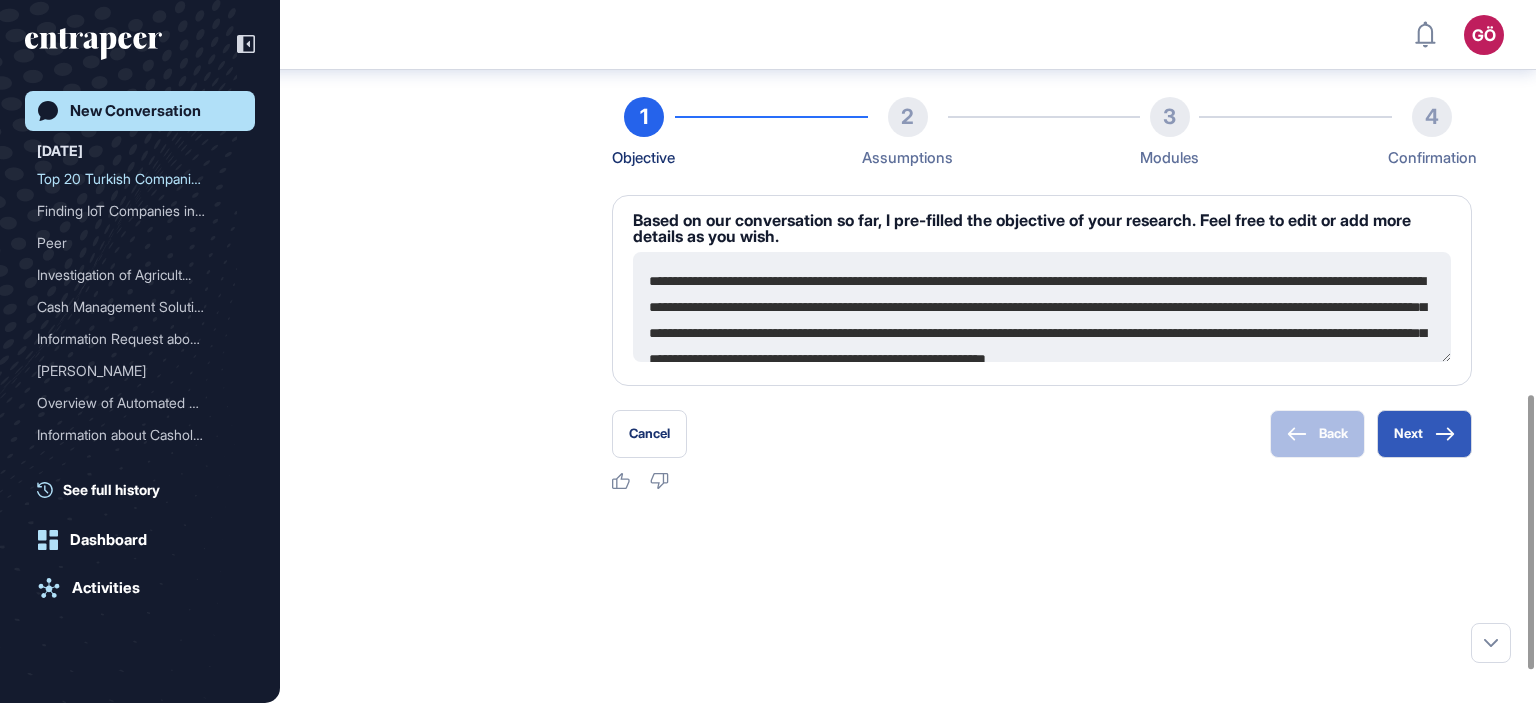 drag, startPoint x: 1118, startPoint y: 358, endPoint x: 572, endPoint y: 262, distance: 554.3753 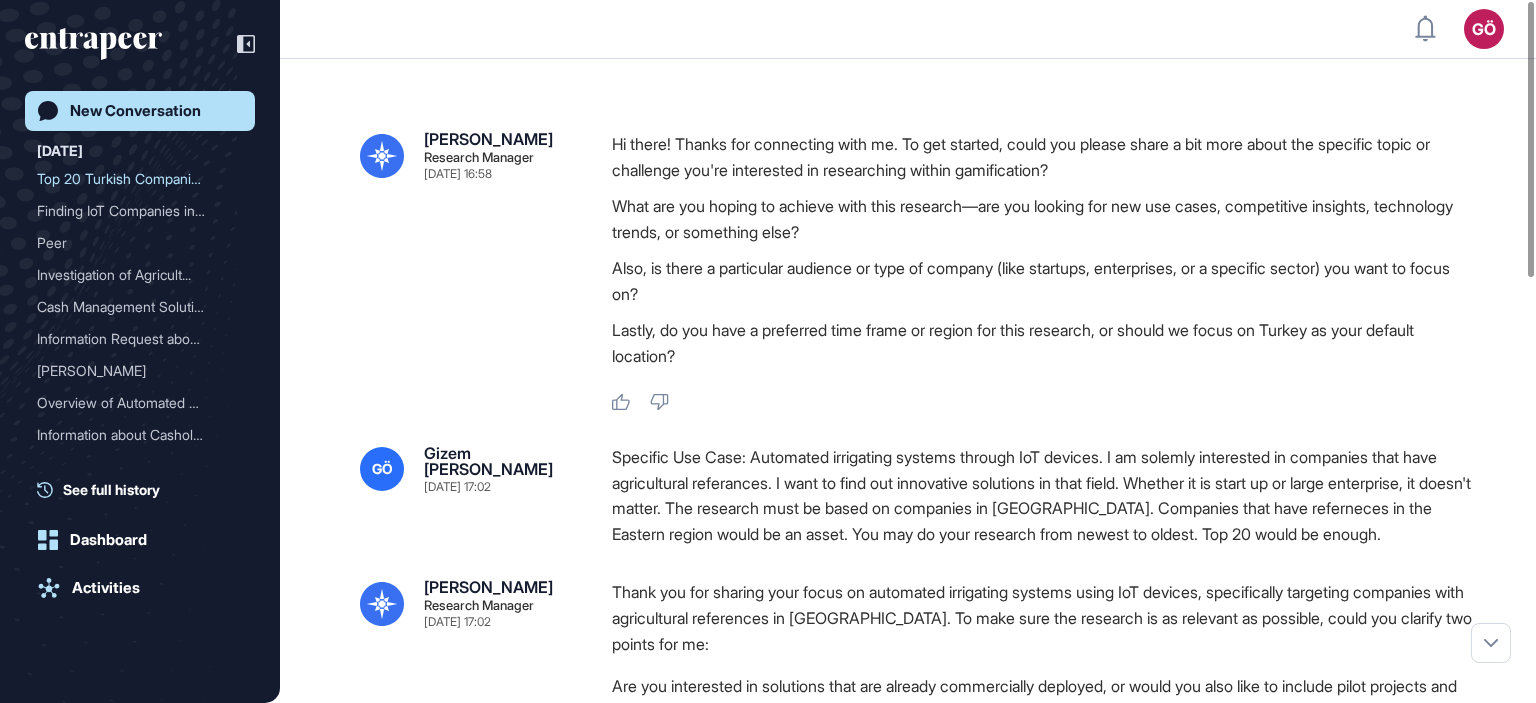 scroll, scrollTop: 0, scrollLeft: 0, axis: both 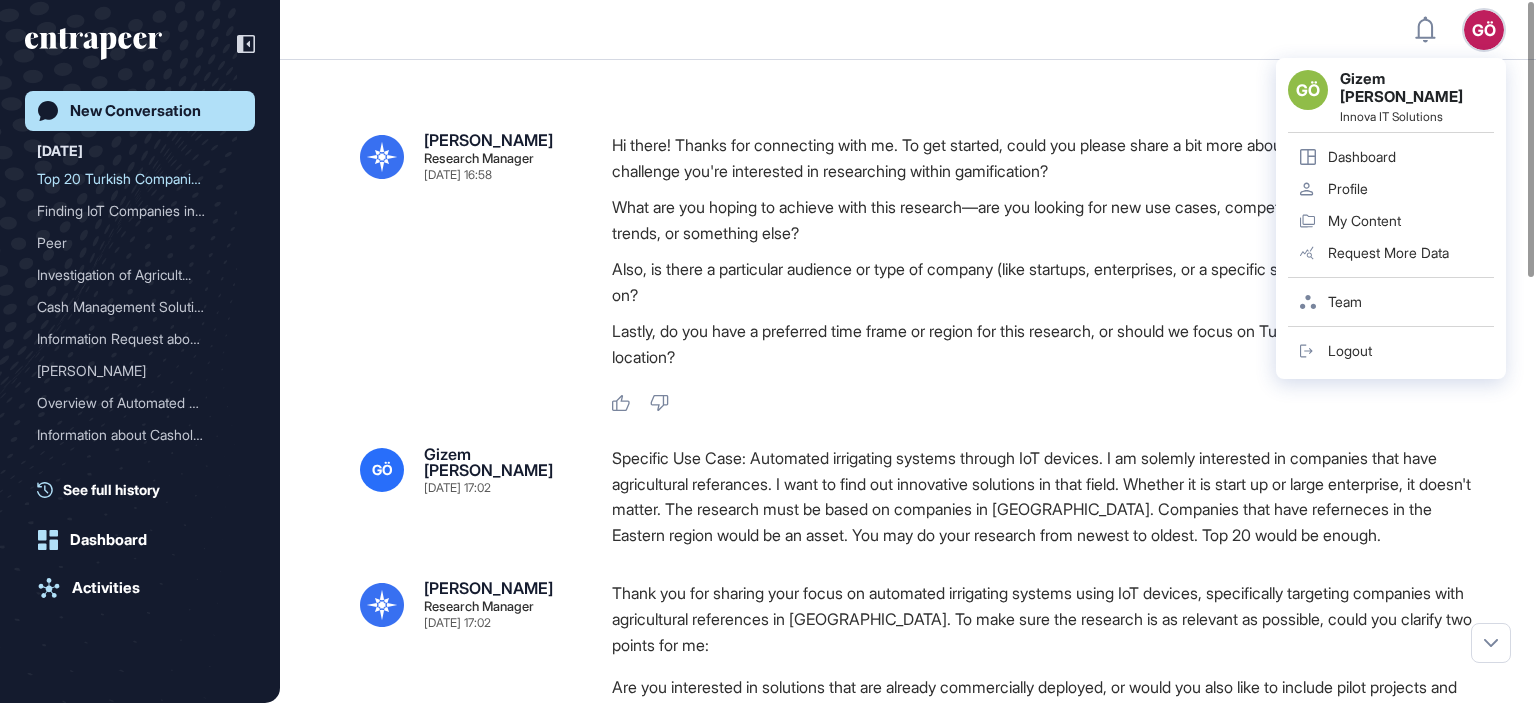 click on "GÖ" at bounding box center [1484, 30] 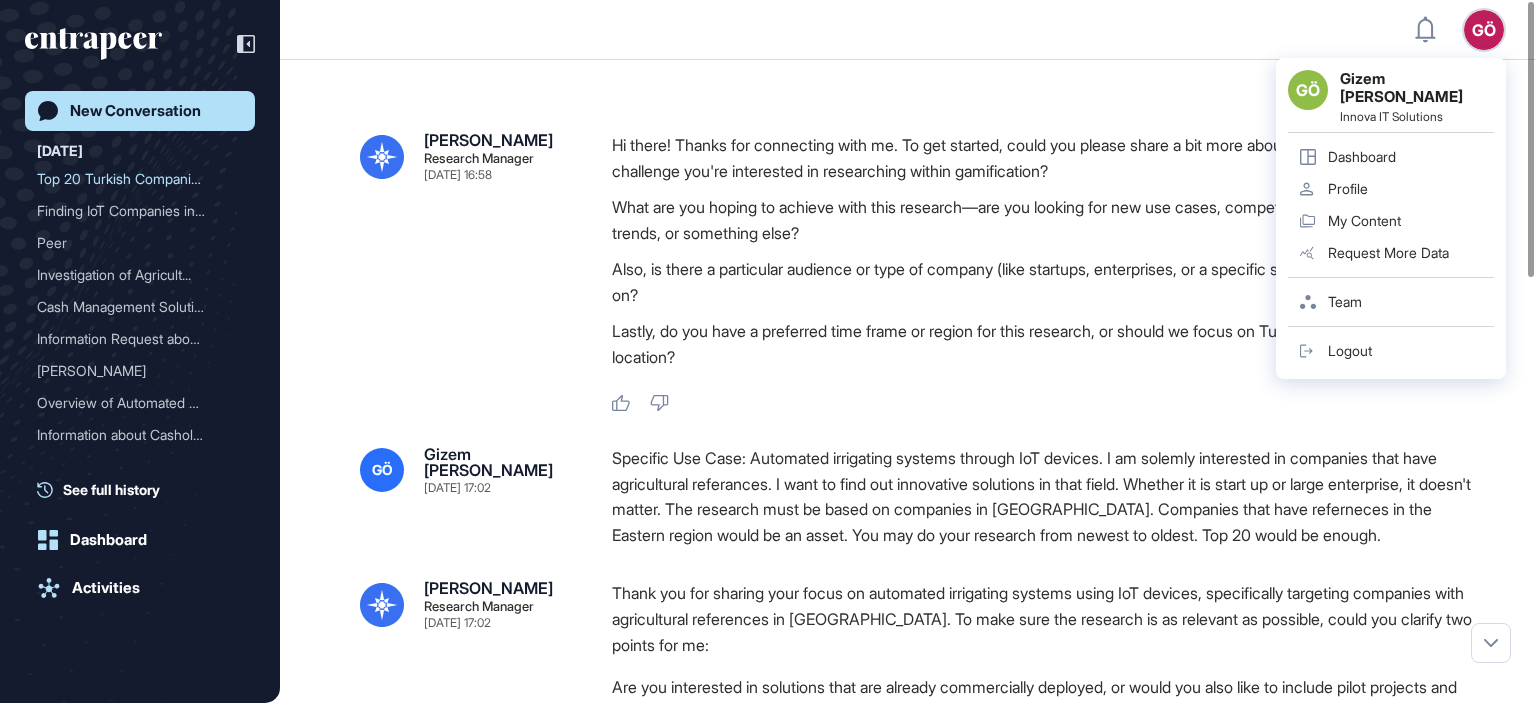 click on "Team" 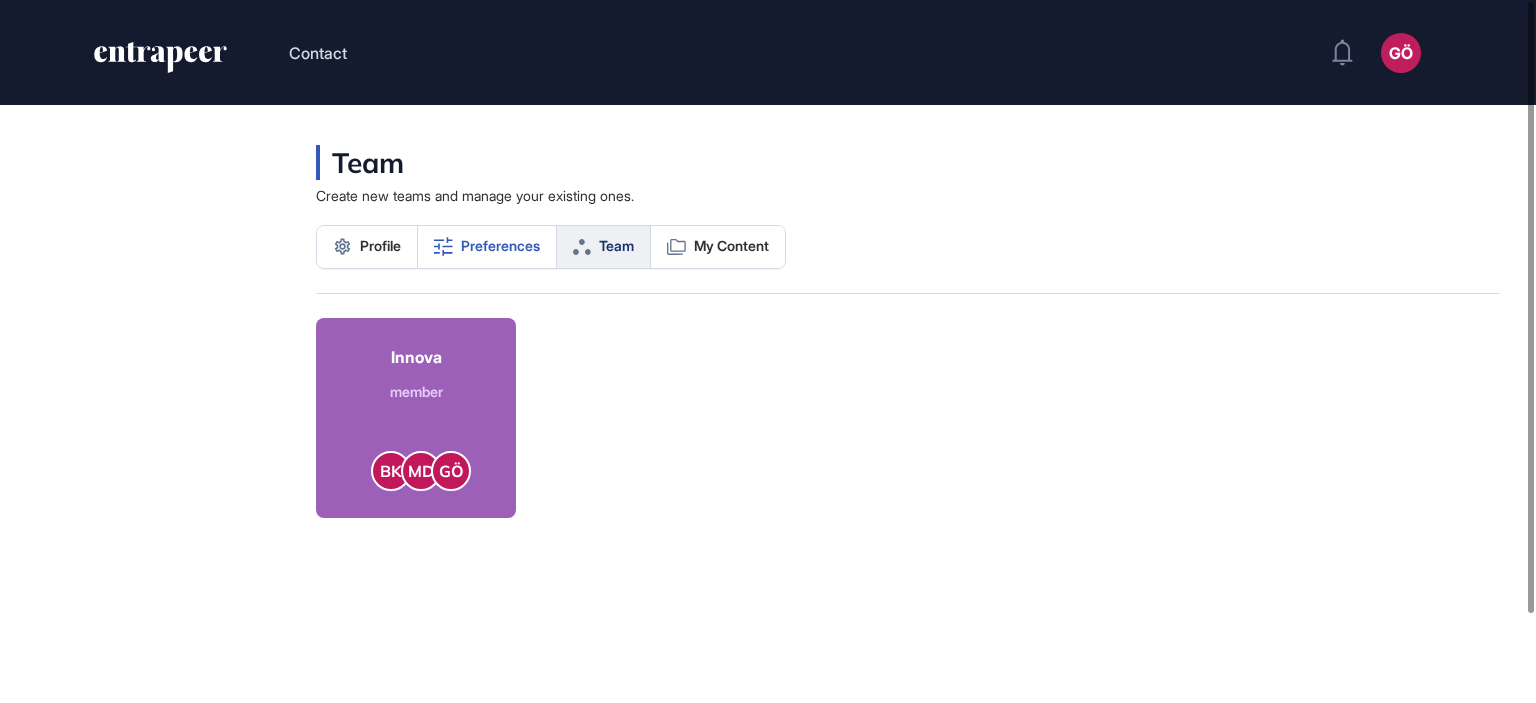 click on "Preferences" at bounding box center (500, 246) 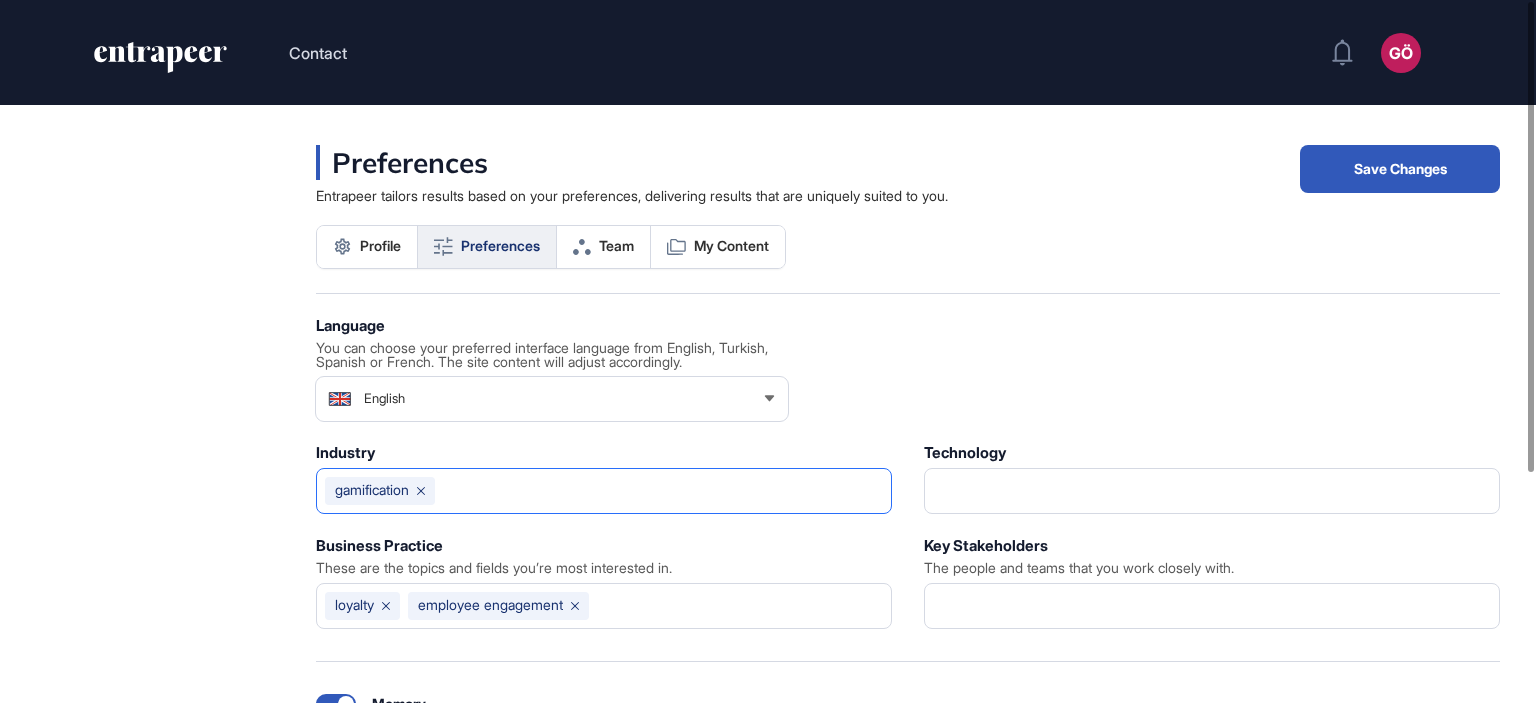 click 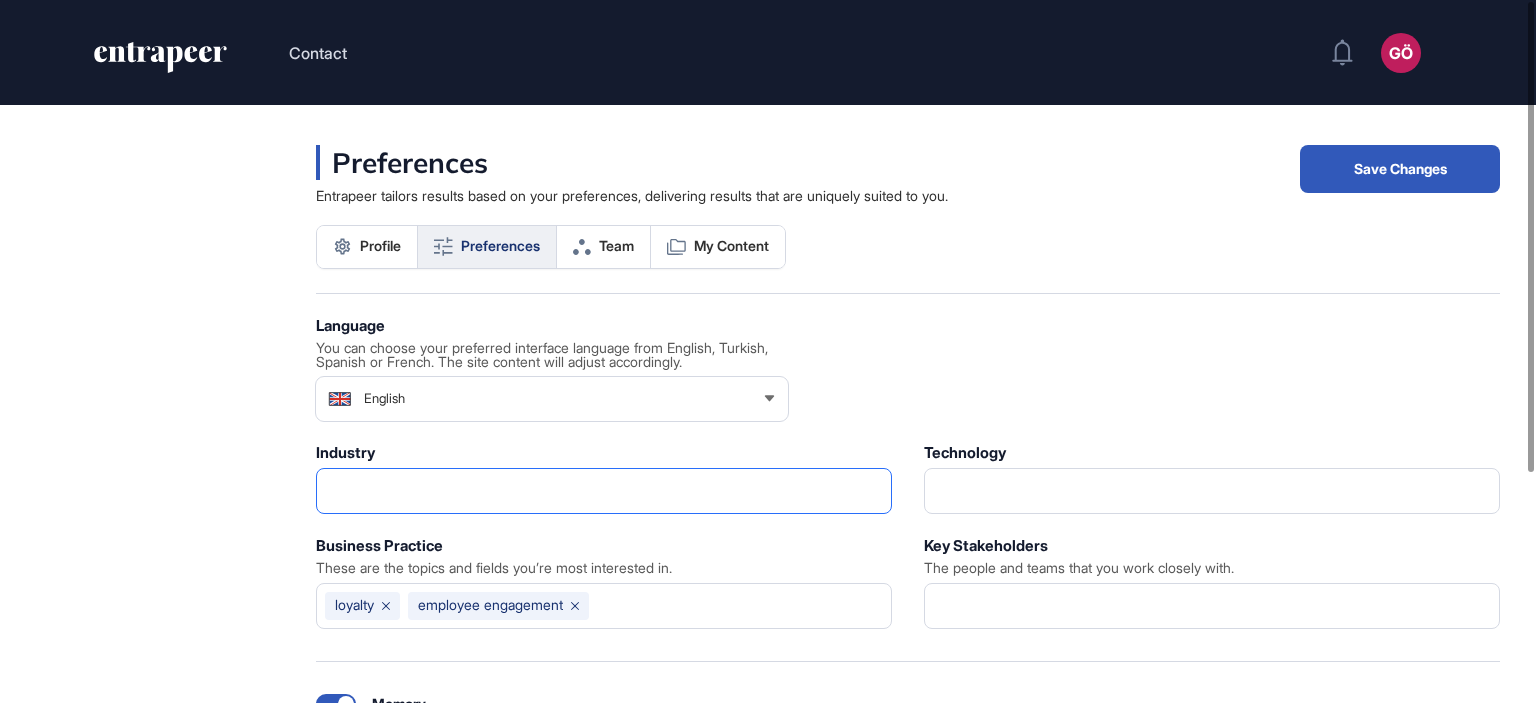 click at bounding box center (604, 491) 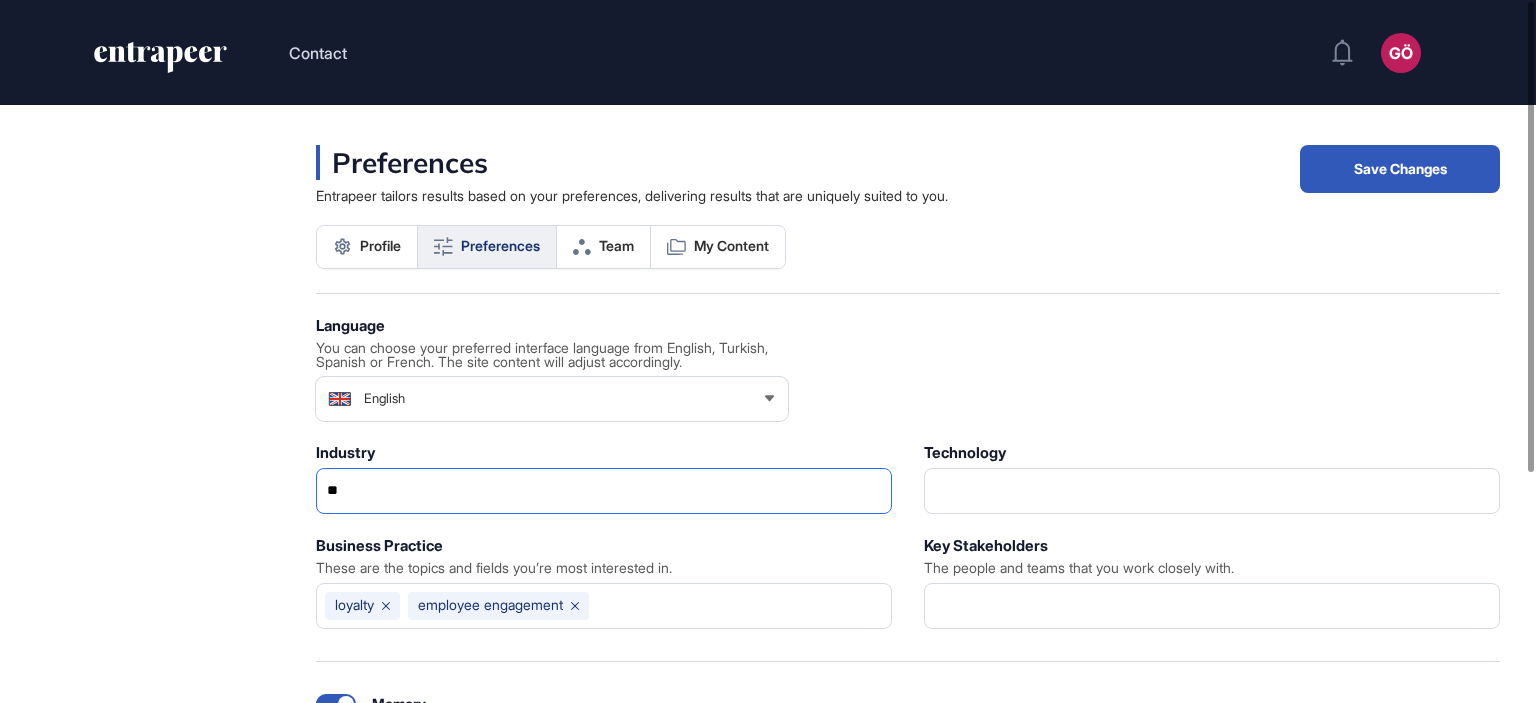 type on "*" 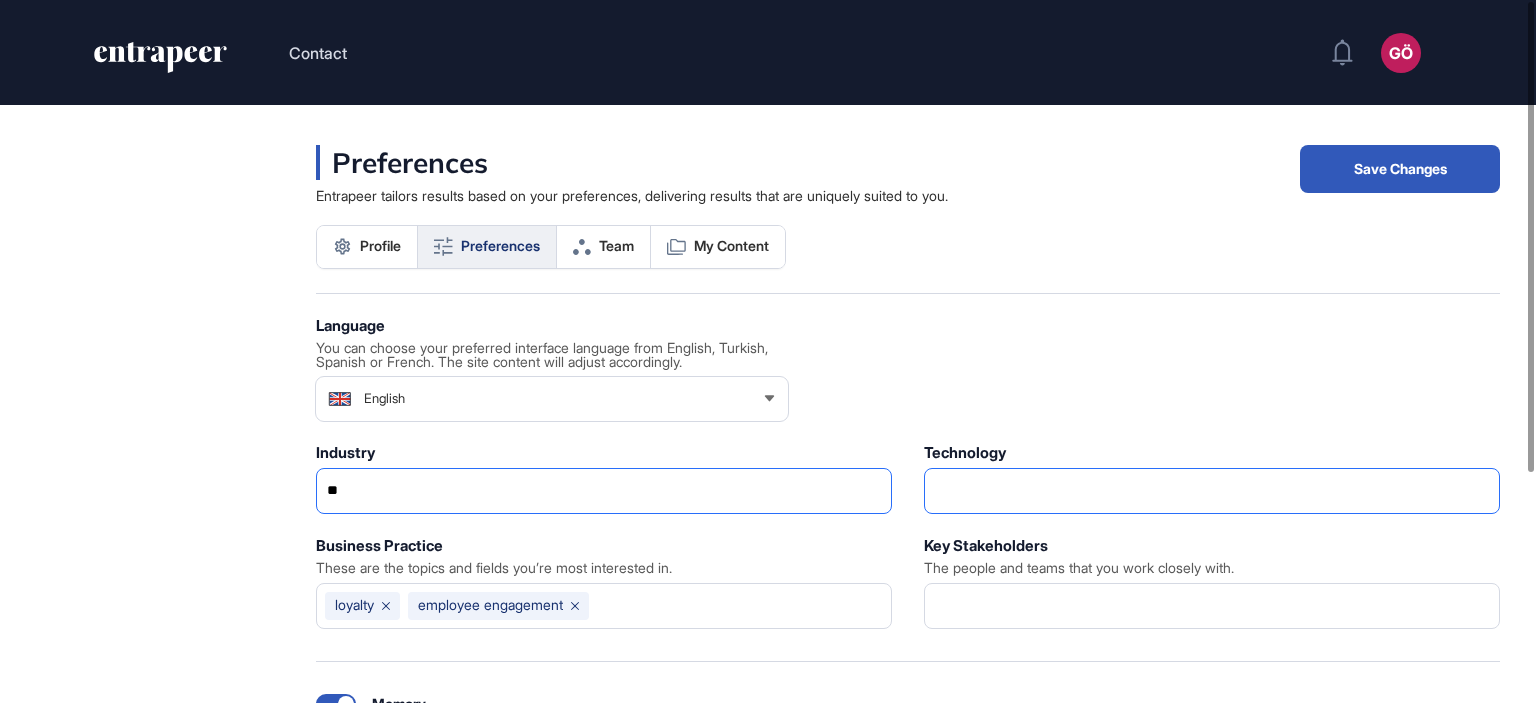 type on "**" 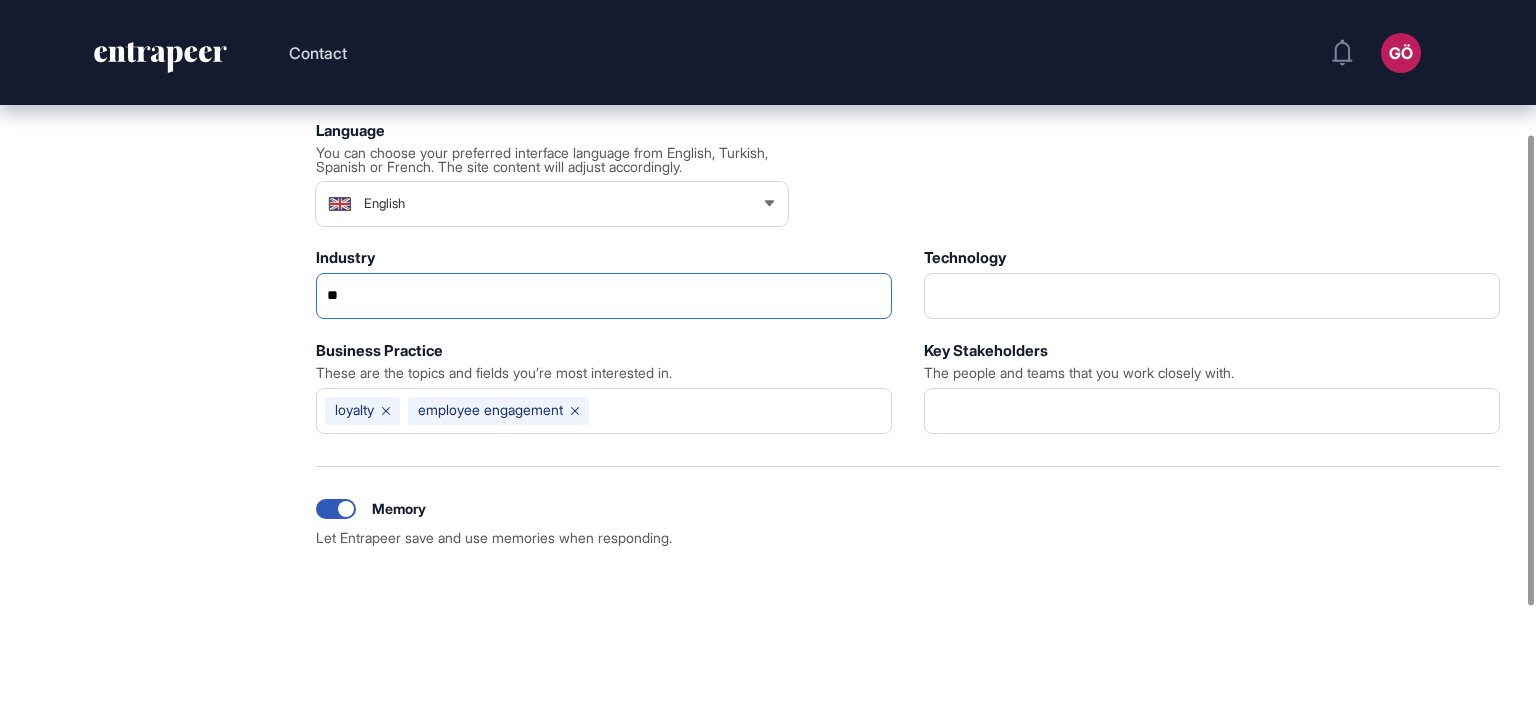 scroll, scrollTop: 200, scrollLeft: 0, axis: vertical 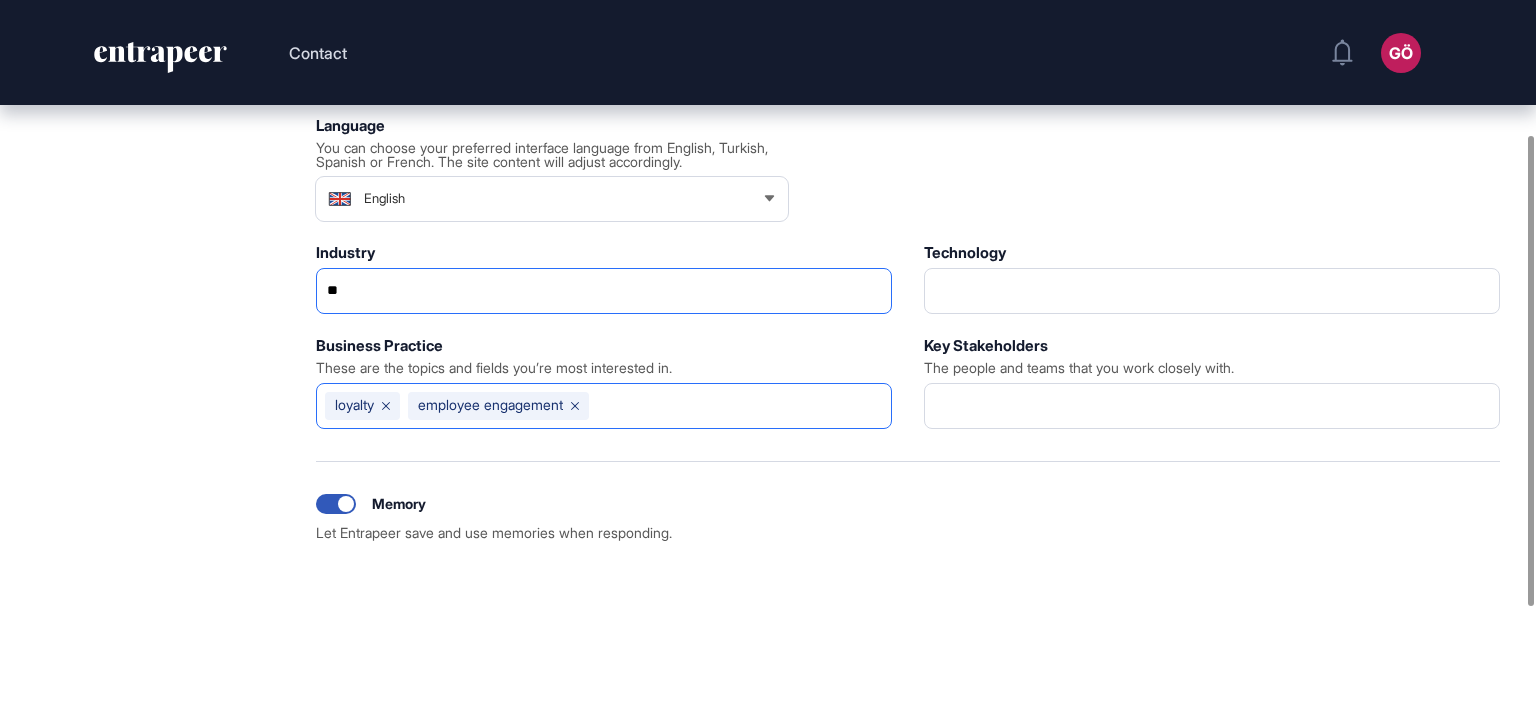 click 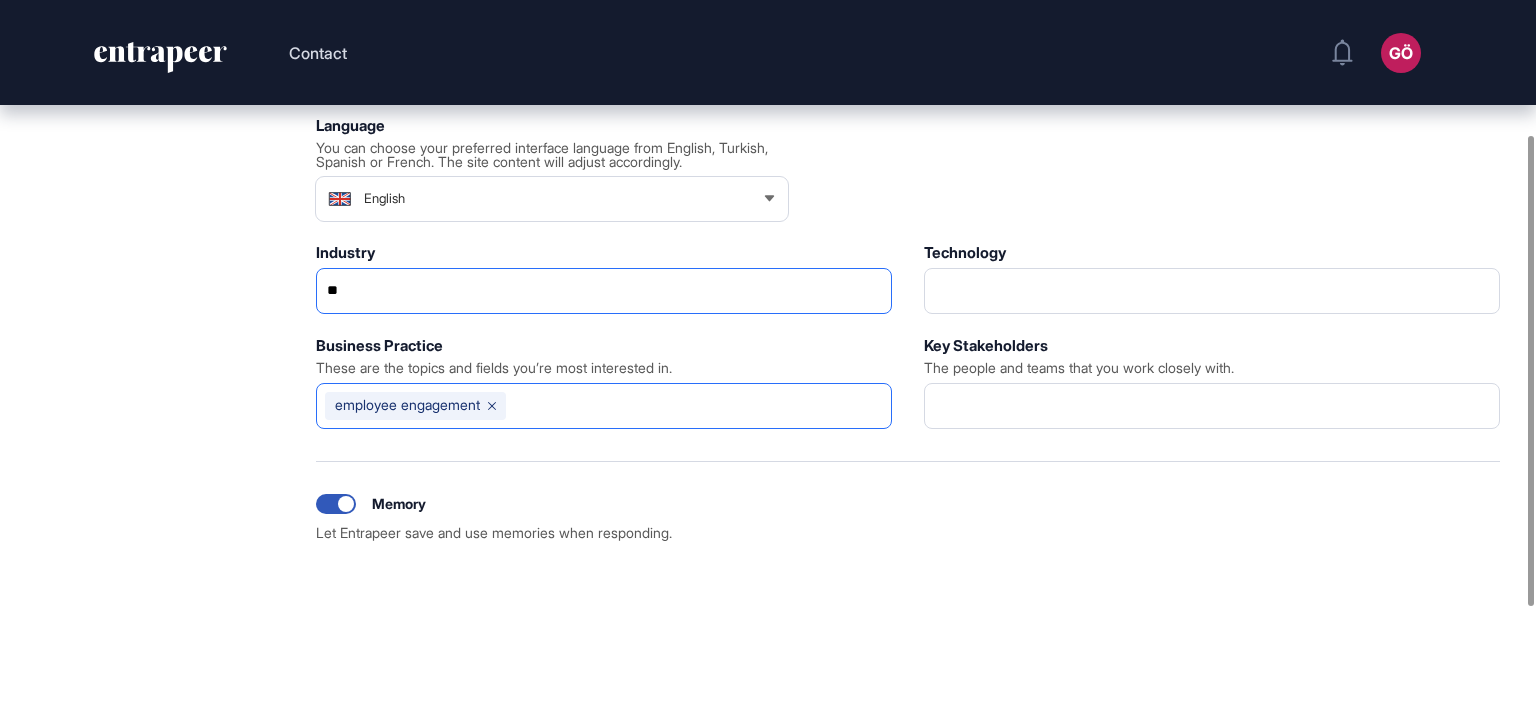 click 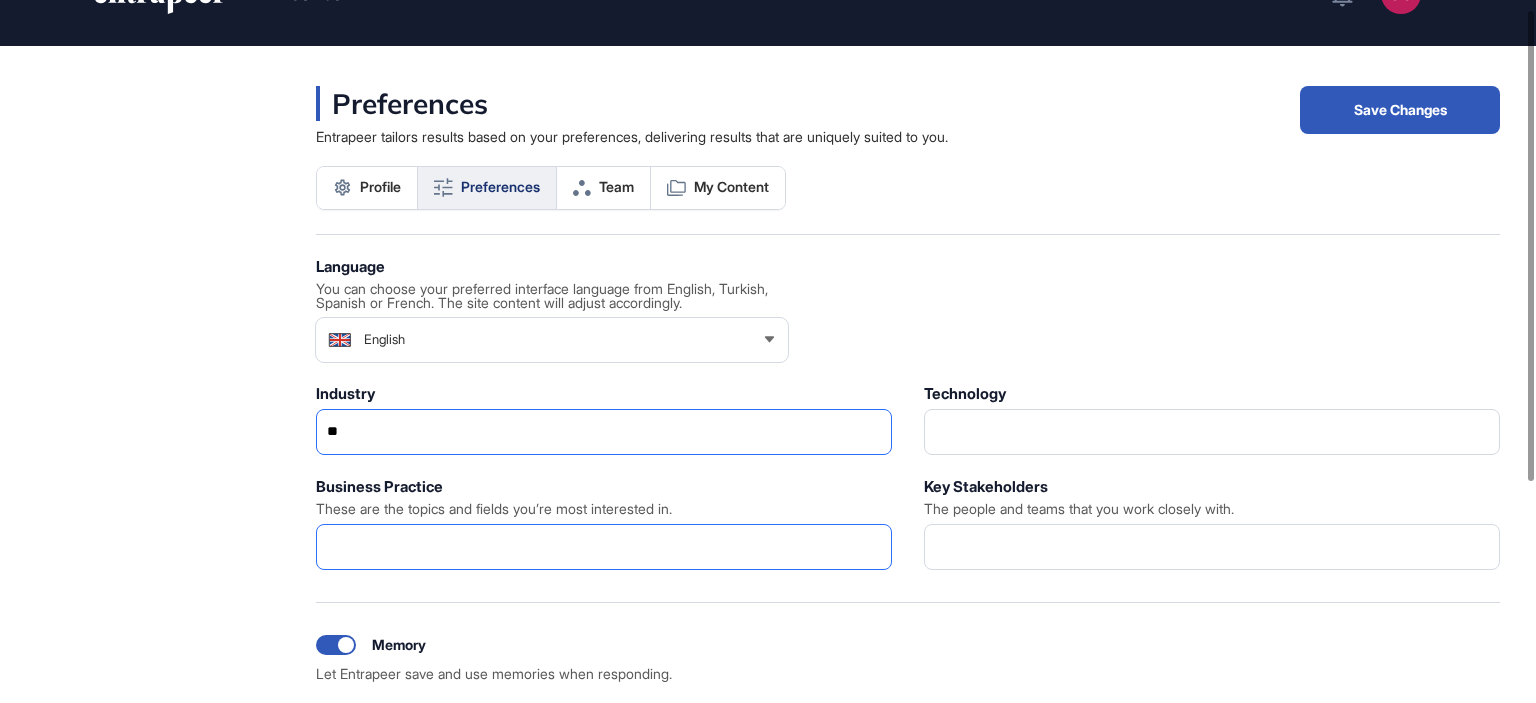 scroll, scrollTop: 0, scrollLeft: 0, axis: both 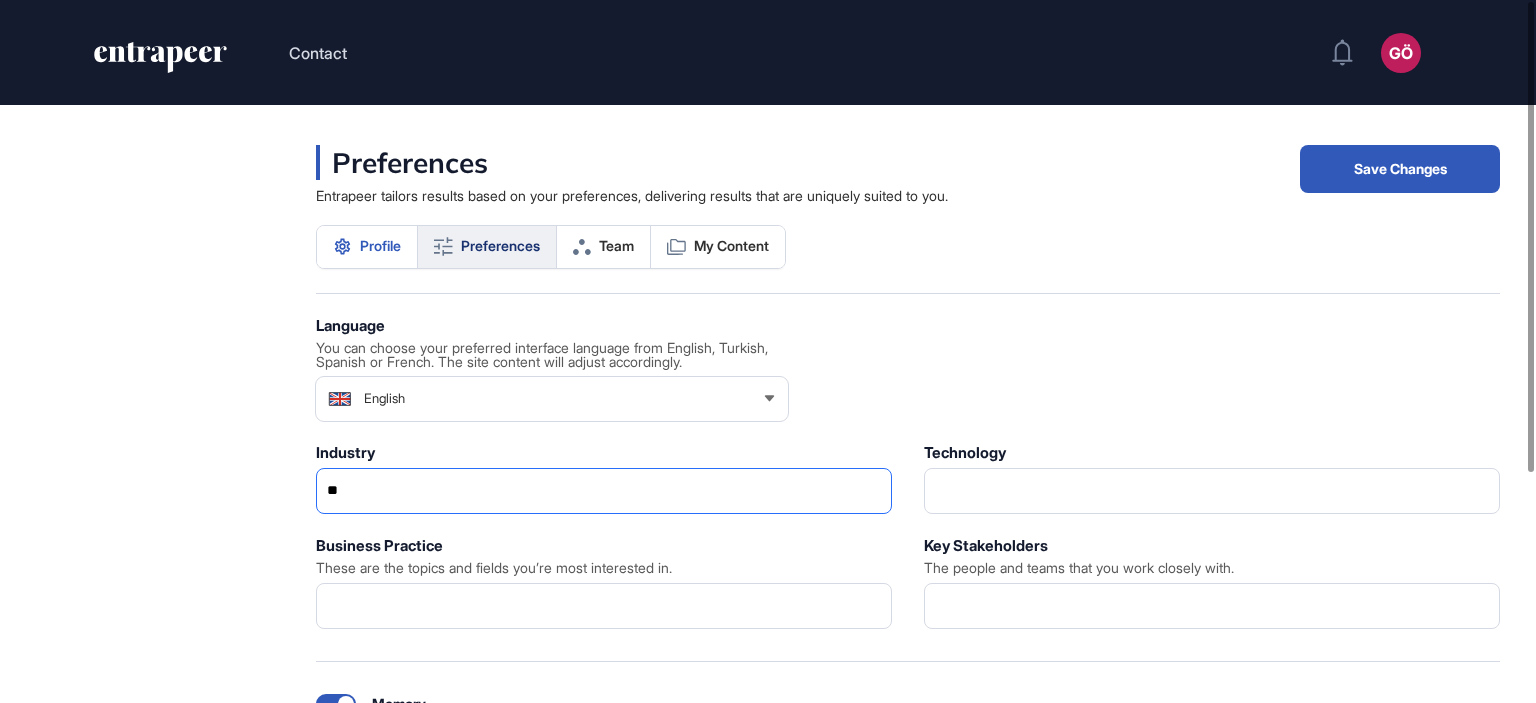 click on "Profile" at bounding box center (380, 246) 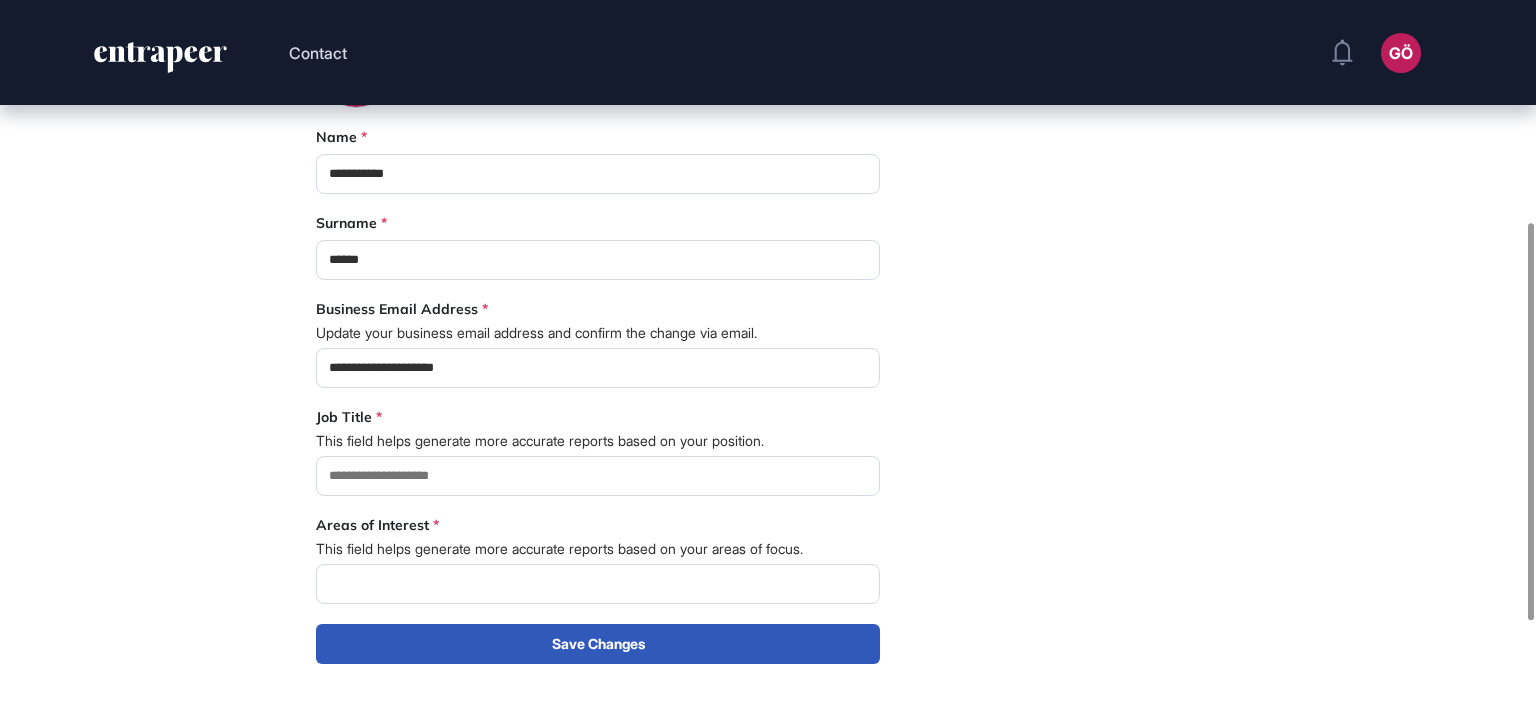 scroll, scrollTop: 400, scrollLeft: 0, axis: vertical 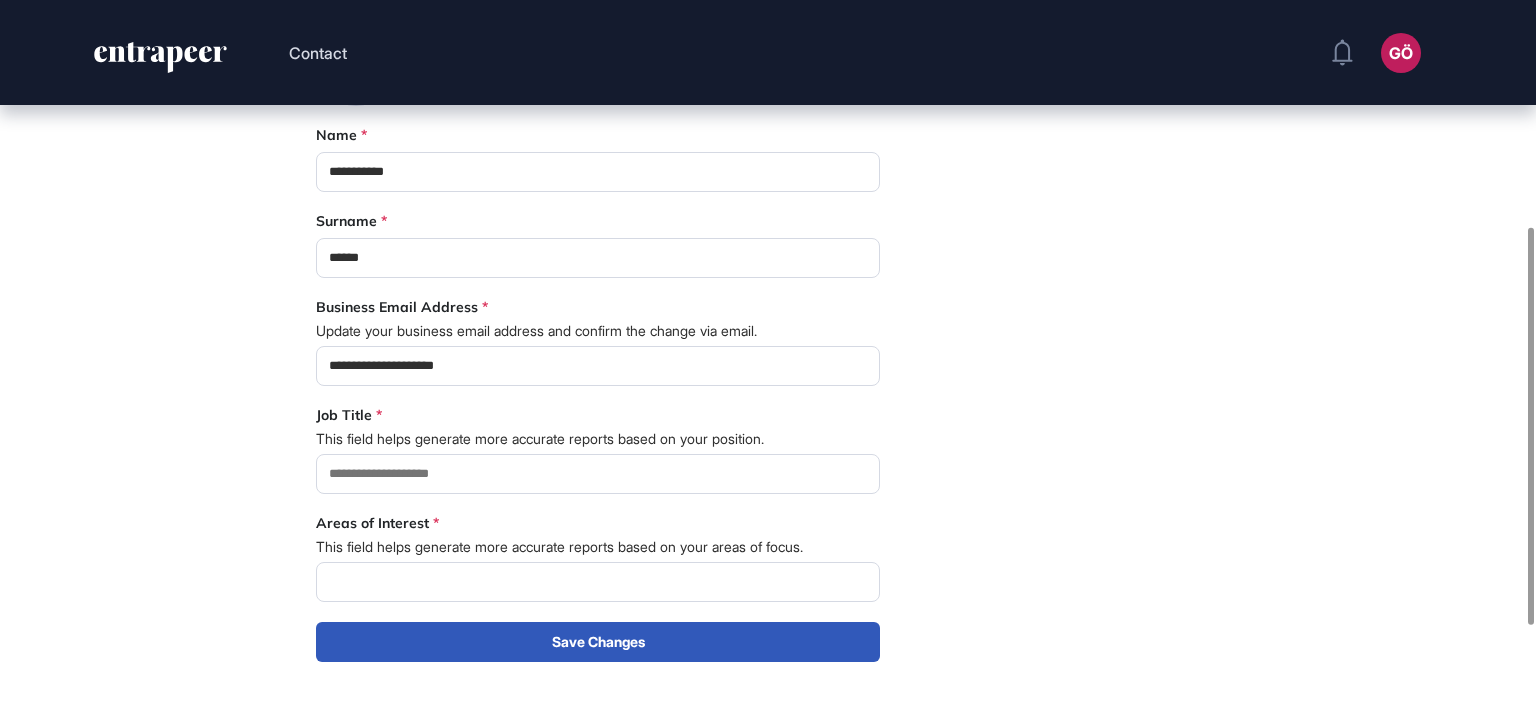 click at bounding box center (598, 474) 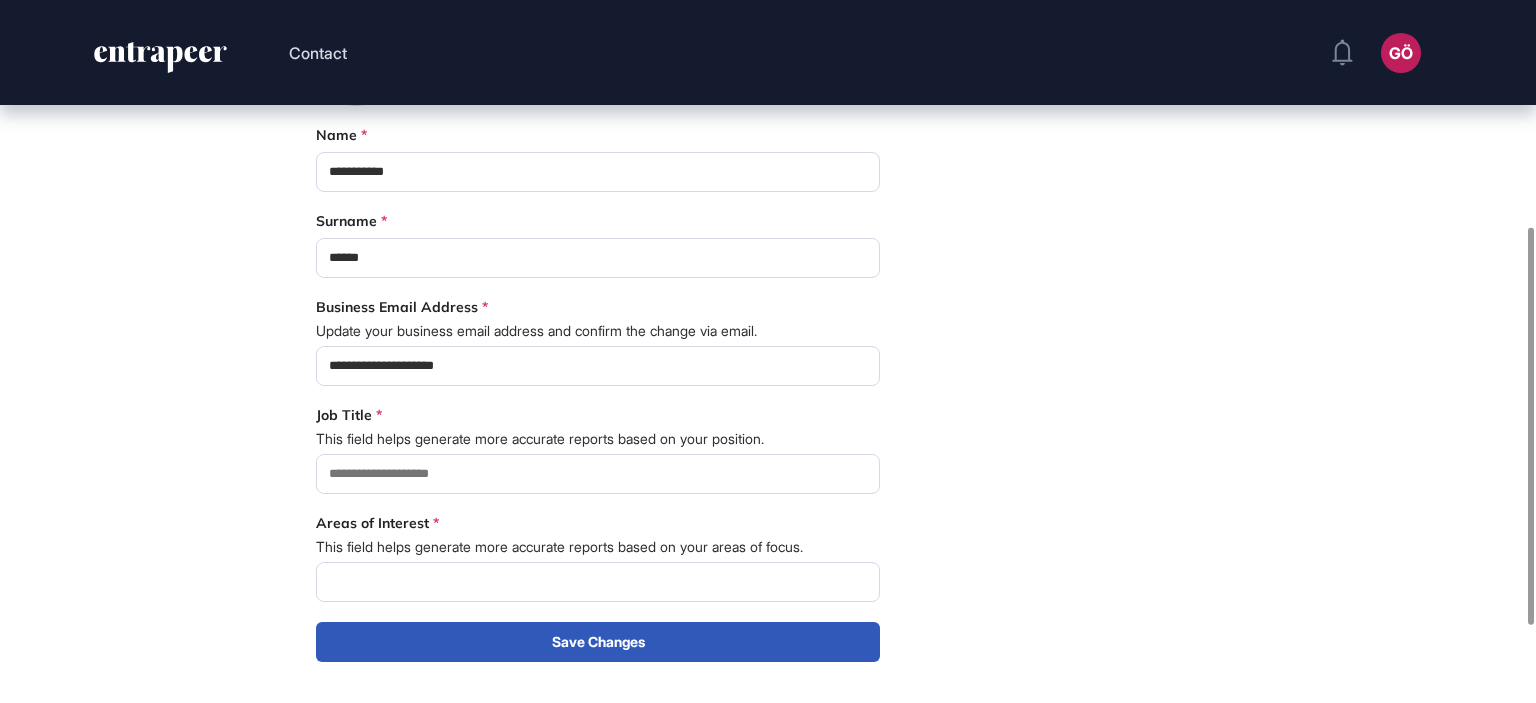 click at bounding box center [598, 582] 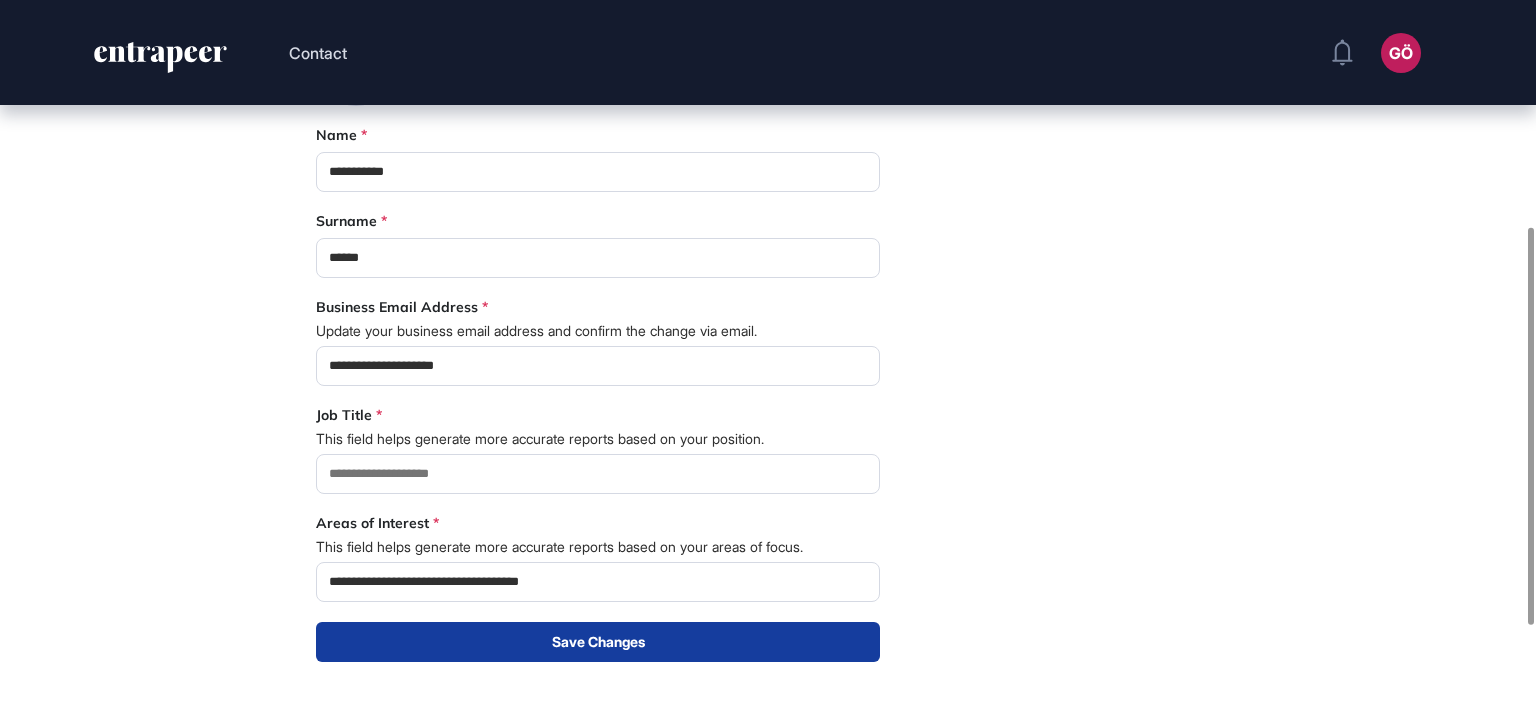 type on "**********" 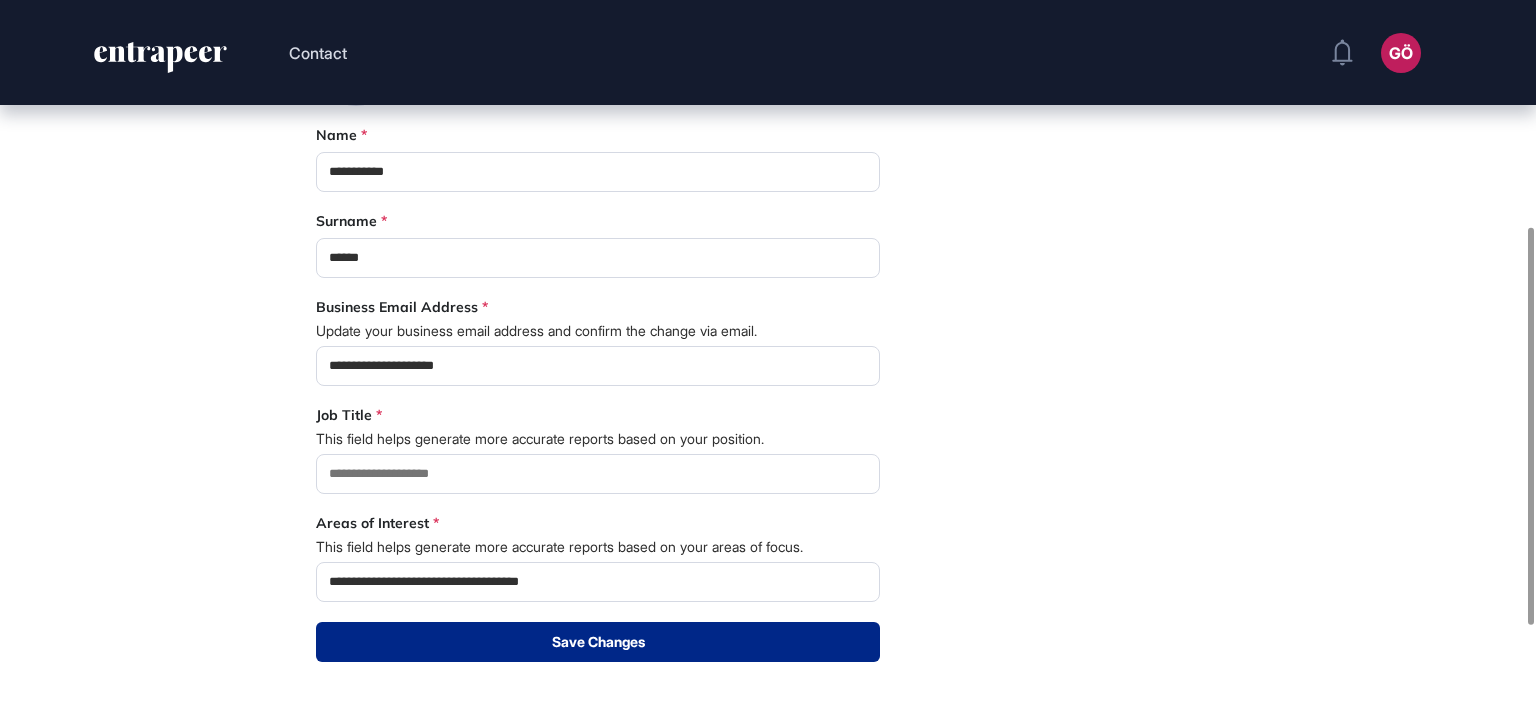 click on "Save Changes" at bounding box center [598, 642] 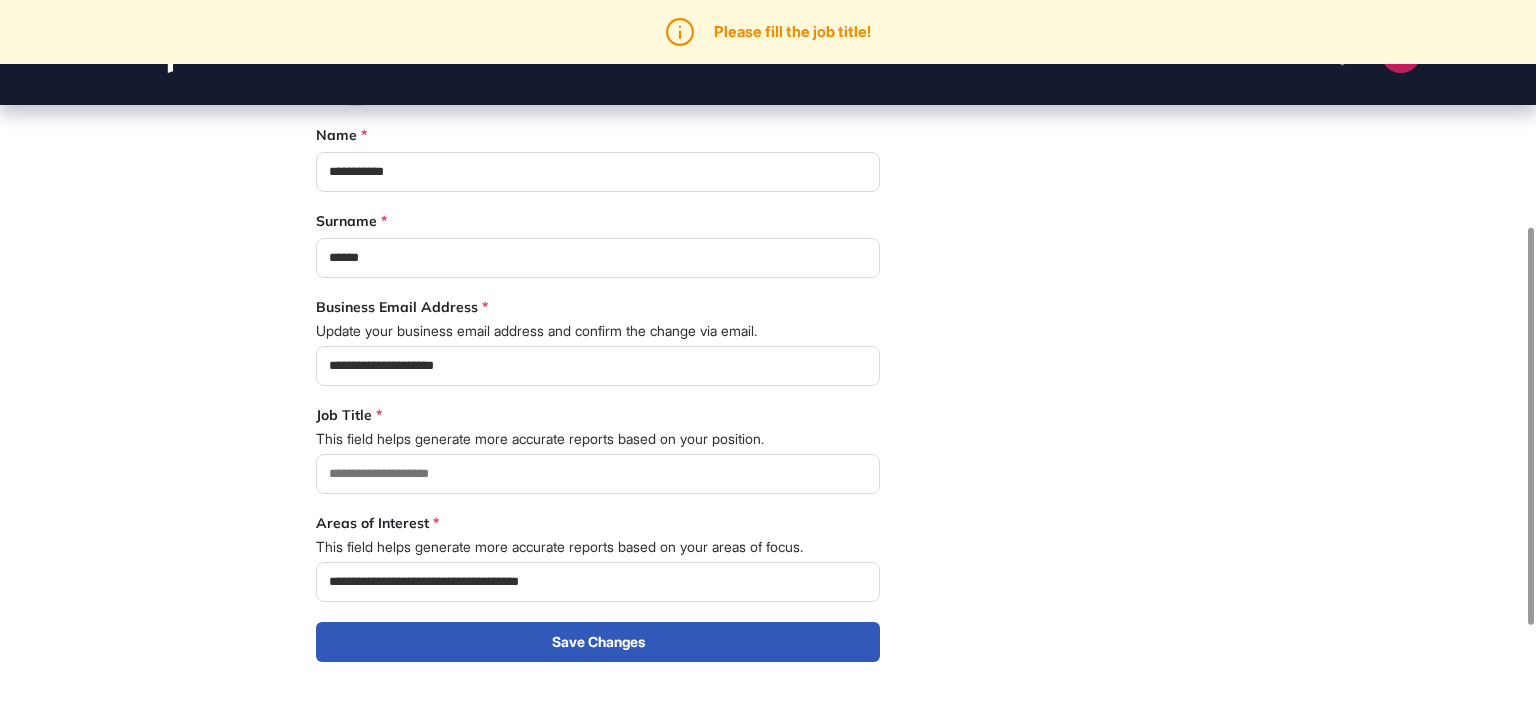 click at bounding box center (598, 474) 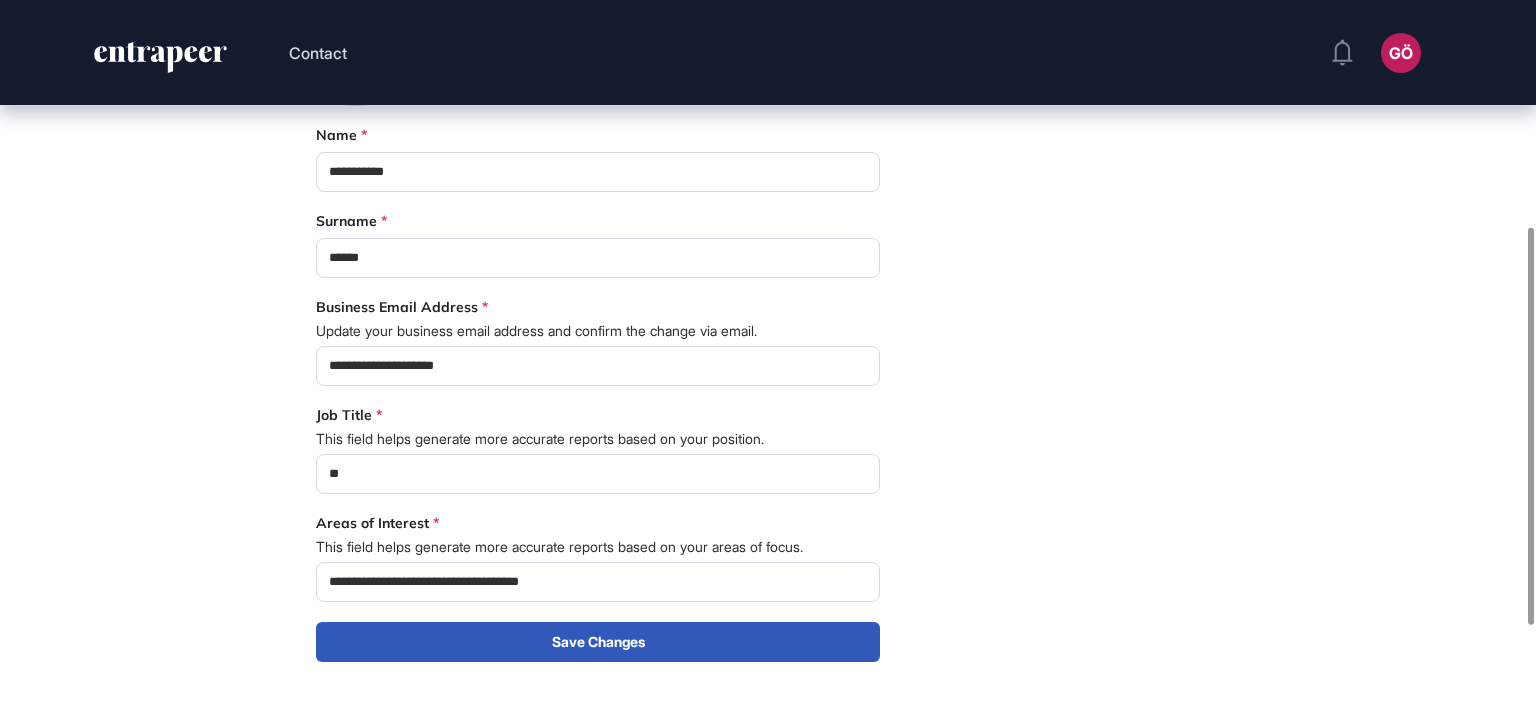 type on "*" 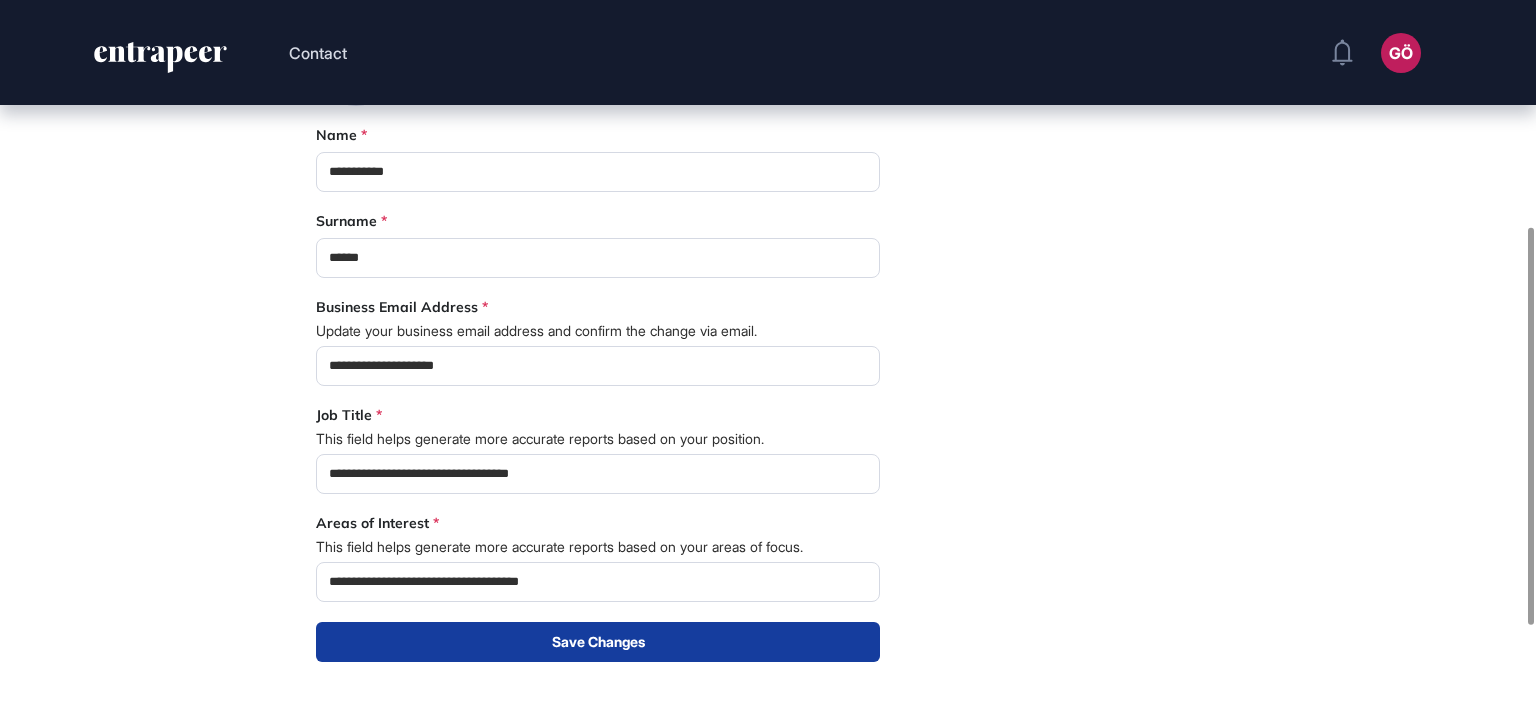 type on "**********" 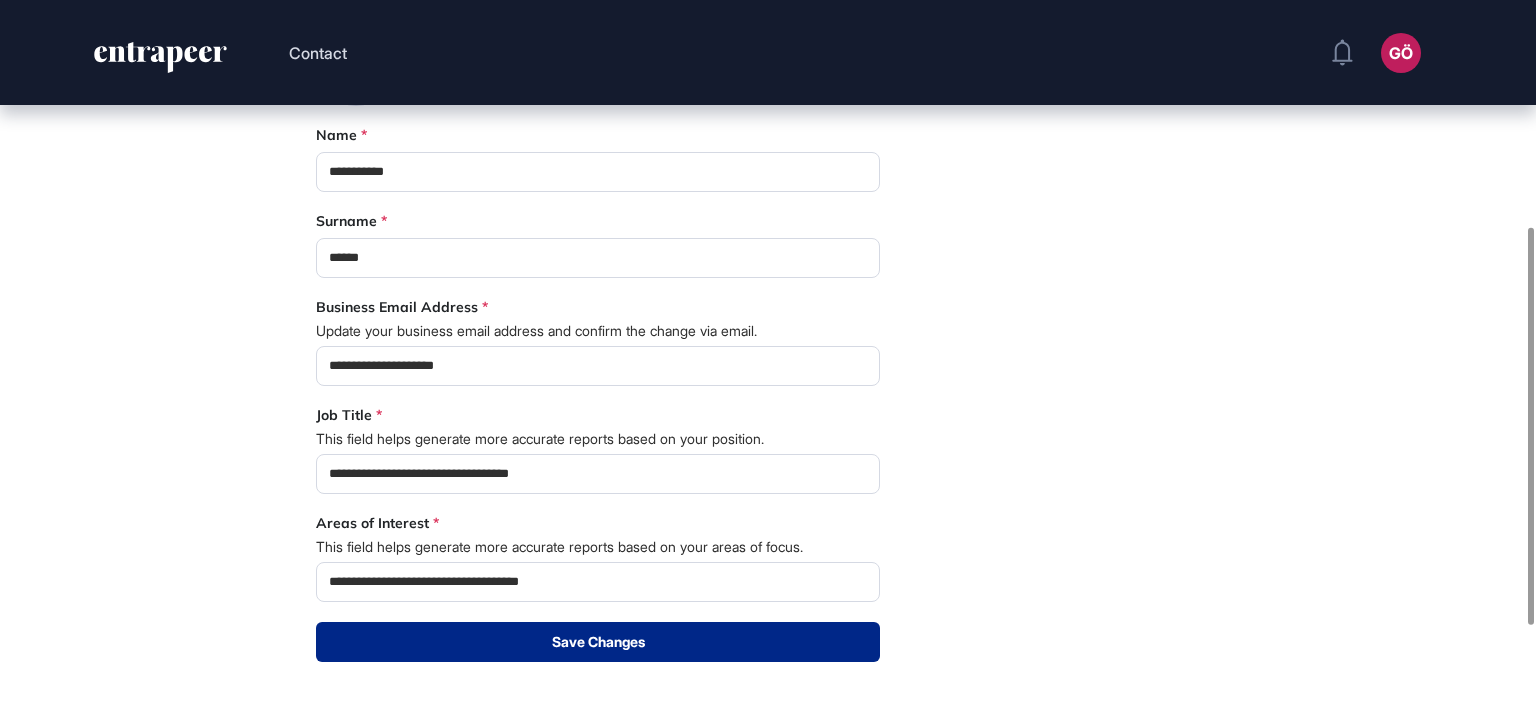 click on "Save Changes" at bounding box center (598, 642) 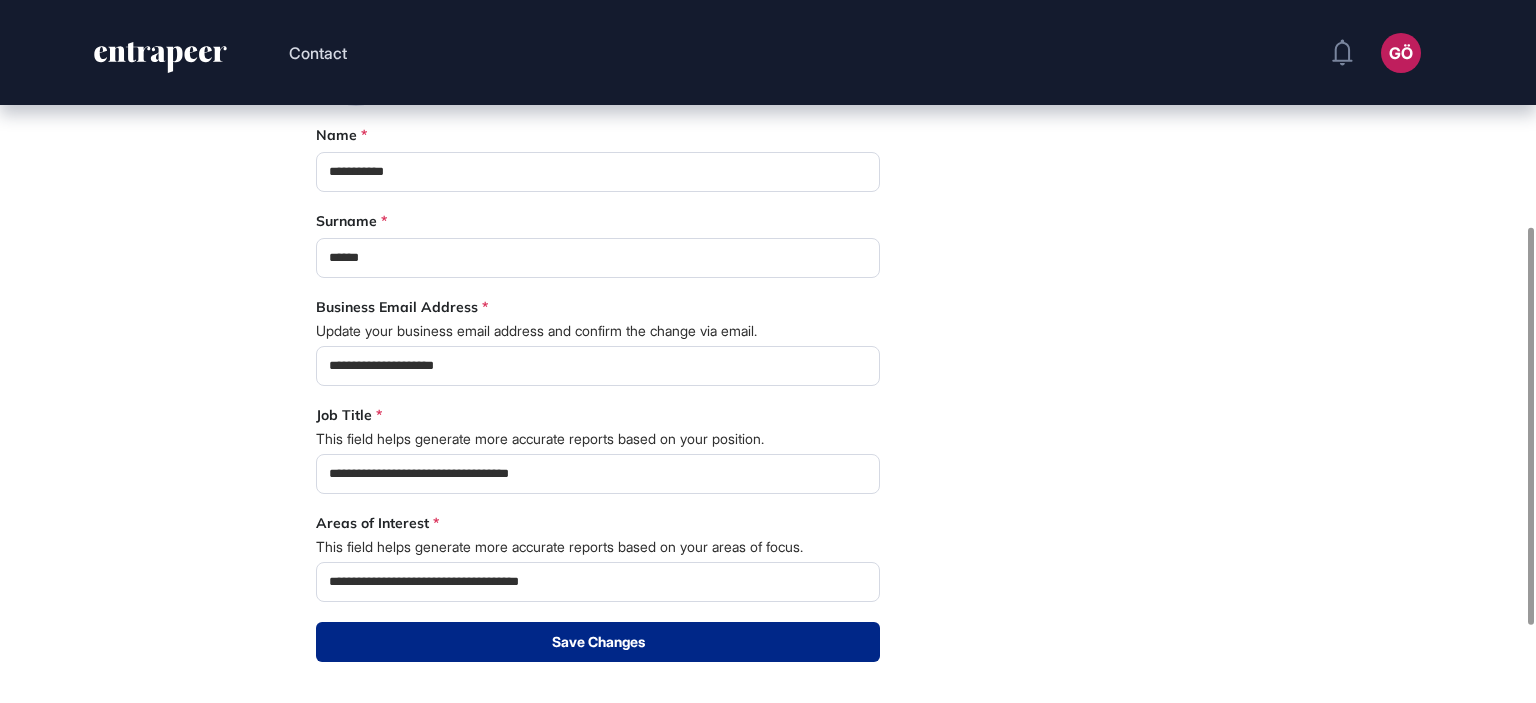 click on "Save Changes" at bounding box center (598, 642) 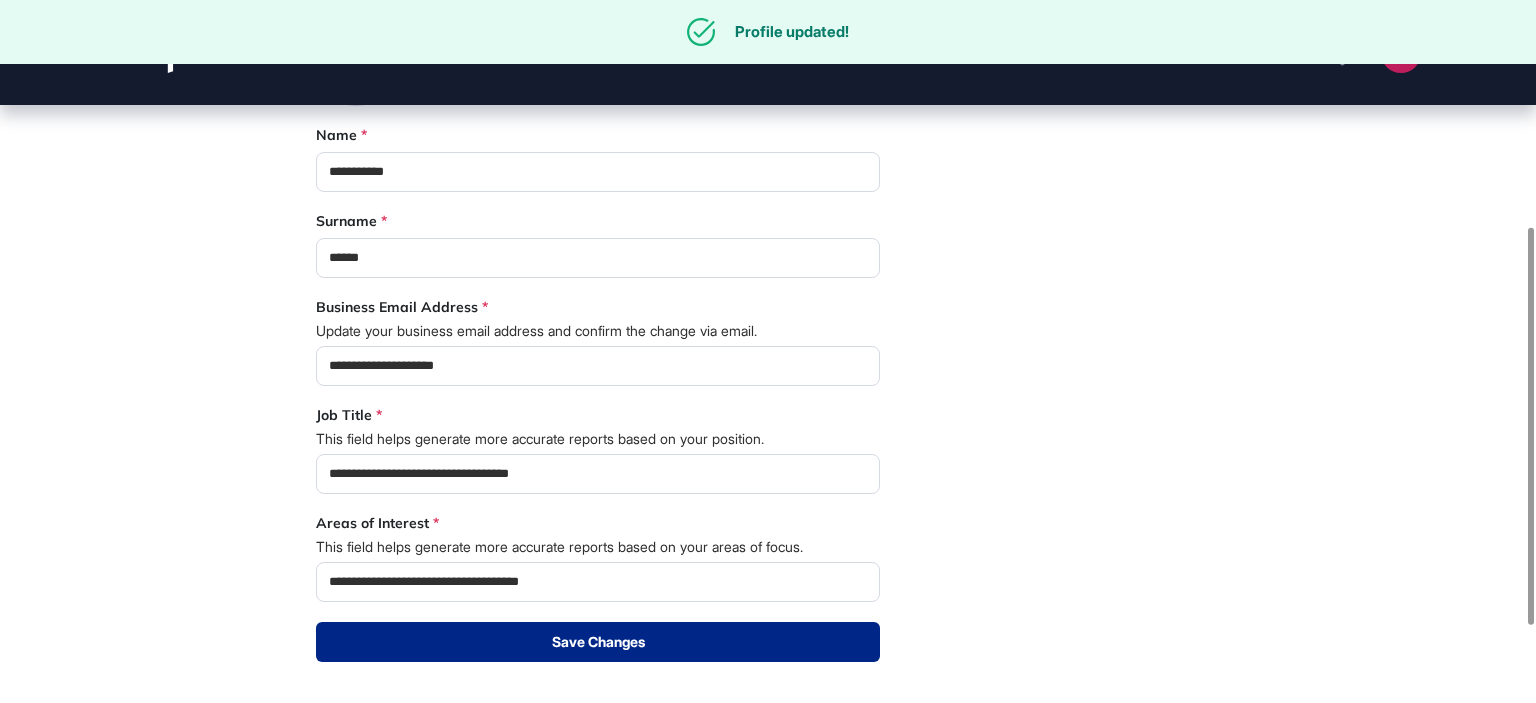 click on "Save Changes" at bounding box center [598, 642] 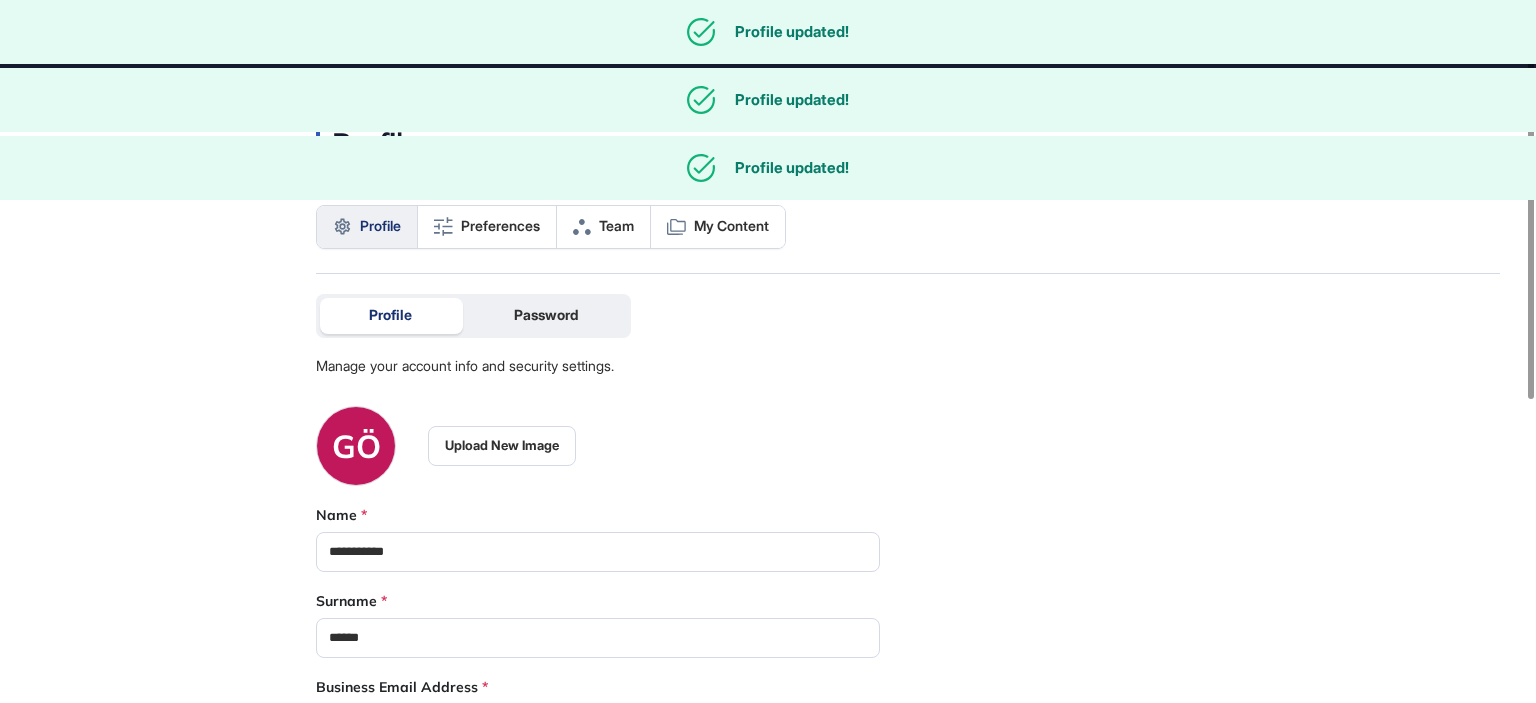 scroll, scrollTop: 0, scrollLeft: 0, axis: both 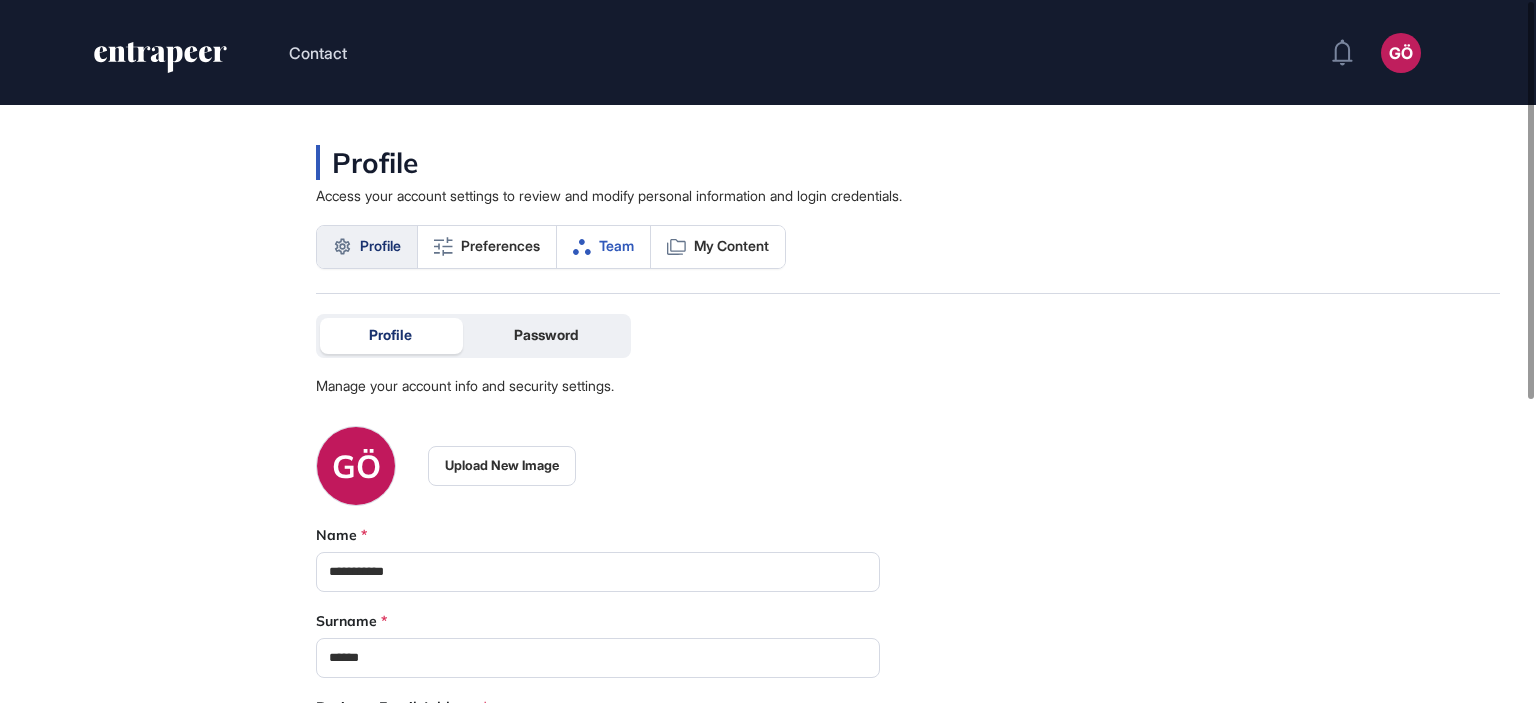 click on "Team" at bounding box center [616, 246] 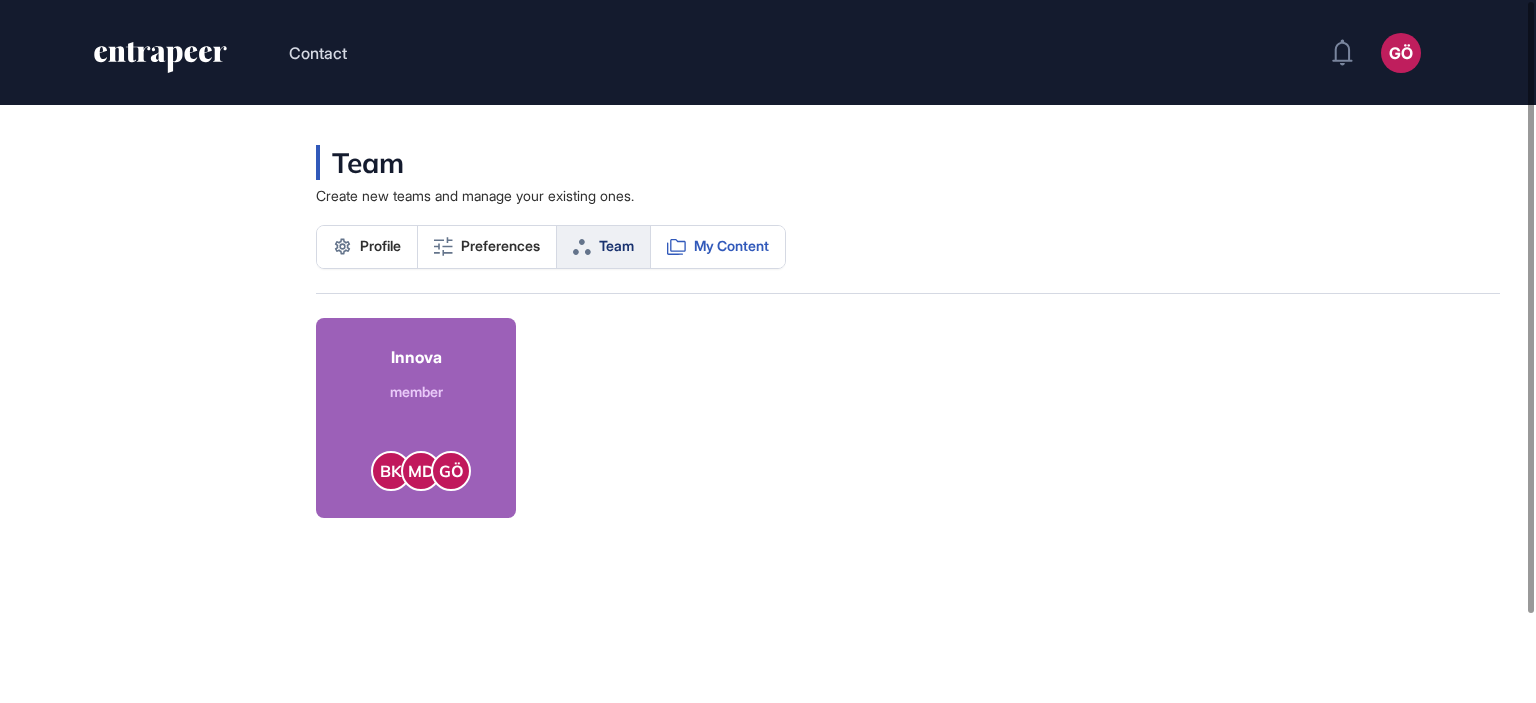 click on "My Content" at bounding box center [731, 246] 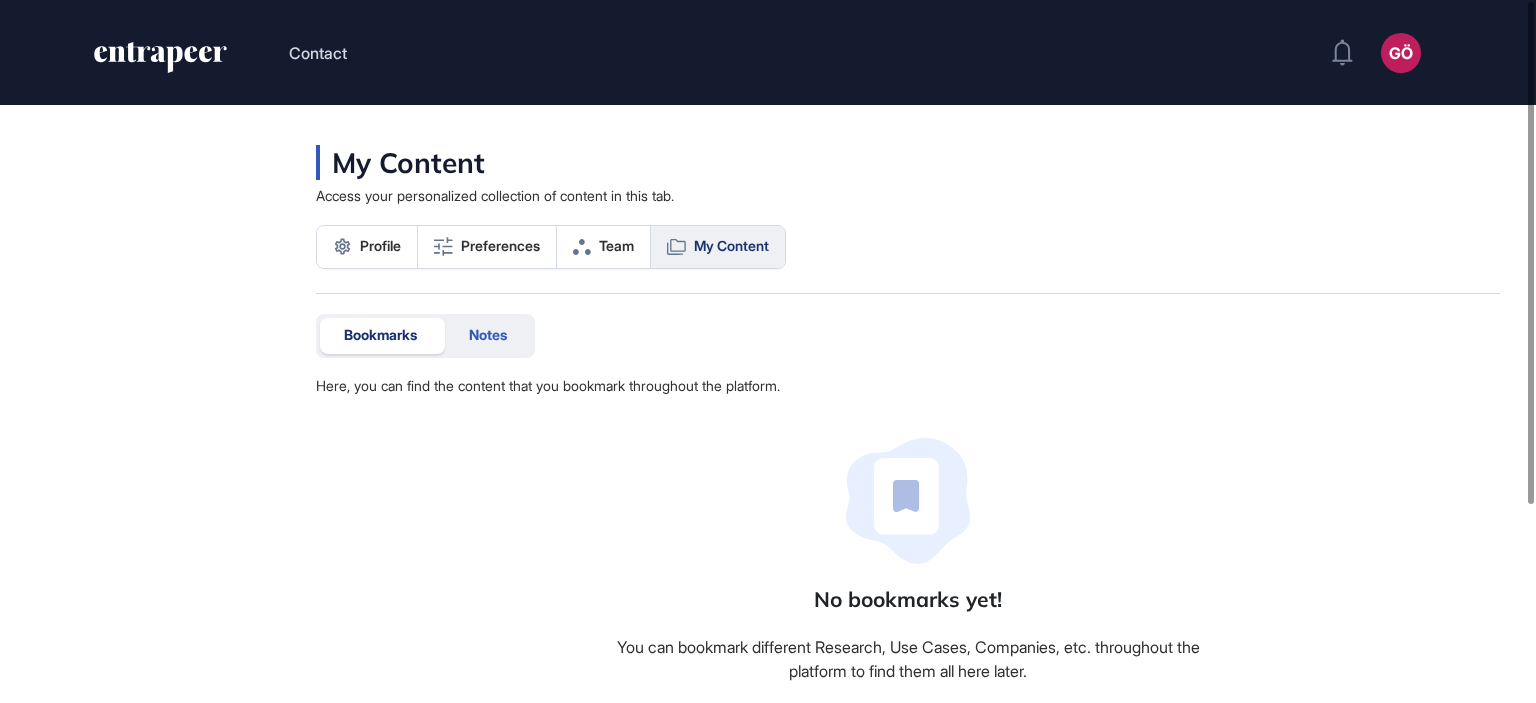click on "Notes" at bounding box center [488, 335] 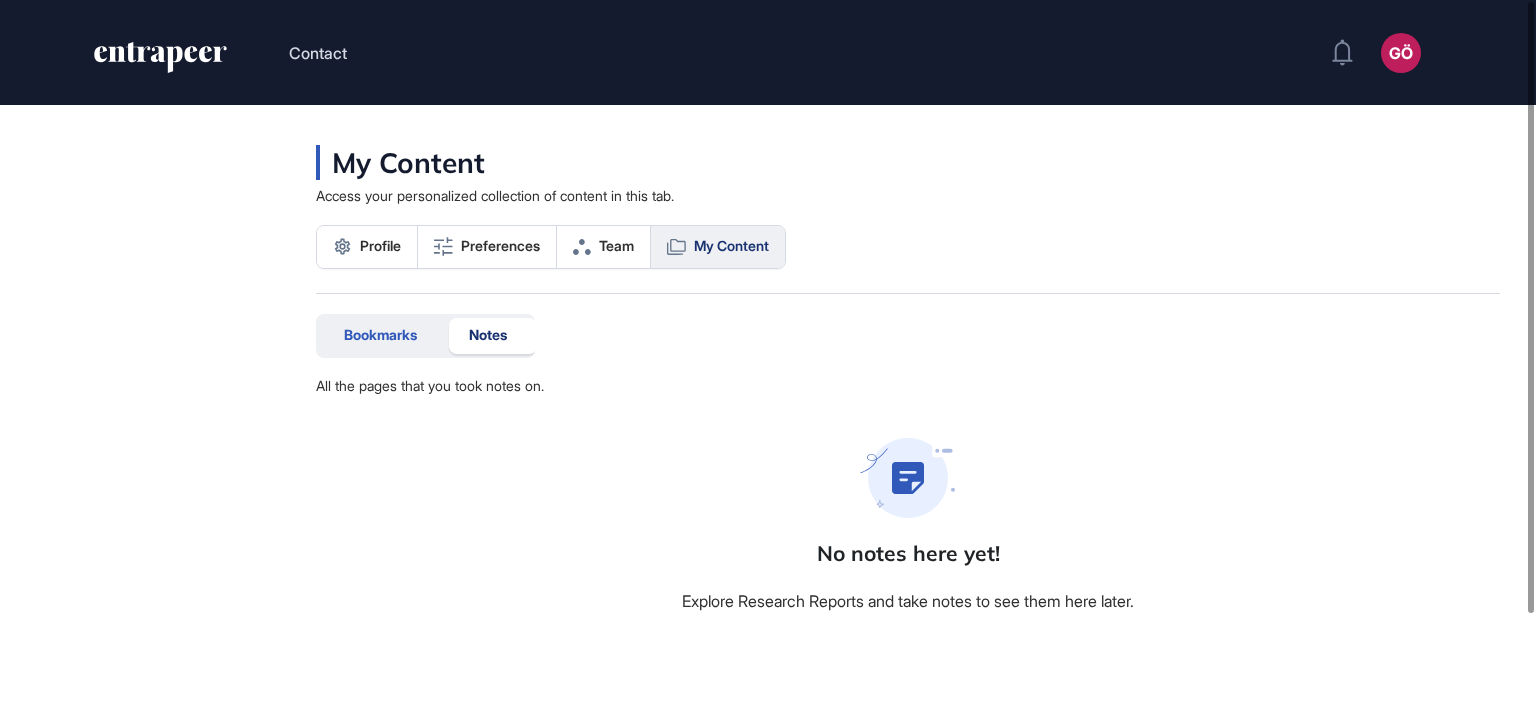 click on "Bookmarks" 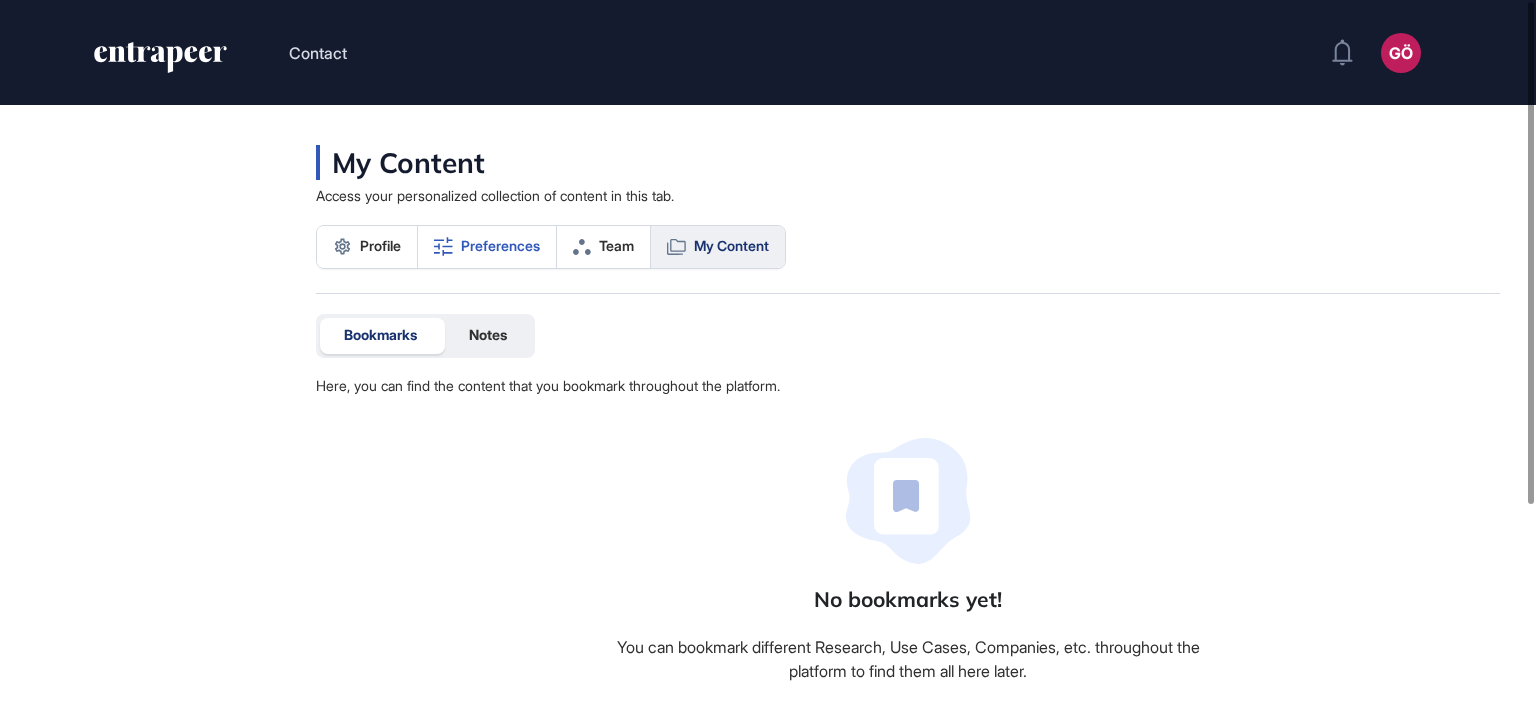 click on "Preferences" 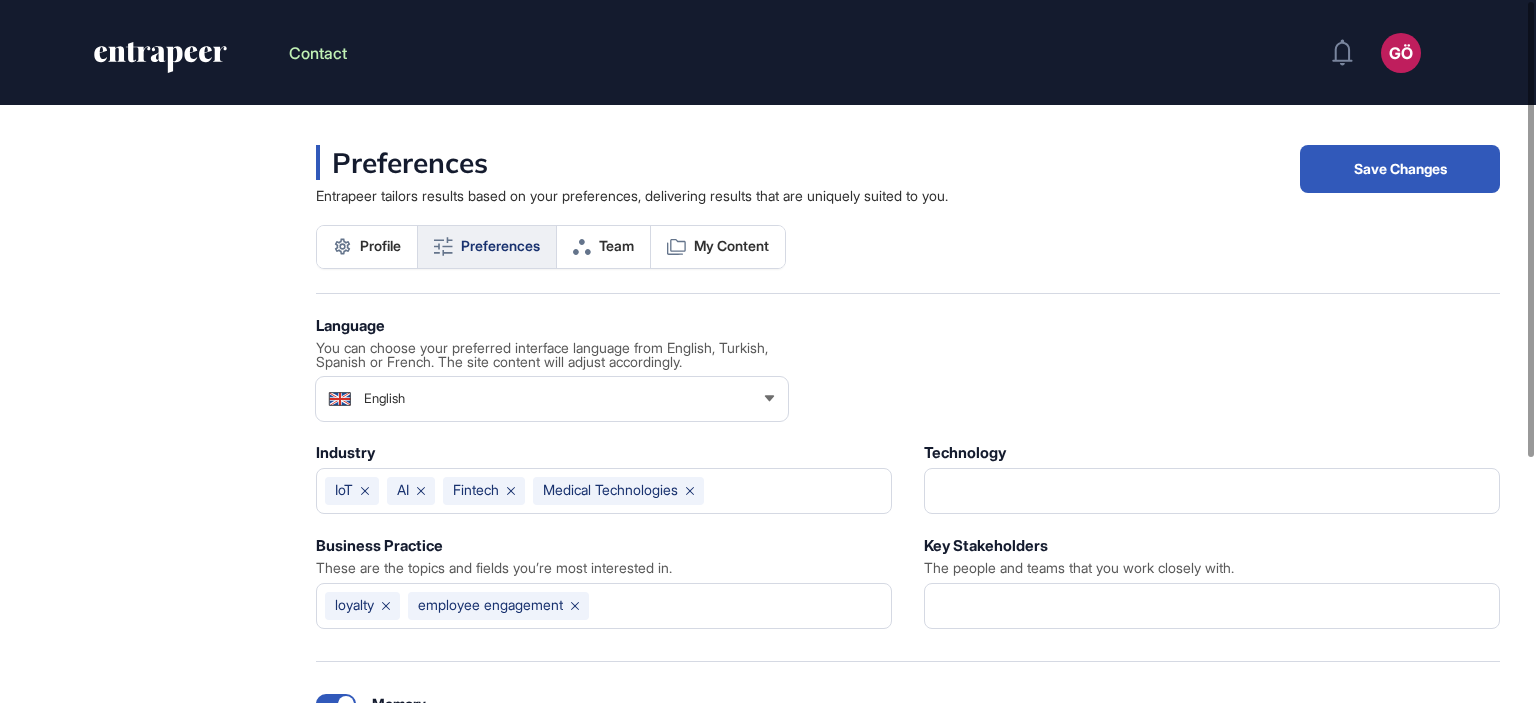 click on "Contact" at bounding box center [318, 53] 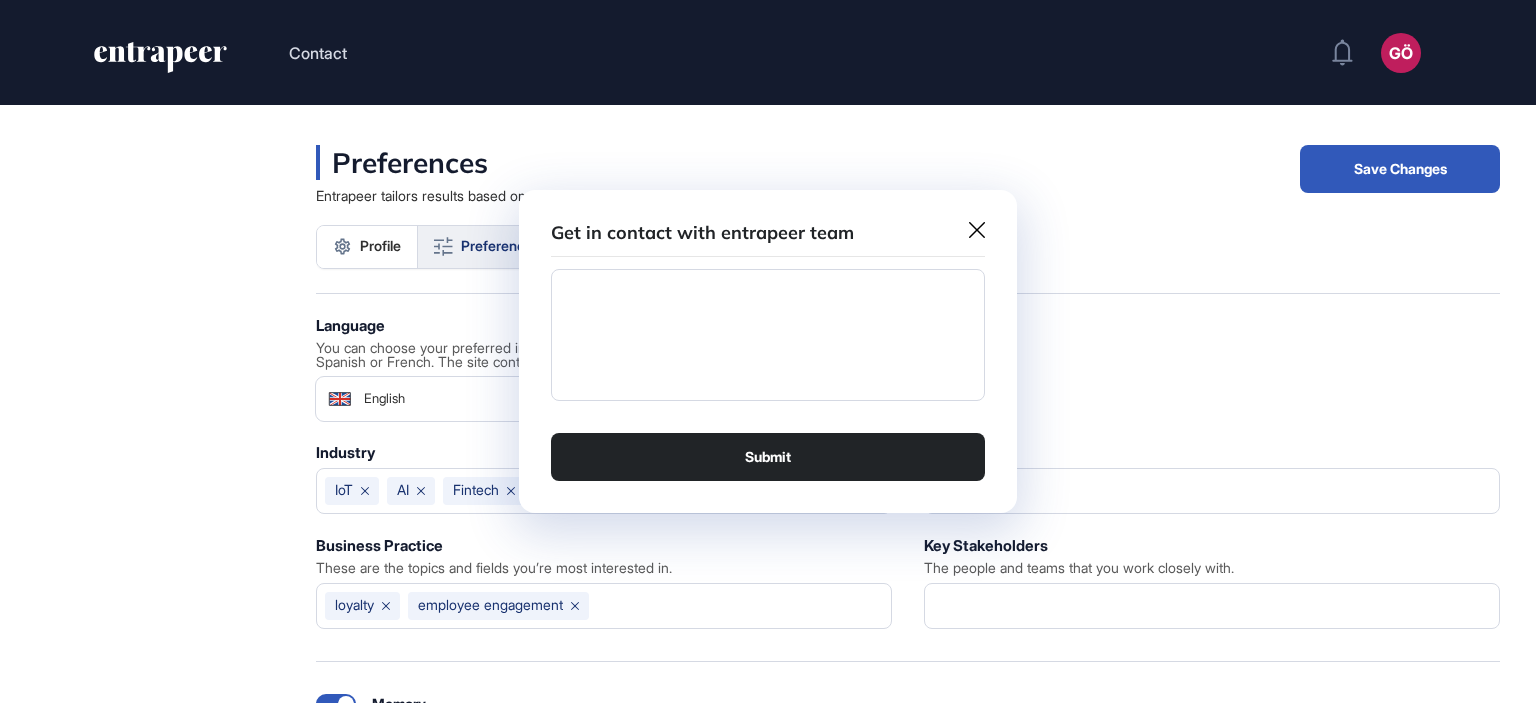click 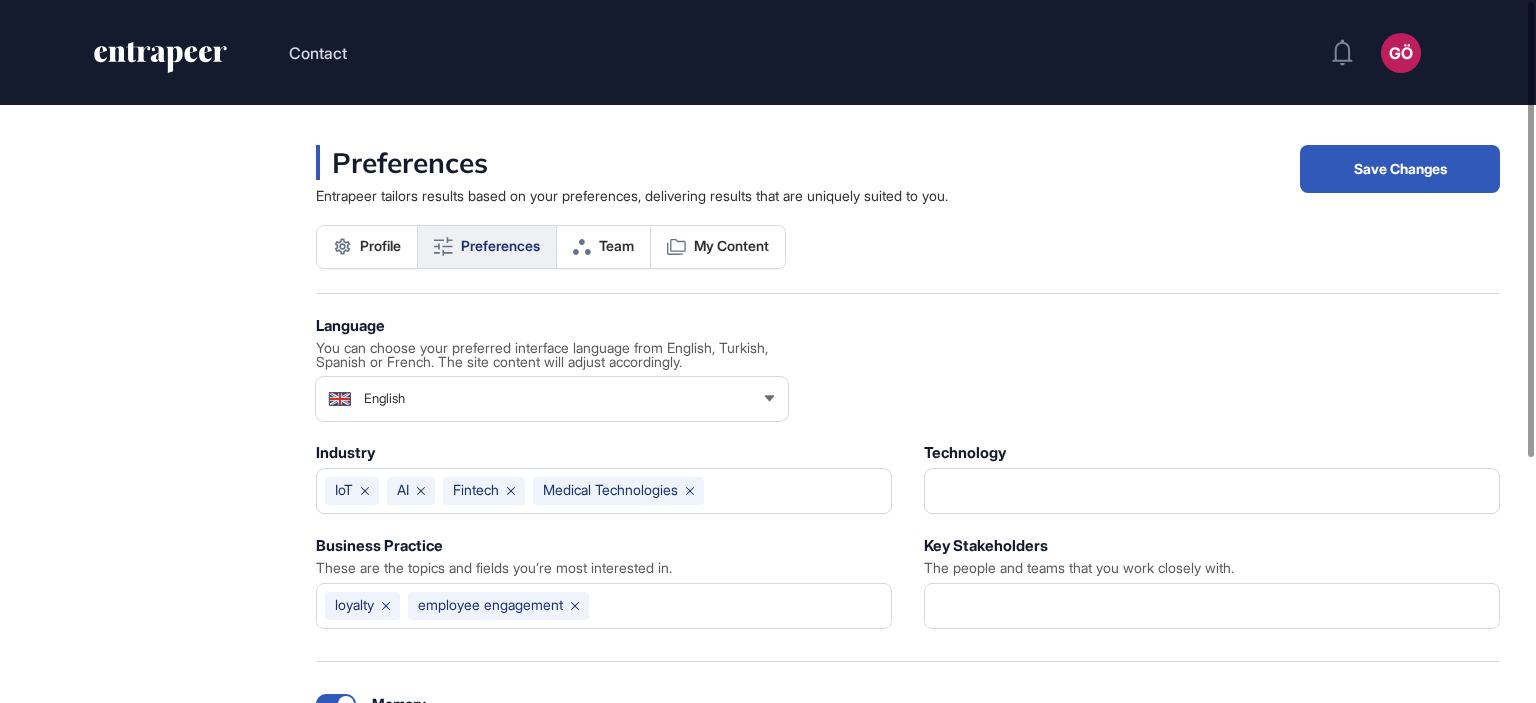 click on "GÖ" at bounding box center [1401, 53] 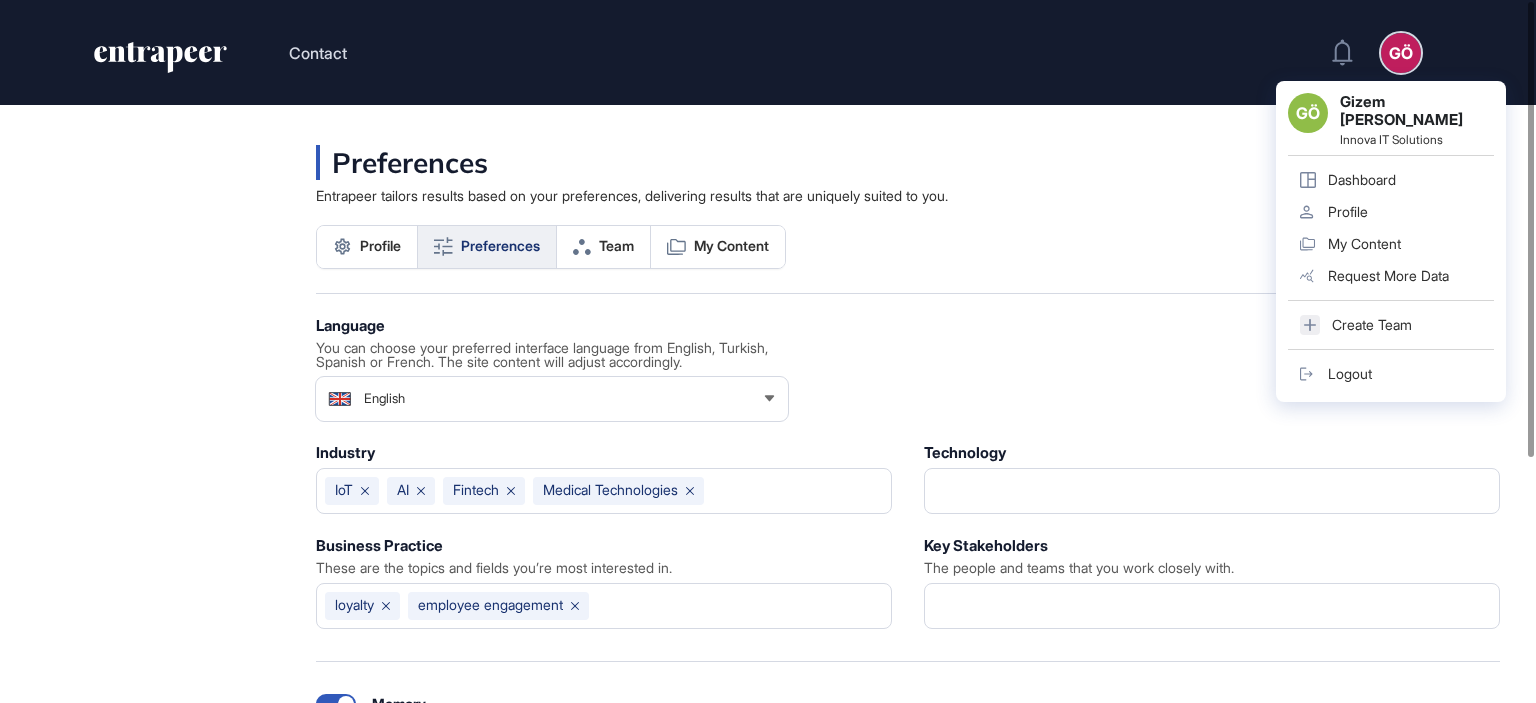 click on "Dashboard" at bounding box center [1362, 180] 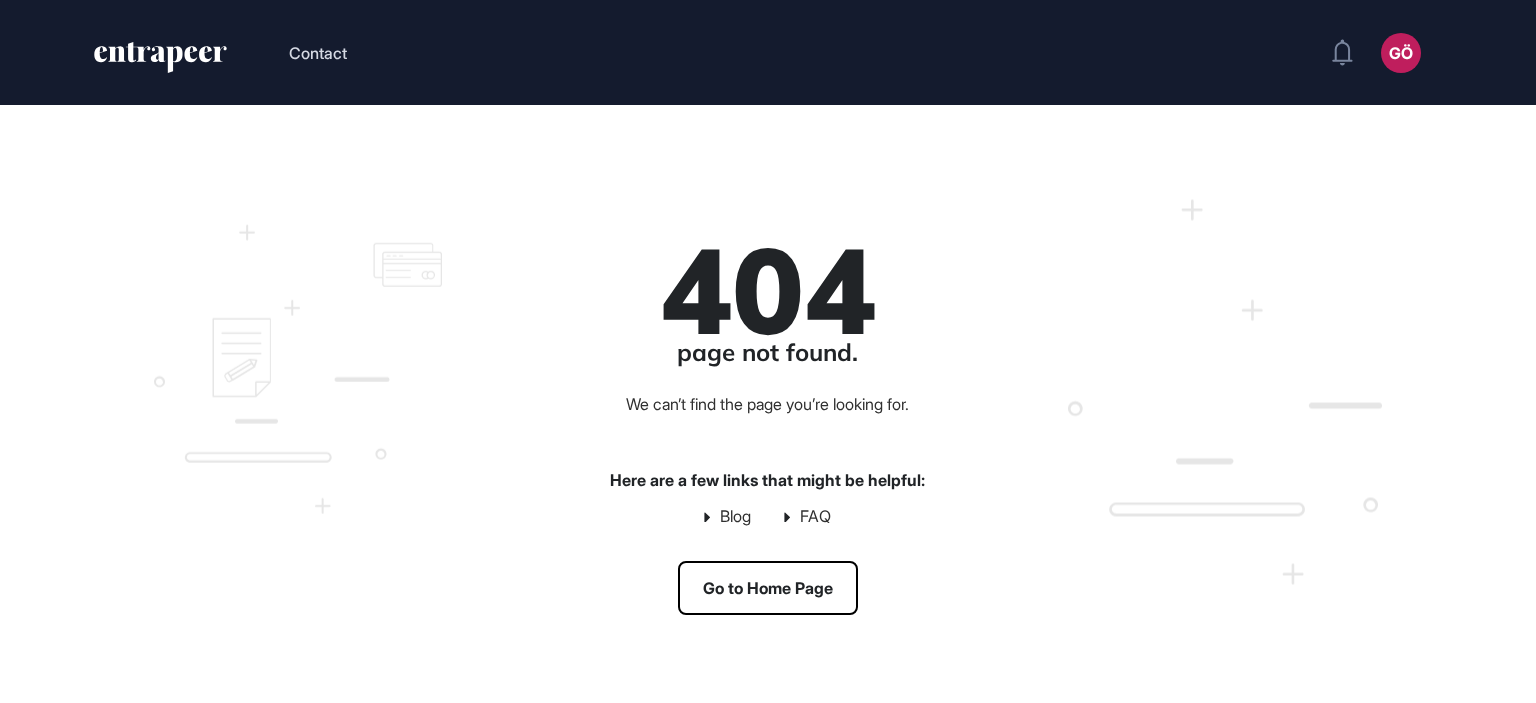 scroll, scrollTop: 703, scrollLeft: 1536, axis: both 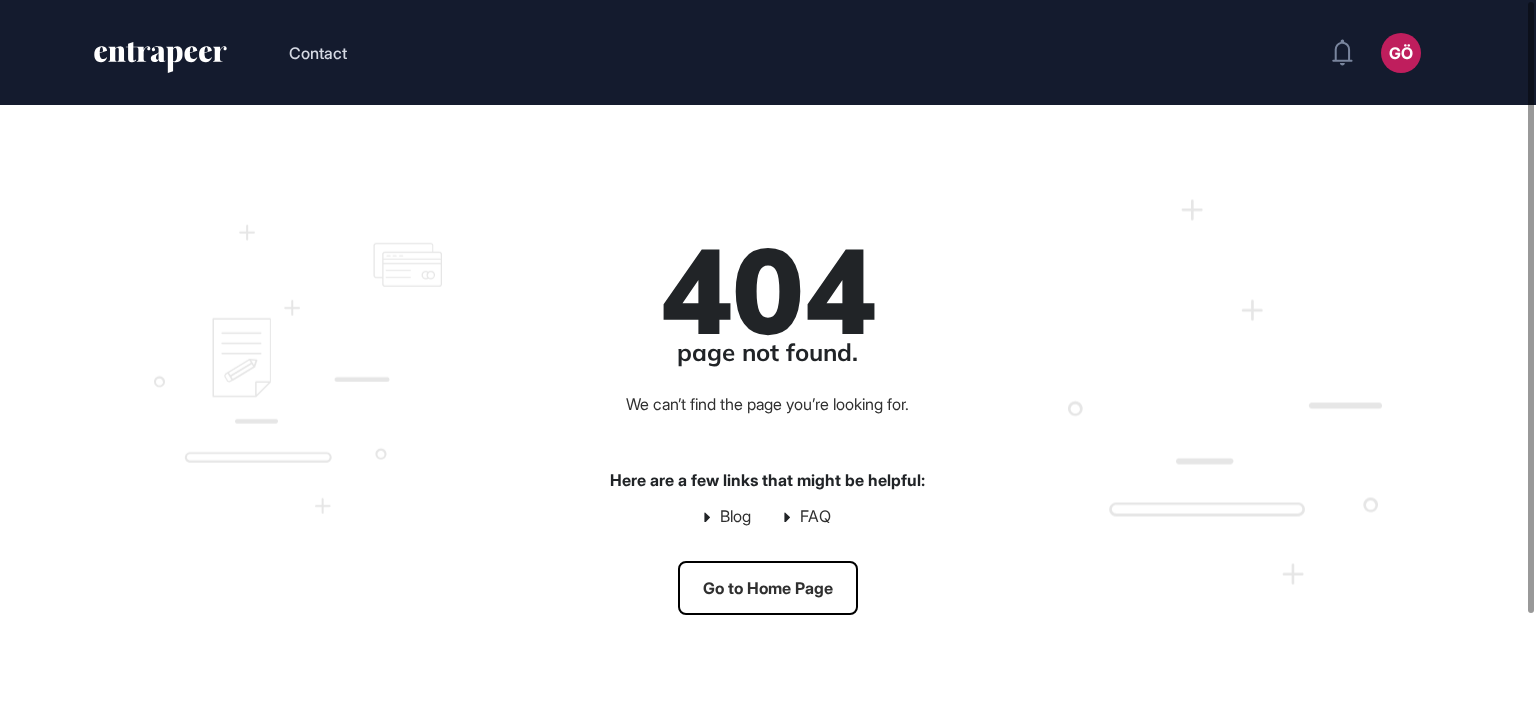 click on "Go to Home Page" at bounding box center (768, 588) 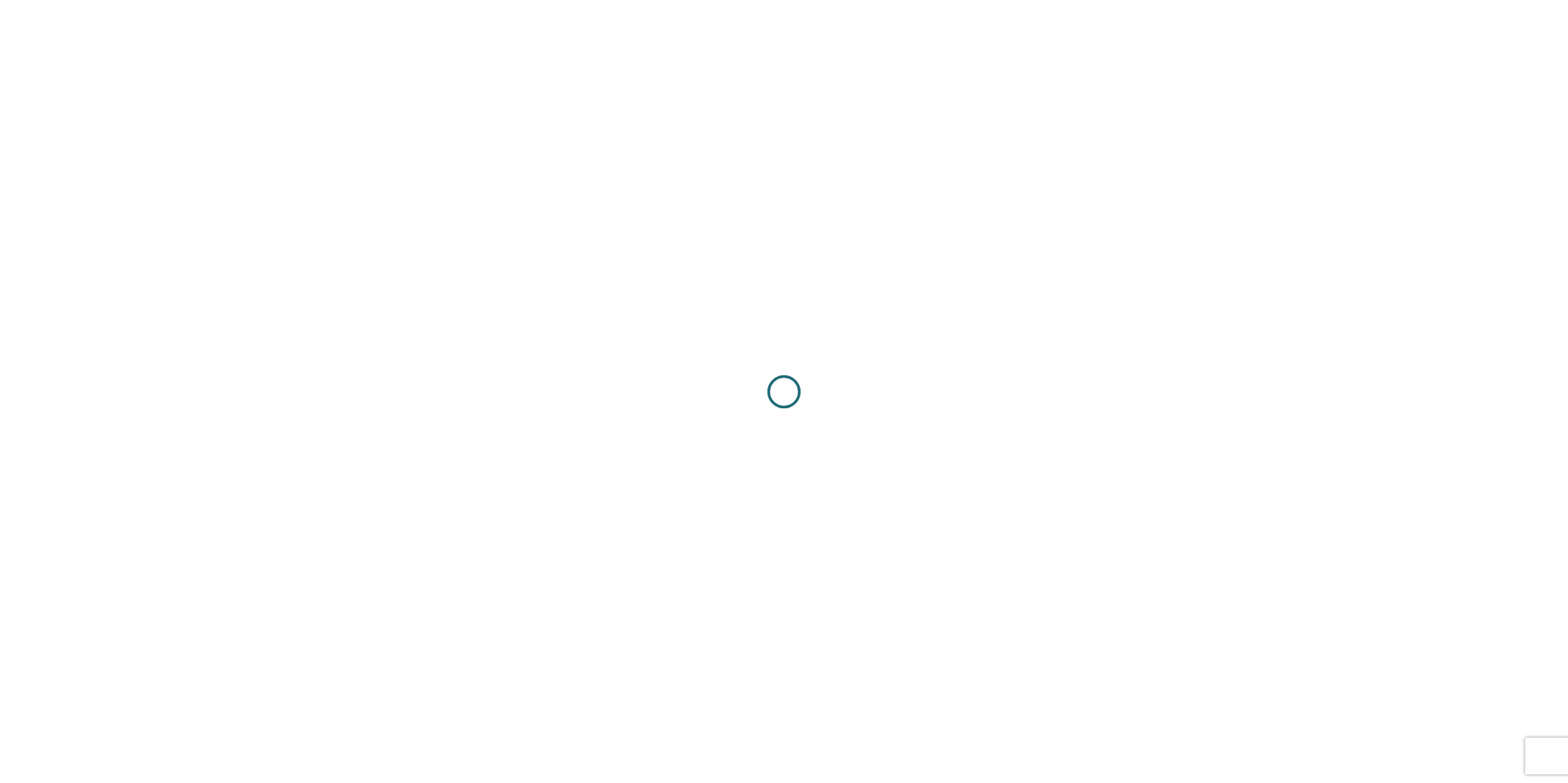 scroll, scrollTop: 0, scrollLeft: 0, axis: both 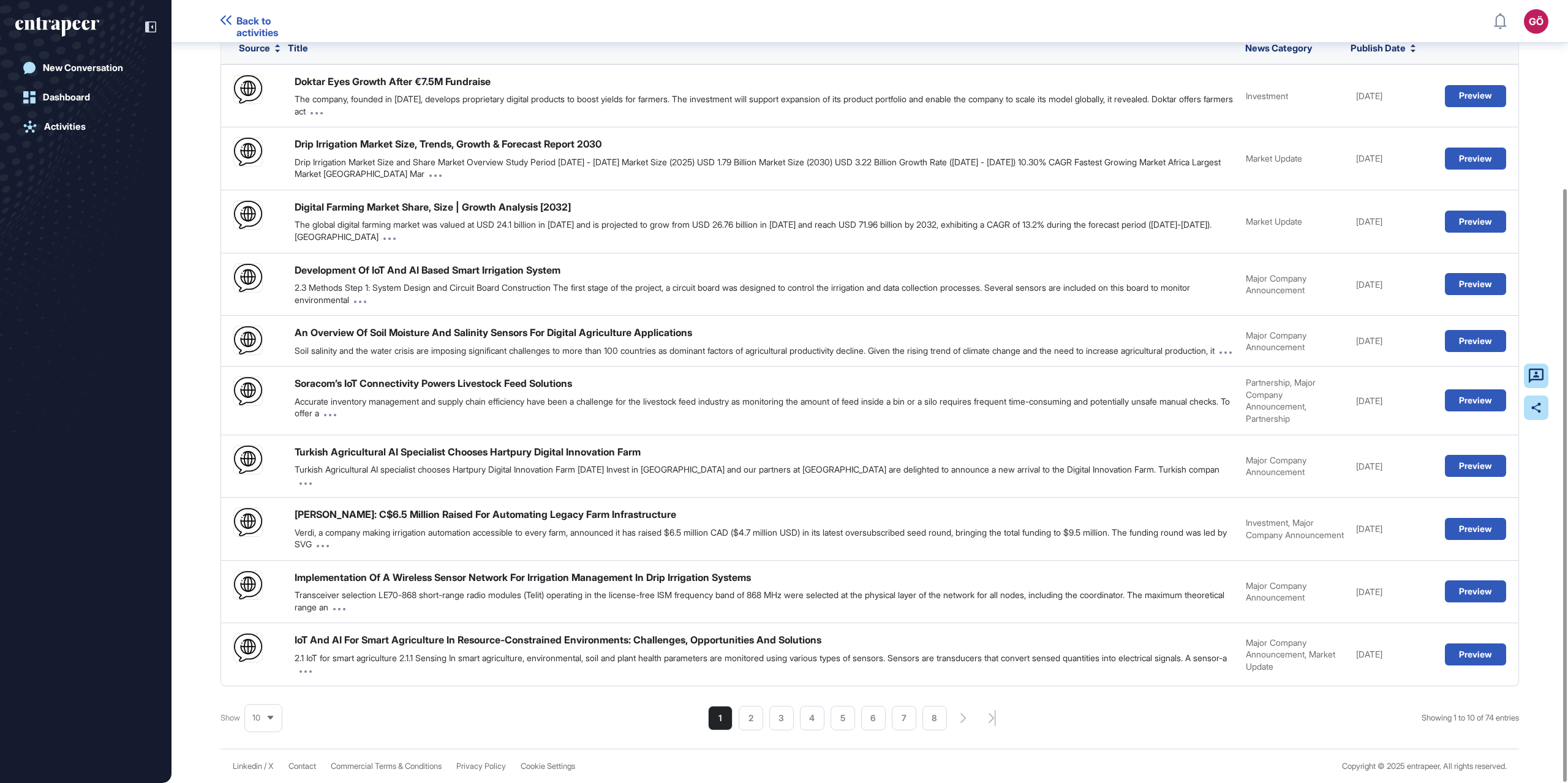 click on "10" at bounding box center [263, 717] 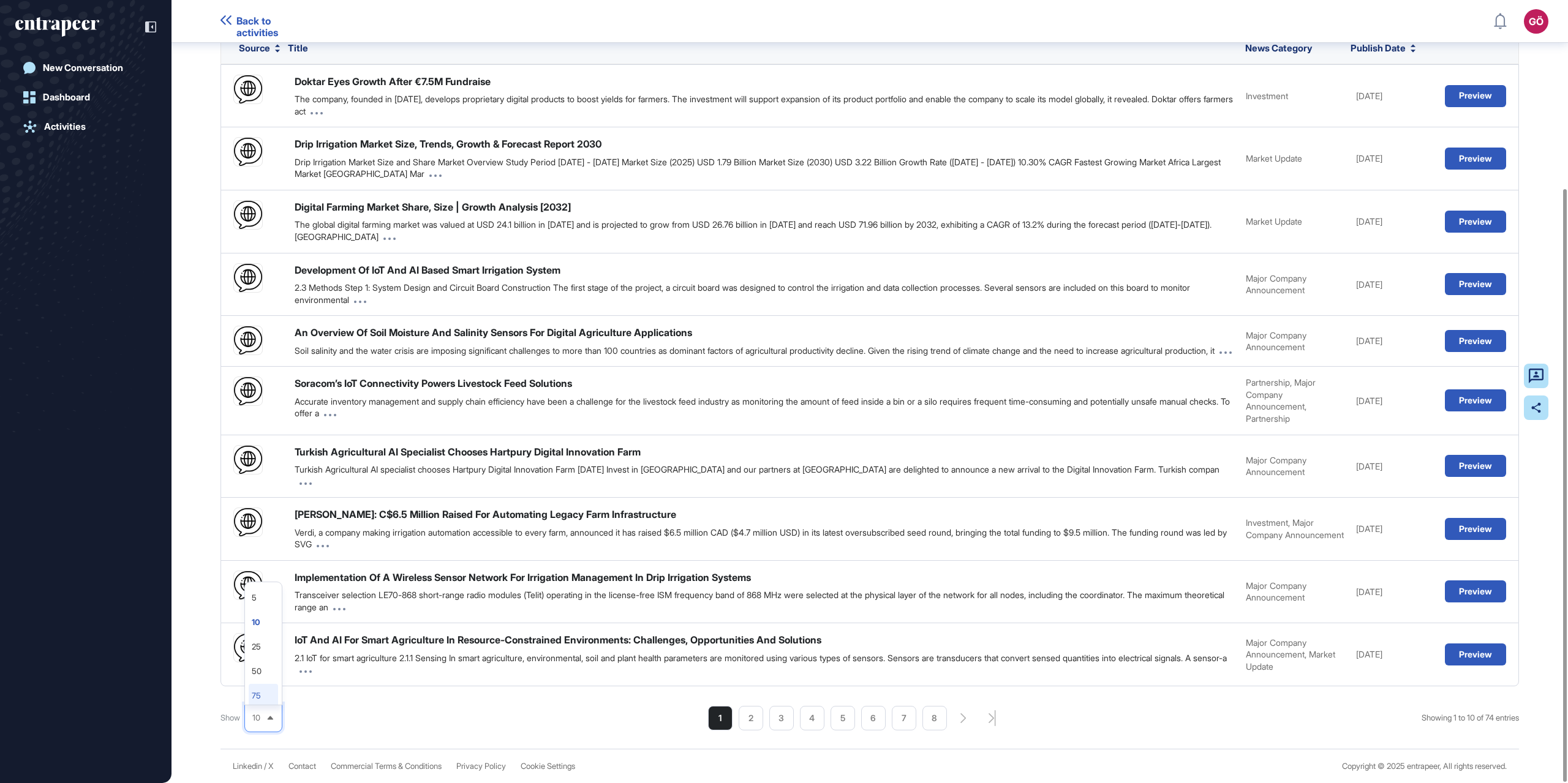 click on "75" 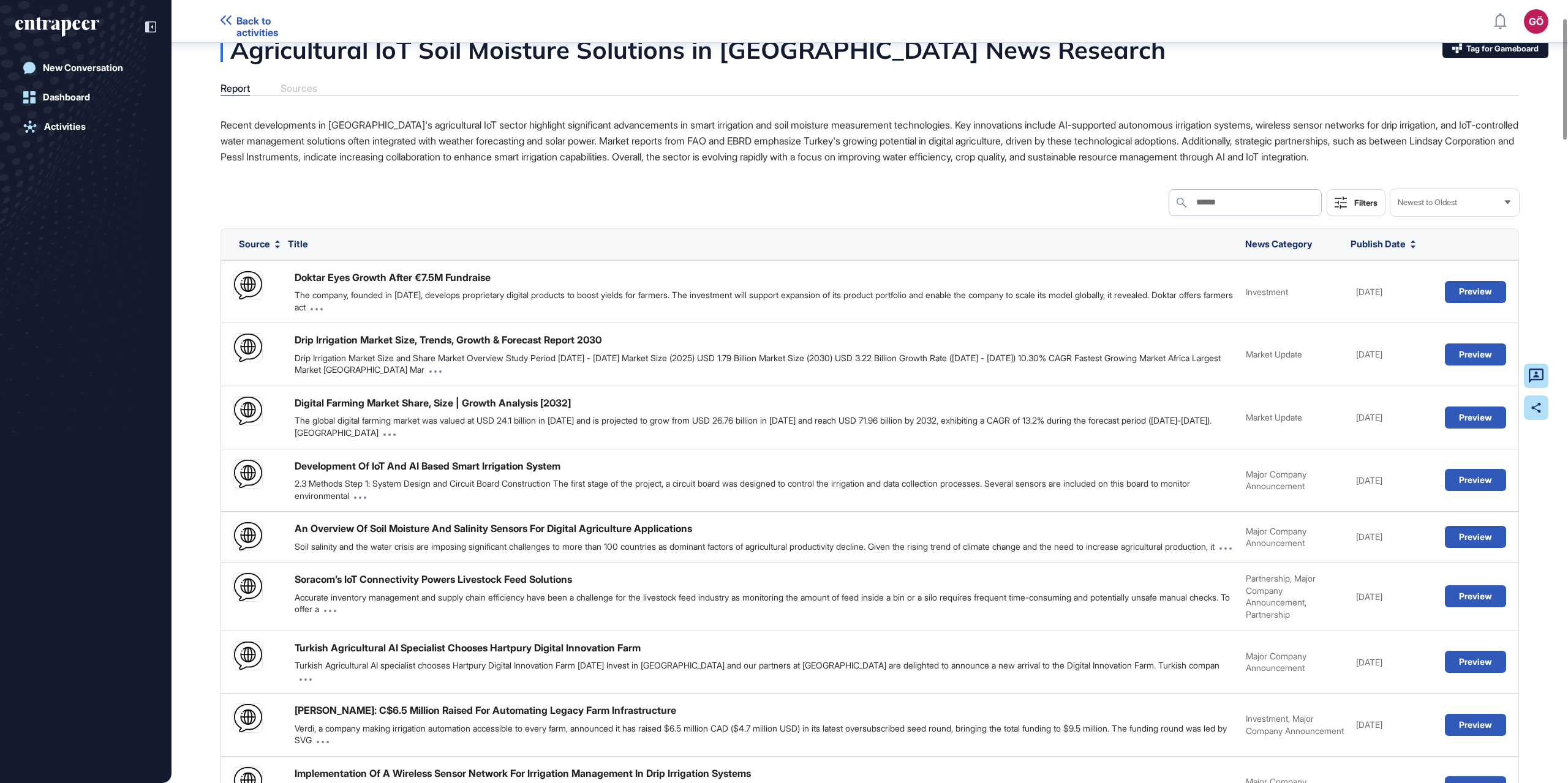 scroll, scrollTop: 0, scrollLeft: 0, axis: both 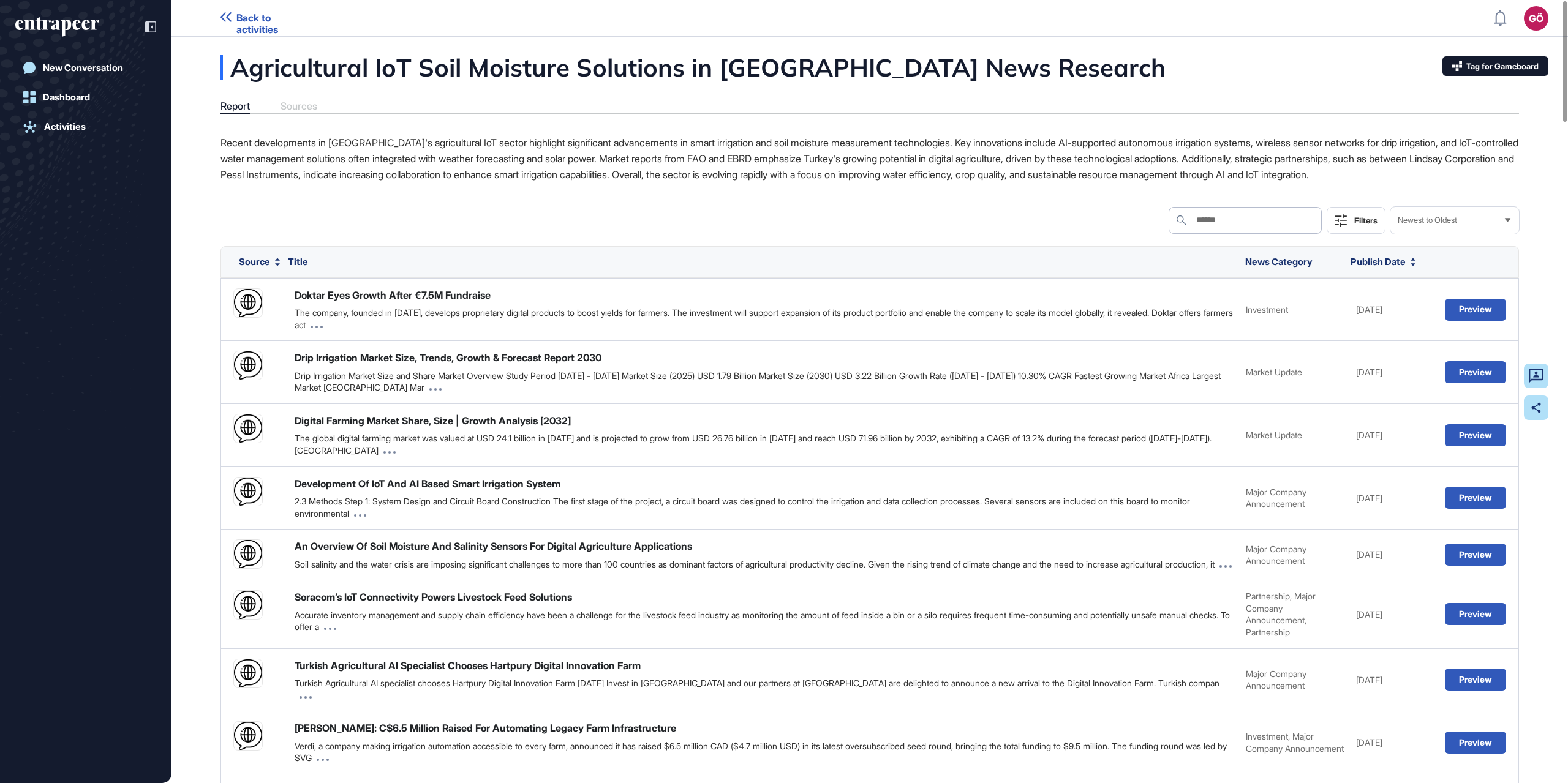 click on "Publish Date" at bounding box center (1378, 261) 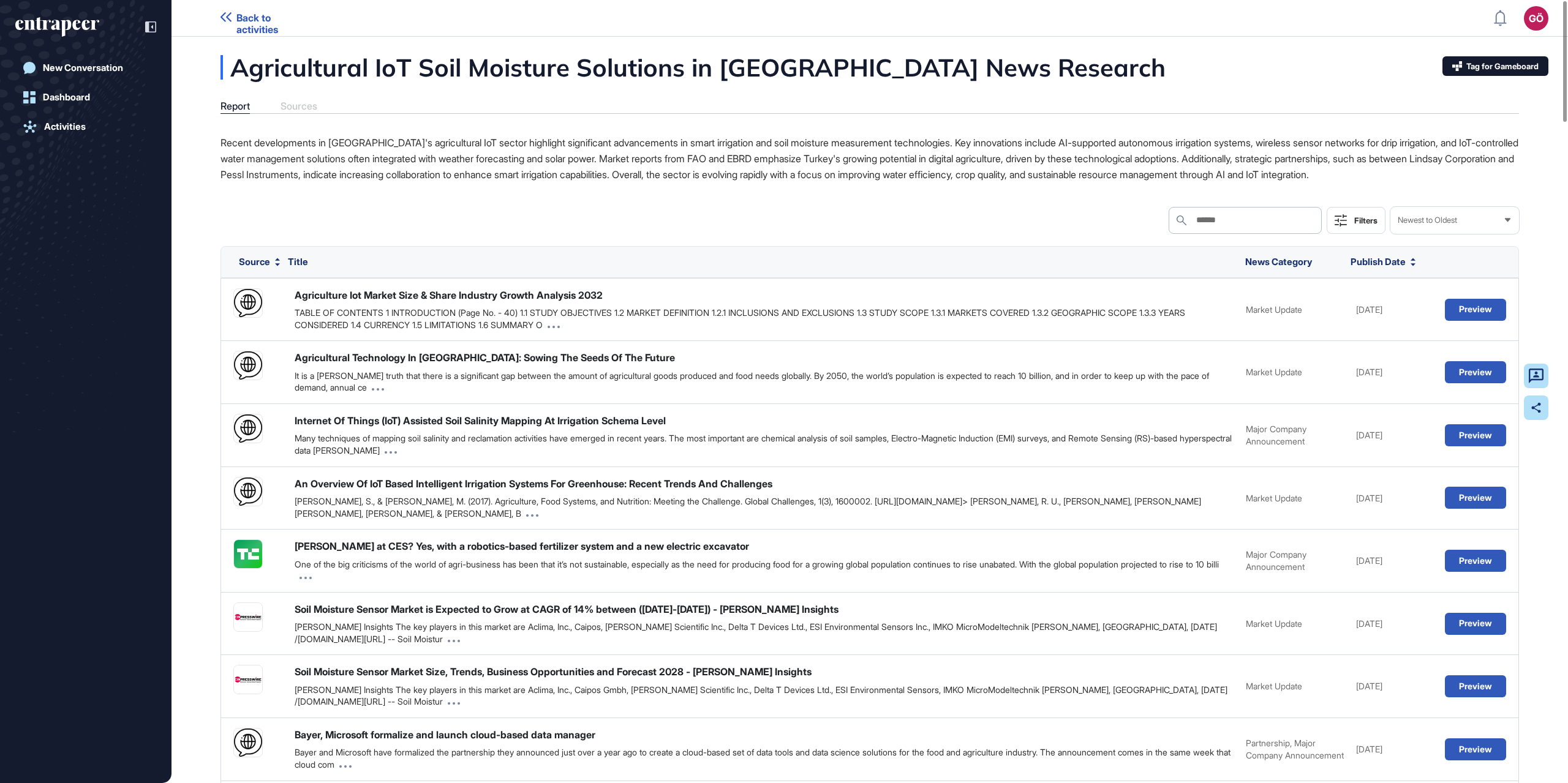 click on "Publish Date" at bounding box center [1383, 262] 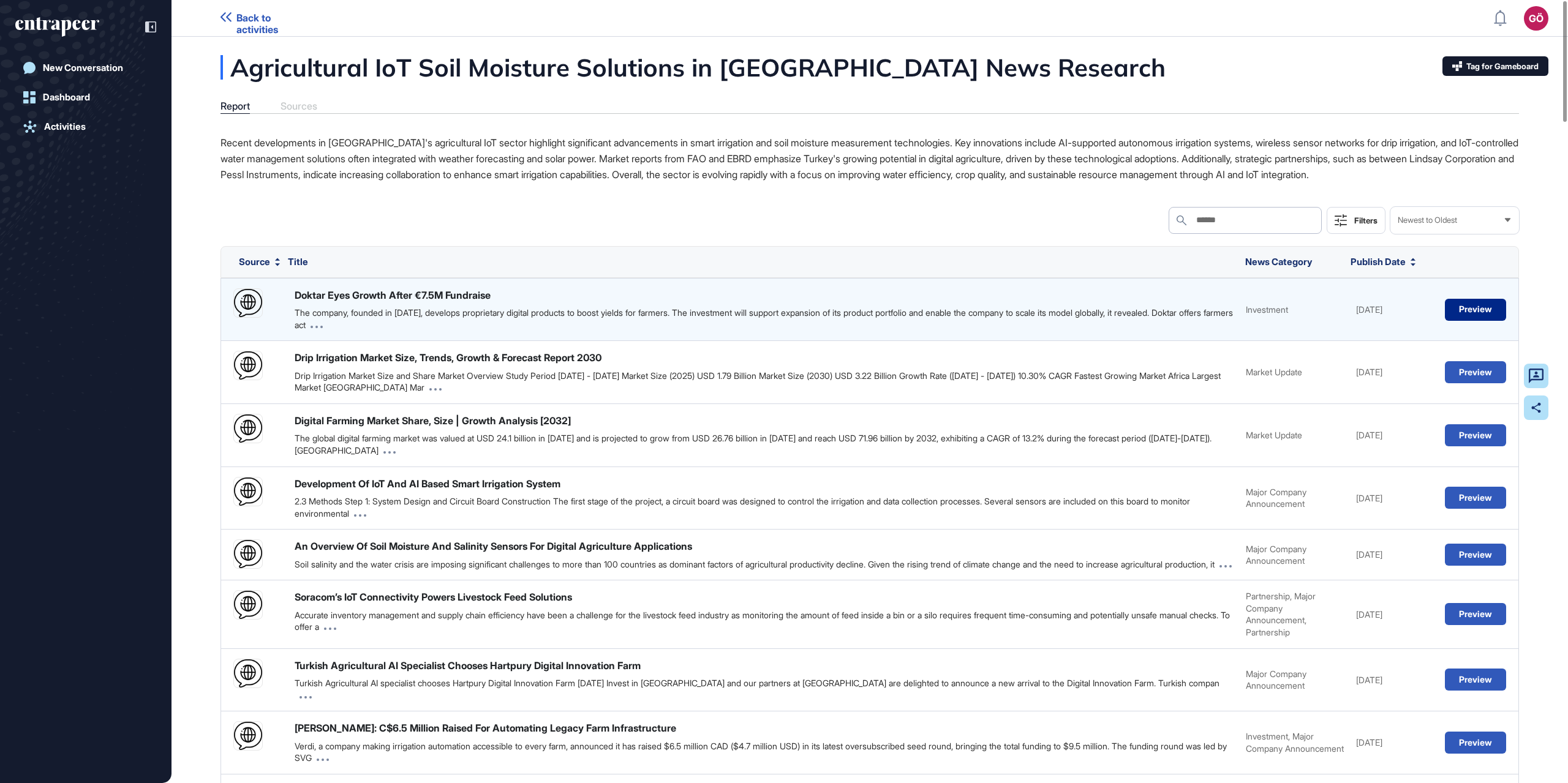 click on "Preview" at bounding box center [1476, 310] 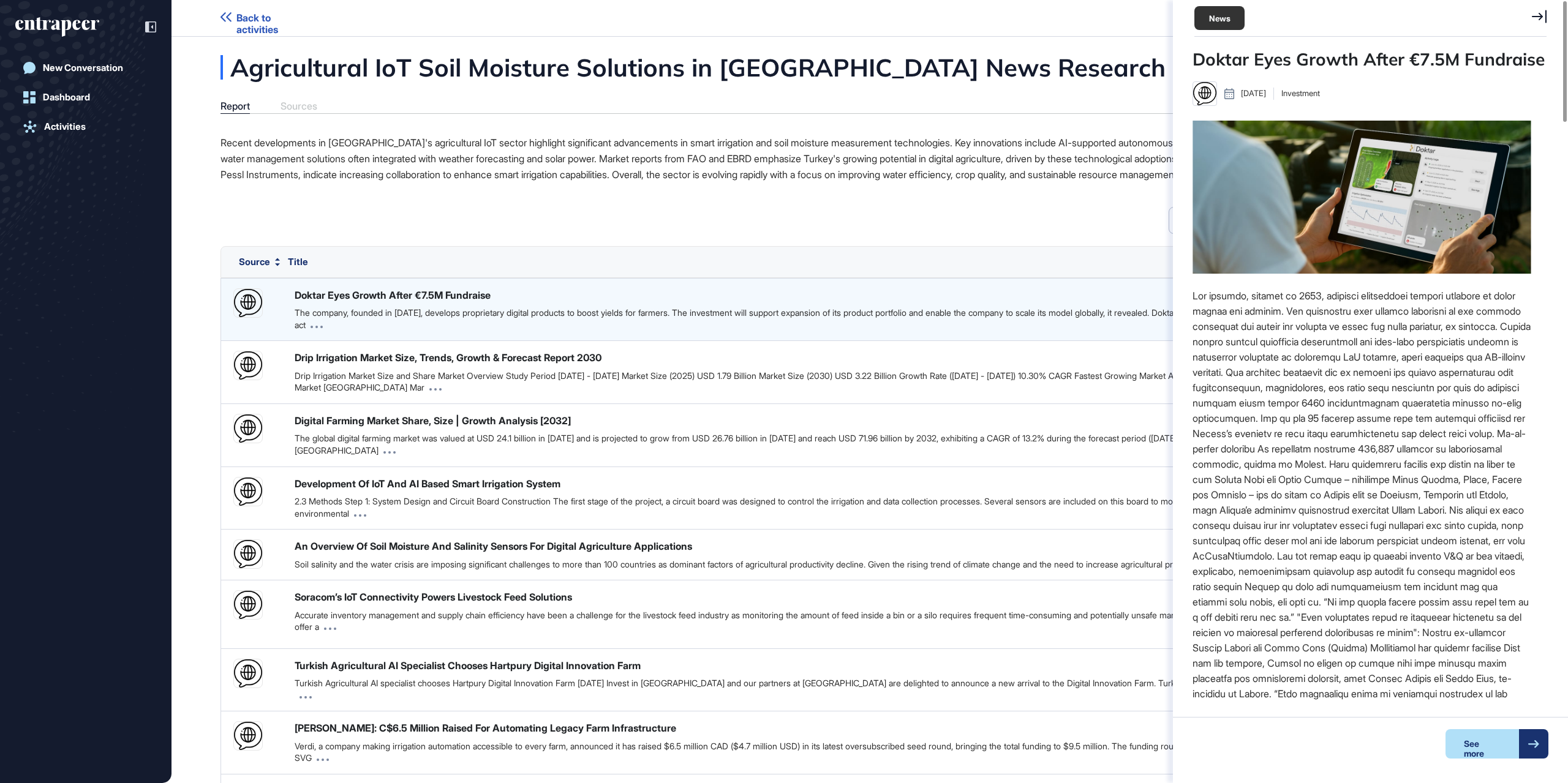 scroll, scrollTop: 579, scrollLeft: 339, axis: both 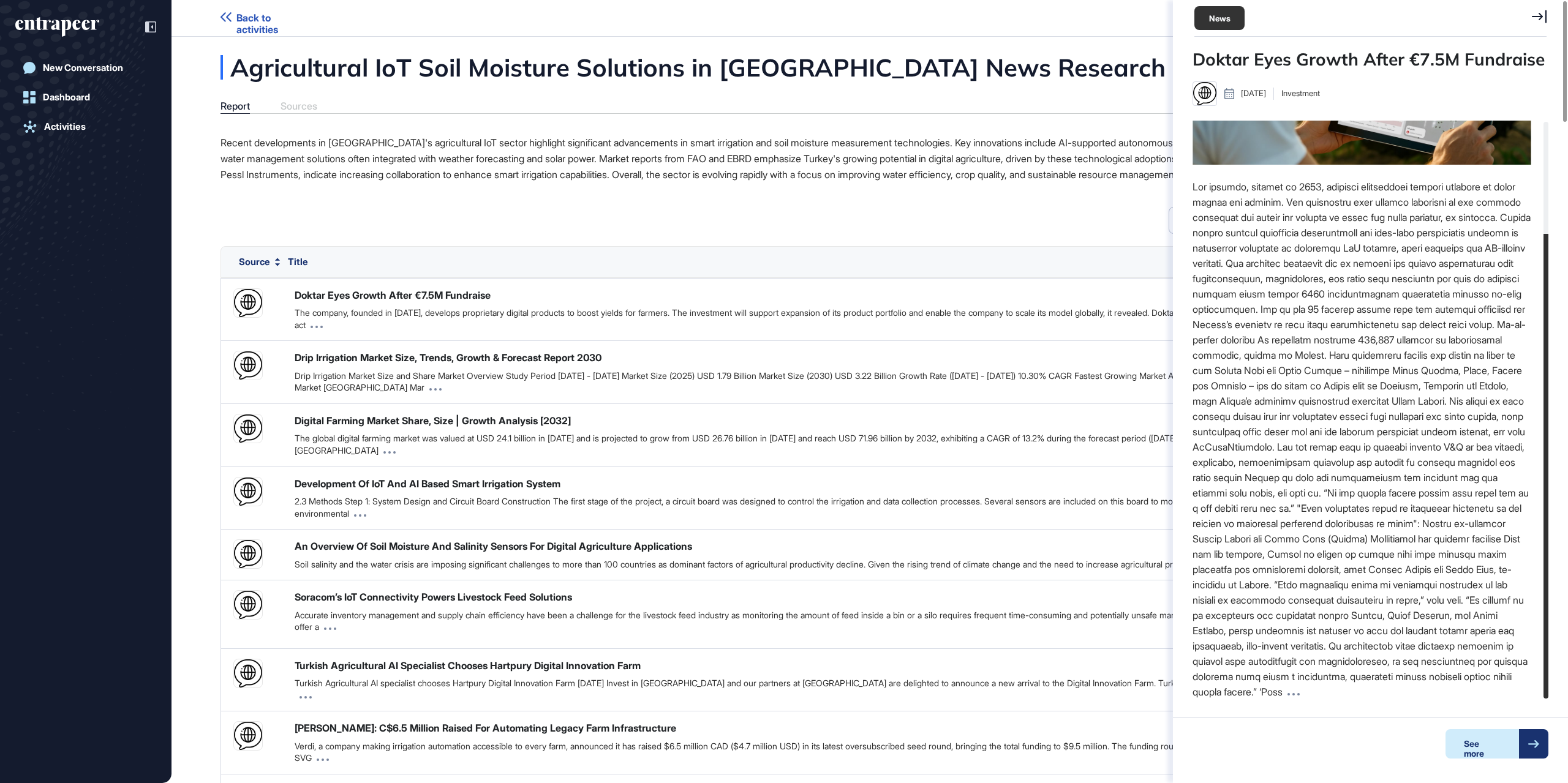 click at bounding box center (1534, 744) 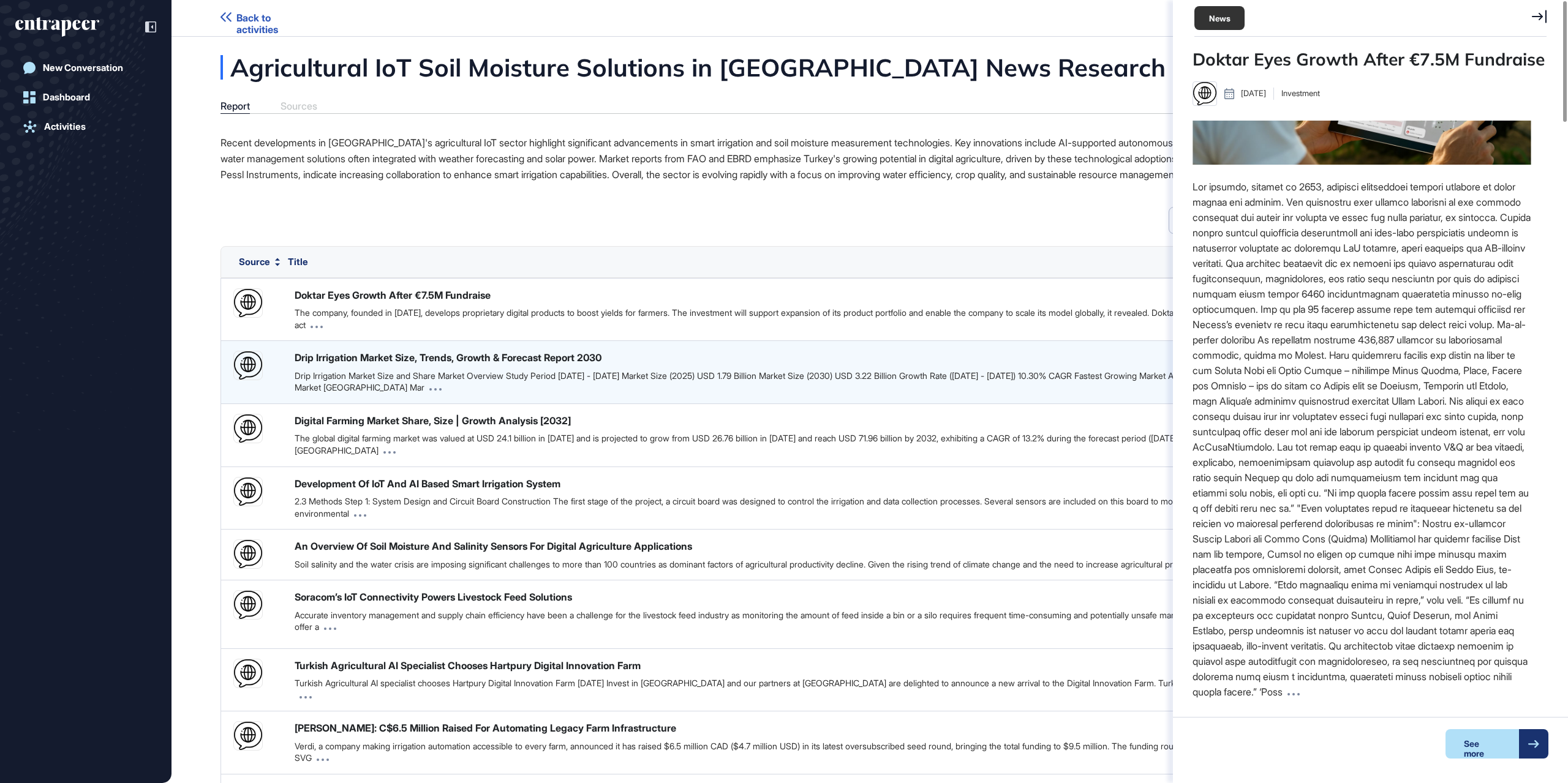drag, startPoint x: 524, startPoint y: 373, endPoint x: 490, endPoint y: 362, distance: 35.735137 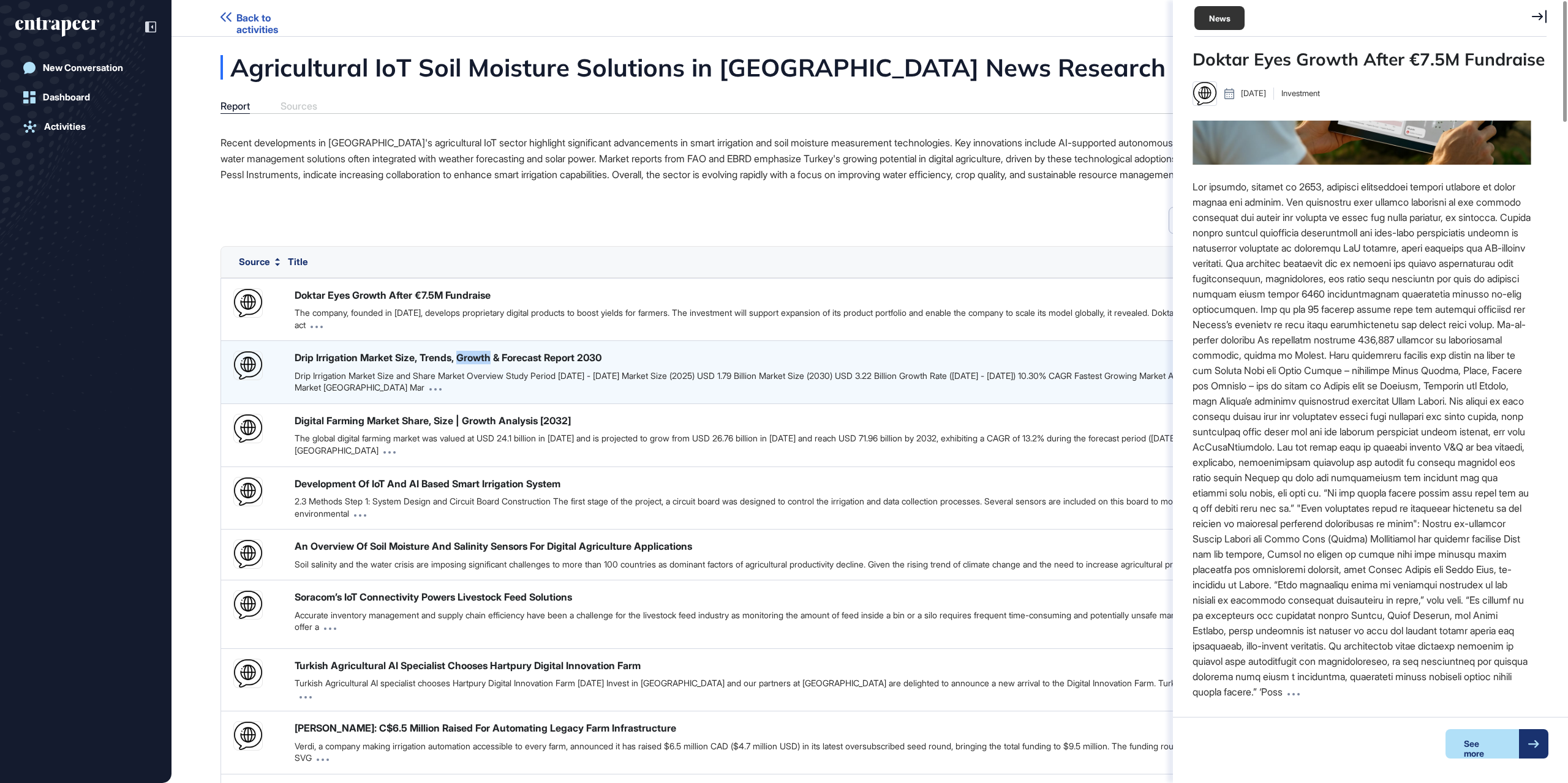click on "Drip Irrigation Market Size, Trends, Growth & Forecast Report 2030 Drip Irrigation Market Size and Share Market Overview Study Period 2020 - 2030 Market Size (2025) USD 1.79 Billion Market Size (2030) USD 3.22 Billion Drip Irrigation Market Size and Share Market Overview Study Period 2020 - 2030 Market Size (2025) USD 1.79 Billion Market Size (2030) USD 3.22 Billion Growth Rate (2025 - 2030) 10.30% CAGR Fastest Growing Market Africa Largest Market Asia Pacific Mar Market Update Jul 01, 2025 Preview" 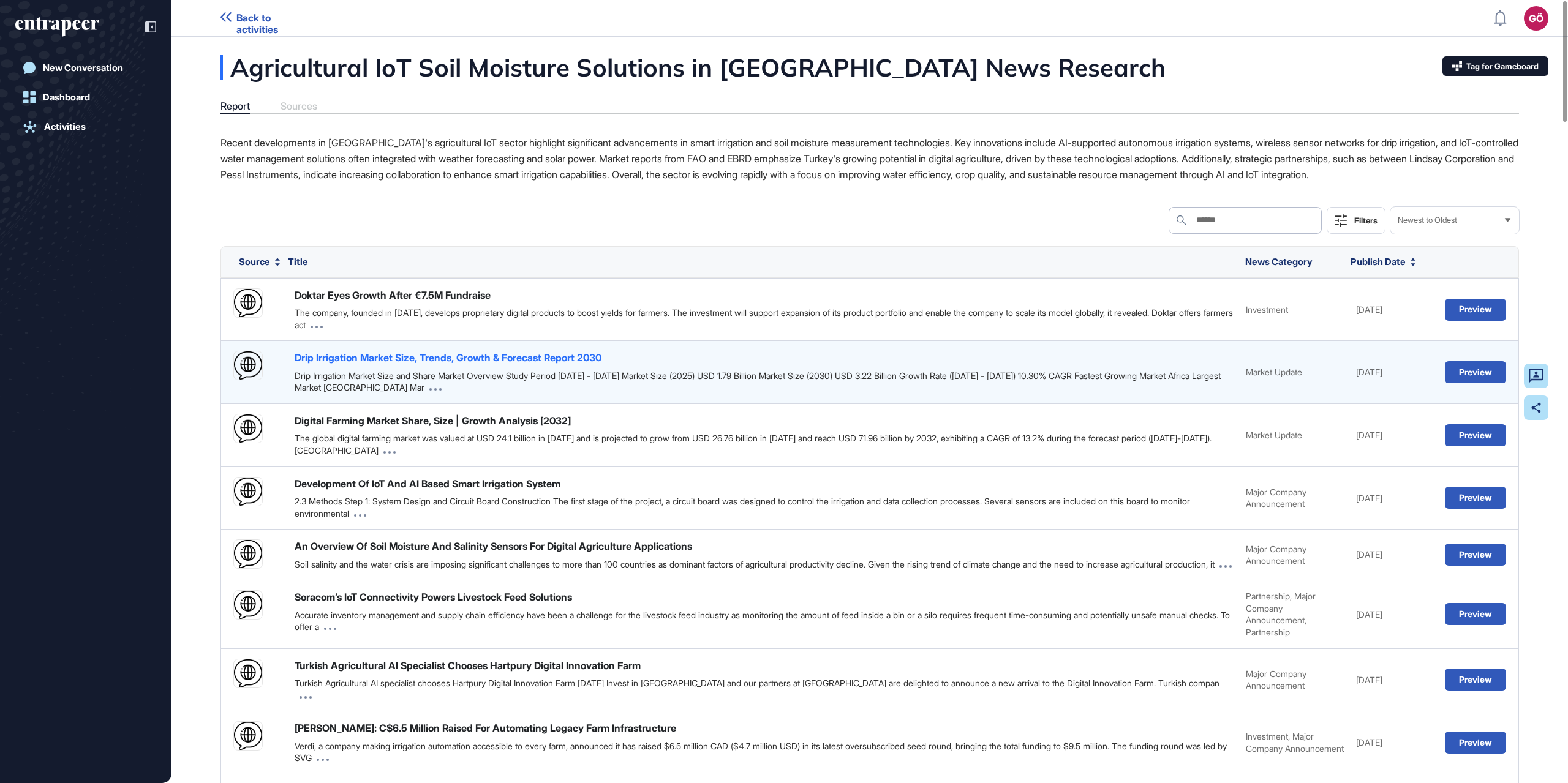 click on "Drip Irrigation Market Size, Trends, Growth & Forecast Report 2030" at bounding box center [448, 358] 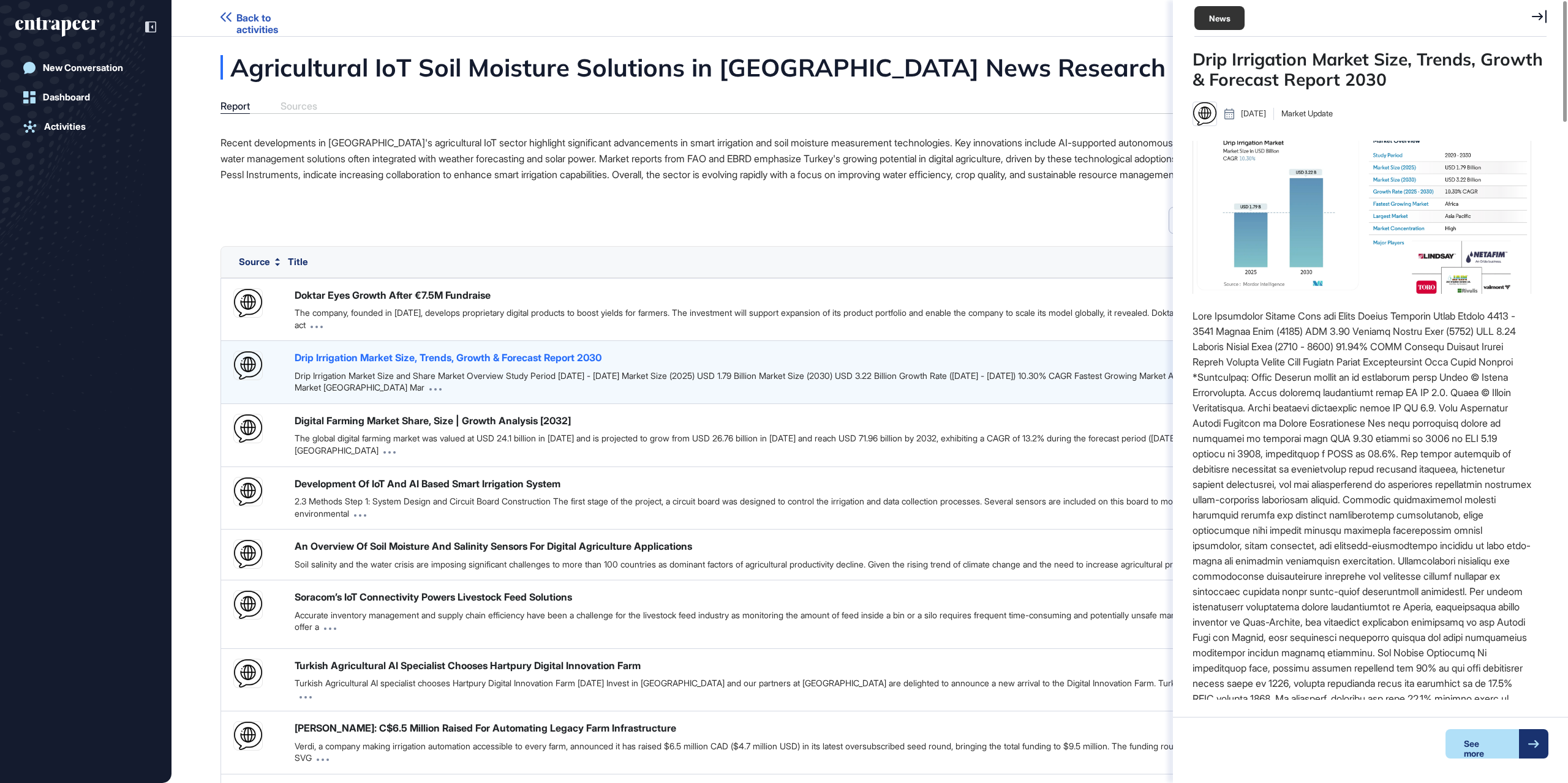 scroll, scrollTop: 559, scrollLeft: 339, axis: both 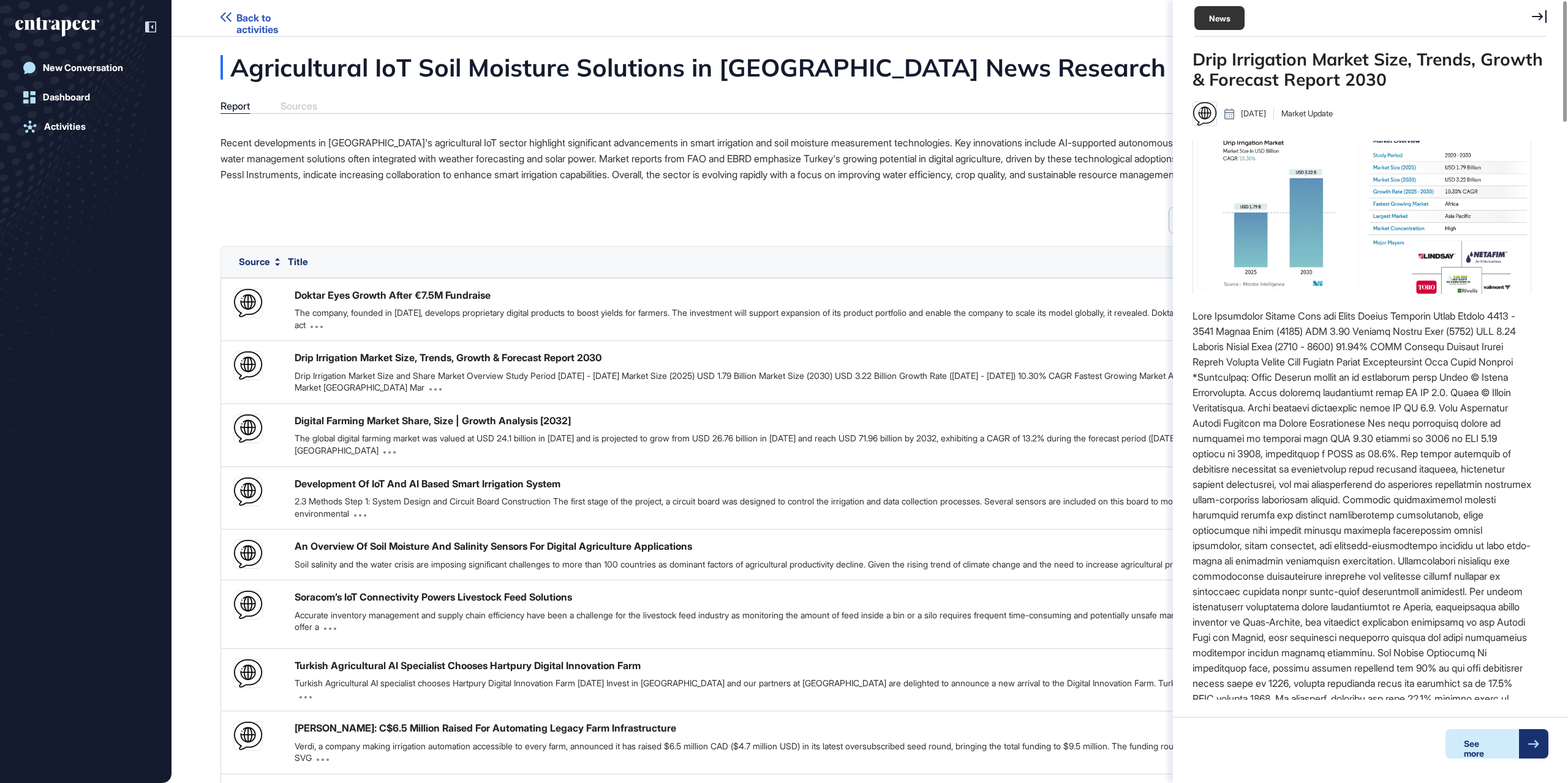 click 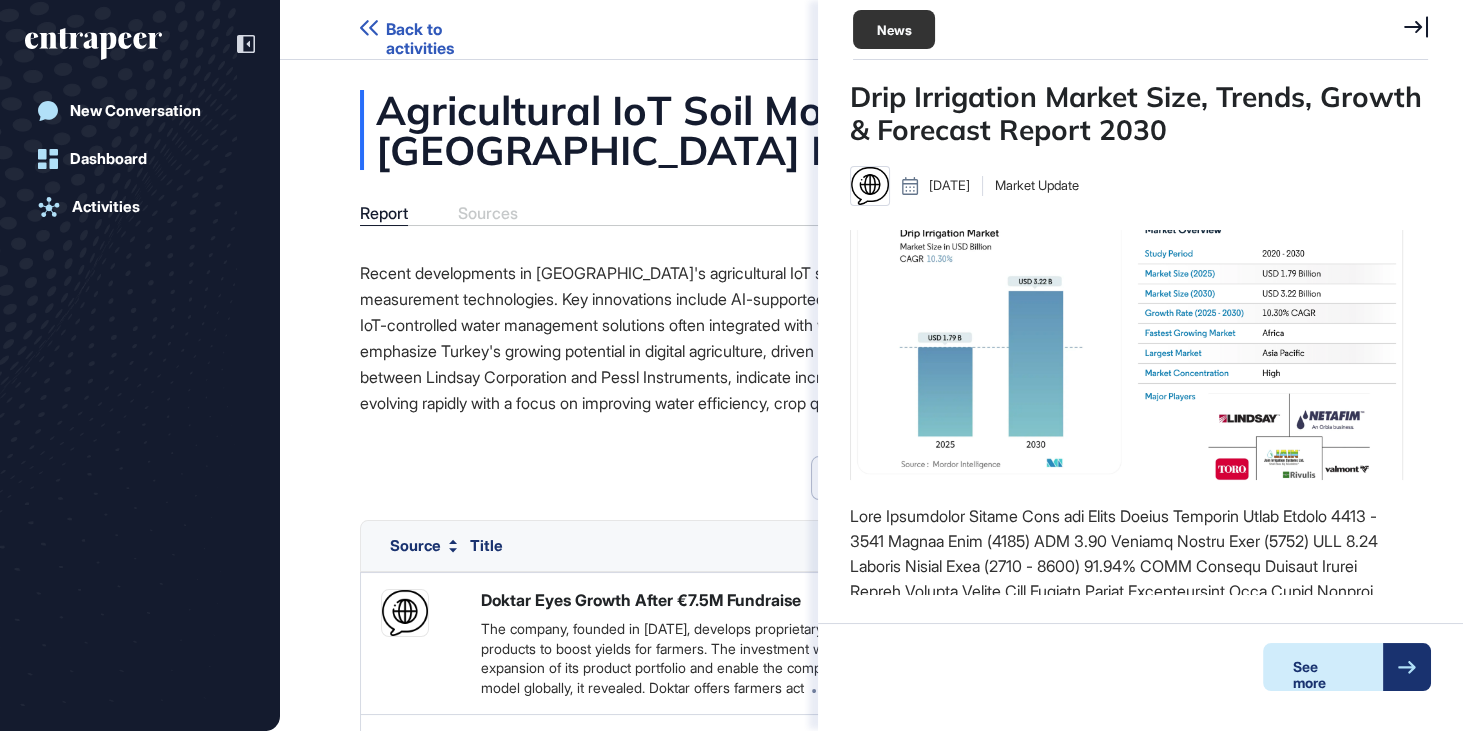 scroll, scrollTop: 730, scrollLeft: 1462, axis: both 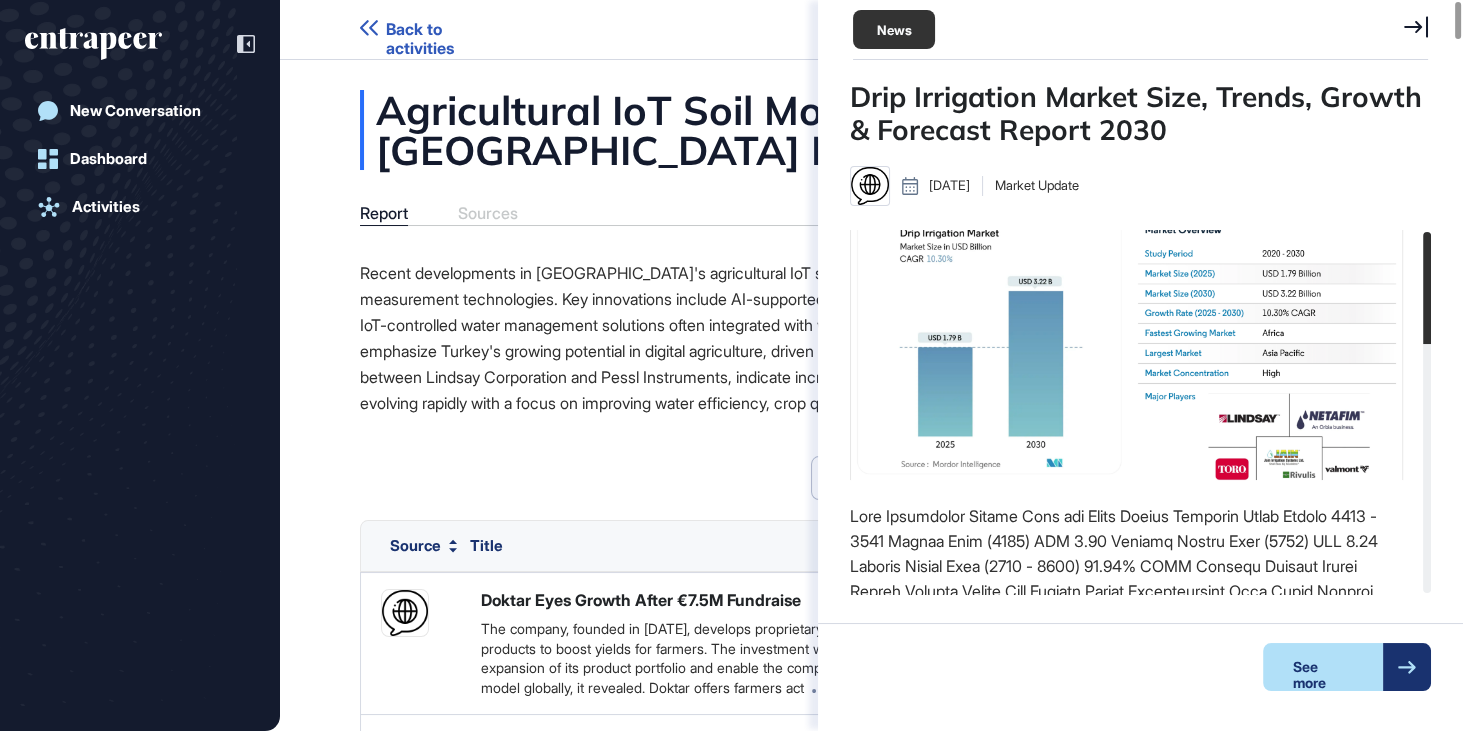 click on "Search Search Filters Newest to Oldest" at bounding box center [871, 478] 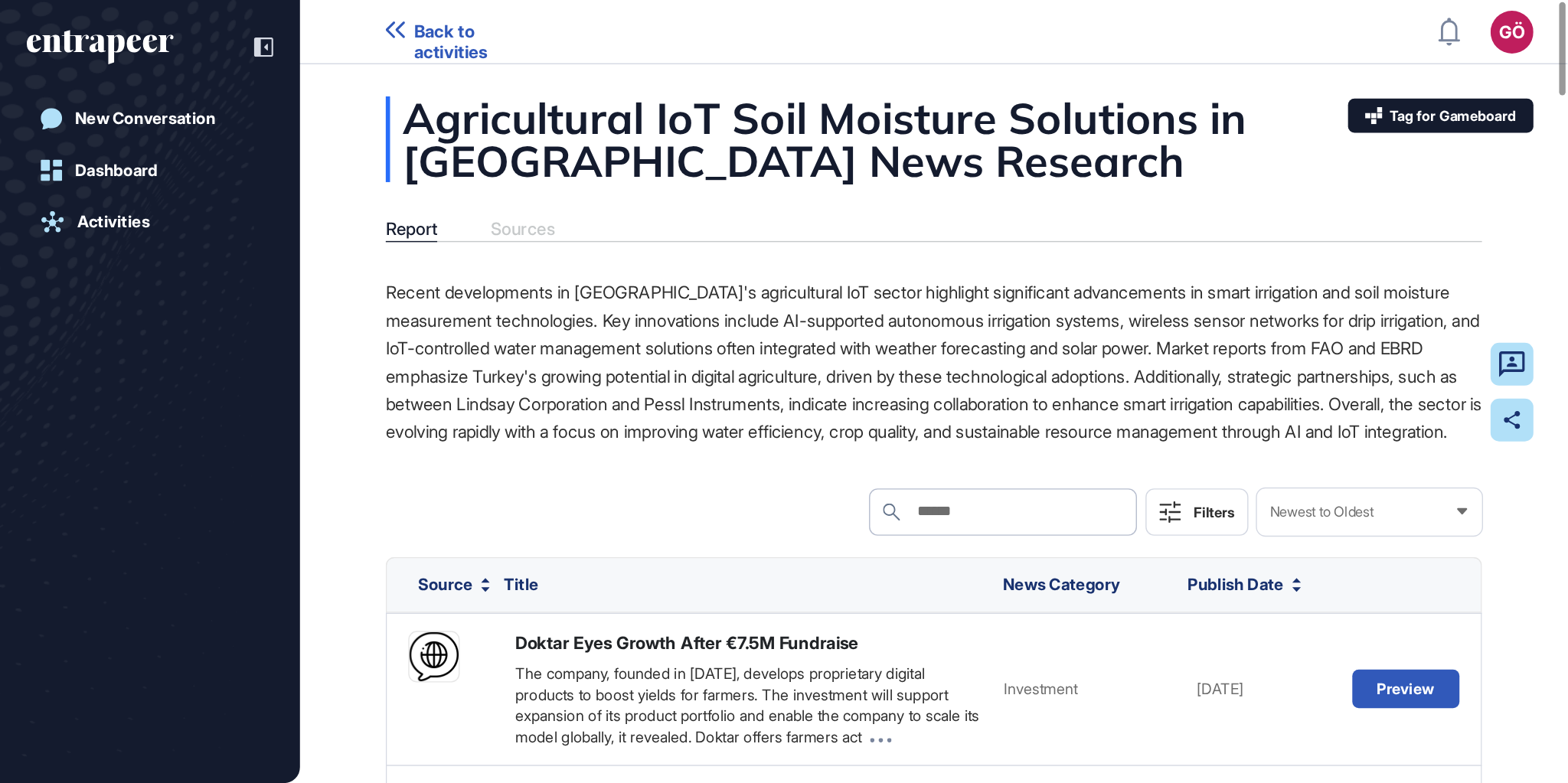scroll, scrollTop: 783, scrollLeft: 1568, axis: both 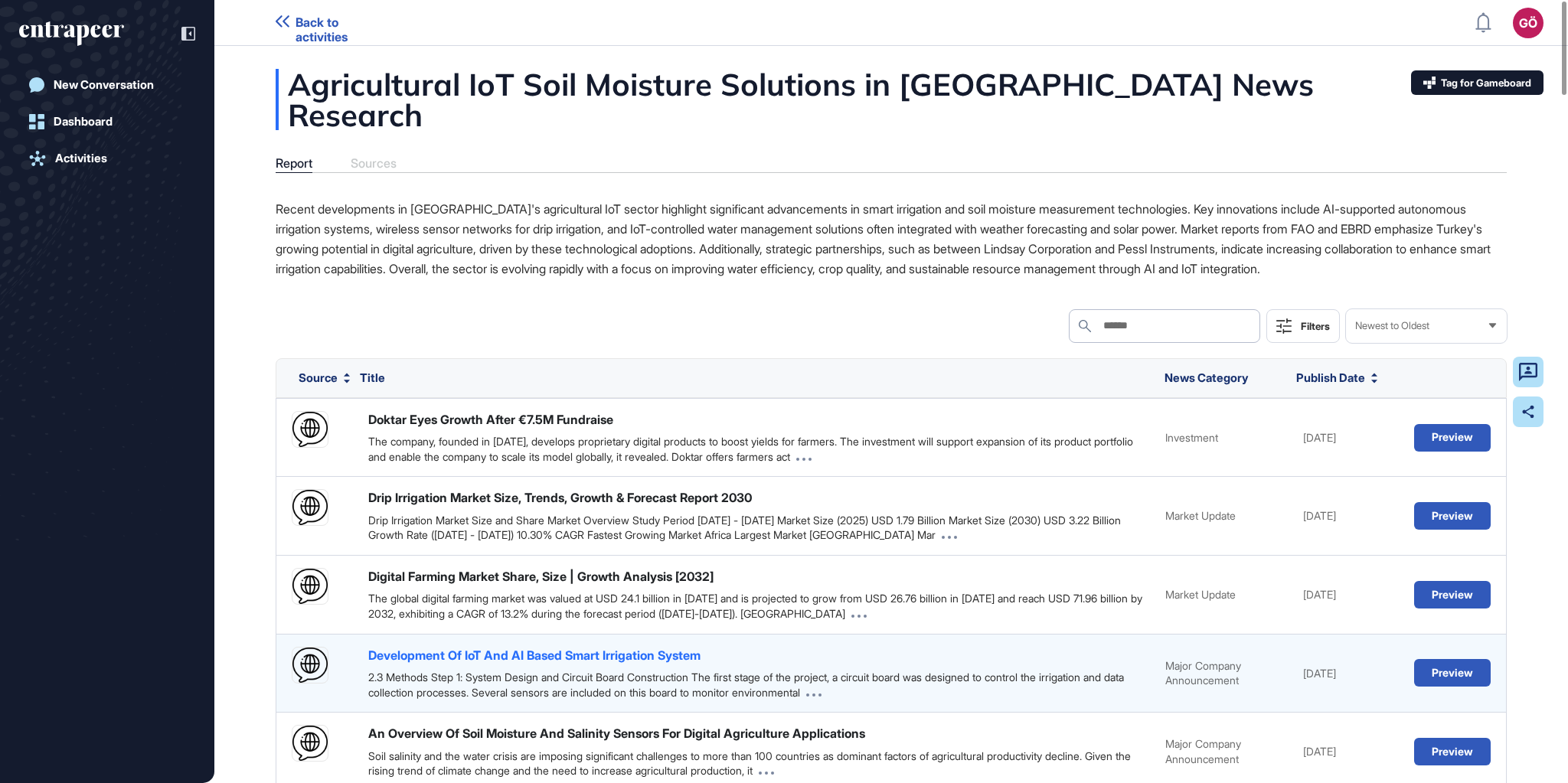 click on "Development Of IoT And AI Based Smart Irrigation System" at bounding box center (534, 655) 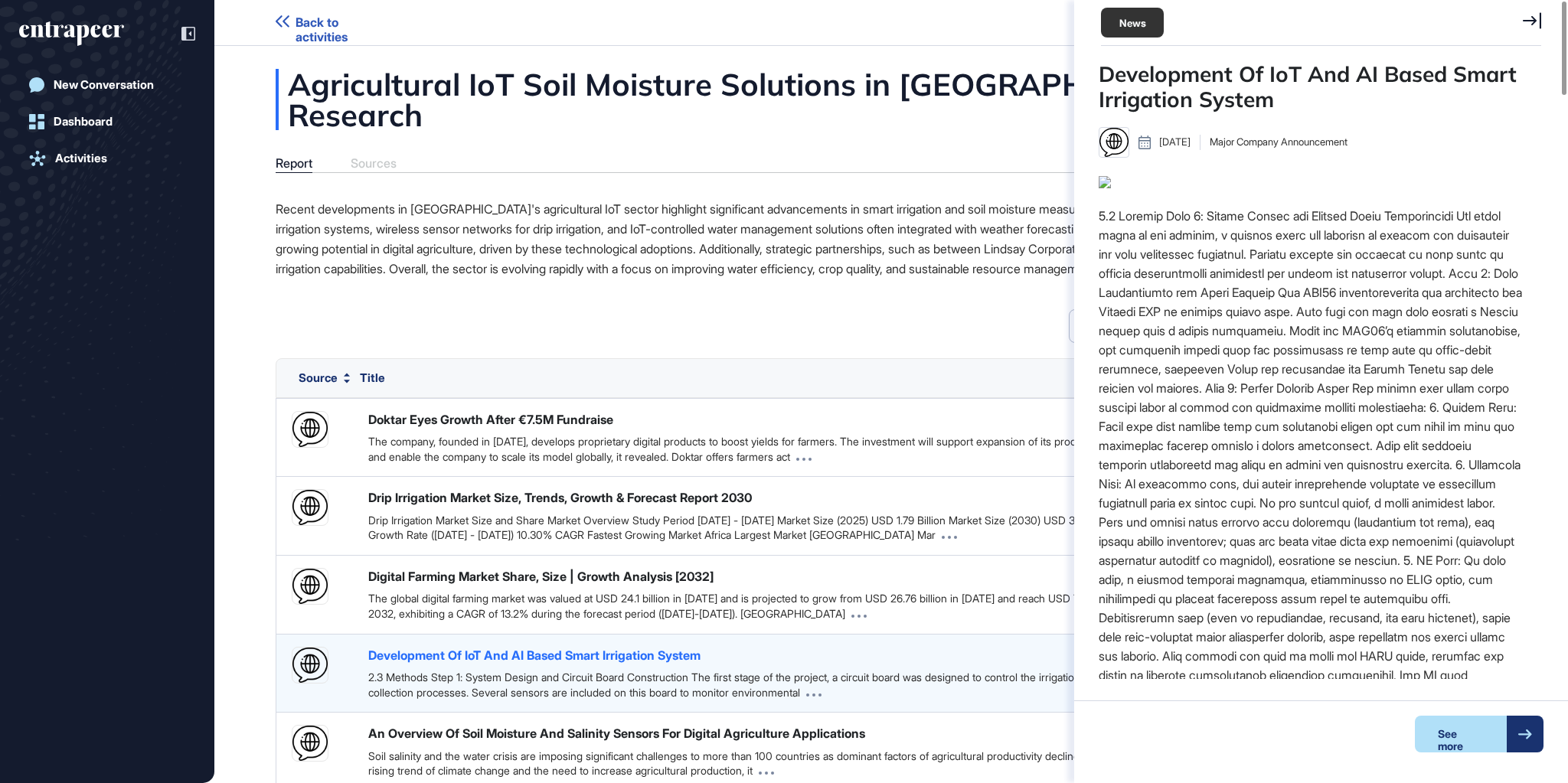 scroll, scrollTop: 503, scrollLeft: 423, axis: both 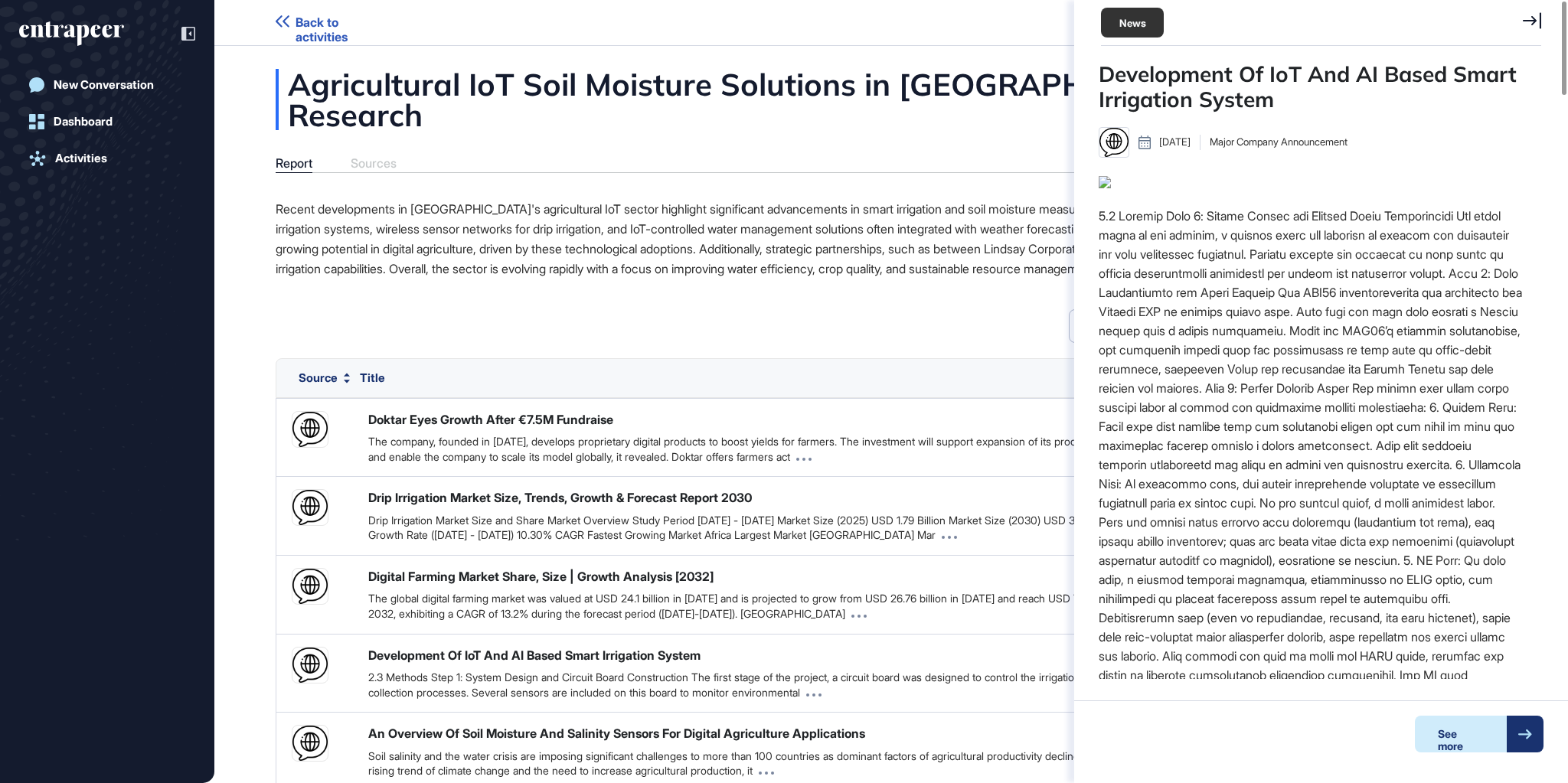 click at bounding box center [1525, 734] 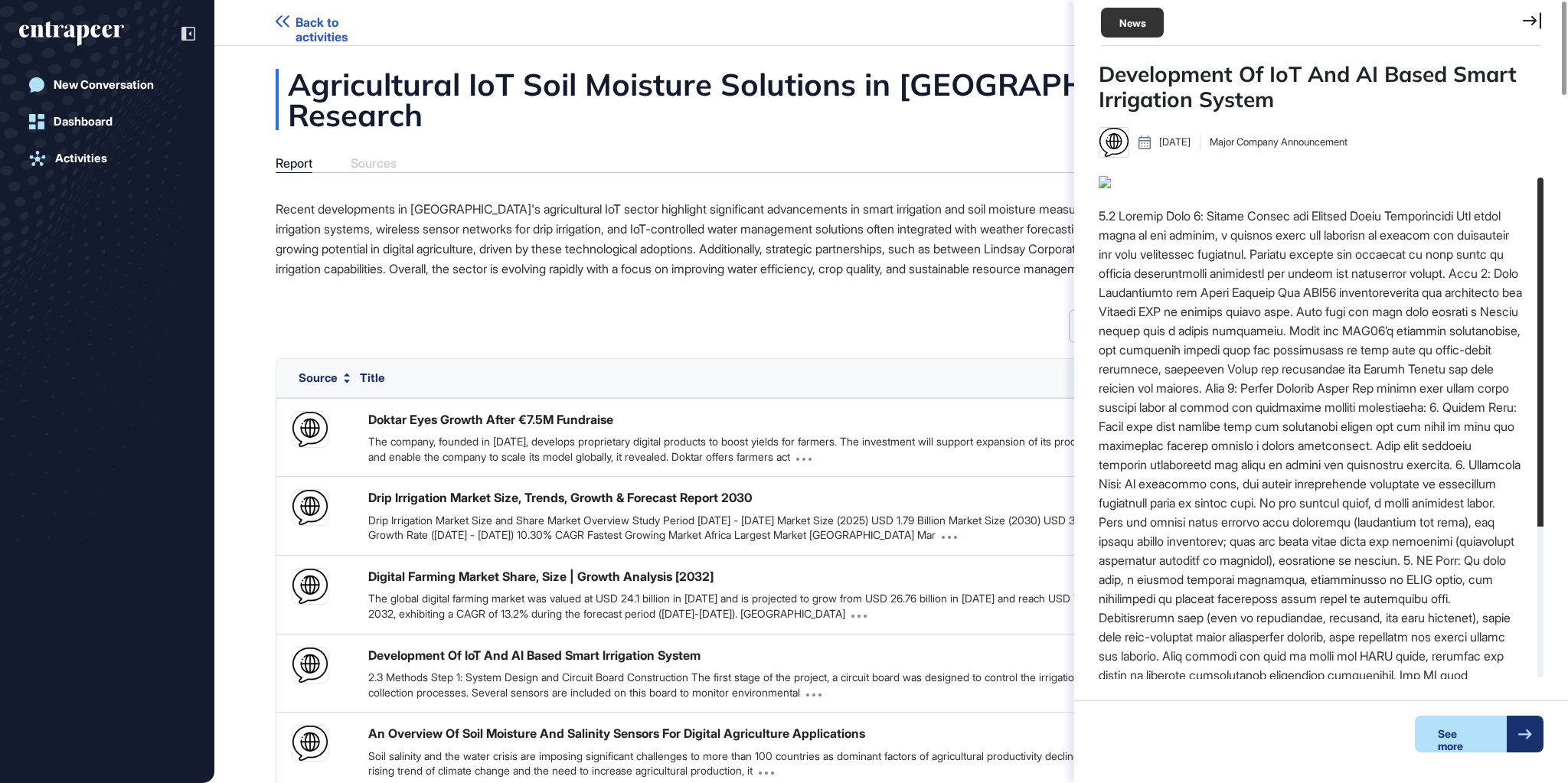 click on "Search Search Filters Newest to Oldest" at bounding box center [891, 326] 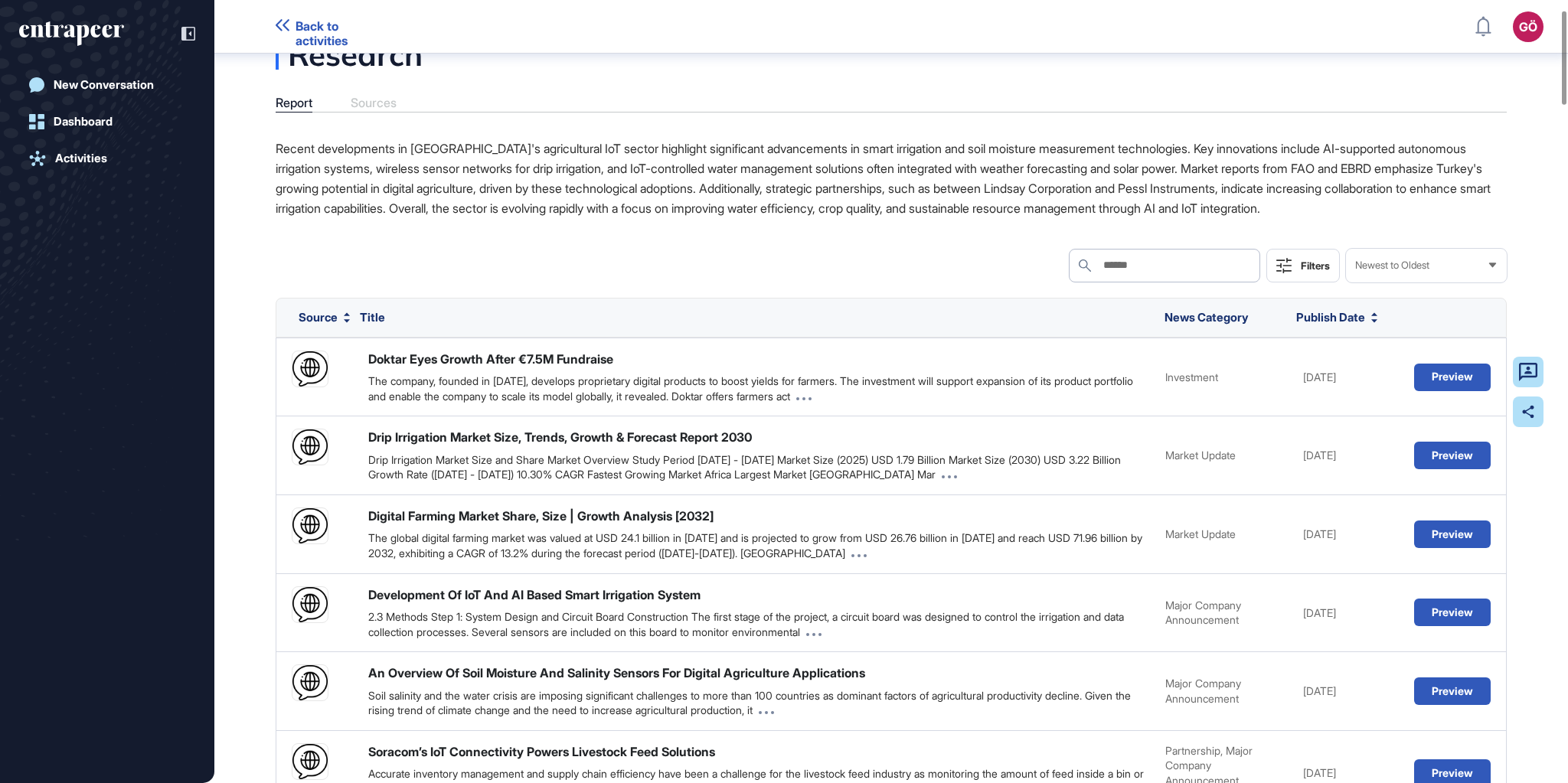 scroll, scrollTop: 129, scrollLeft: 0, axis: vertical 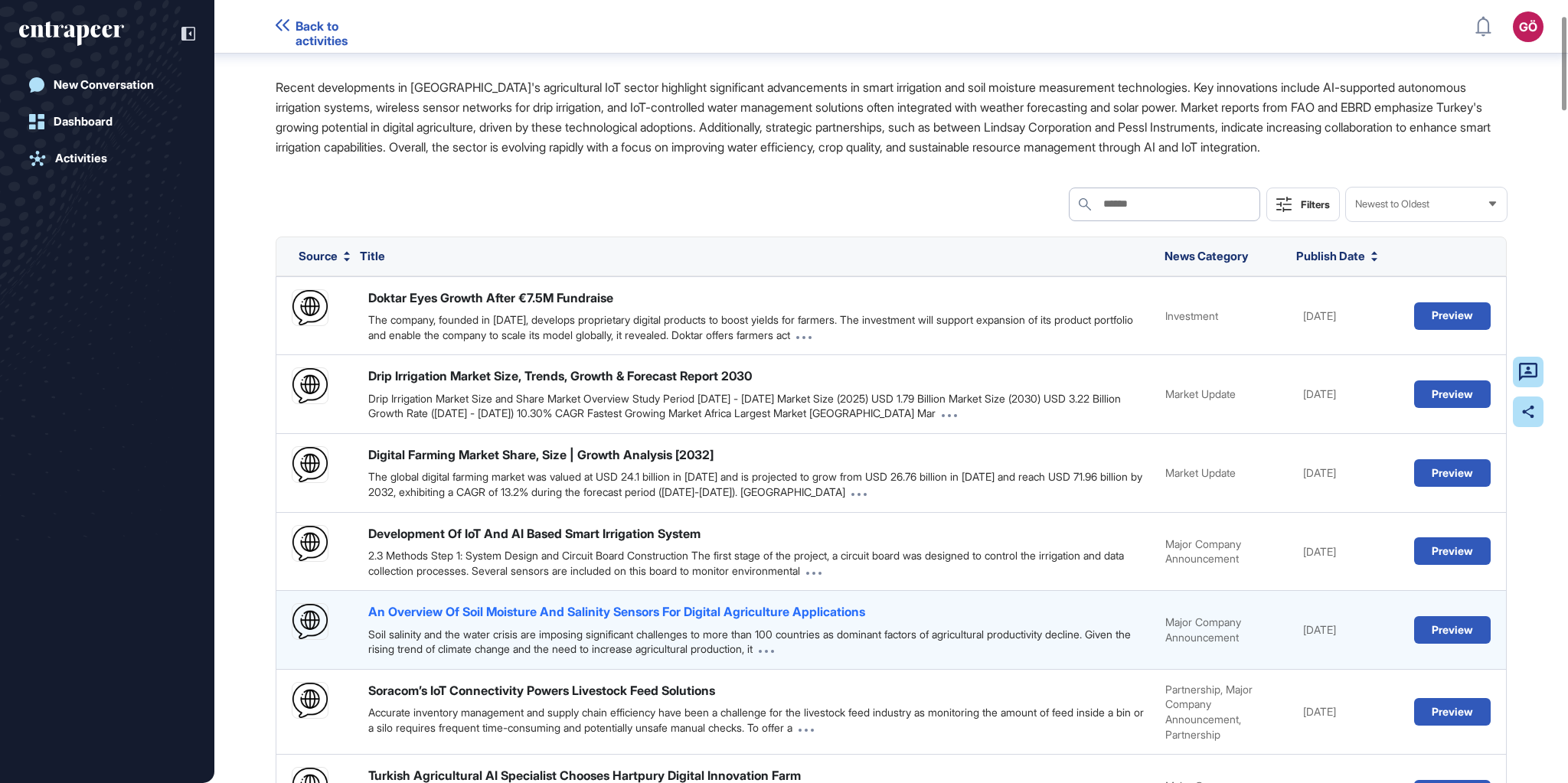 click on "An Overview Of Soil Moisture And Salinity Sensors For Digital Agriculture Applications" at bounding box center [616, 612] 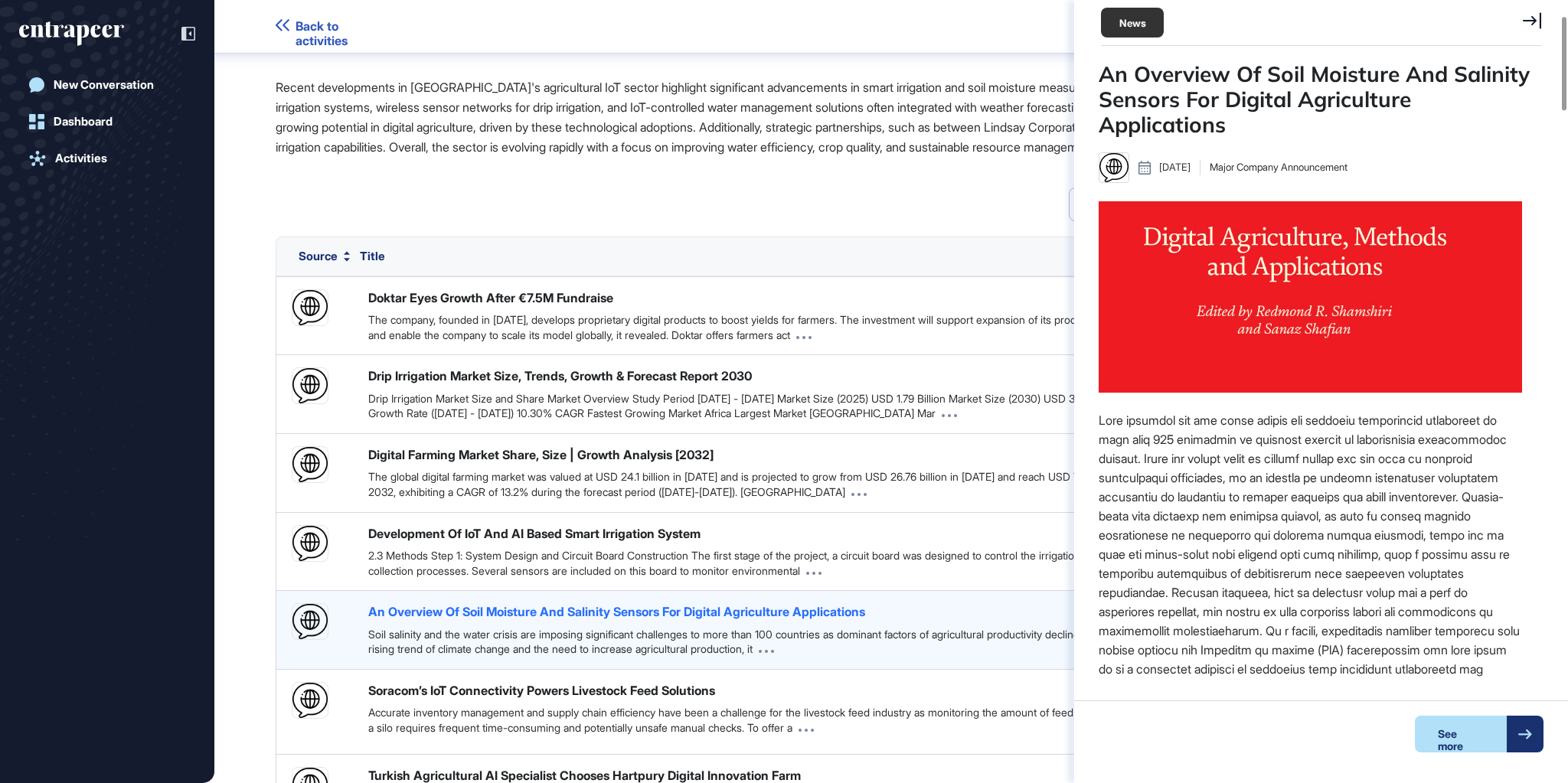 scroll, scrollTop: 478, scrollLeft: 423, axis: both 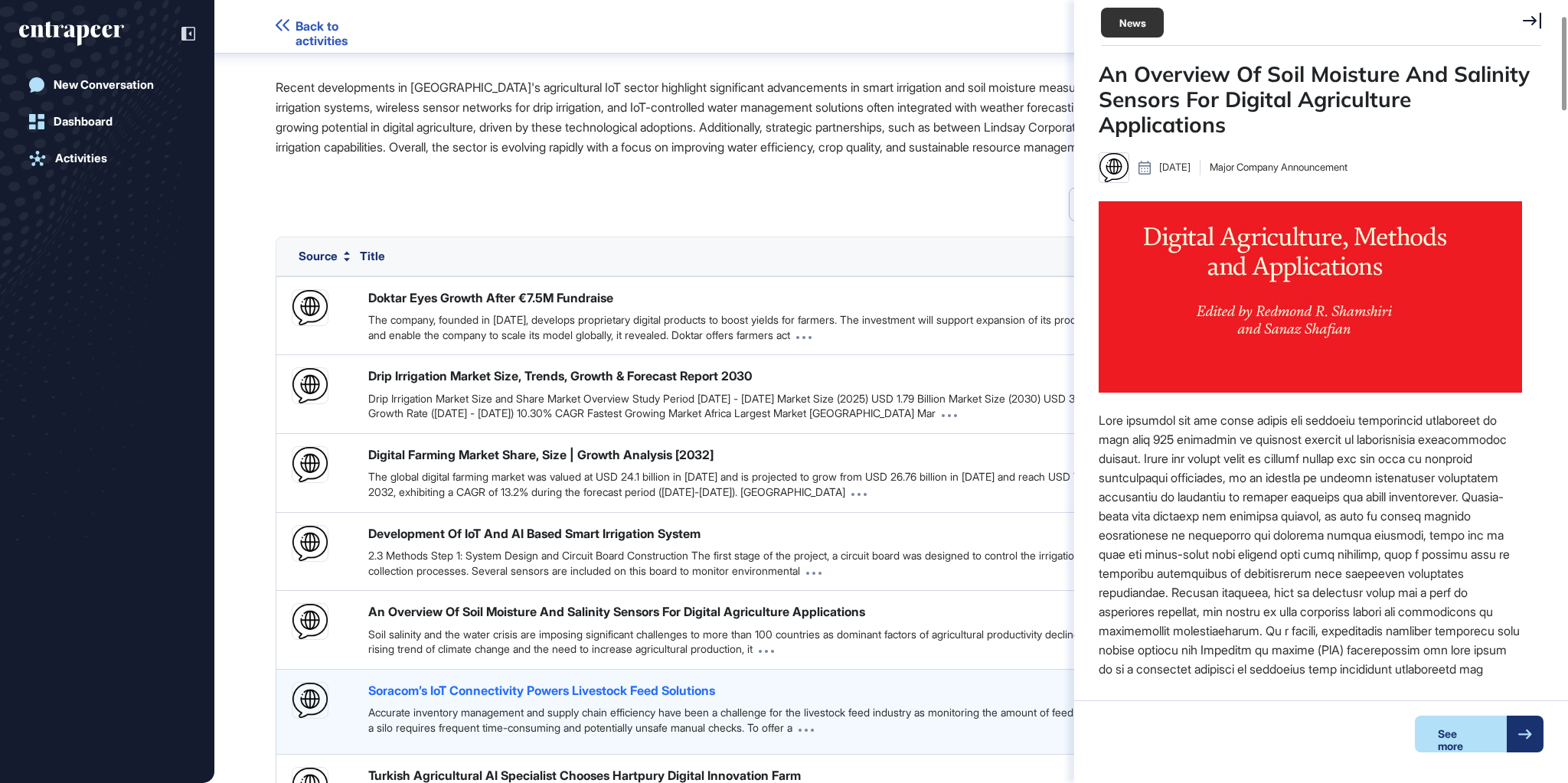 click on "Soracom’s IoT Connectivity Powers Livestock Feed Solutions" at bounding box center [541, 690] 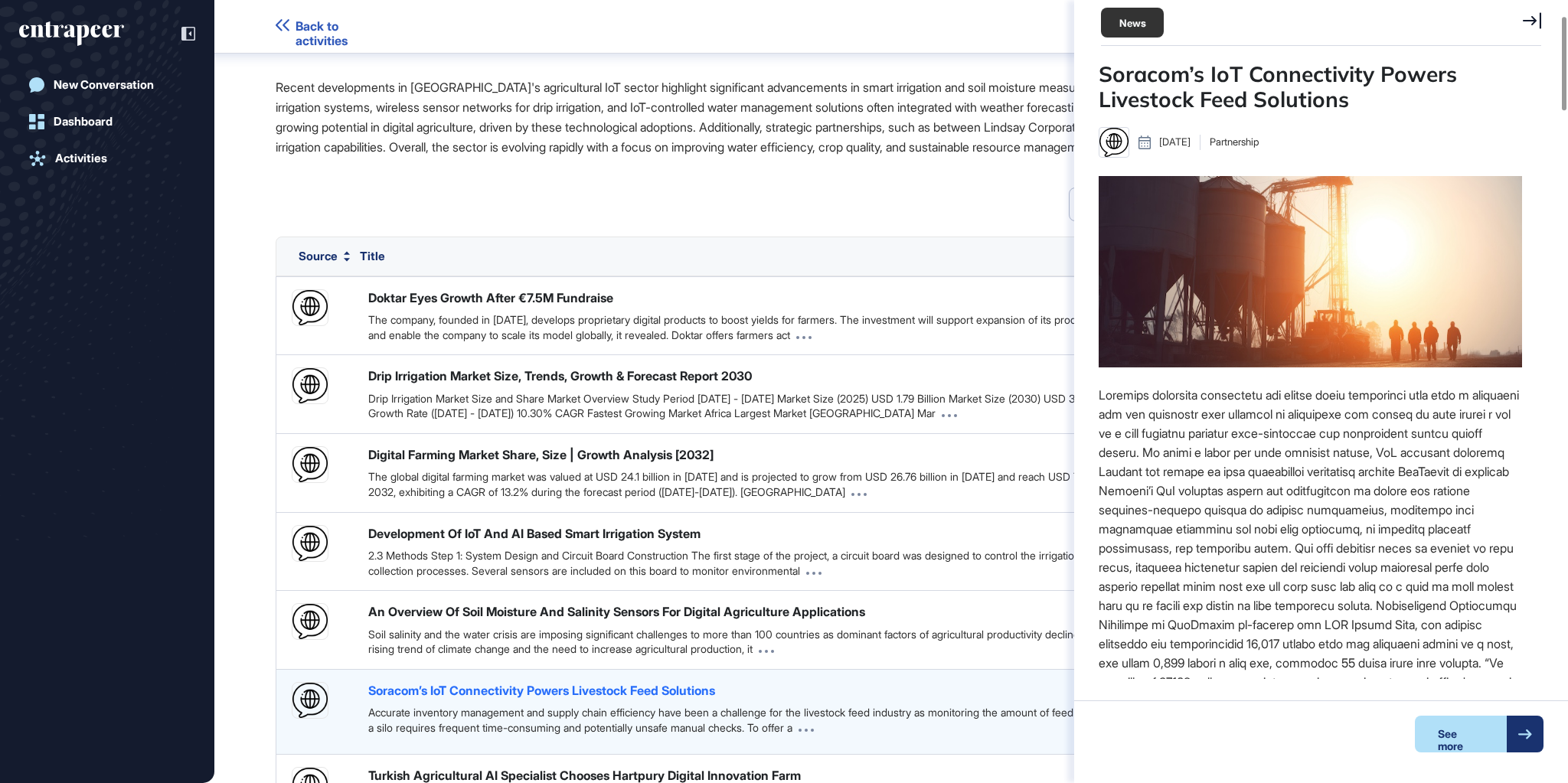 scroll, scrollTop: 503, scrollLeft: 423, axis: both 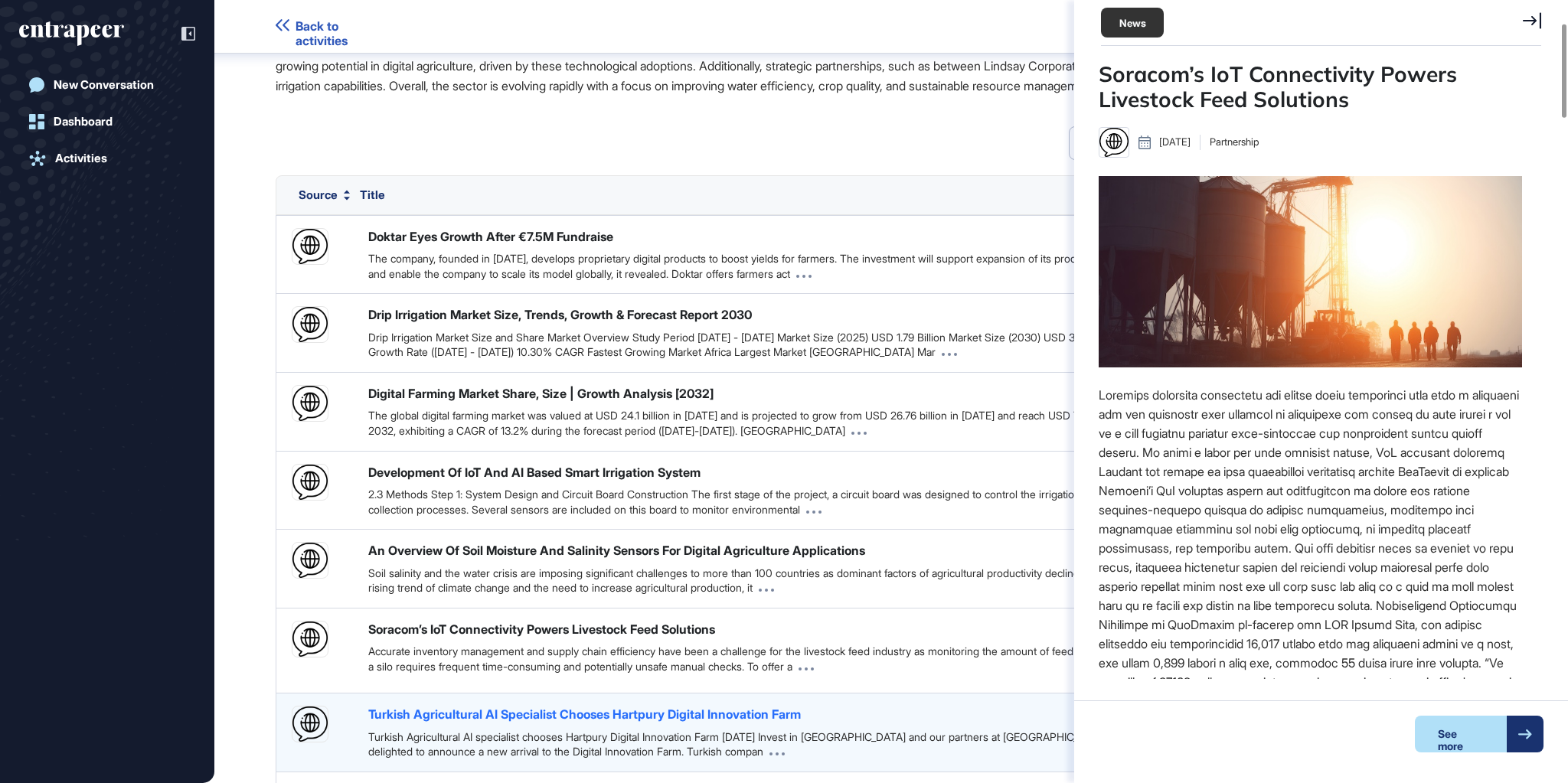 click on "Turkish Agricultural AI Specialist Chooses Hartpury Digital Innovation Farm" at bounding box center [584, 714] 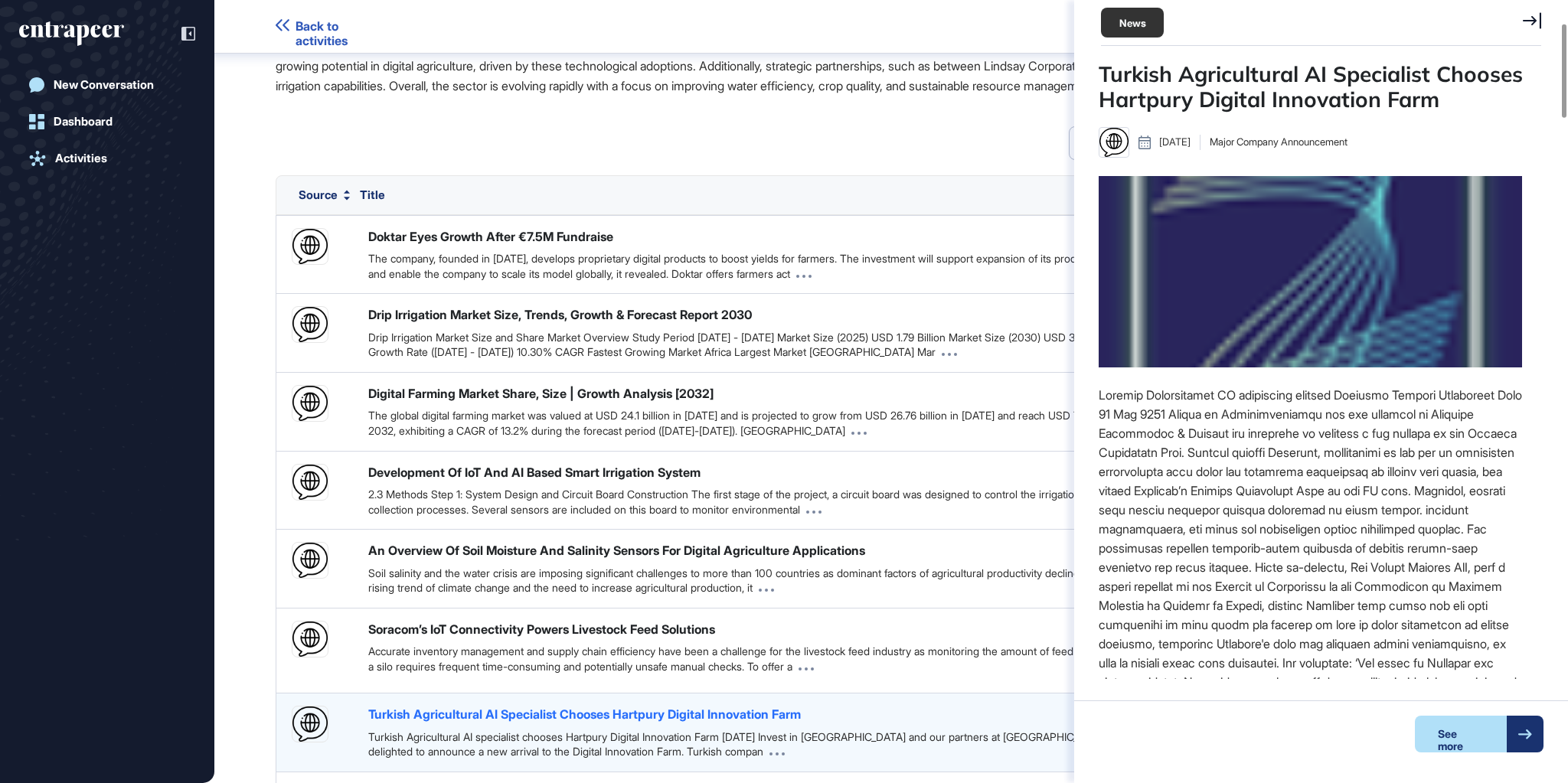 scroll, scrollTop: 503, scrollLeft: 423, axis: both 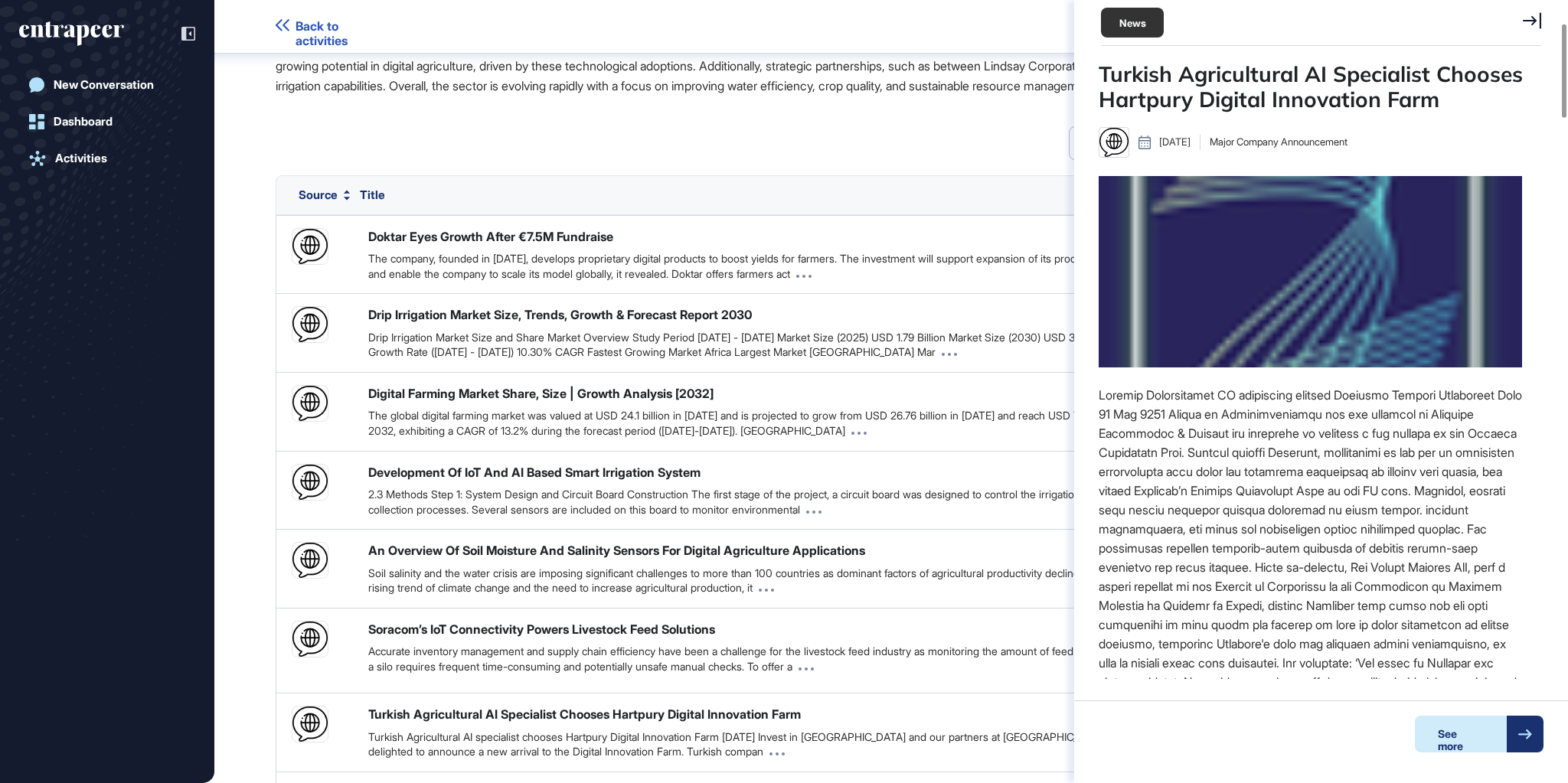 click 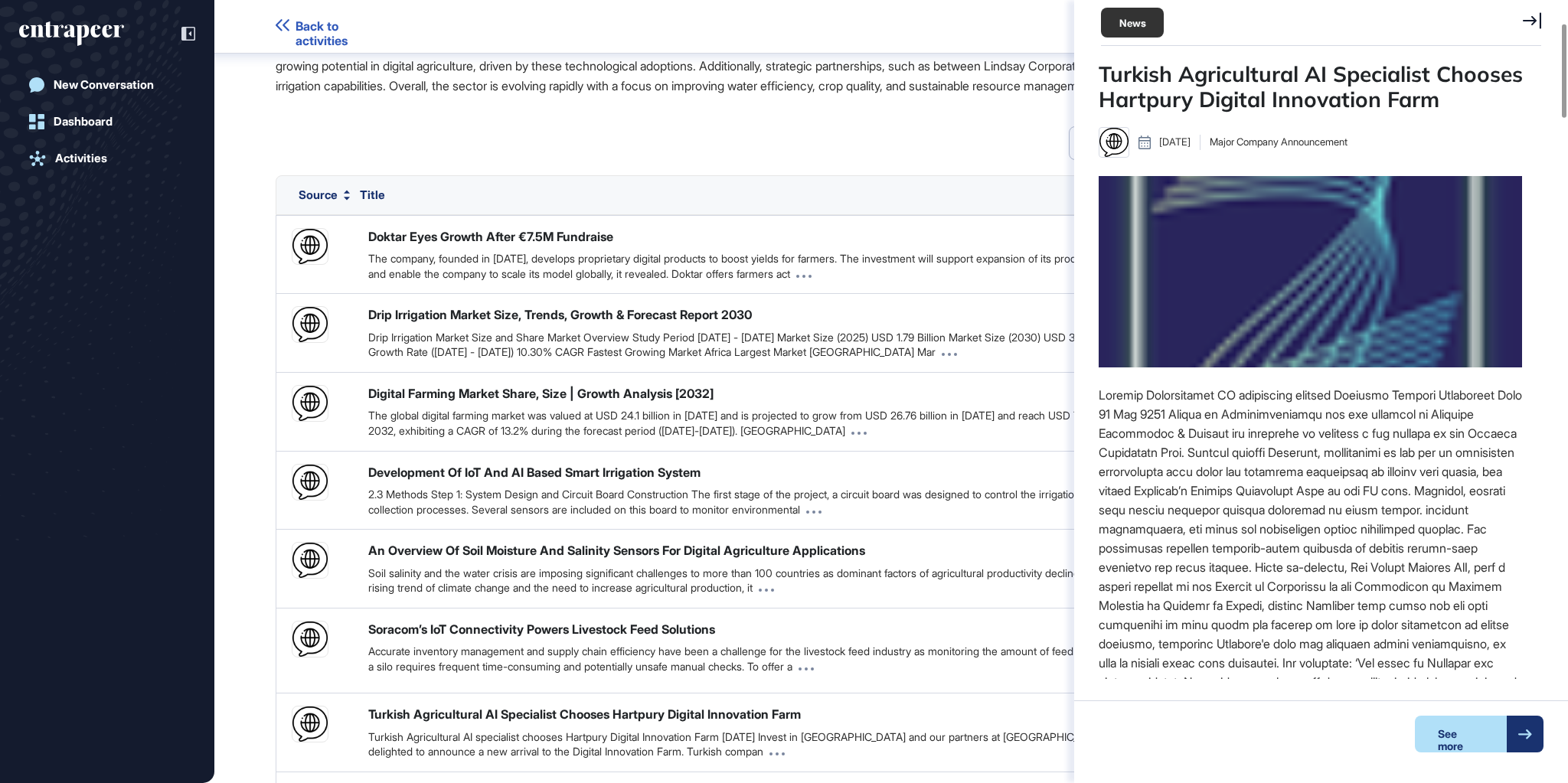 click on "Search Search Filters Newest to Oldest Source Title News Category Publish Date Doktar Eyes Growth After €7.5M Fundraise The company, founded in 2017, develops proprietary digital products to boost yields for farmers. The investment will support expansion of its product  The company, founded in 2017, develops proprietary digital products to boost yields for farmers. The investment will support expansion of its product portfolio and enable the company to scale its model globally, it revealed.
Doktar offers farmers act Investment Jul 15, 2025 Preview Drip Irrigation Market Size, Trends, Growth & Forecast Report 2030 Drip Irrigation Market Size and Share Market Overview Study Period 2020 - 2030 Market Size (2025) USD 1.79 Billion Market Size (2030) USD 3.22 Billion Drip Irrigation Market Size and Share Market Overview Study Period 2020 - 2030 Market Size (2025) USD 1.79 Billion Market Size (2030) USD 3.22 Billion Growth Rate (2025 - 2030) 10.30% CAGR Fastest Growing Market Africa Largest Market Asia Pacific Mar" at bounding box center (891, 3210) 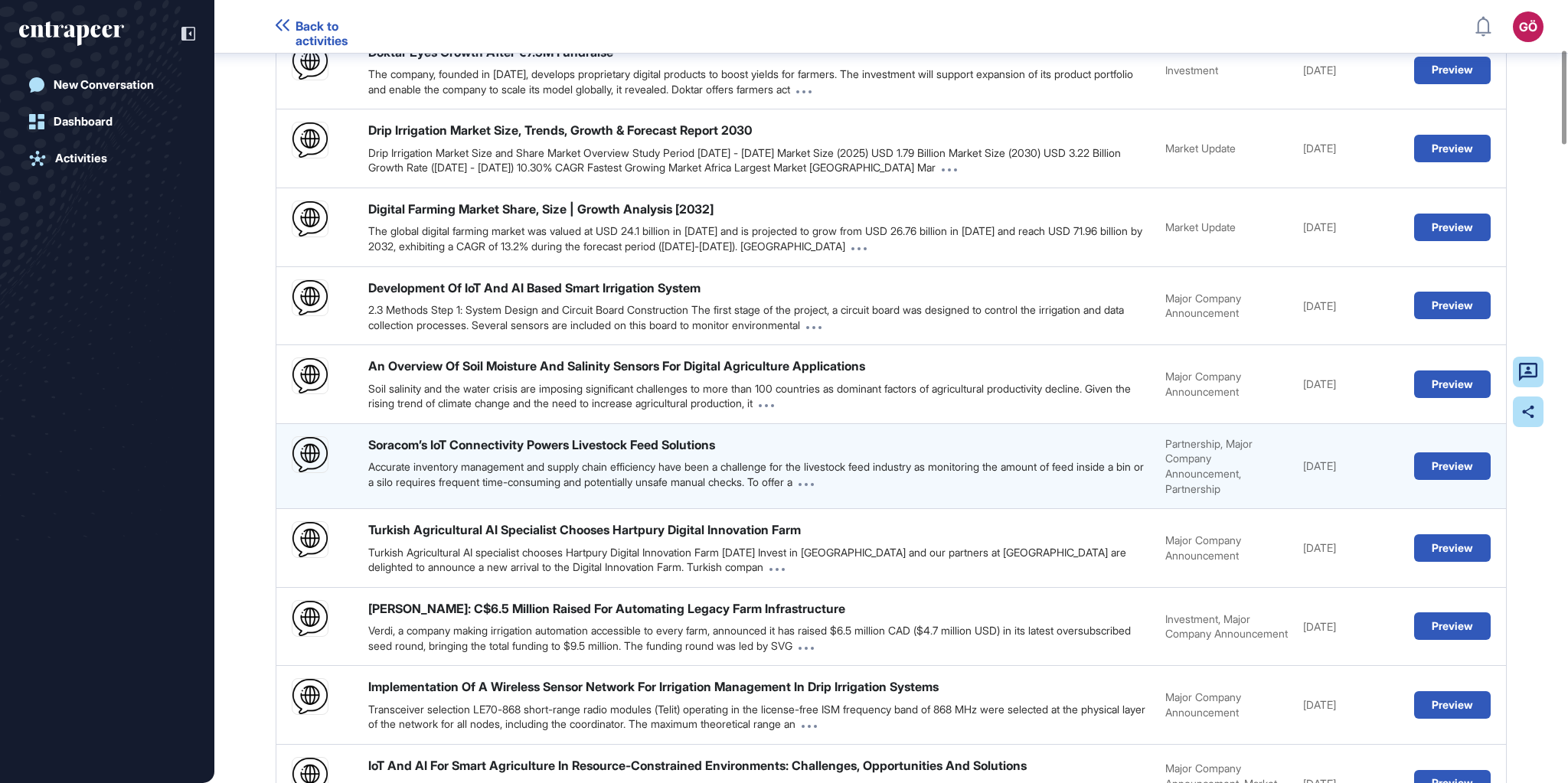 scroll, scrollTop: 436, scrollLeft: 0, axis: vertical 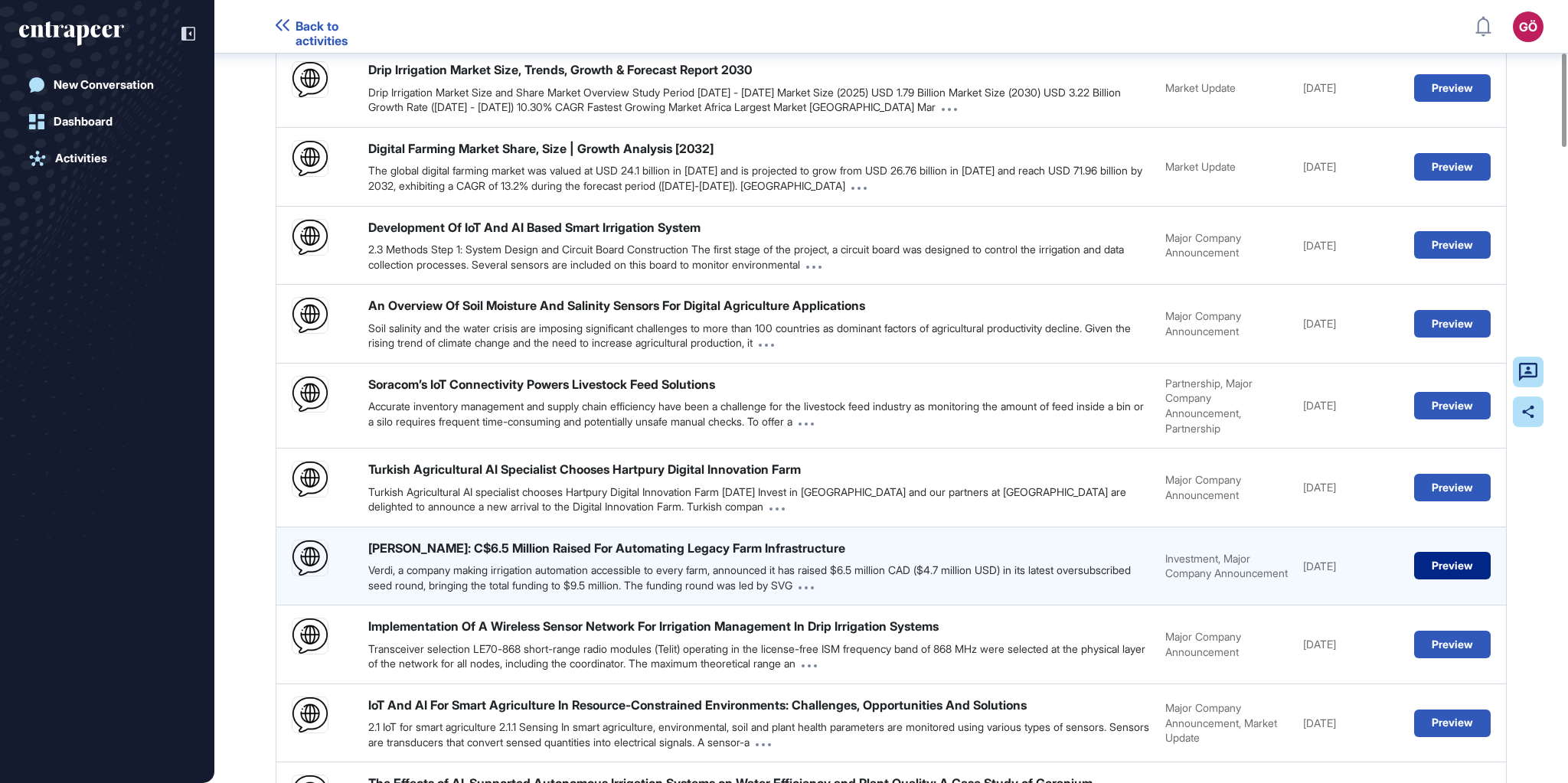 click on "Preview" at bounding box center [1452, 566] 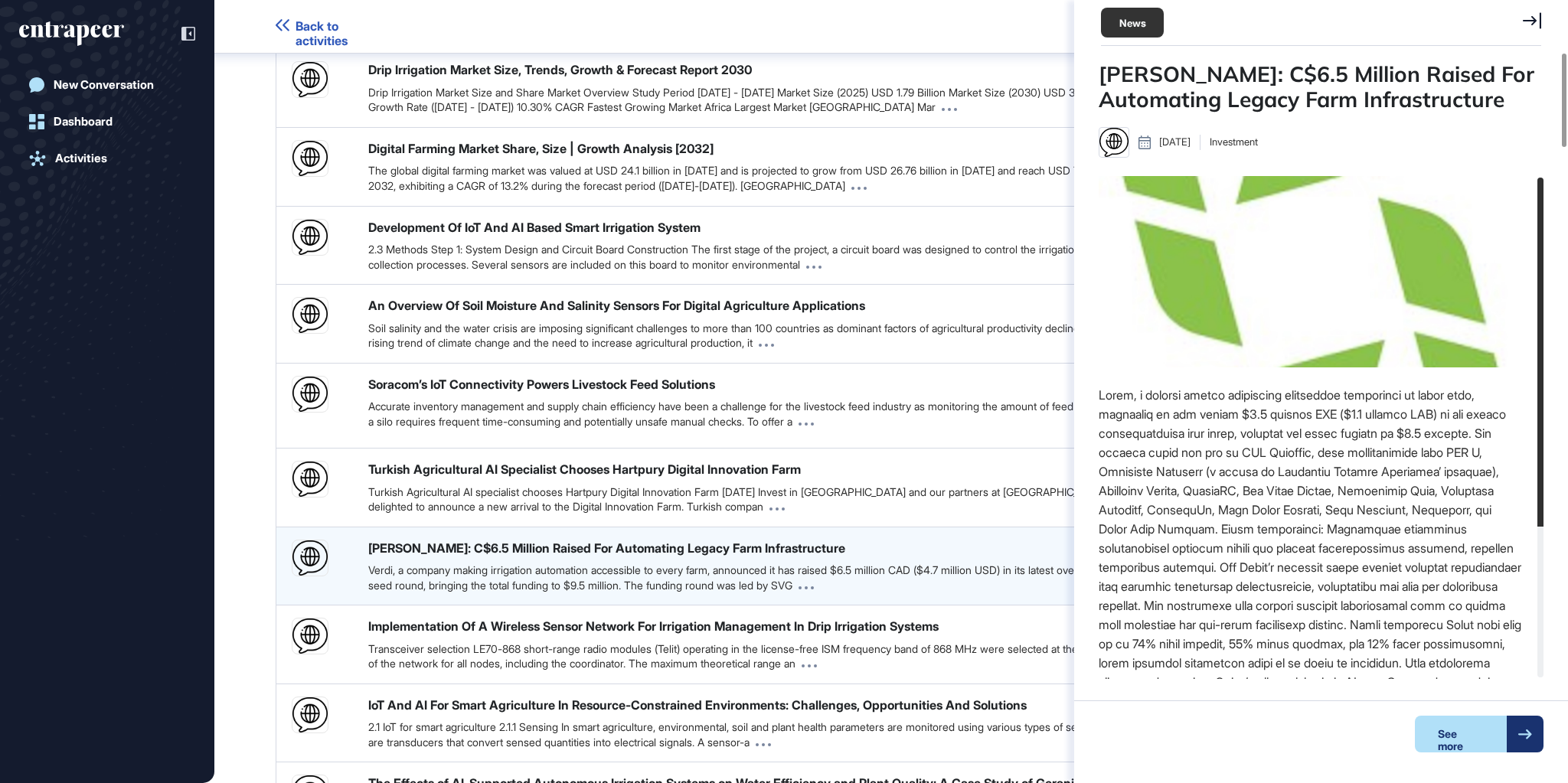 scroll, scrollTop: 503, scrollLeft: 423, axis: both 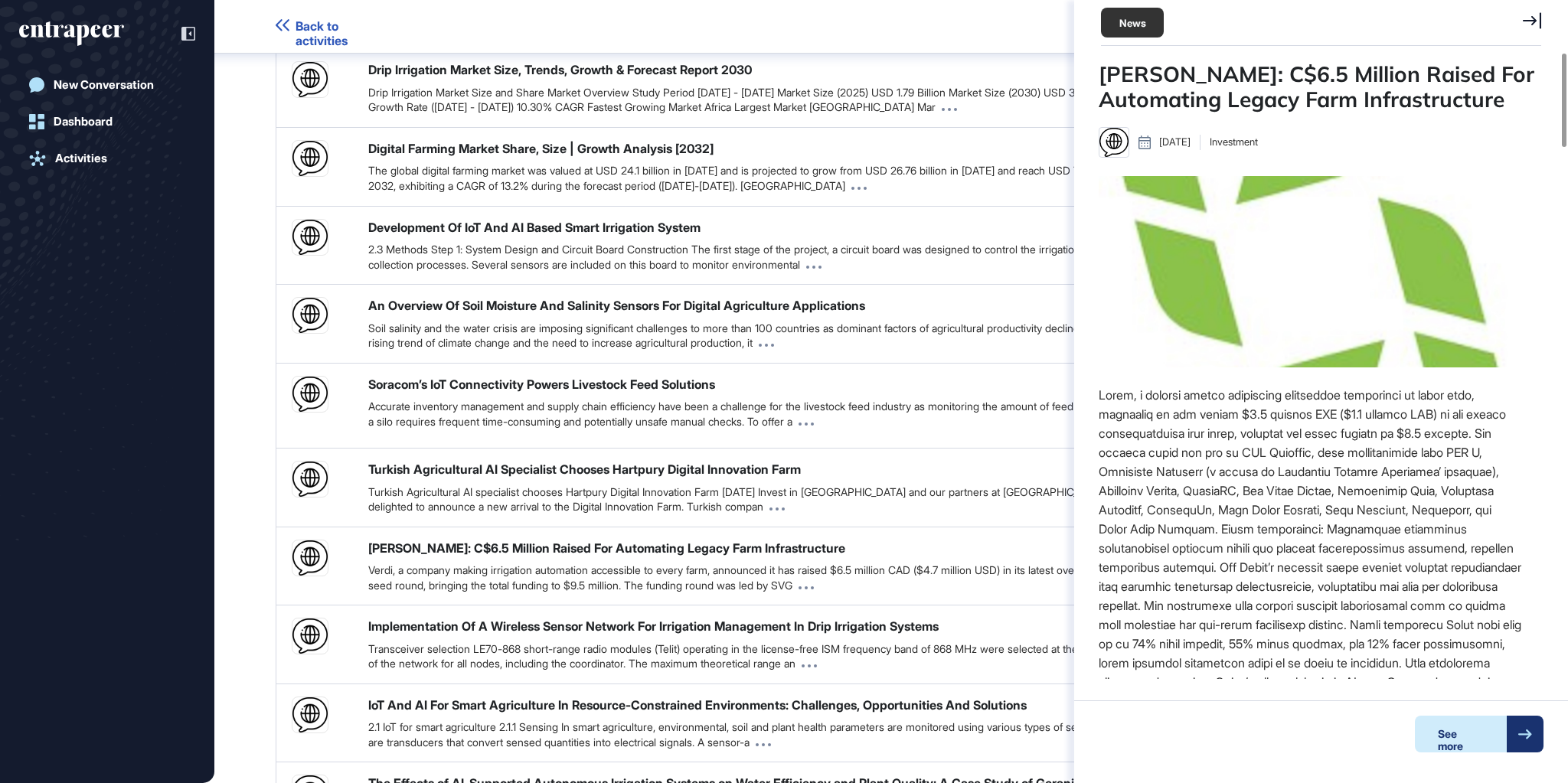 click 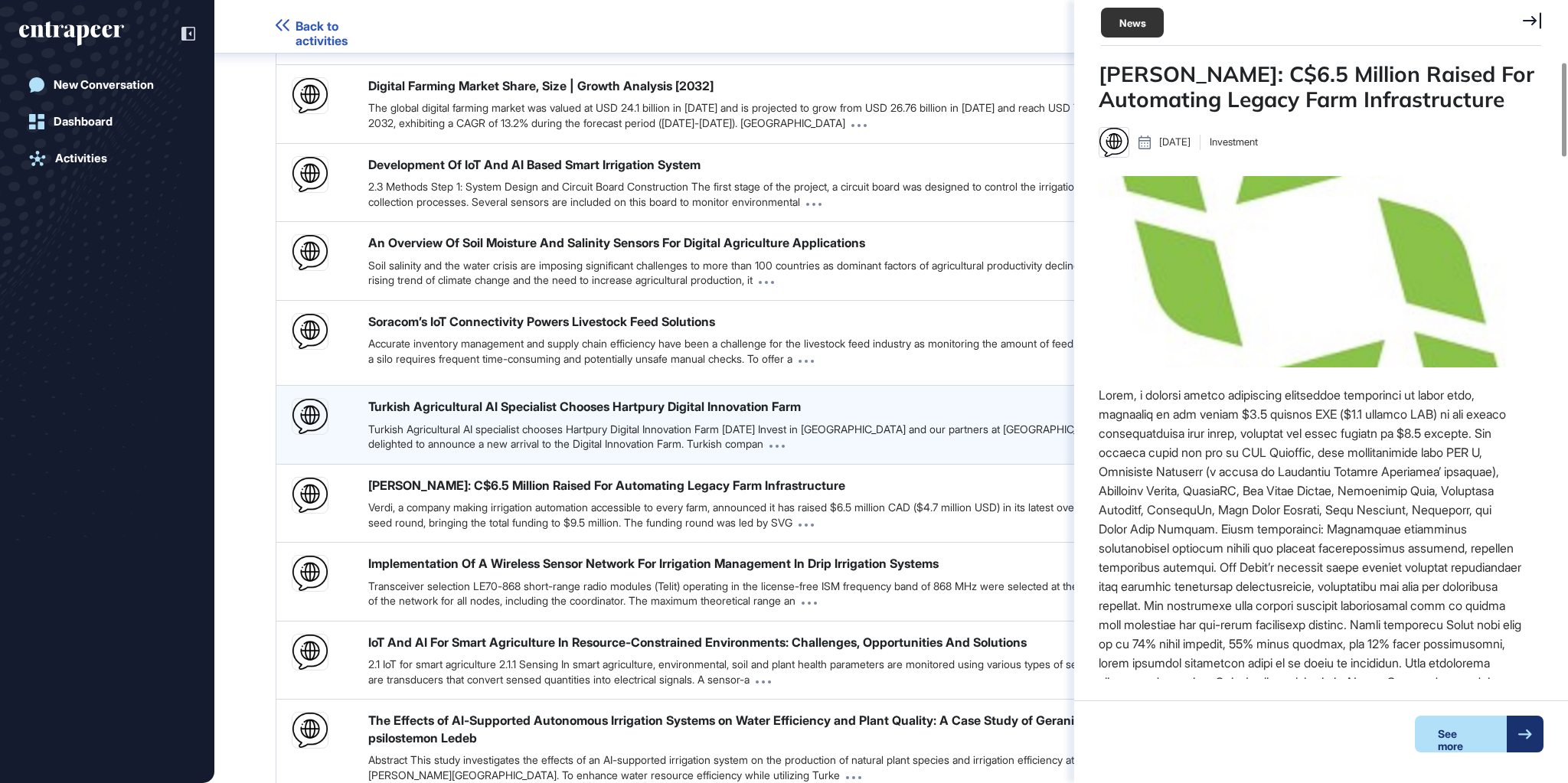 scroll, scrollTop: 558, scrollLeft: 0, axis: vertical 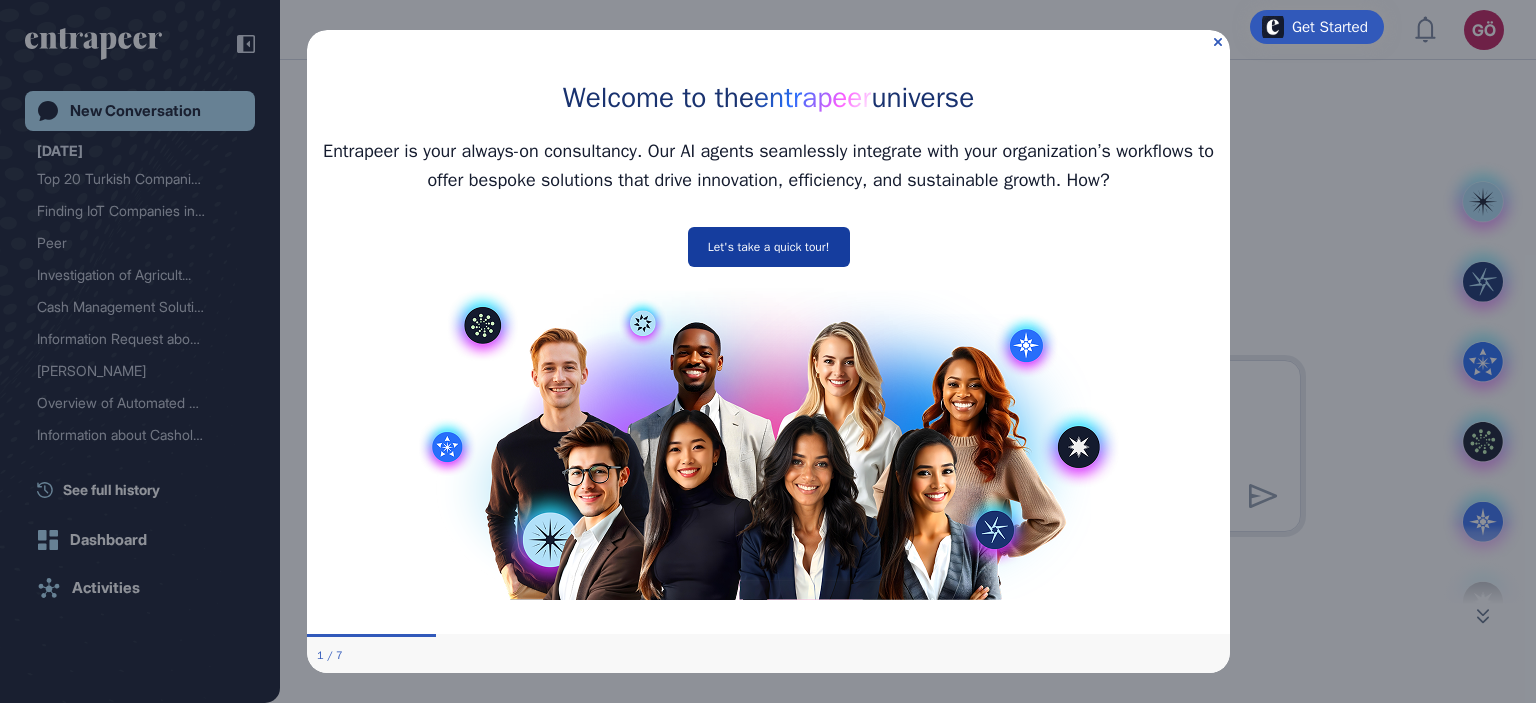 click on "Let's take a quick tour!" at bounding box center (768, 247) 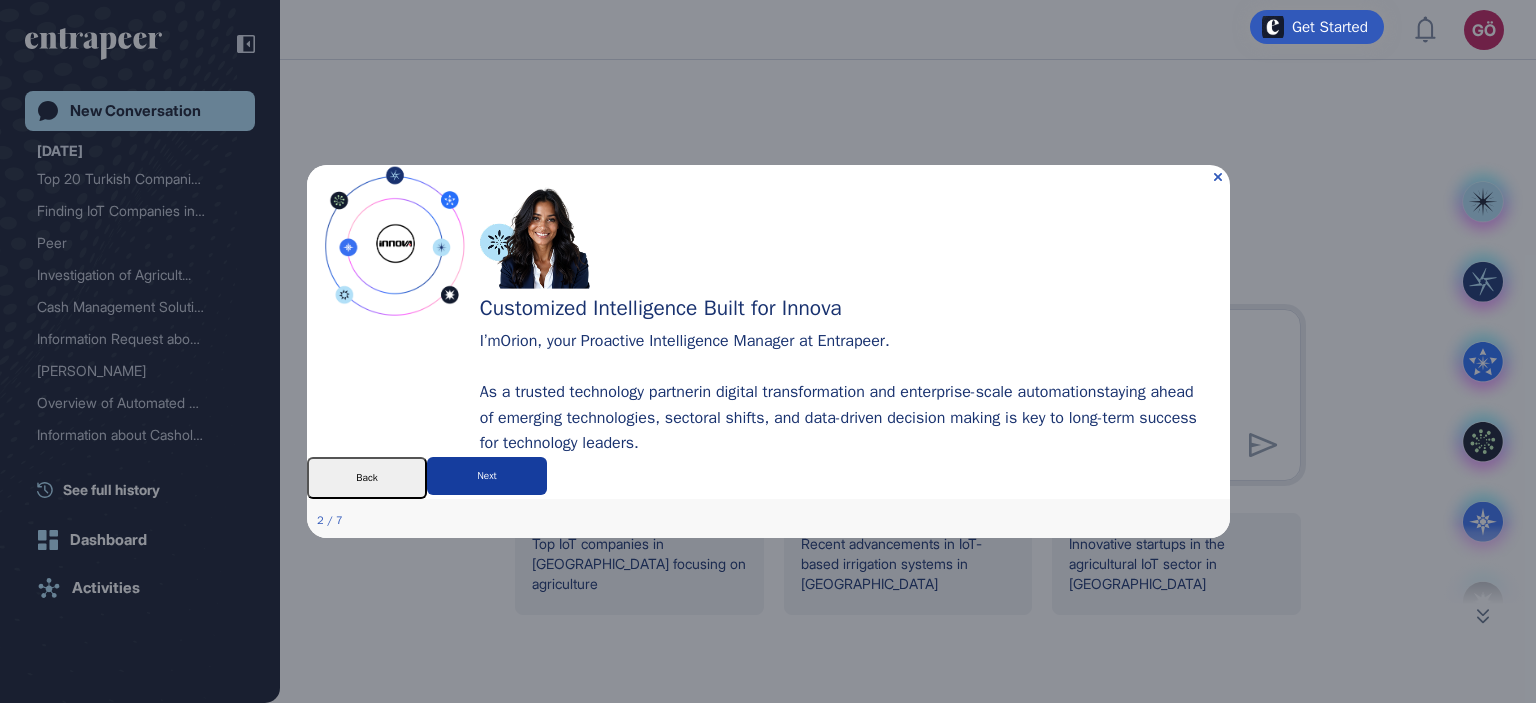 click on "Next" at bounding box center [486, 476] 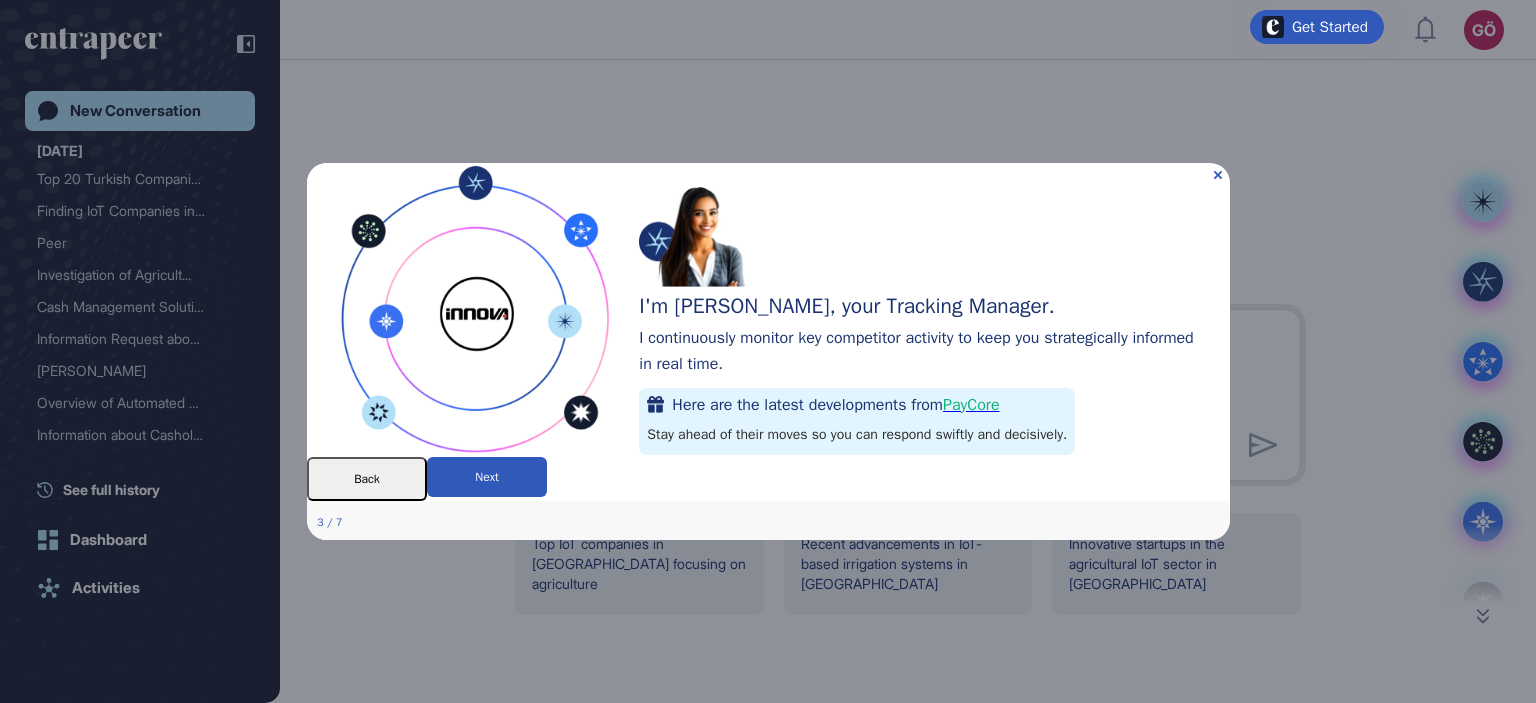 click on "Next" at bounding box center (486, 477) 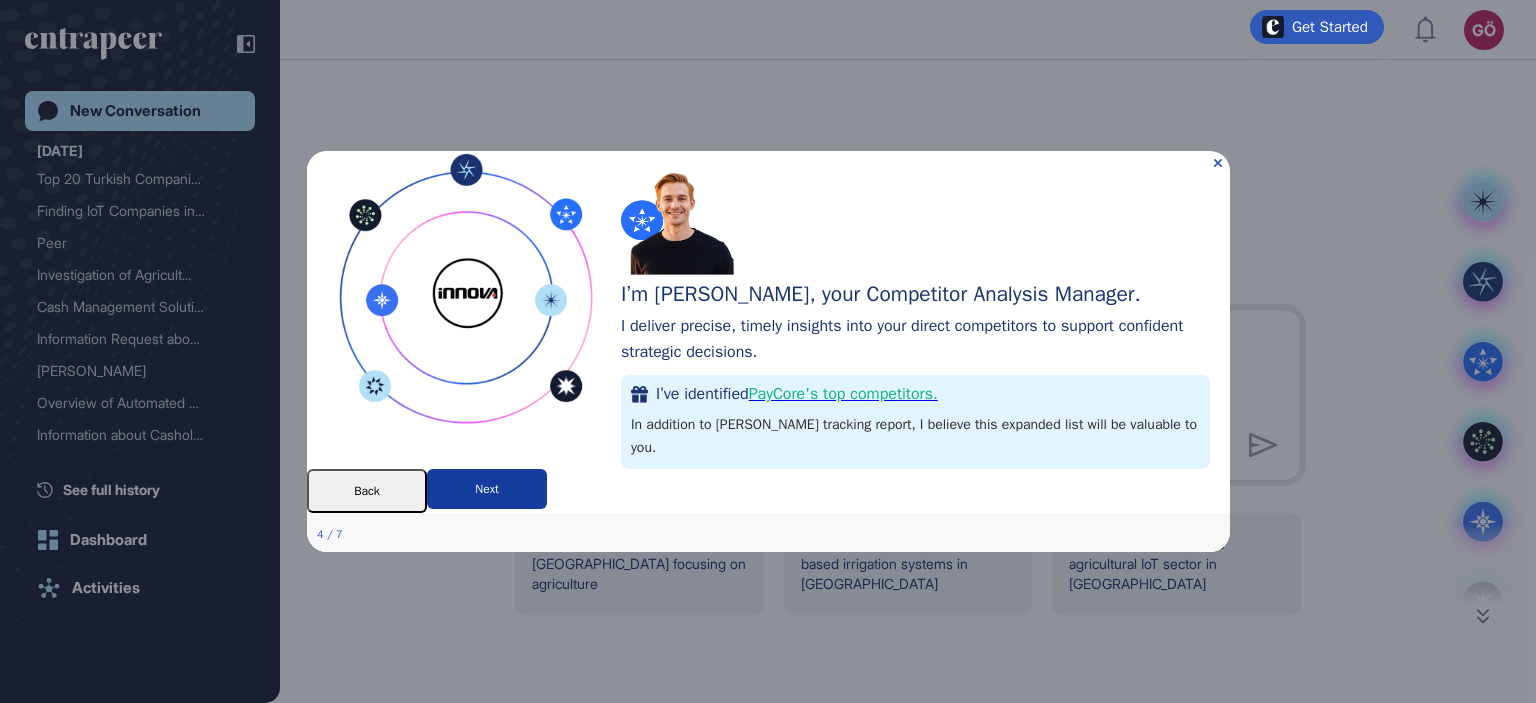 click on "Next" at bounding box center (486, 489) 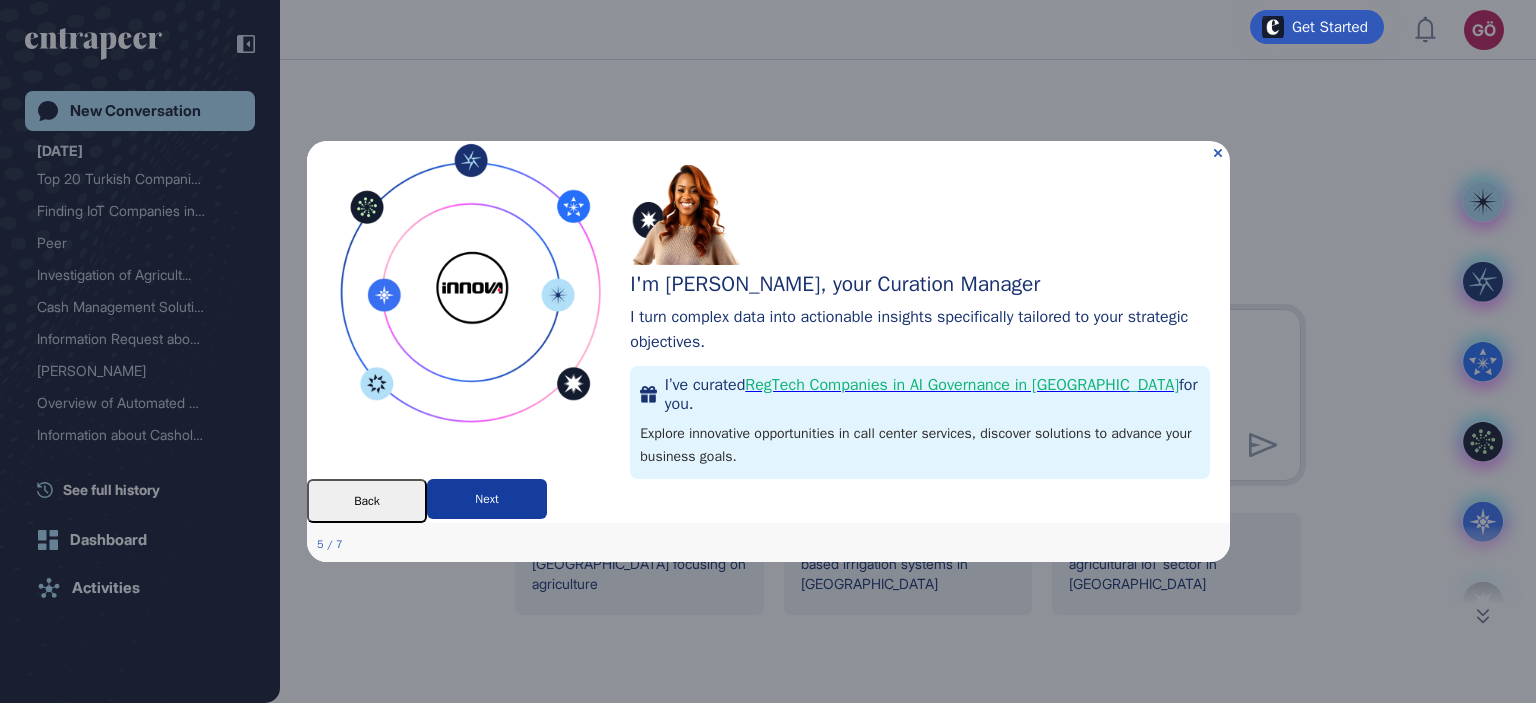 click on "Next" at bounding box center [486, 499] 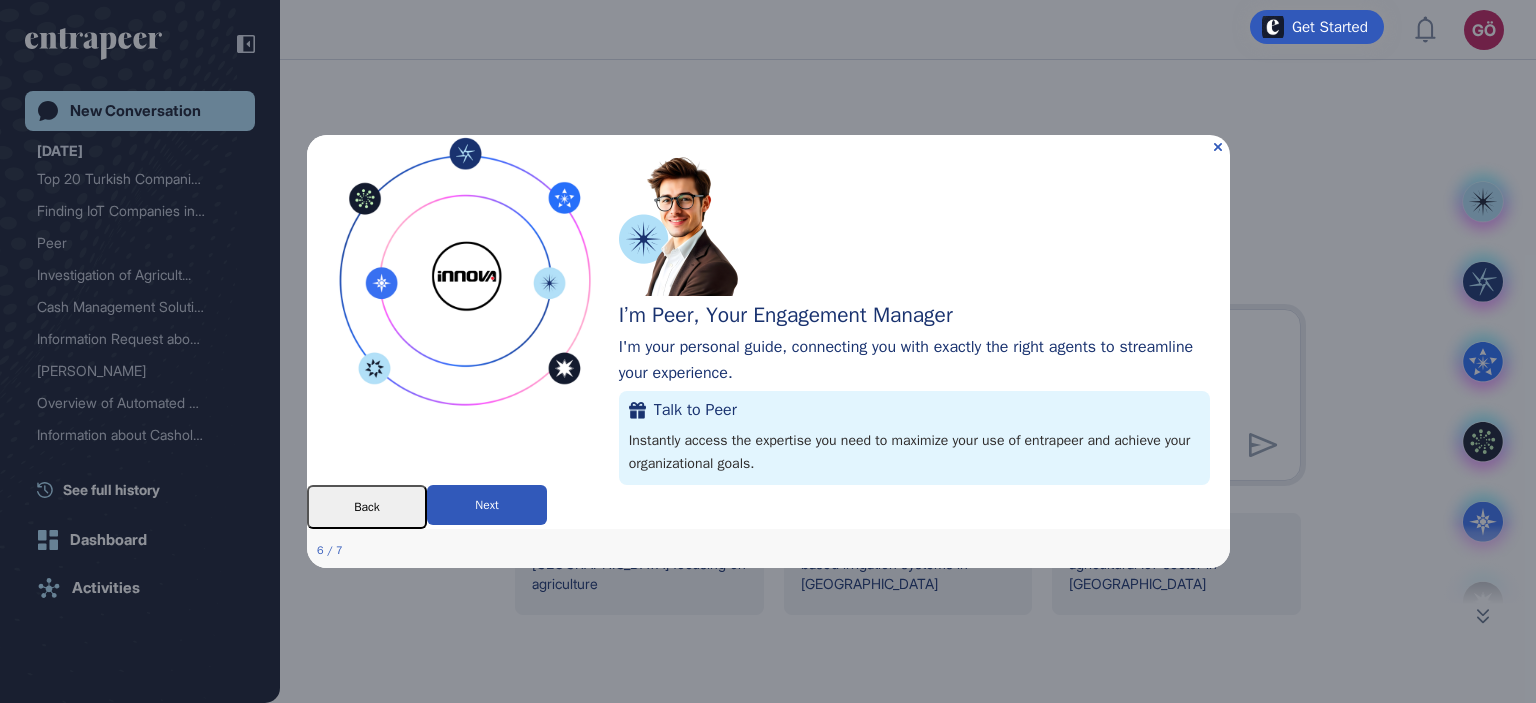 click on "Next" at bounding box center (486, 505) 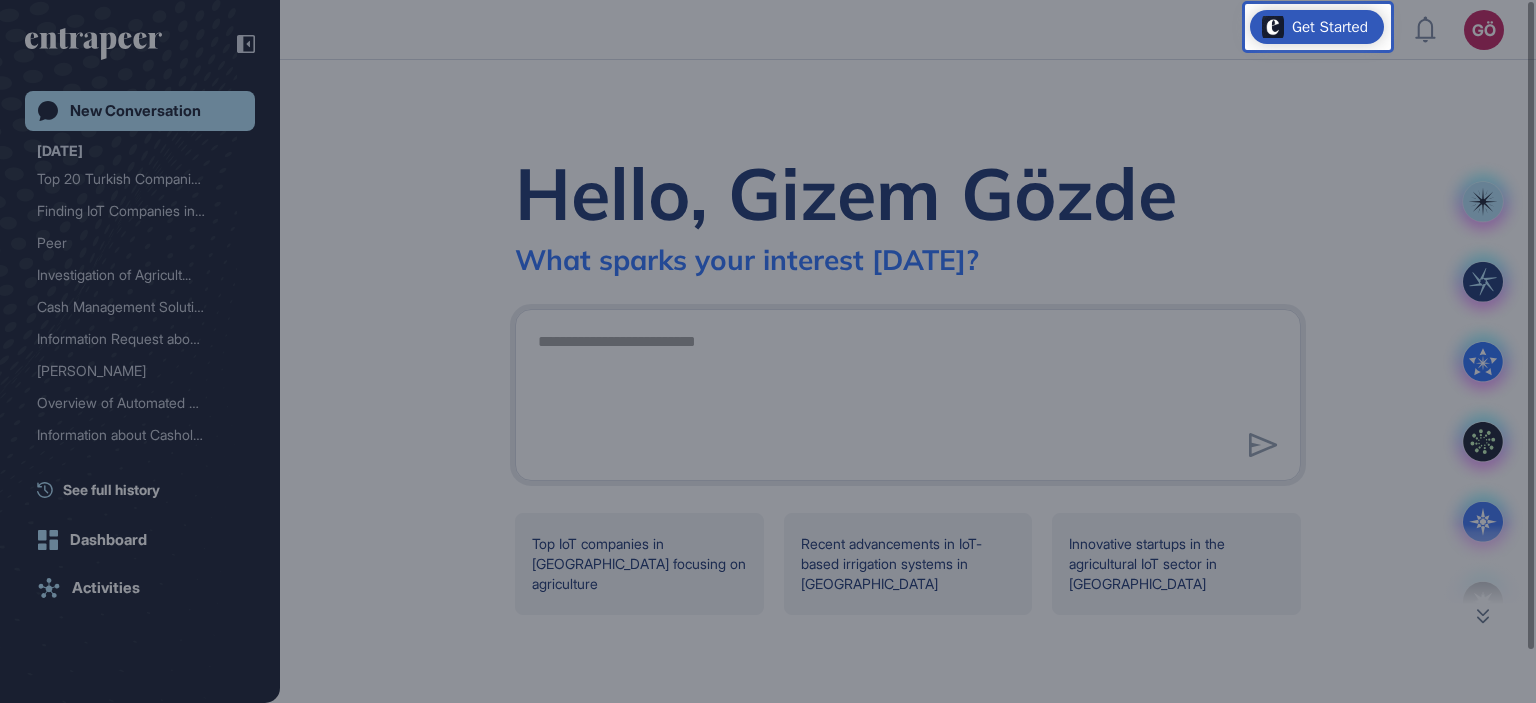 click at bounding box center (1463, 351) 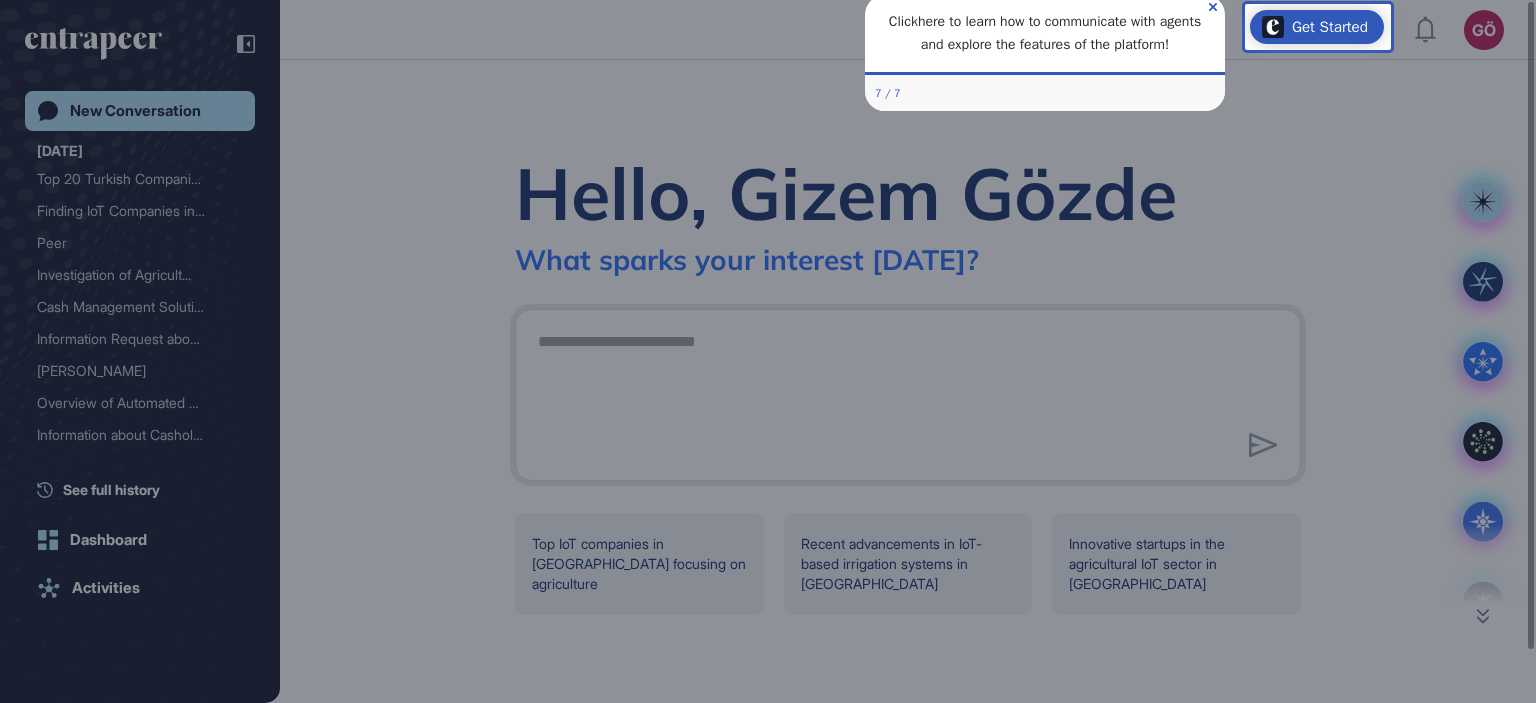 click at bounding box center [1463, 351] 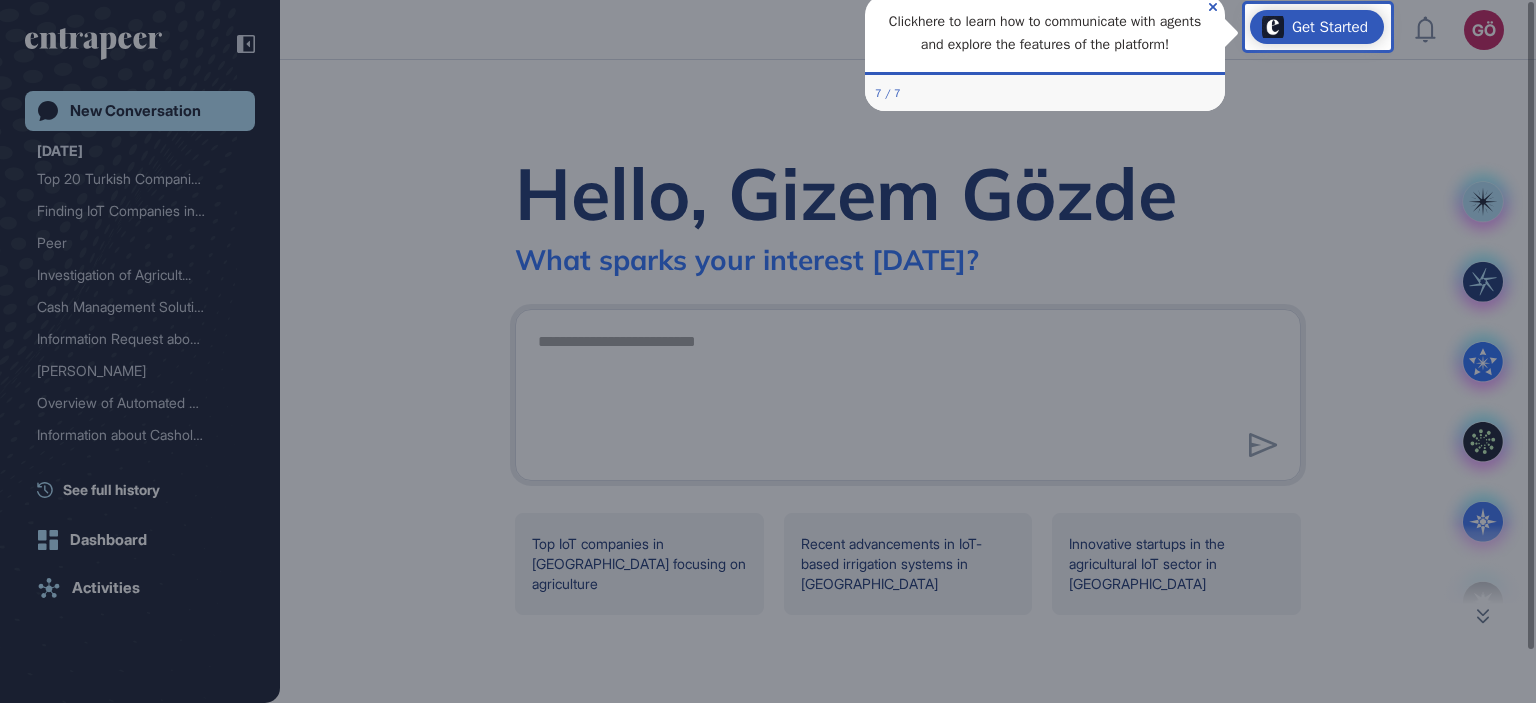 click at bounding box center (1318, 376) 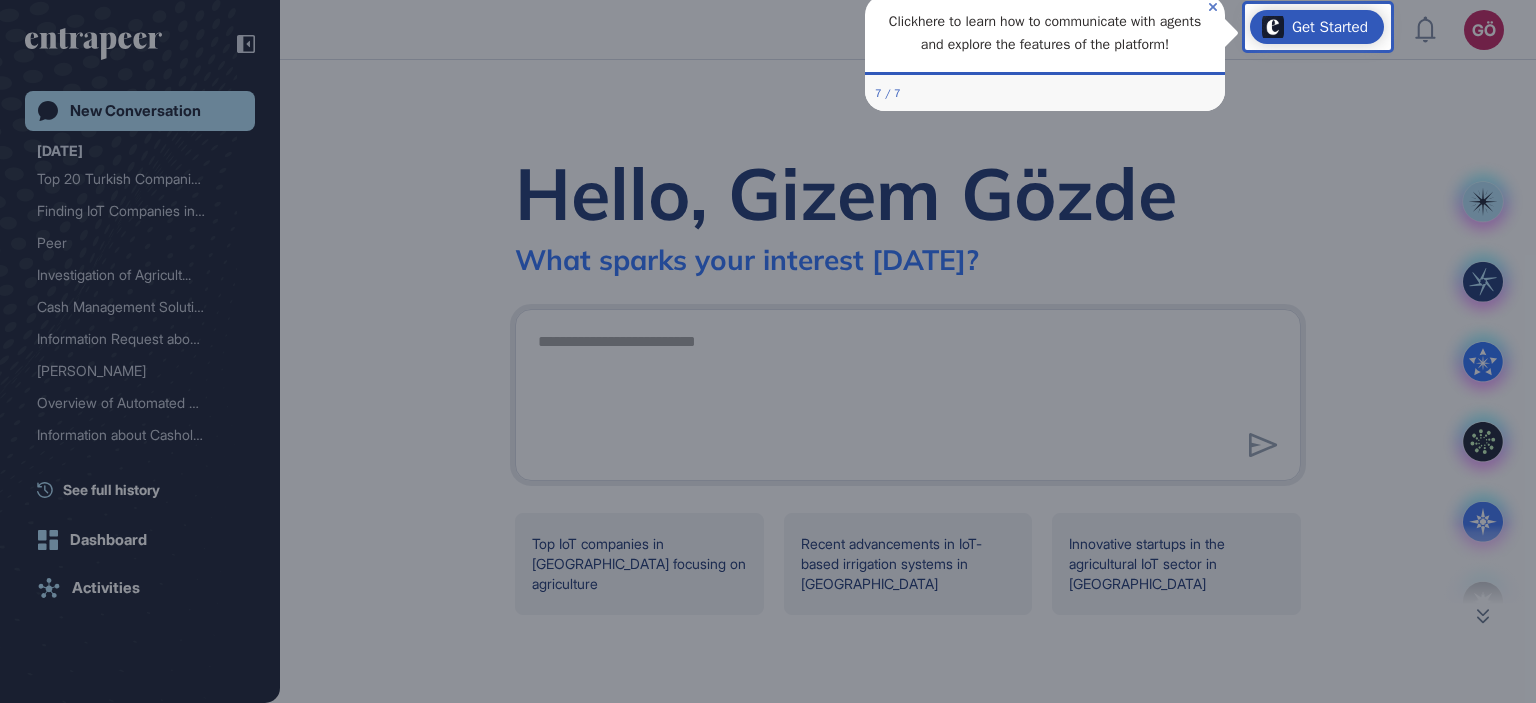 click 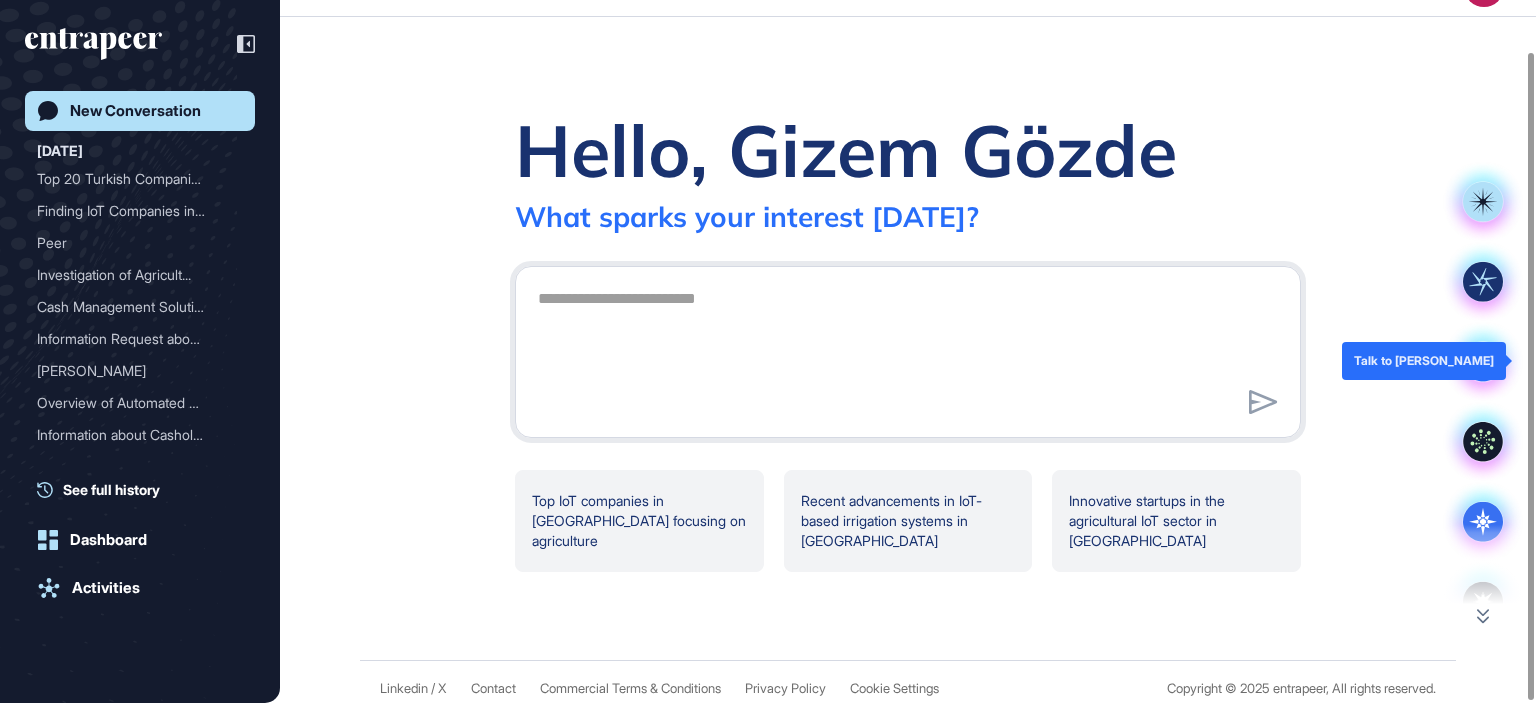 scroll, scrollTop: 56, scrollLeft: 0, axis: vertical 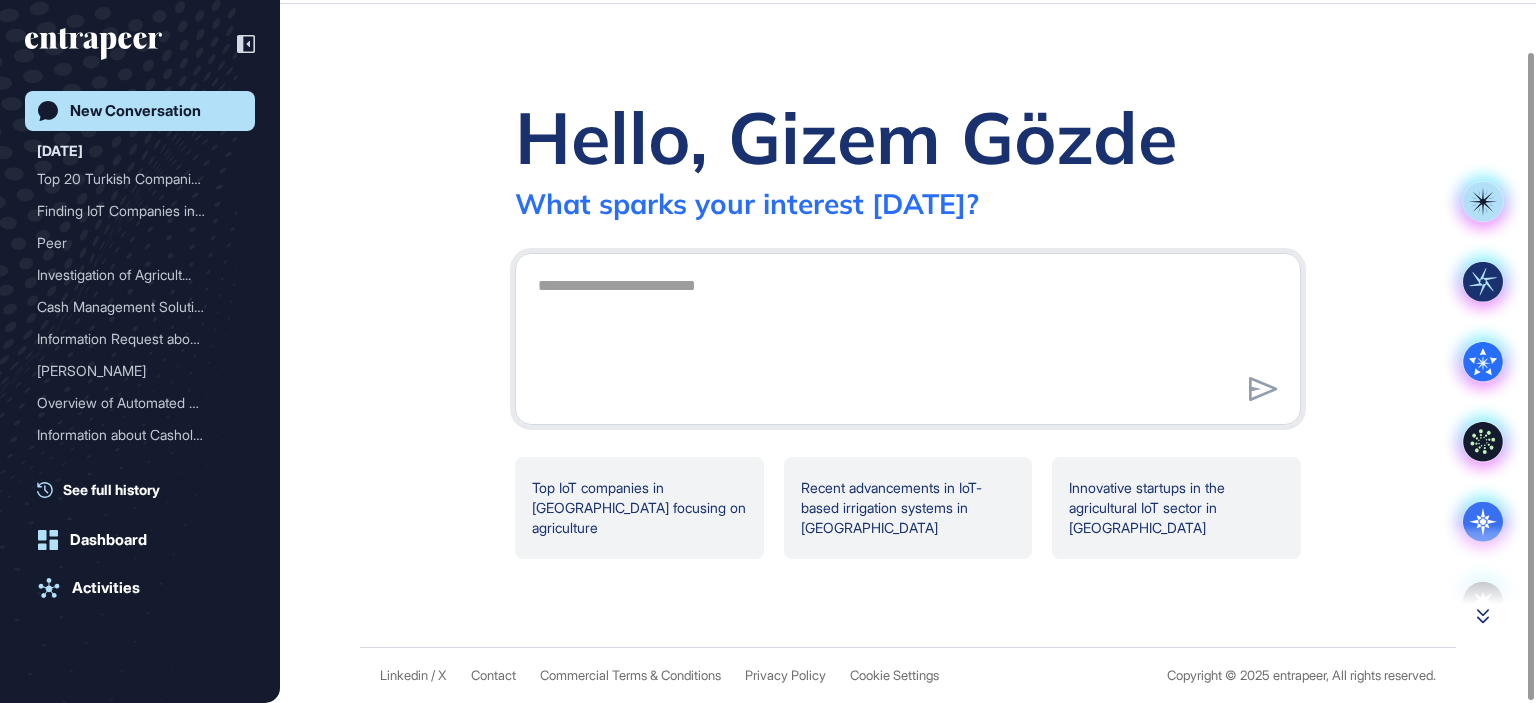 click at bounding box center [1483, 616] 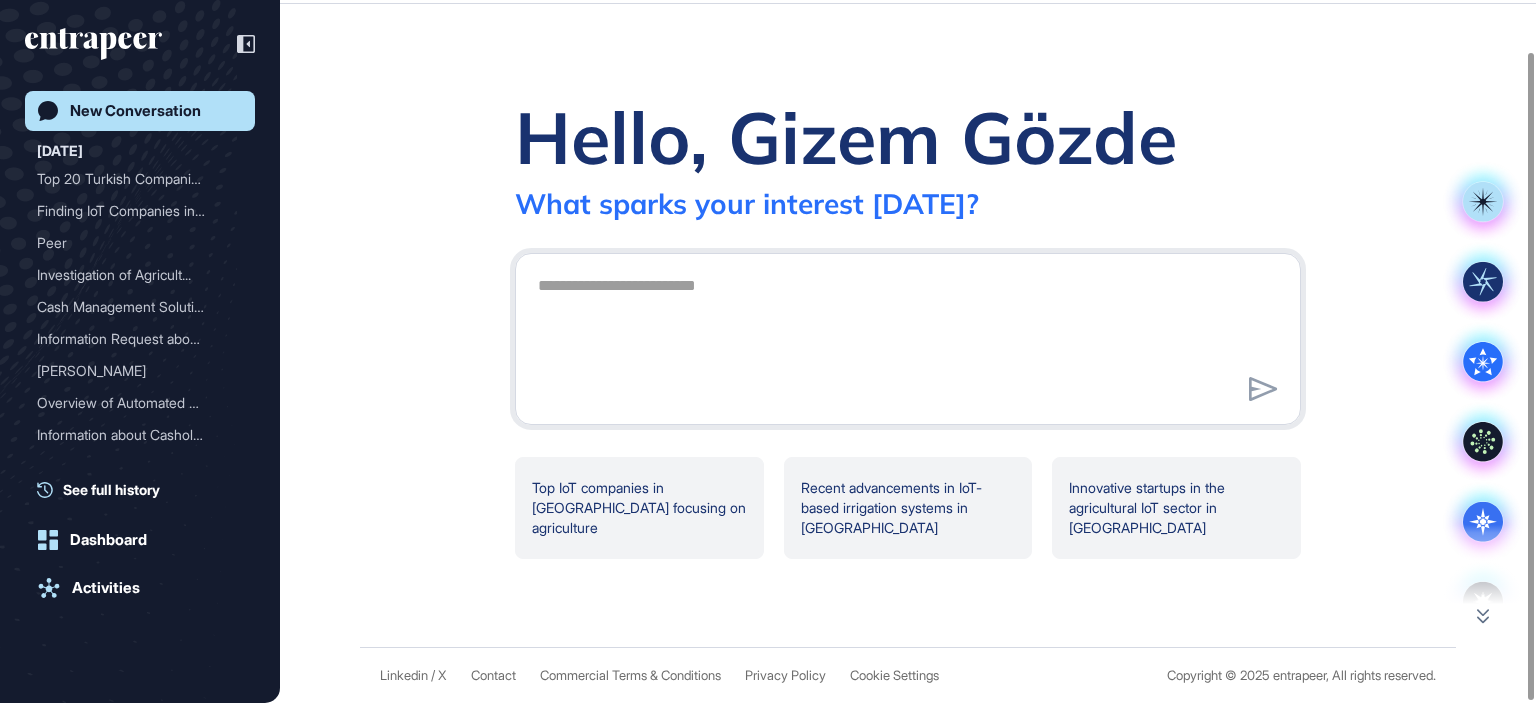 scroll, scrollTop: 37, scrollLeft: 0, axis: vertical 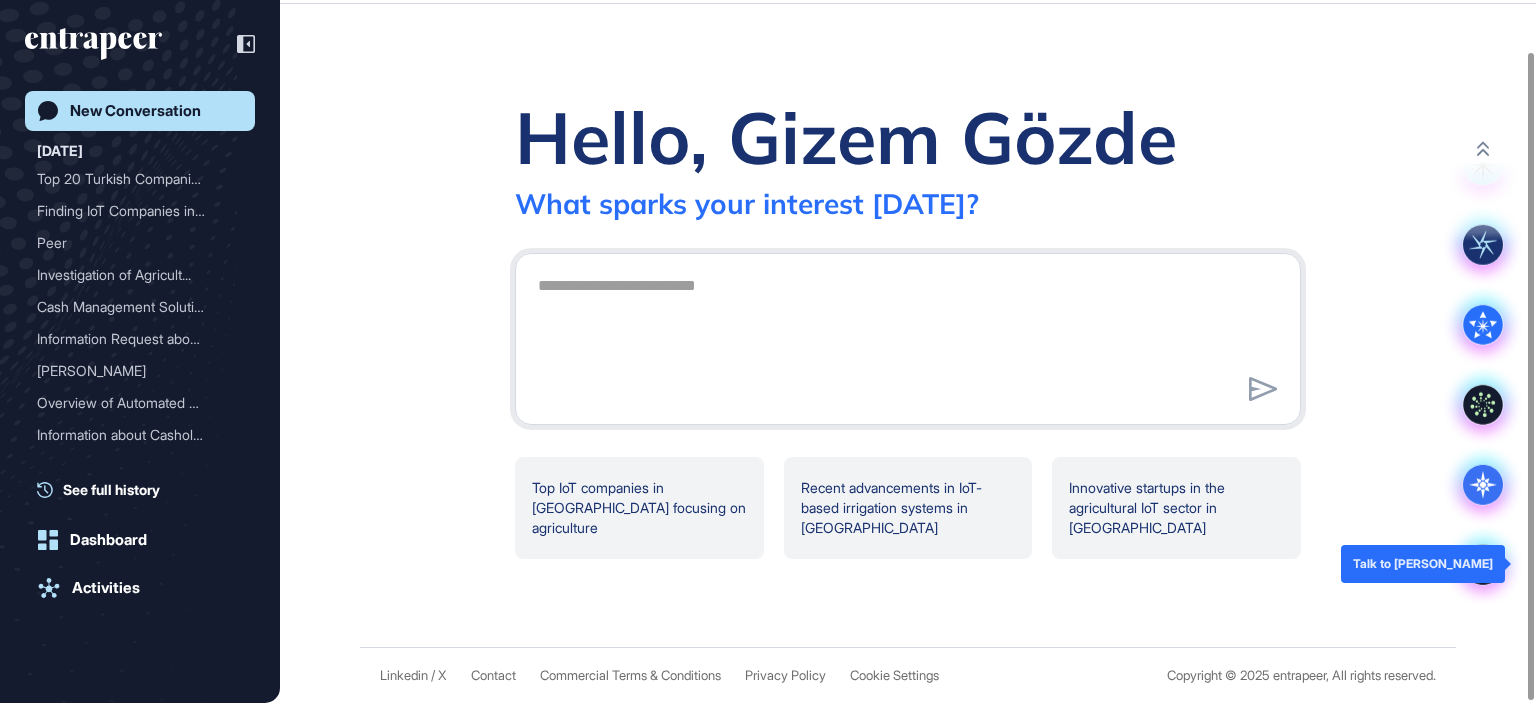 click 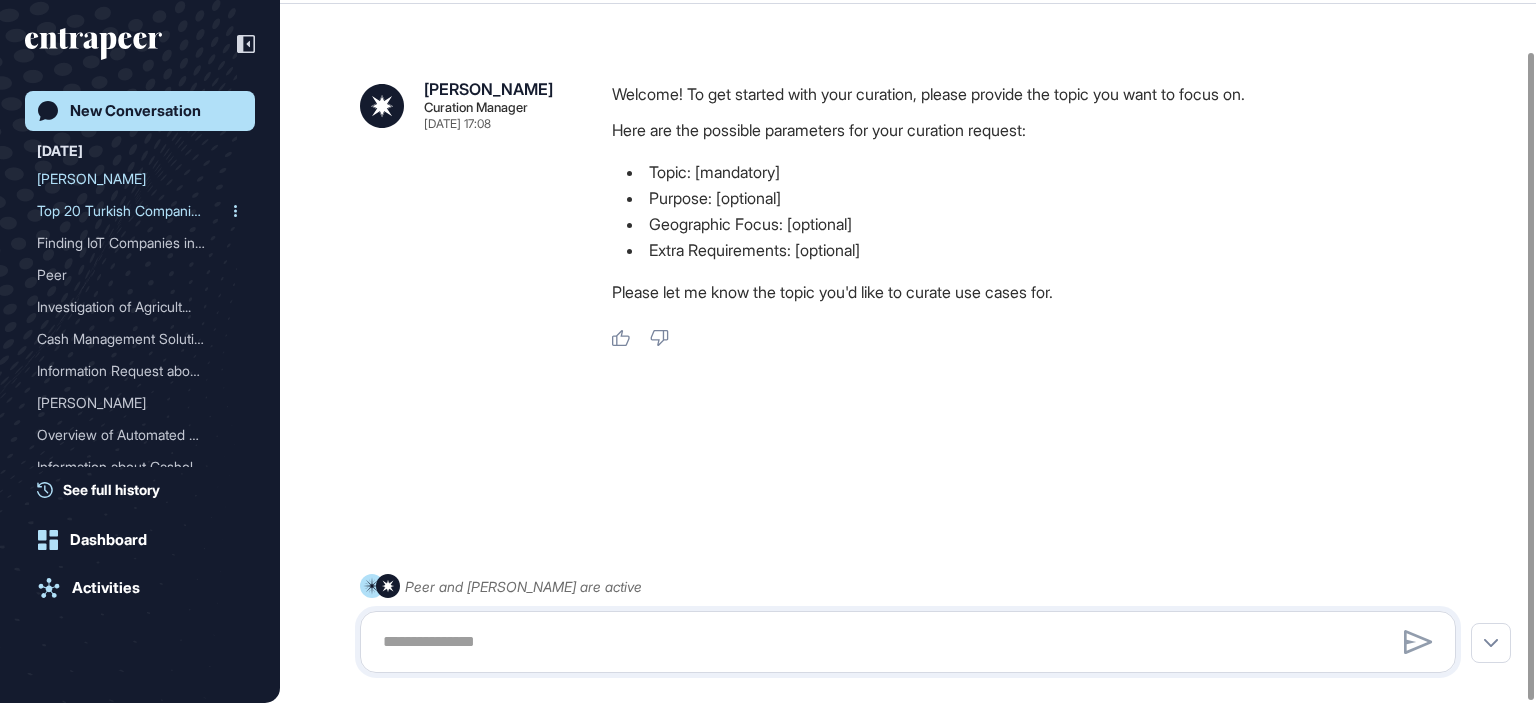 click on "Top 20 Turkish Companies ..." at bounding box center (132, 211) 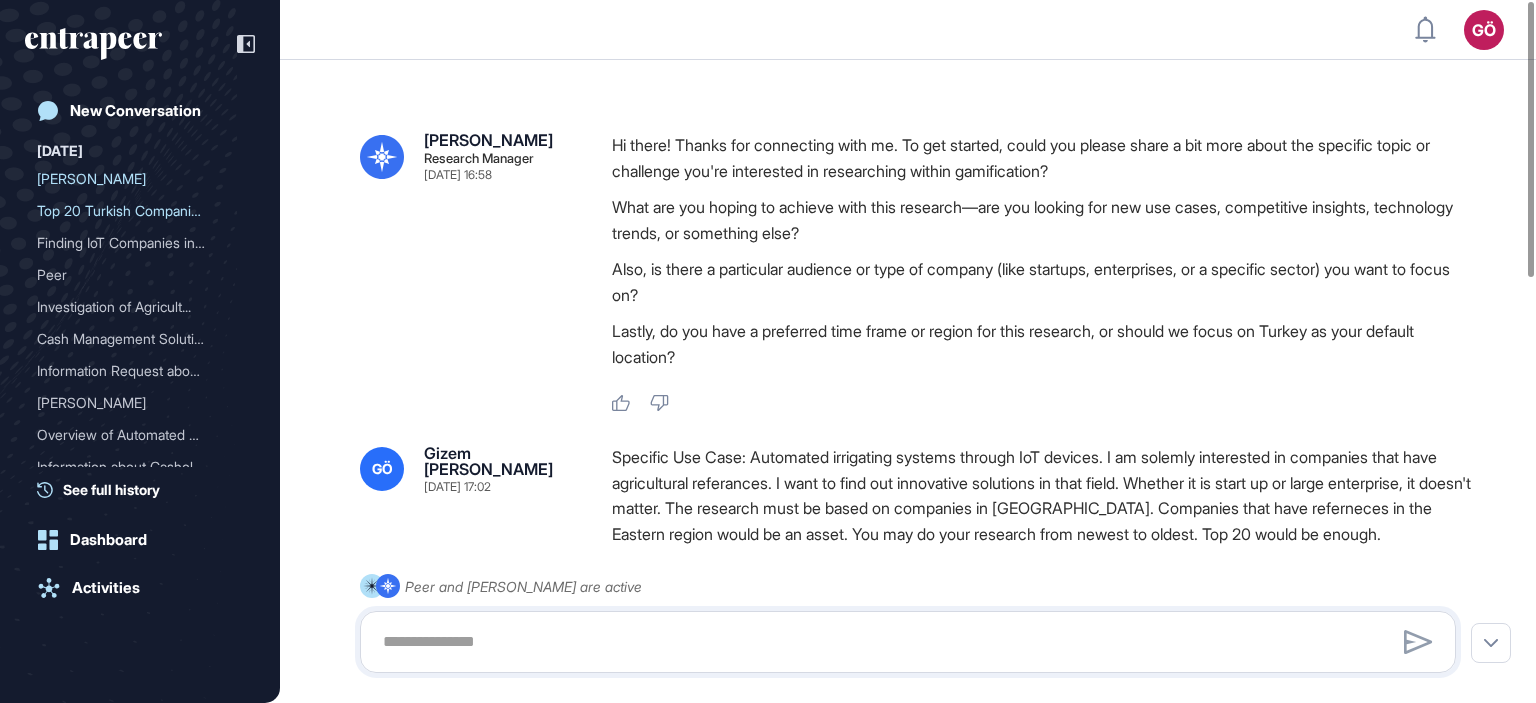 type on "**********" 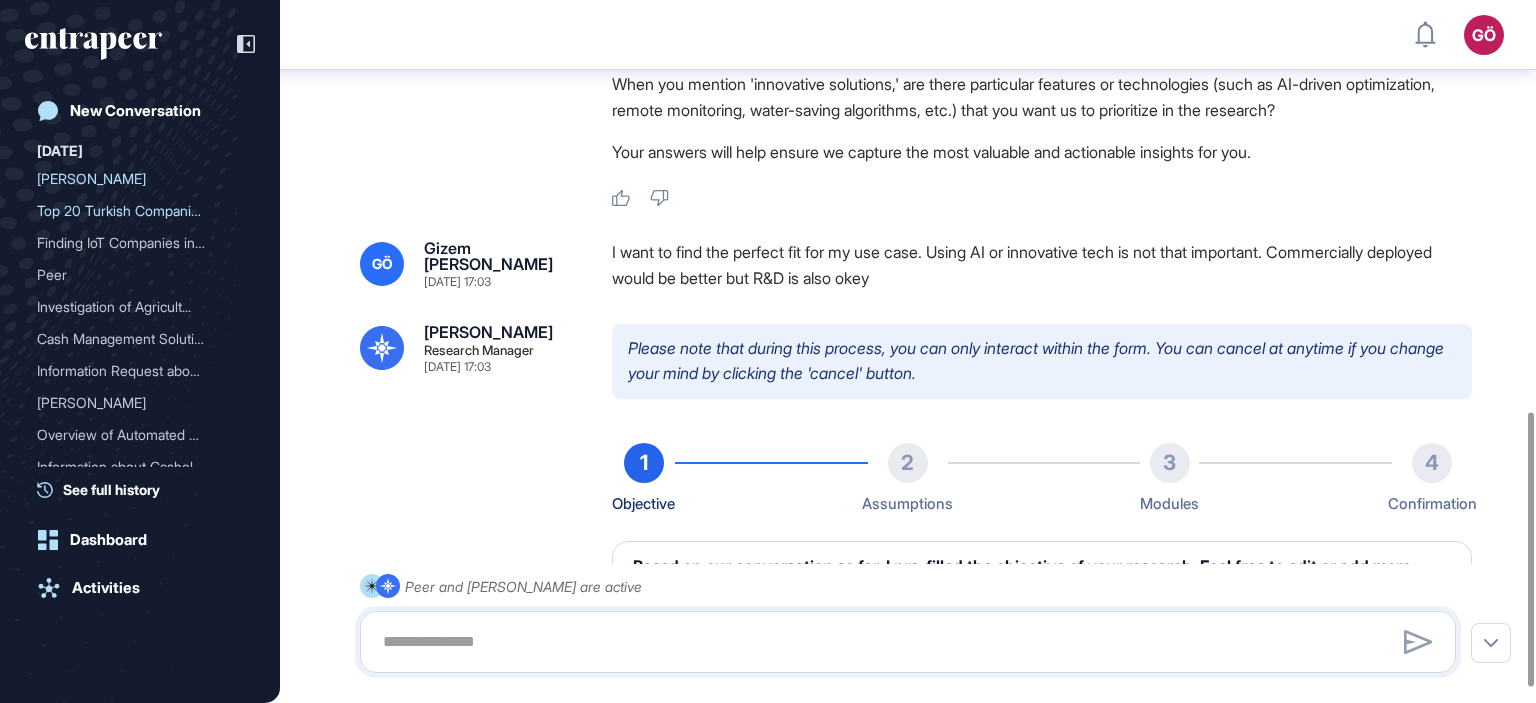scroll, scrollTop: 1092, scrollLeft: 0, axis: vertical 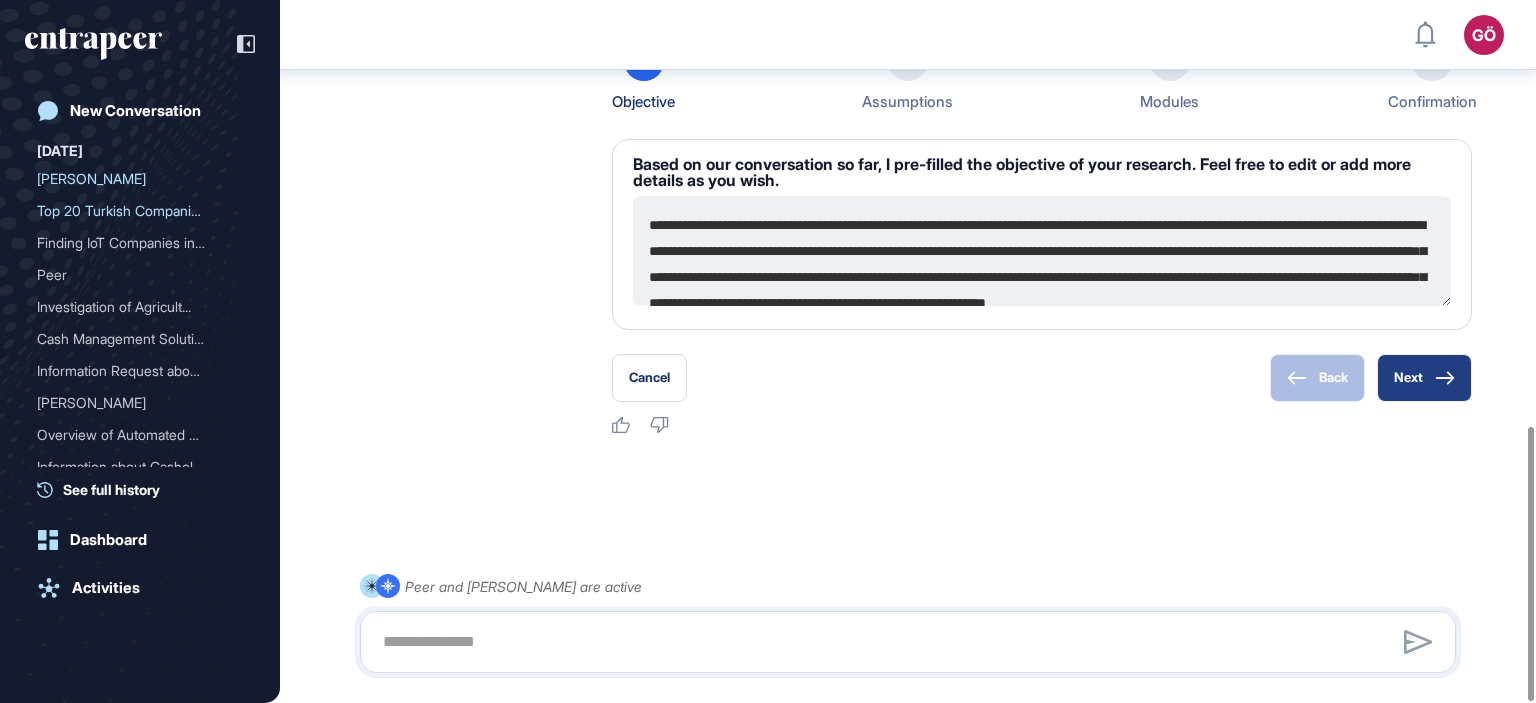 click 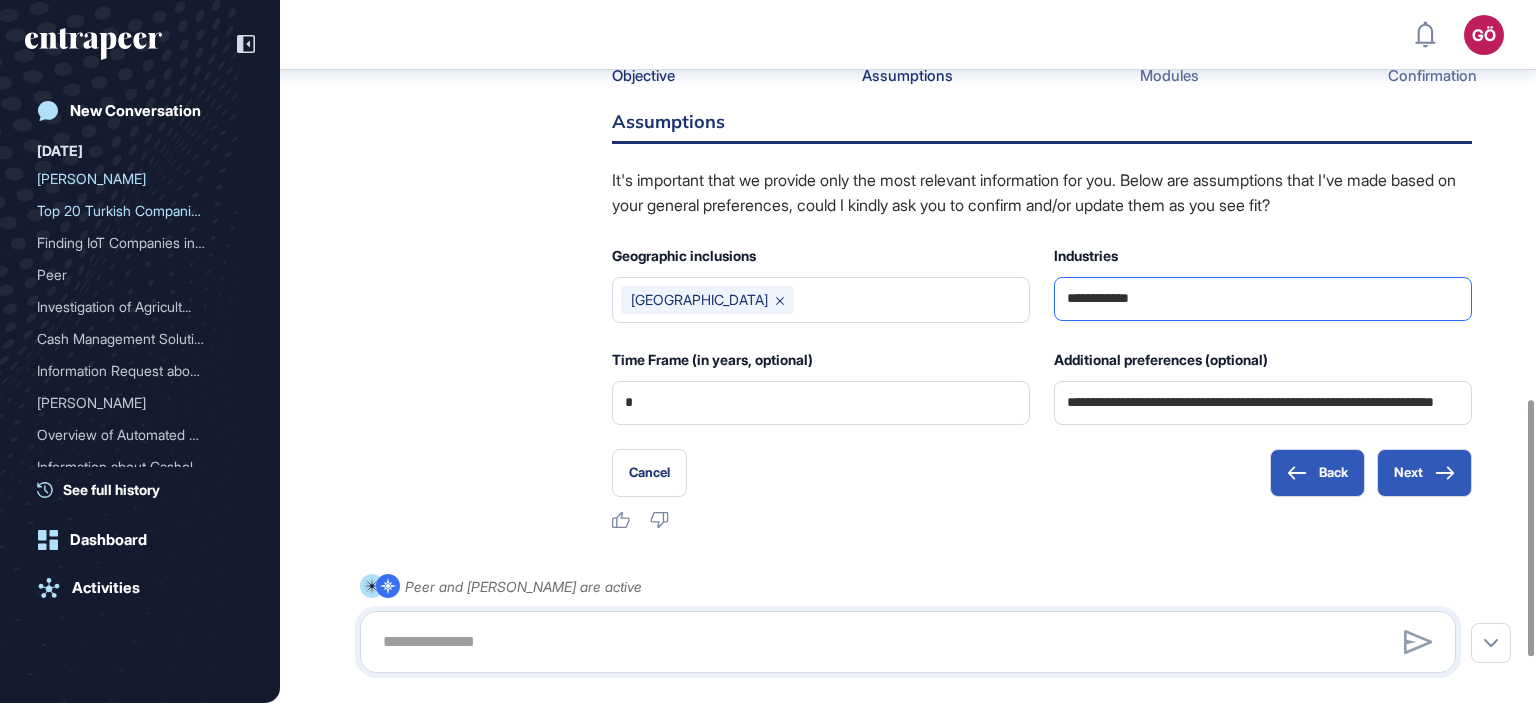 click on "**********" at bounding box center (1263, 299) 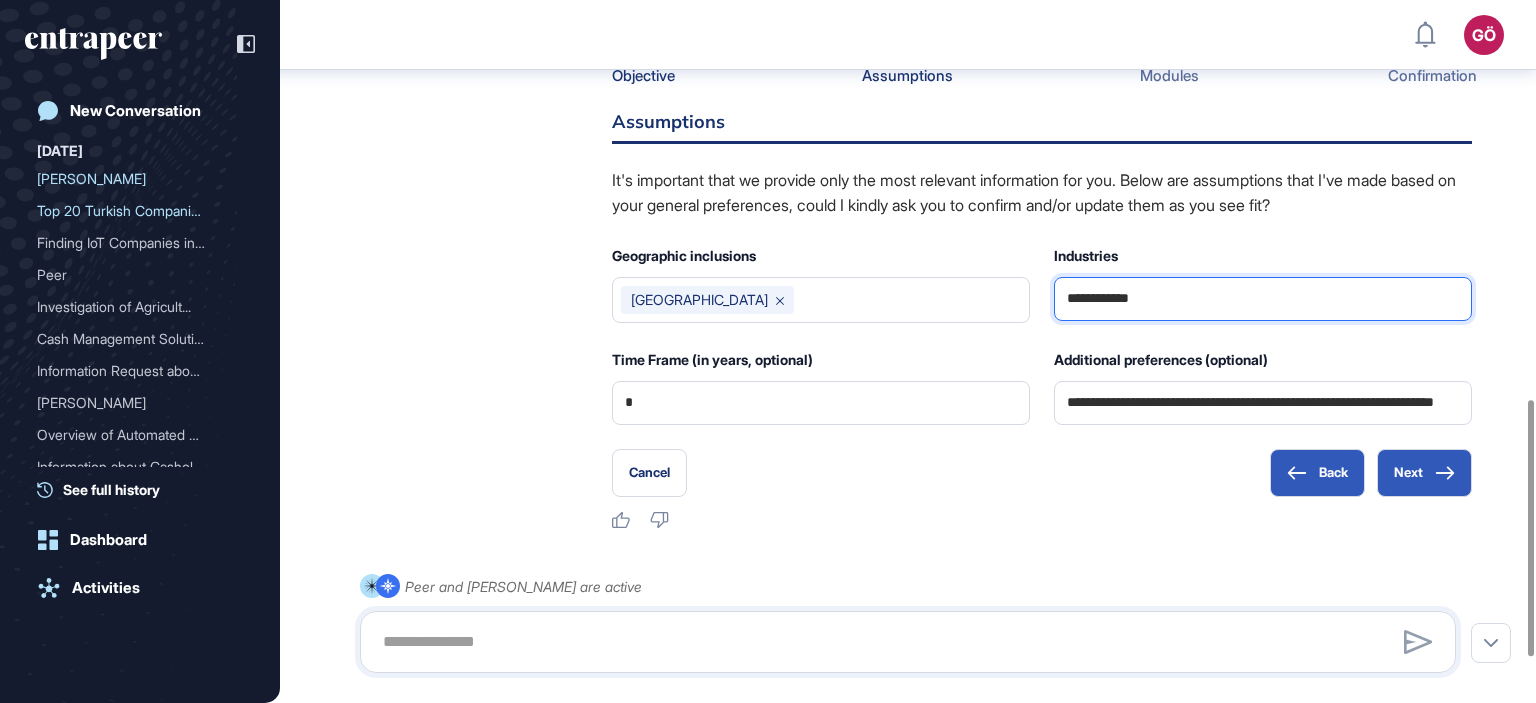 click on "**********" at bounding box center (1263, 299) 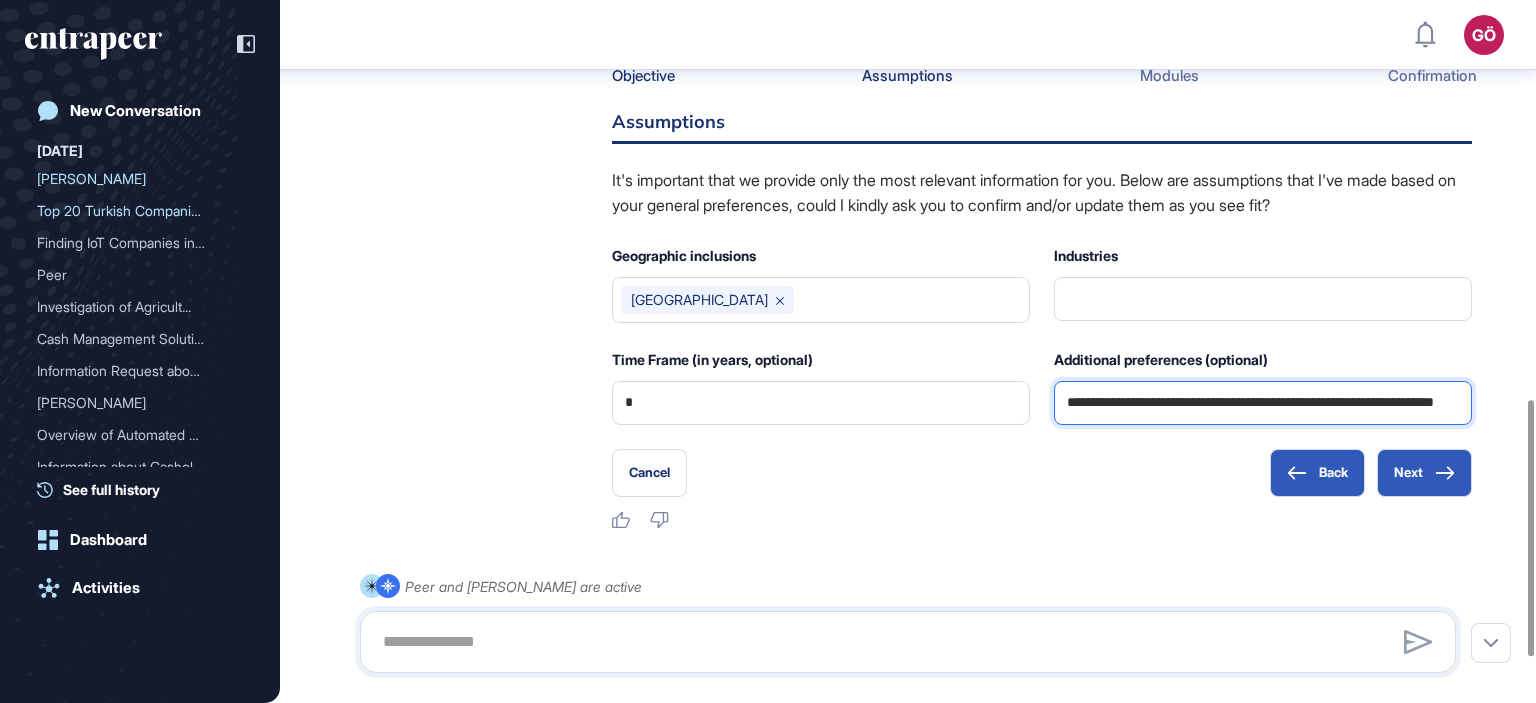 drag, startPoint x: 1187, startPoint y: 432, endPoint x: 1289, endPoint y: 432, distance: 102 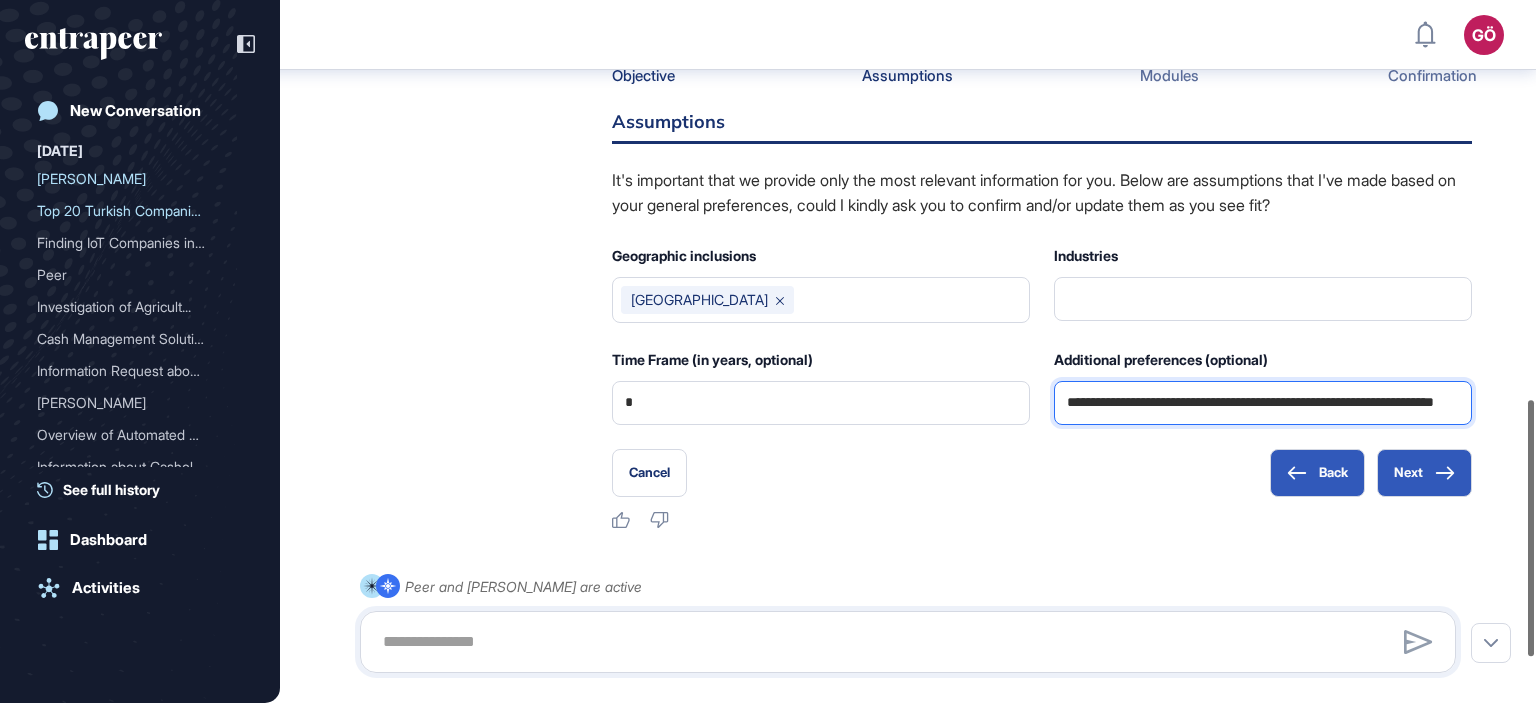 drag, startPoint x: 1289, startPoint y: 432, endPoint x: 1523, endPoint y: 431, distance: 234.00214 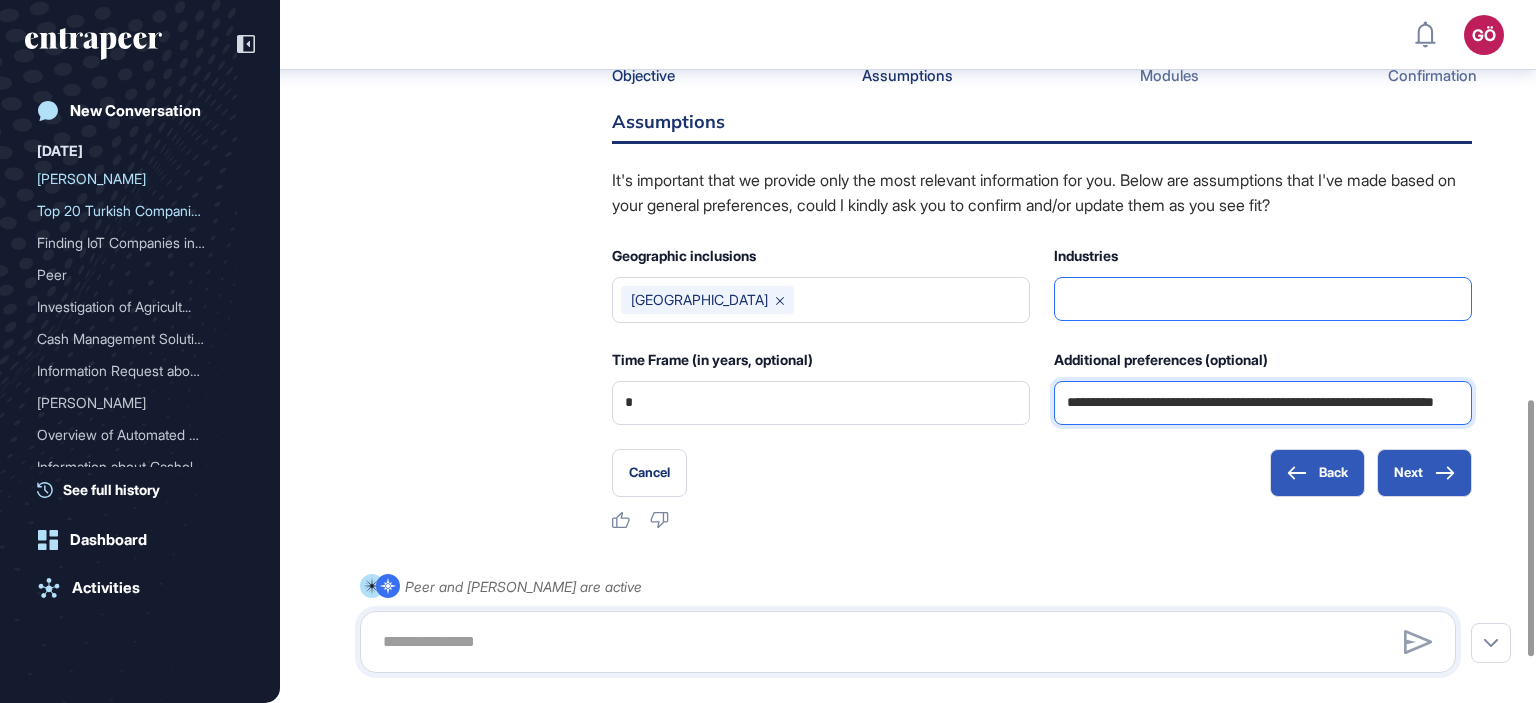 click at bounding box center [1263, 299] 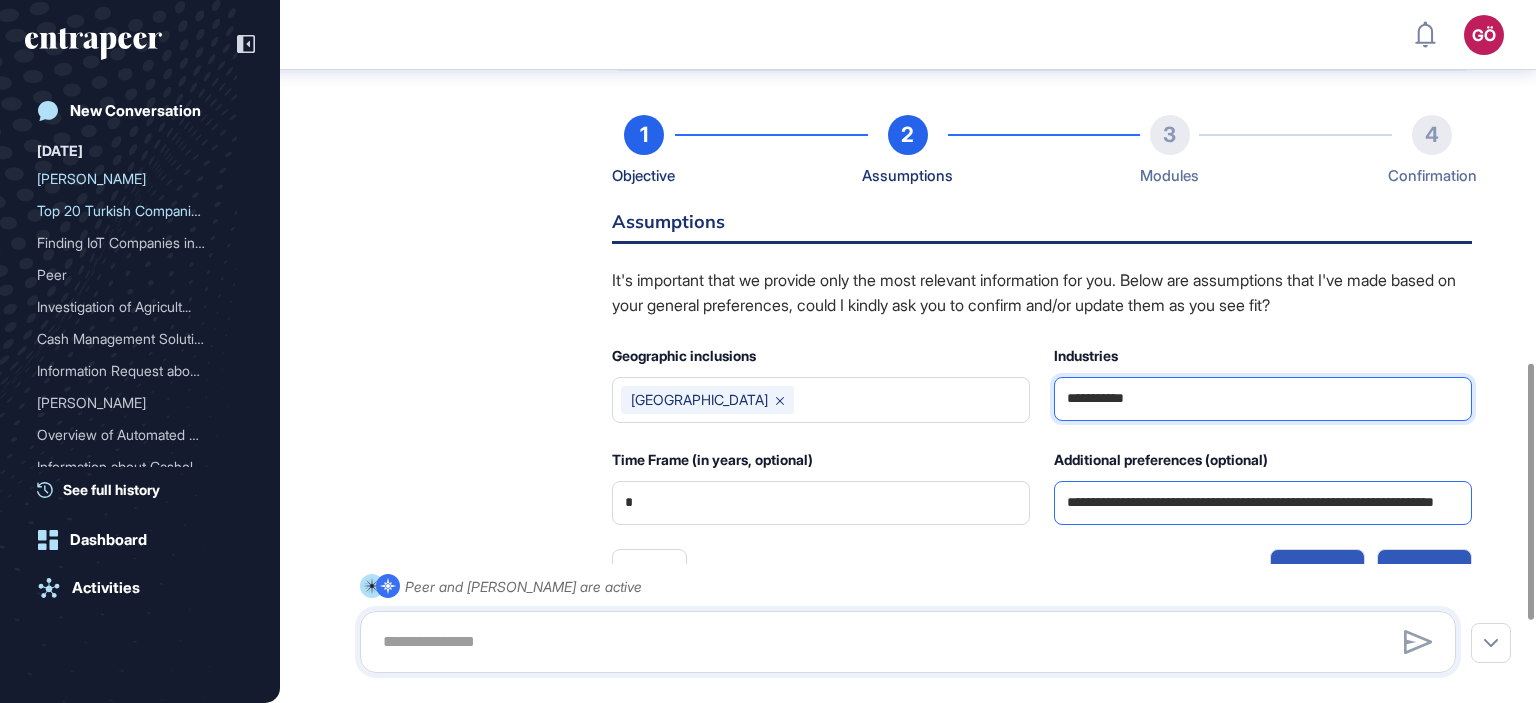 scroll, scrollTop: 1192, scrollLeft: 0, axis: vertical 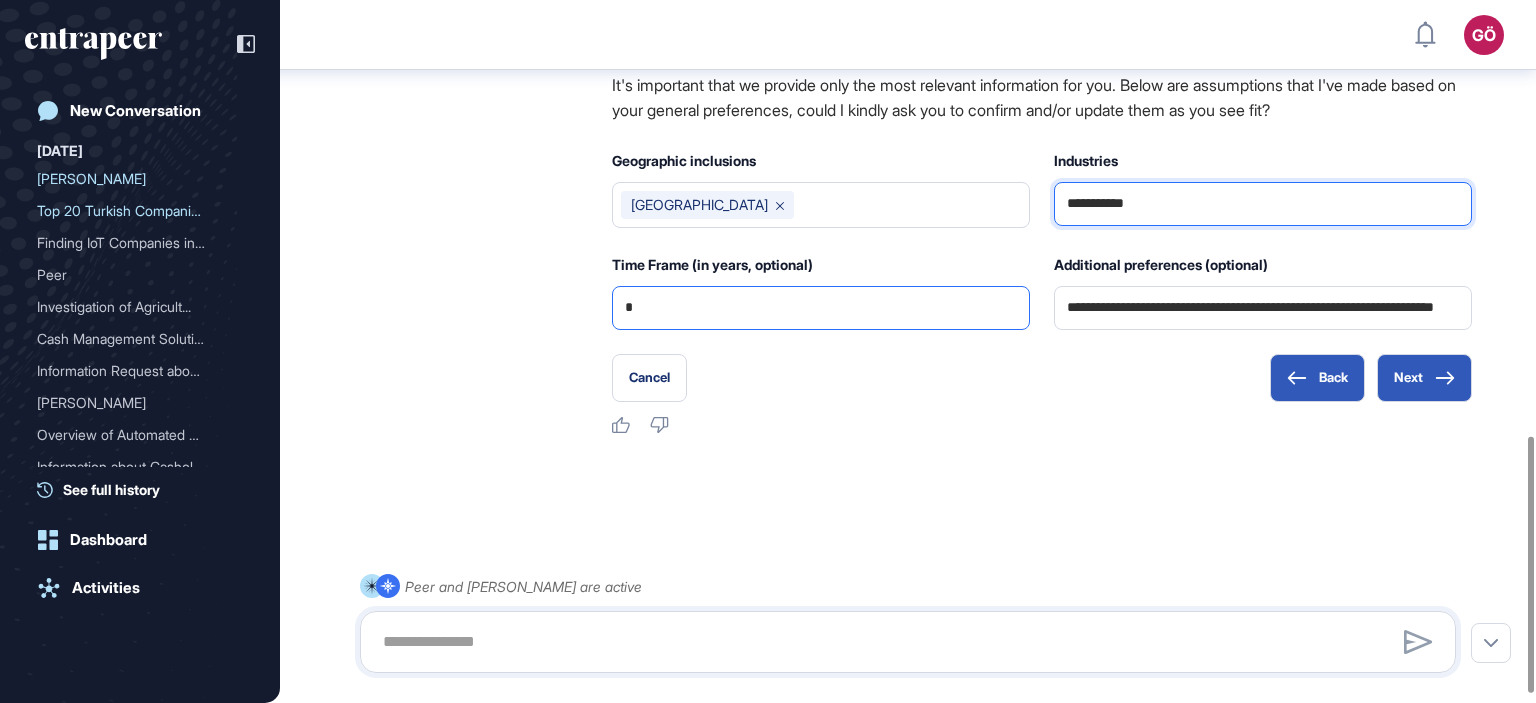 type on "**********" 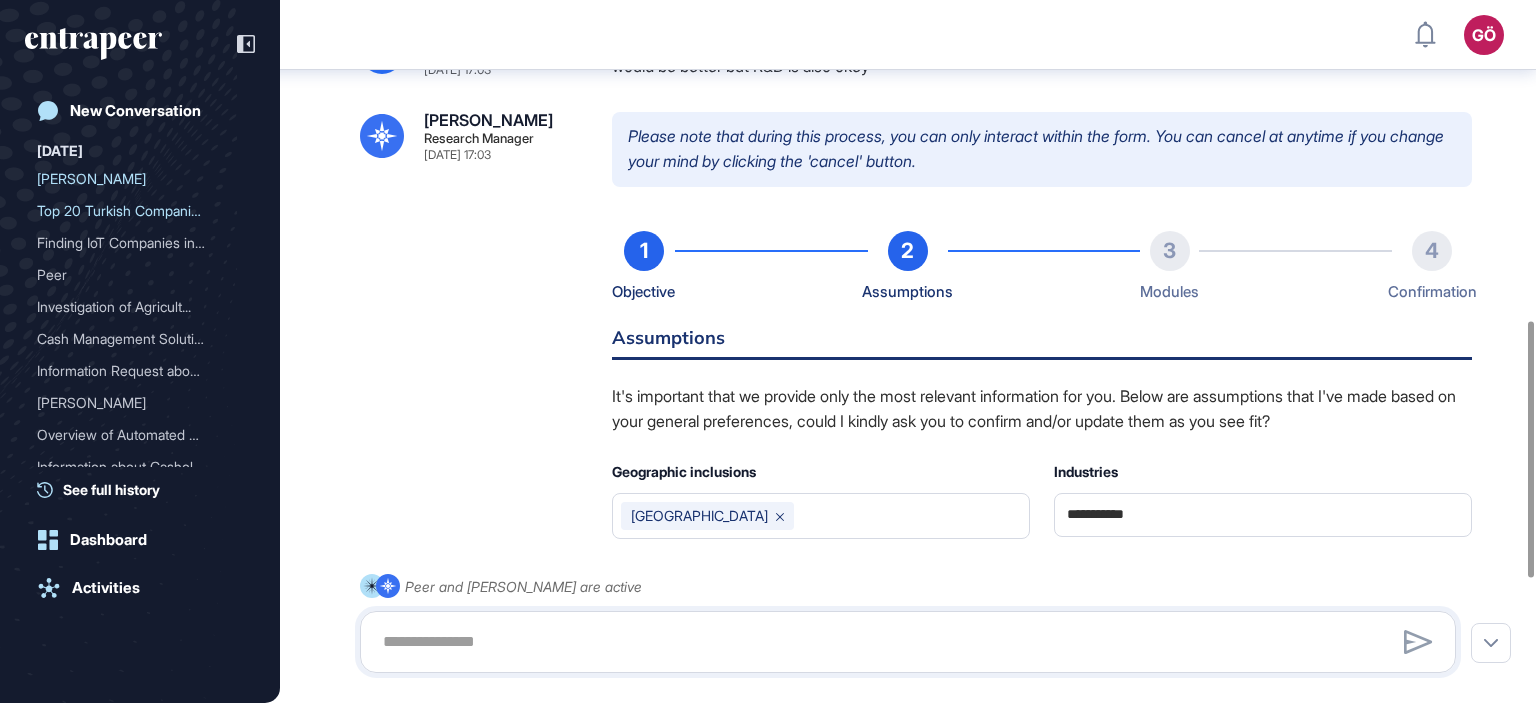 scroll, scrollTop: 692, scrollLeft: 0, axis: vertical 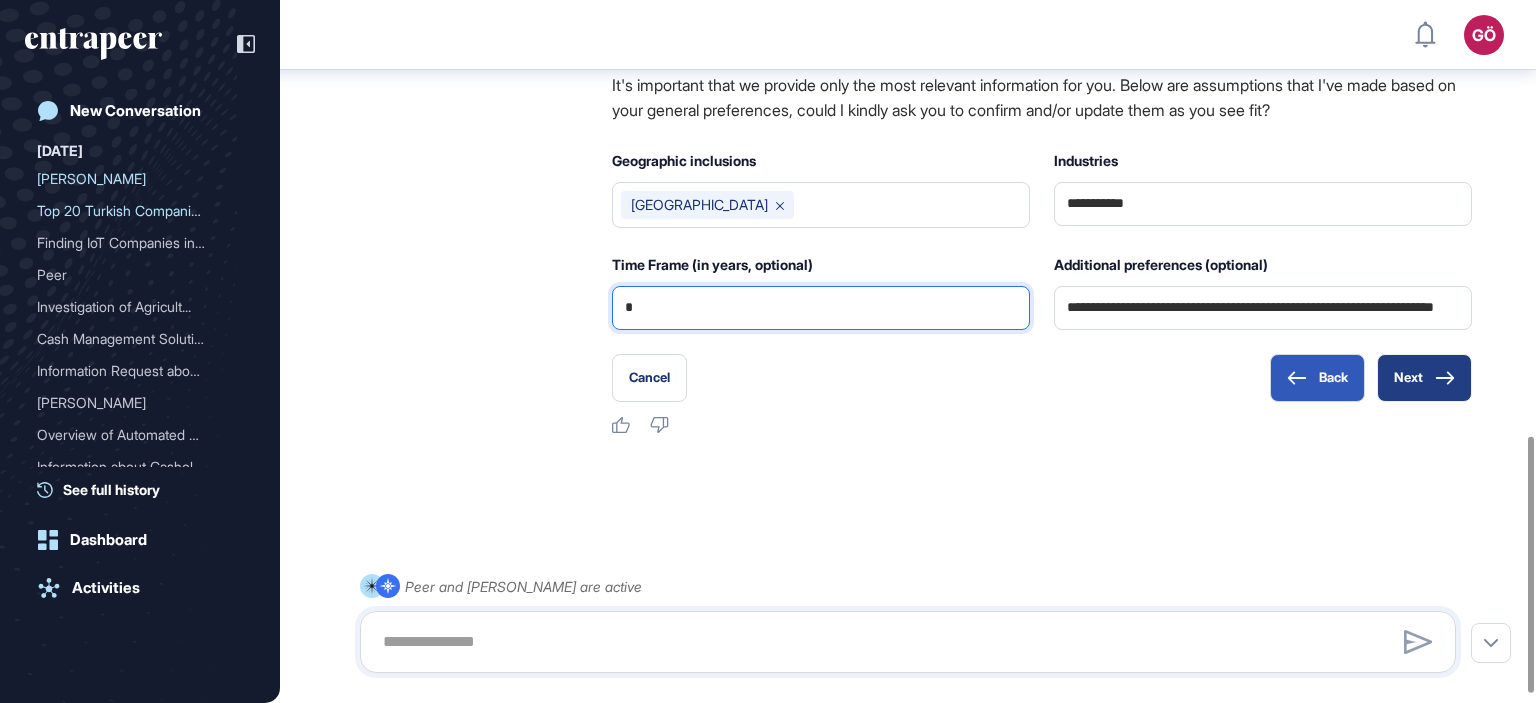 click on "Next" at bounding box center (1424, 378) 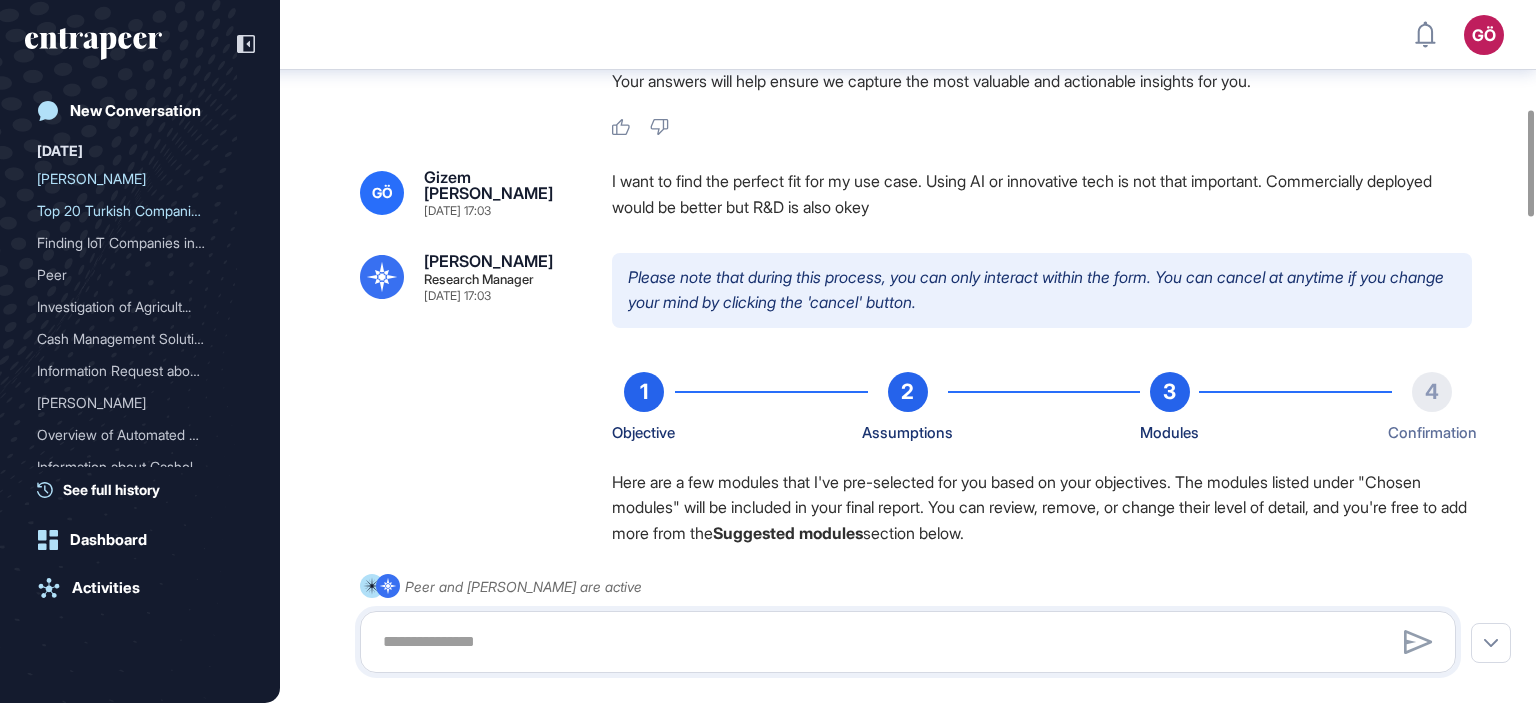 scroll, scrollTop: 717, scrollLeft: 0, axis: vertical 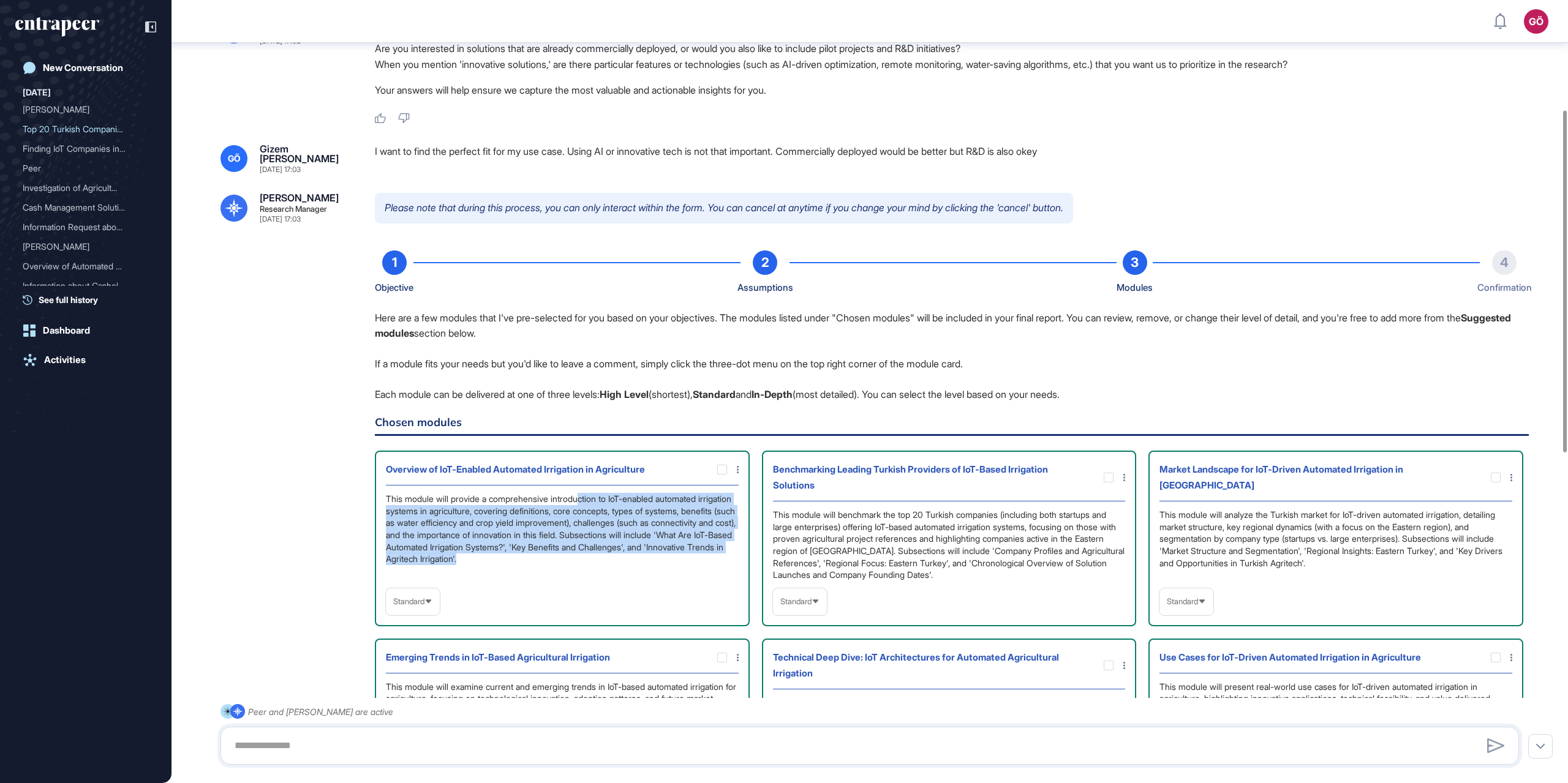 drag, startPoint x: 586, startPoint y: 500, endPoint x: 717, endPoint y: 558, distance: 143.26549 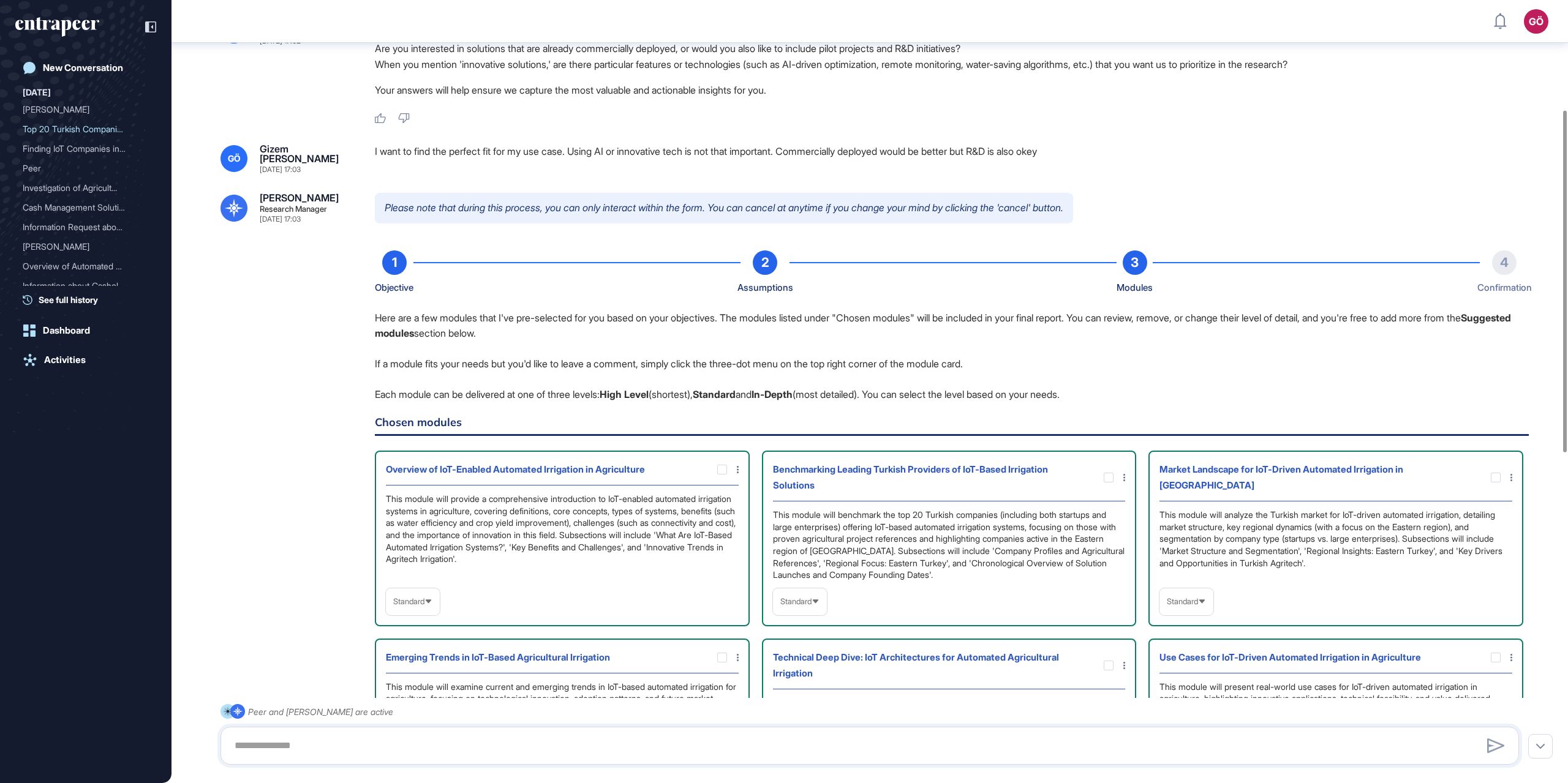 click on "Standard" 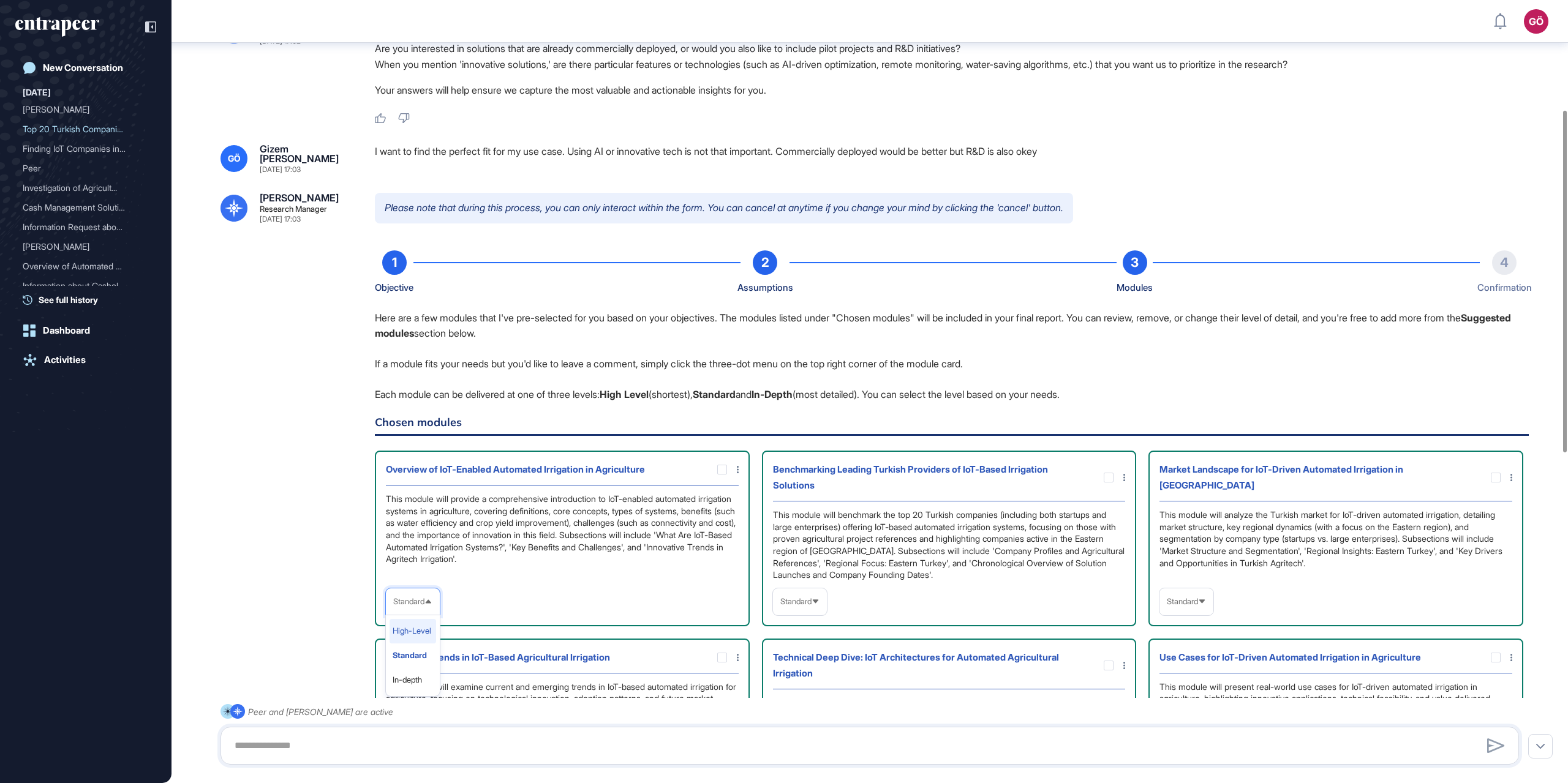 click on "High-Level" 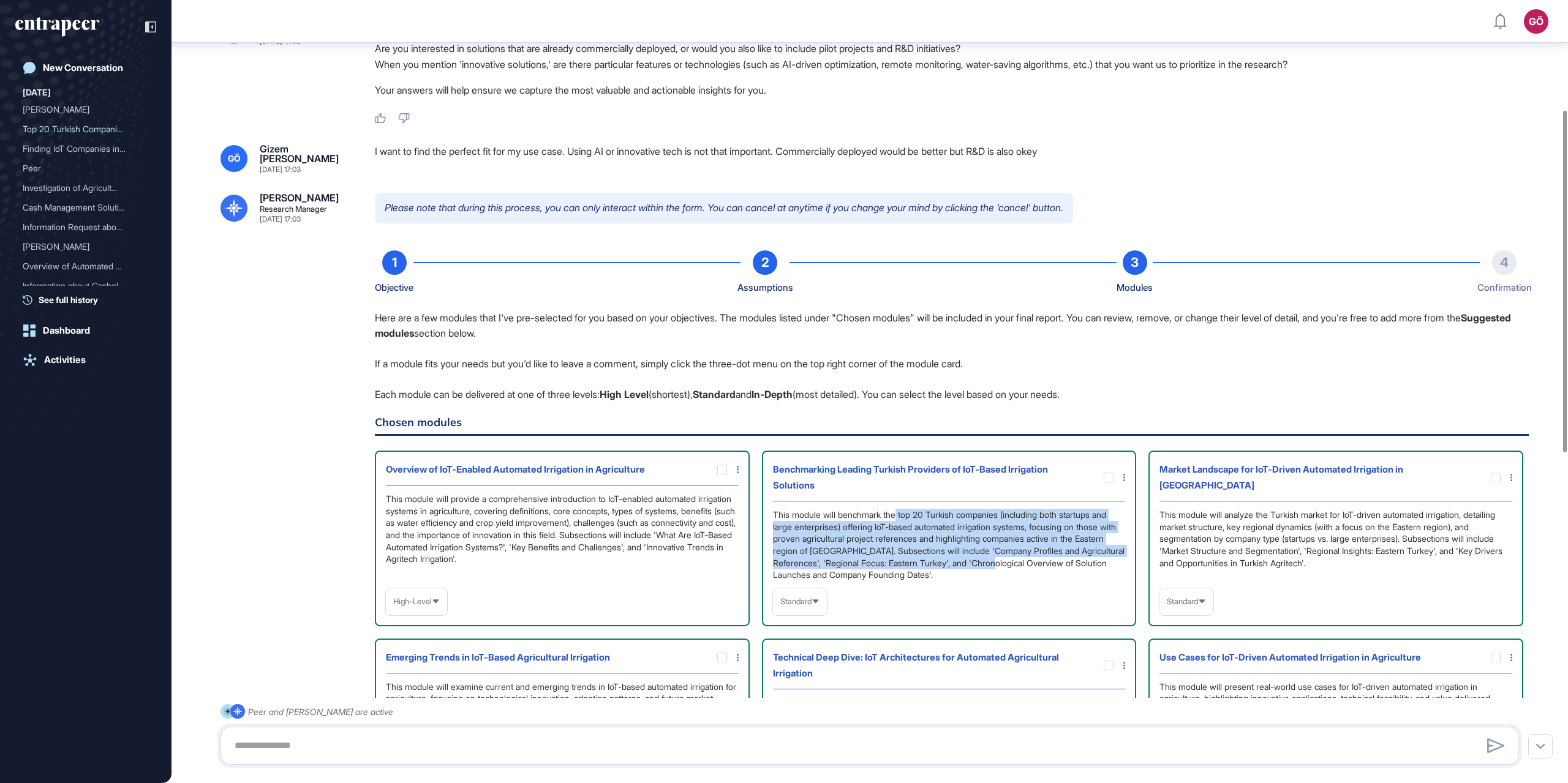 drag, startPoint x: 899, startPoint y: 512, endPoint x: 1052, endPoint y: 563, distance: 161.2762 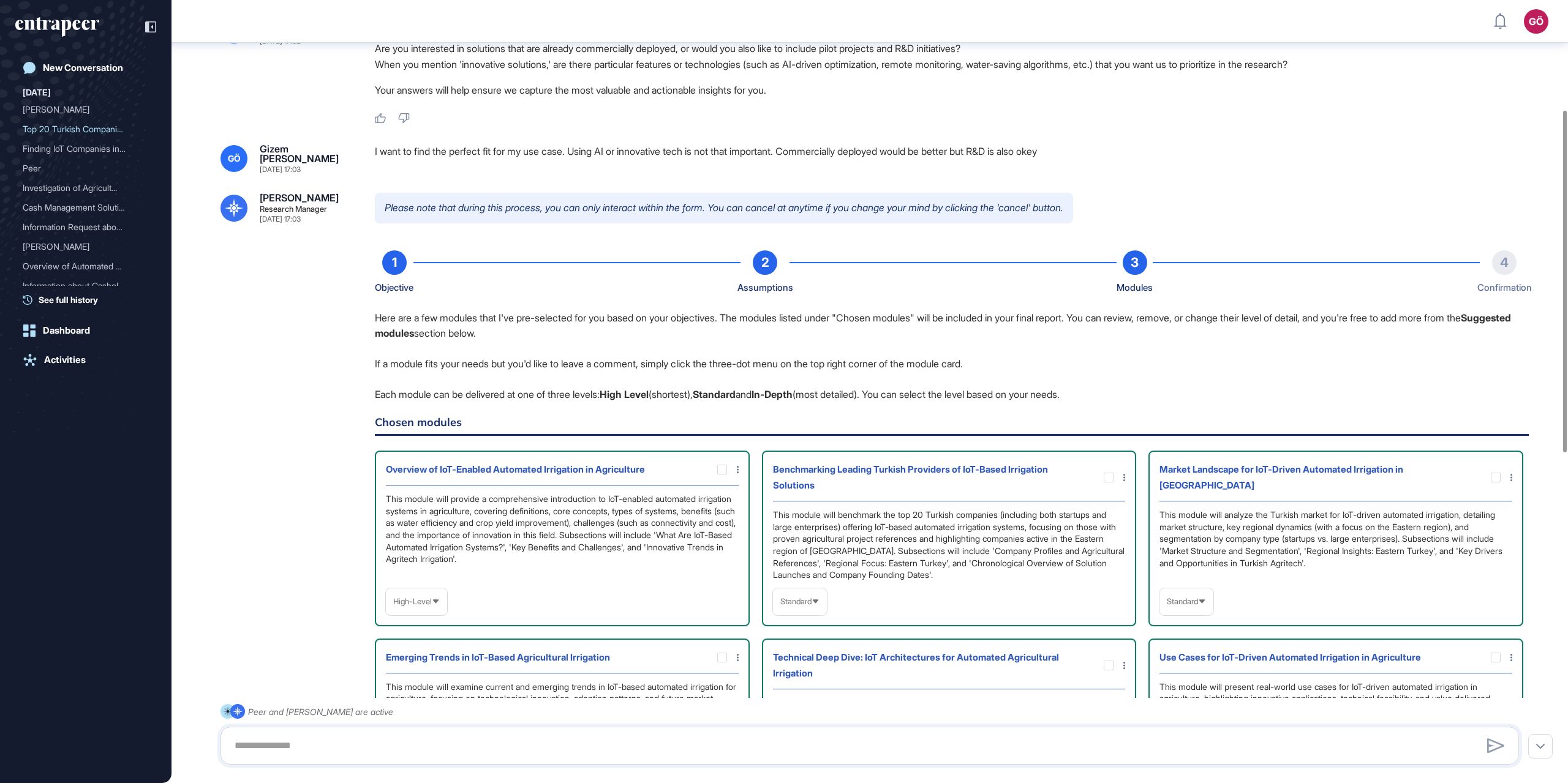 click on "Benchmarking Leading Turkish Providers of IoT-Based Irrigation Solutions This module will benchmark the top 20 Turkish companies (including both startups and large enterprises) offering IoT-based automated irrigation systems, focusing on those with proven agricultural project references and highlighting companies active in the Eastern region of Turkey. Subsections will include 'Company Profiles and Agricultural References', 'Regional Focus: Eastern Turkey', and 'Chronological Overview of Solution Launches and Company Founding Dates'. Standard" 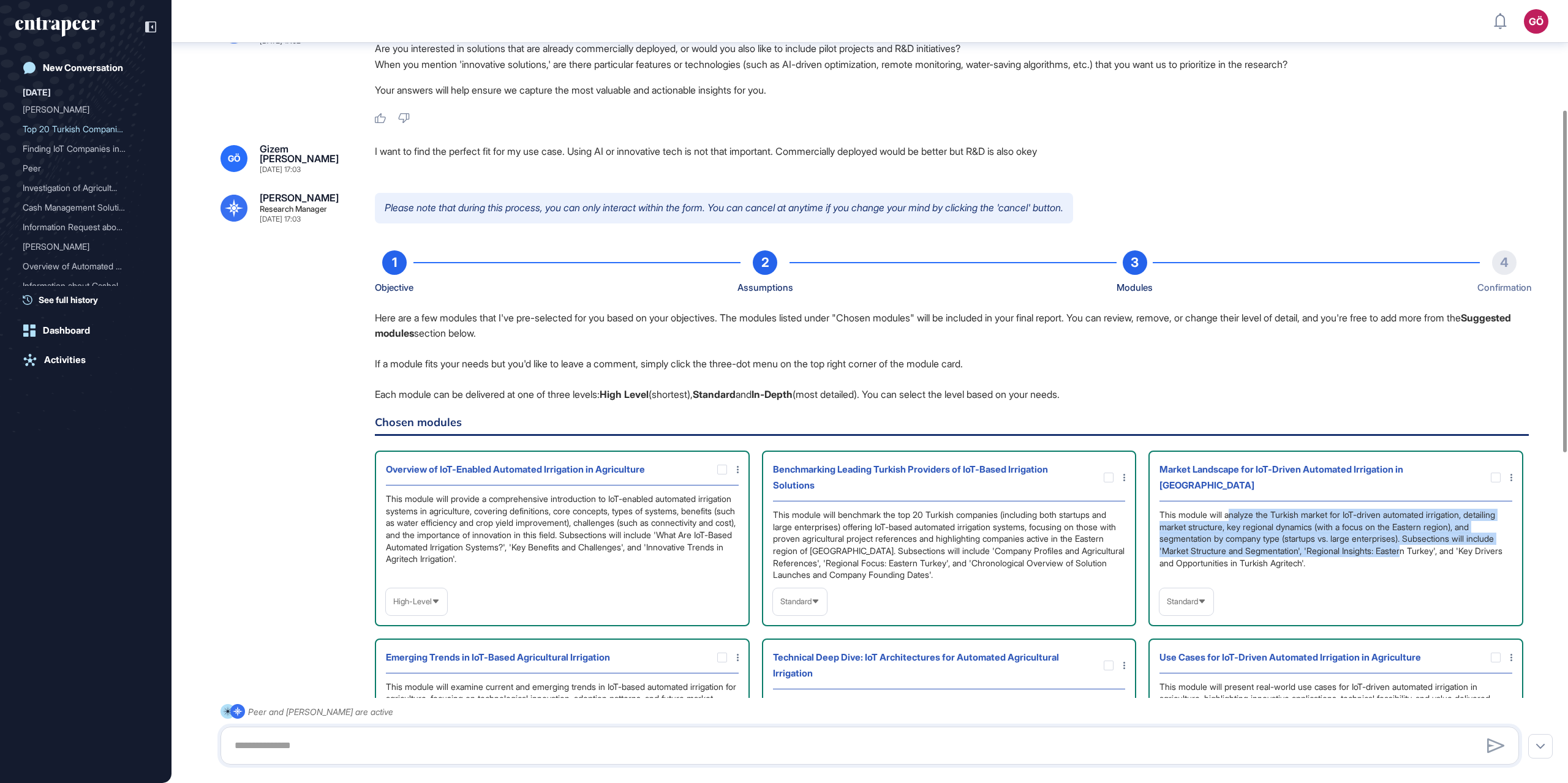 drag, startPoint x: 1232, startPoint y: 502, endPoint x: 1449, endPoint y: 538, distance: 219.96591 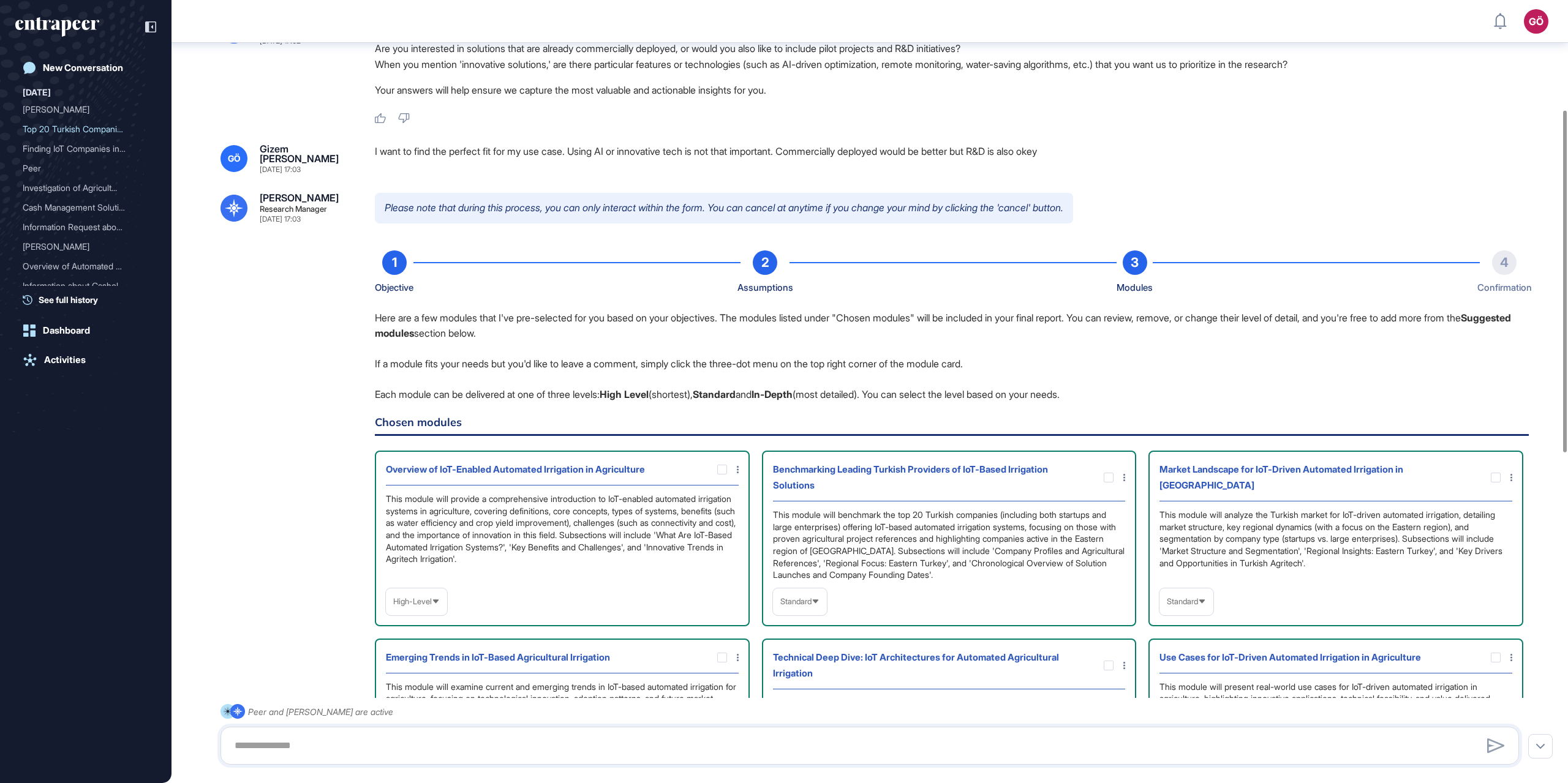 click on "This module will analyze the Turkish market for IoT-driven automated irrigation, detailing market structure, key regional dynamics (with a focus on the Eastern region), and segmentation by company type (startups vs. large enterprises). Subsections will include 'Market Structure and Segmentation', 'Regional Insights: Eastern Turkey', and 'Key Drivers and Opportunities in Turkish Agritech'." at bounding box center [1336, 545] 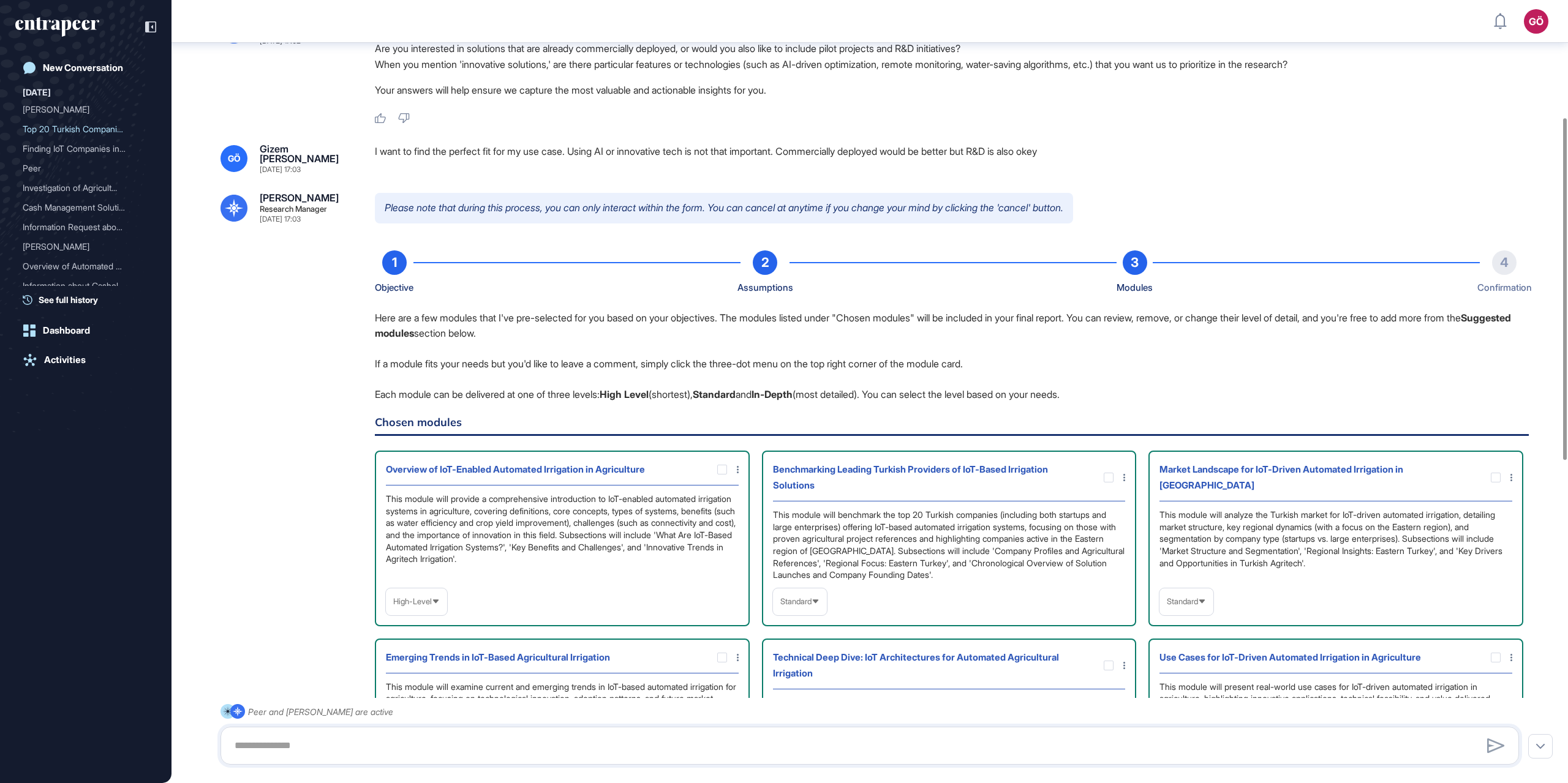 scroll, scrollTop: 496, scrollLeft: 0, axis: vertical 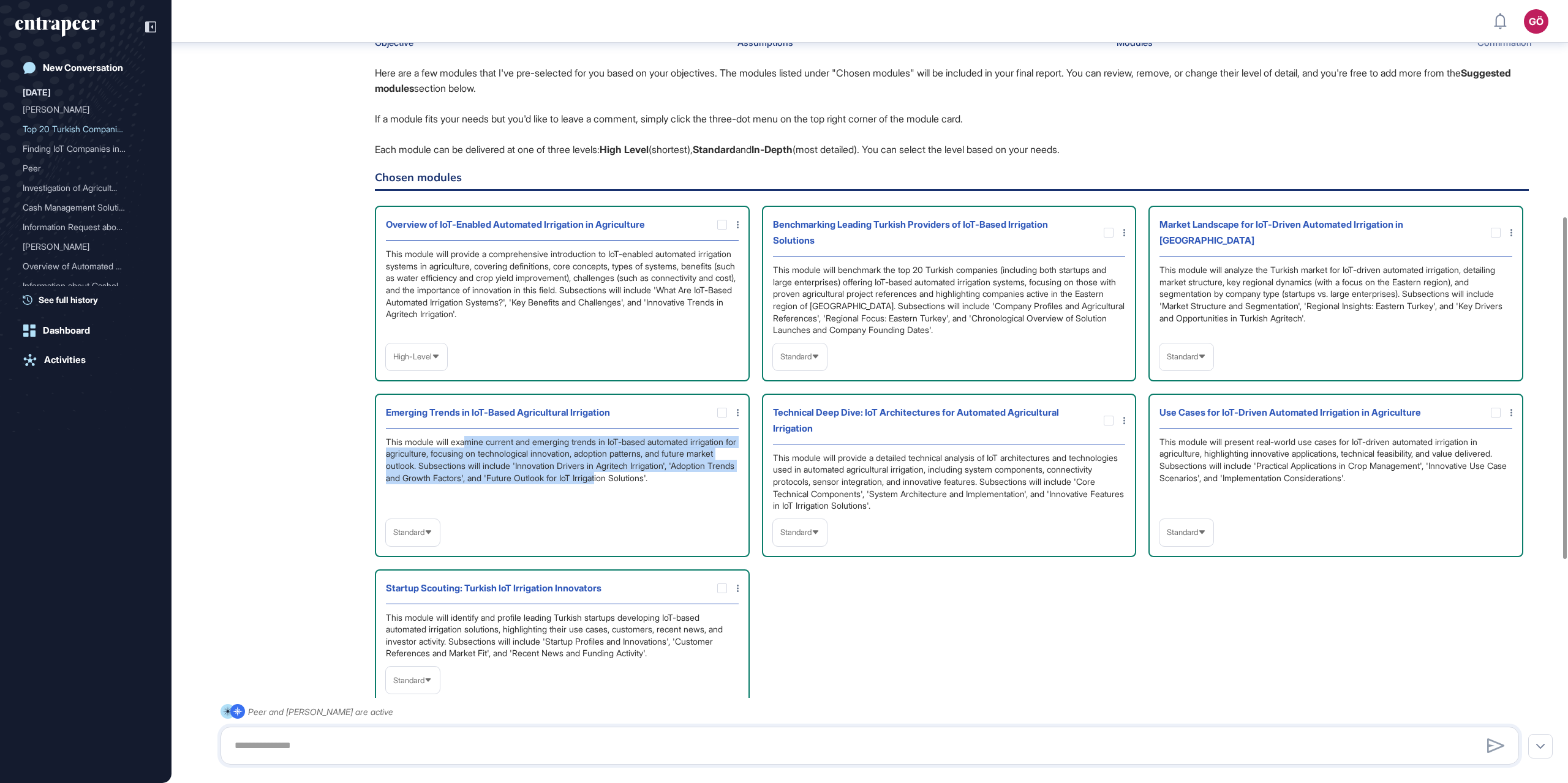 drag, startPoint x: 467, startPoint y: 440, endPoint x: 720, endPoint y: 479, distance: 255.9883 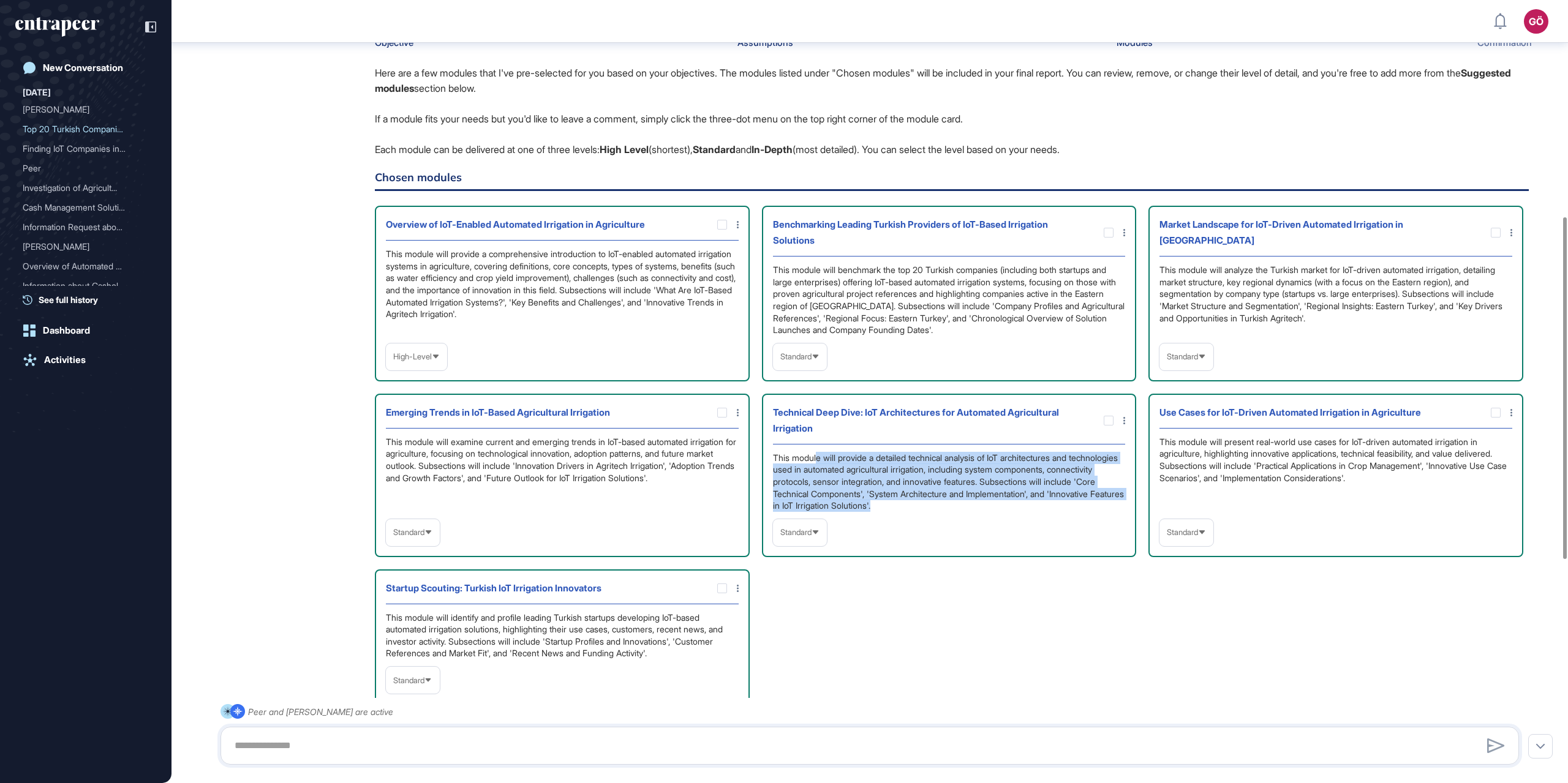 drag, startPoint x: 820, startPoint y: 459, endPoint x: 1101, endPoint y: 504, distance: 284.58039 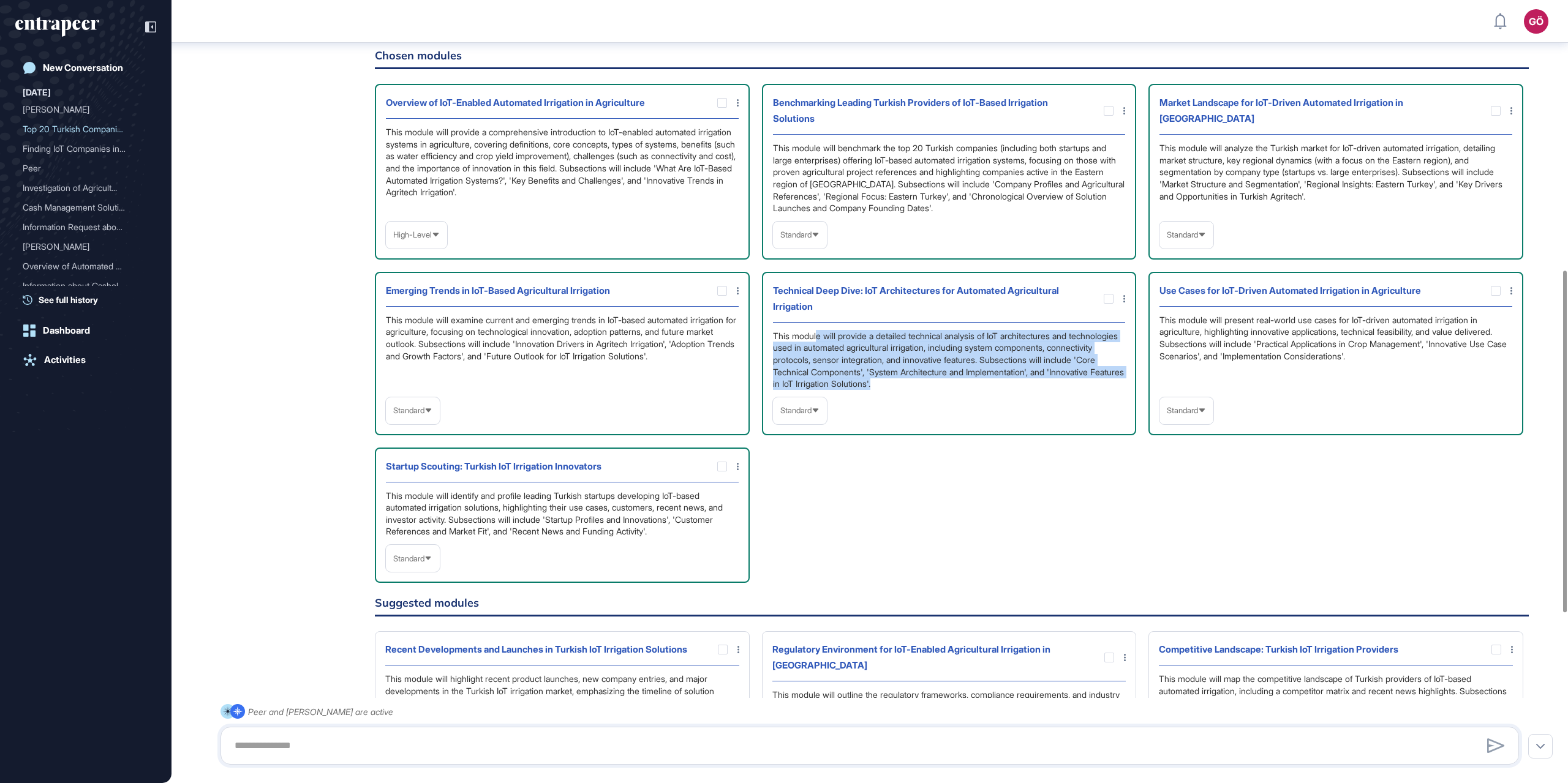 scroll, scrollTop: 618, scrollLeft: 0, axis: vertical 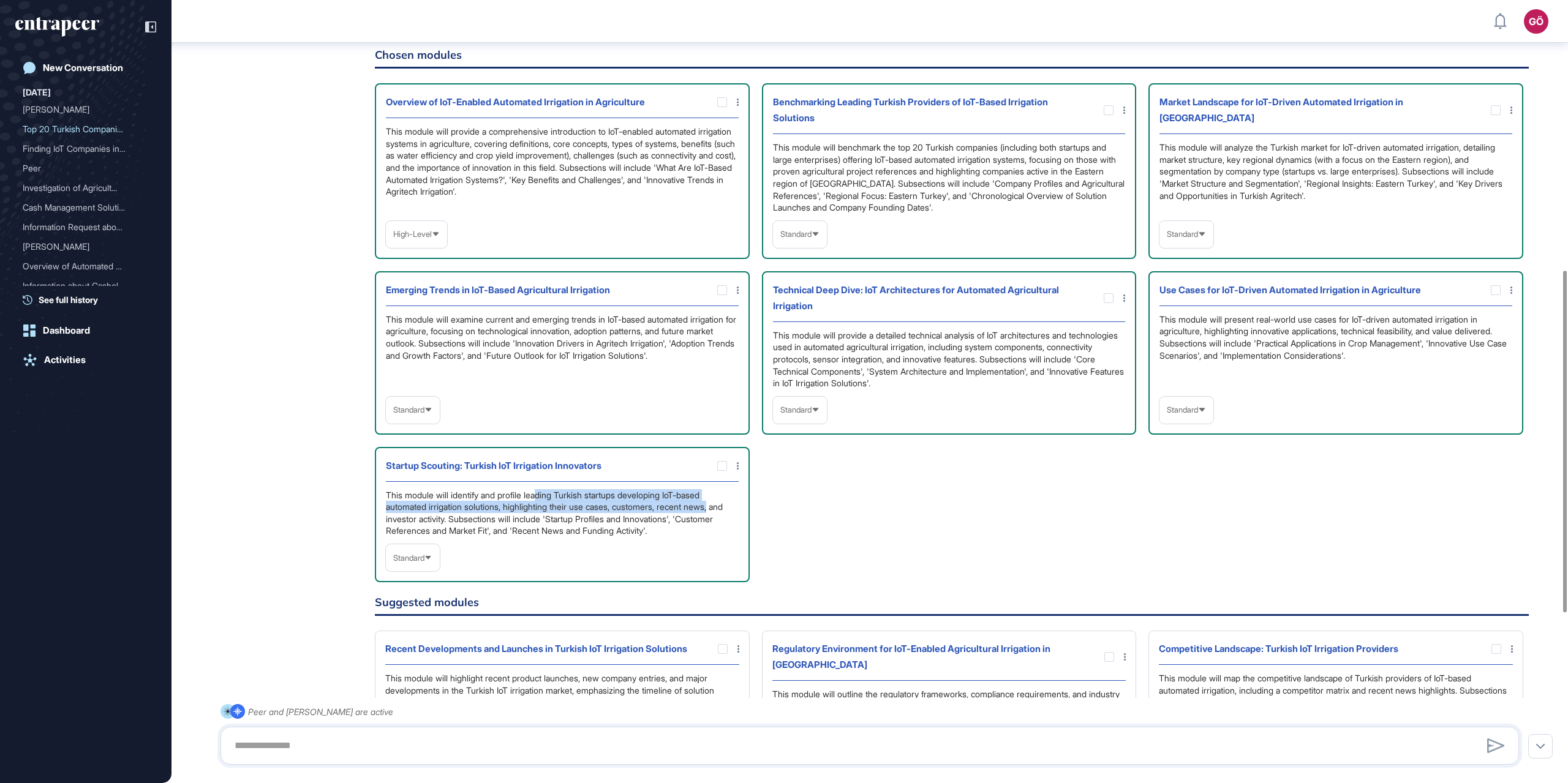 drag, startPoint x: 544, startPoint y: 497, endPoint x: 726, endPoint y: 512, distance: 182.61709 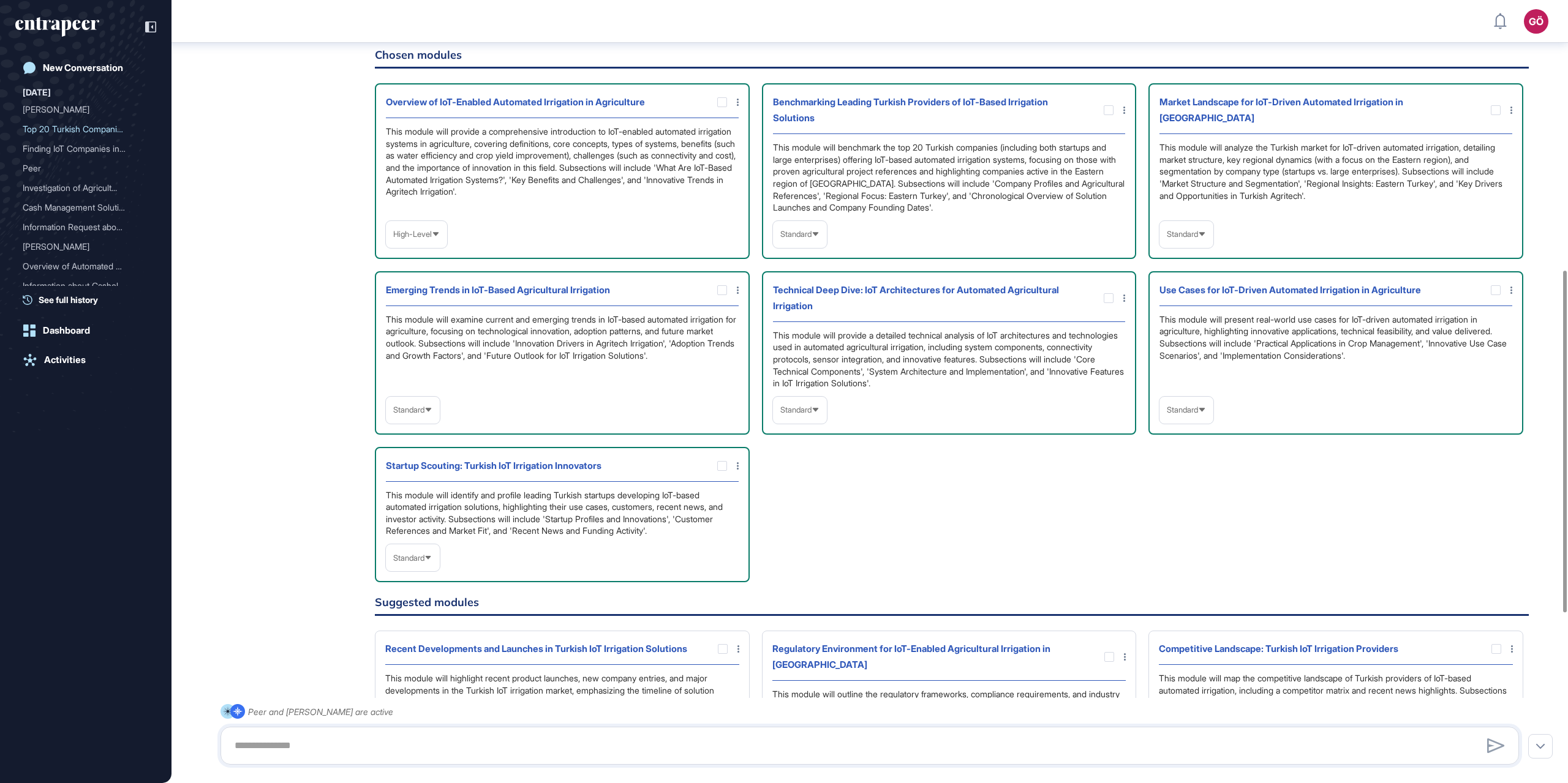 click on "This module will identify and profile leading Turkish startups developing IoT-based automated irrigation solutions, highlighting their use cases, customers, recent news, and investor activity. Subsections will include 'Startup Profiles and Innovations', 'Customer References and Market Fit', and 'Recent News and Funding Activity'." at bounding box center (562, 513) 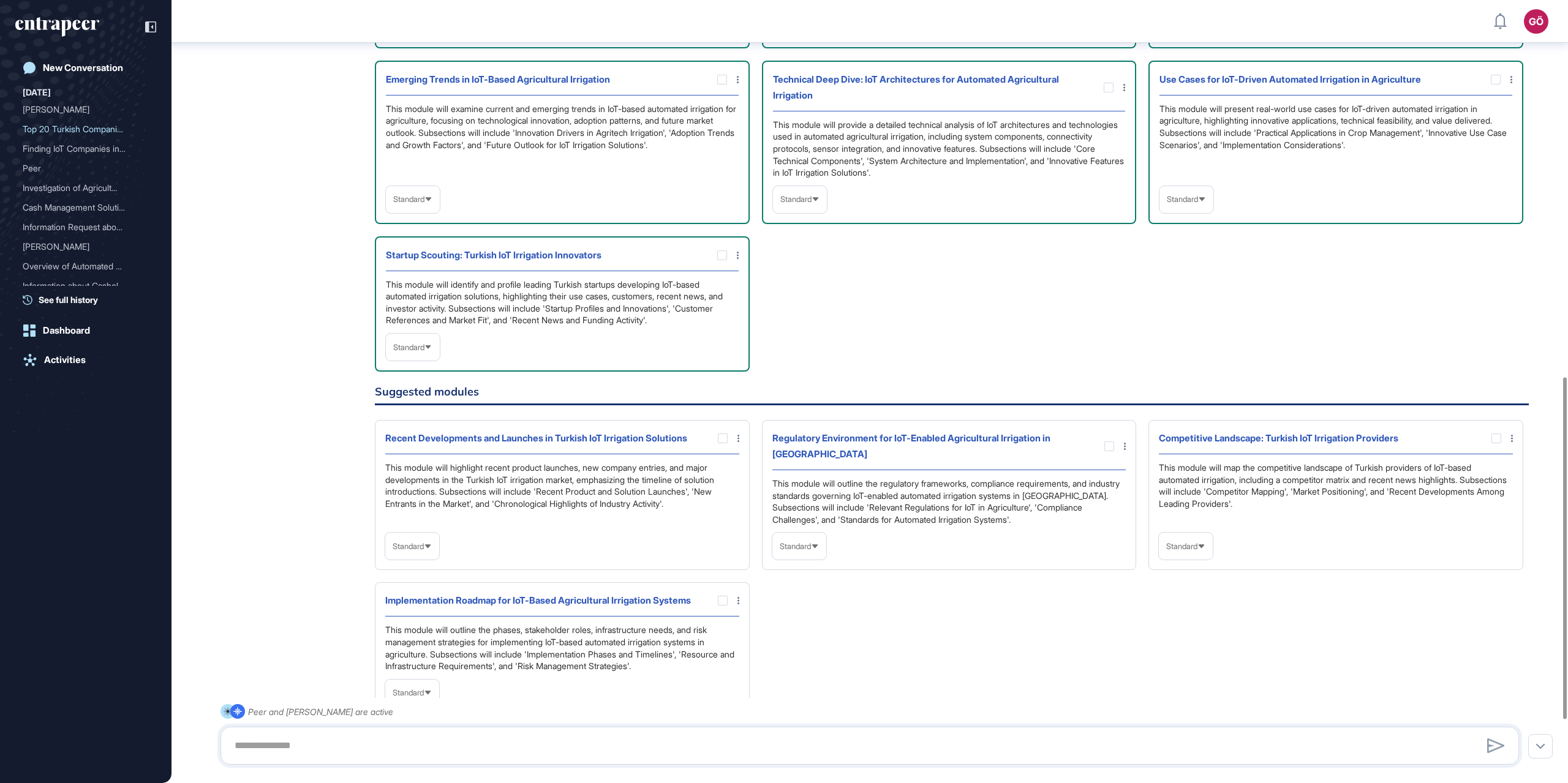 scroll, scrollTop: 863, scrollLeft: 0, axis: vertical 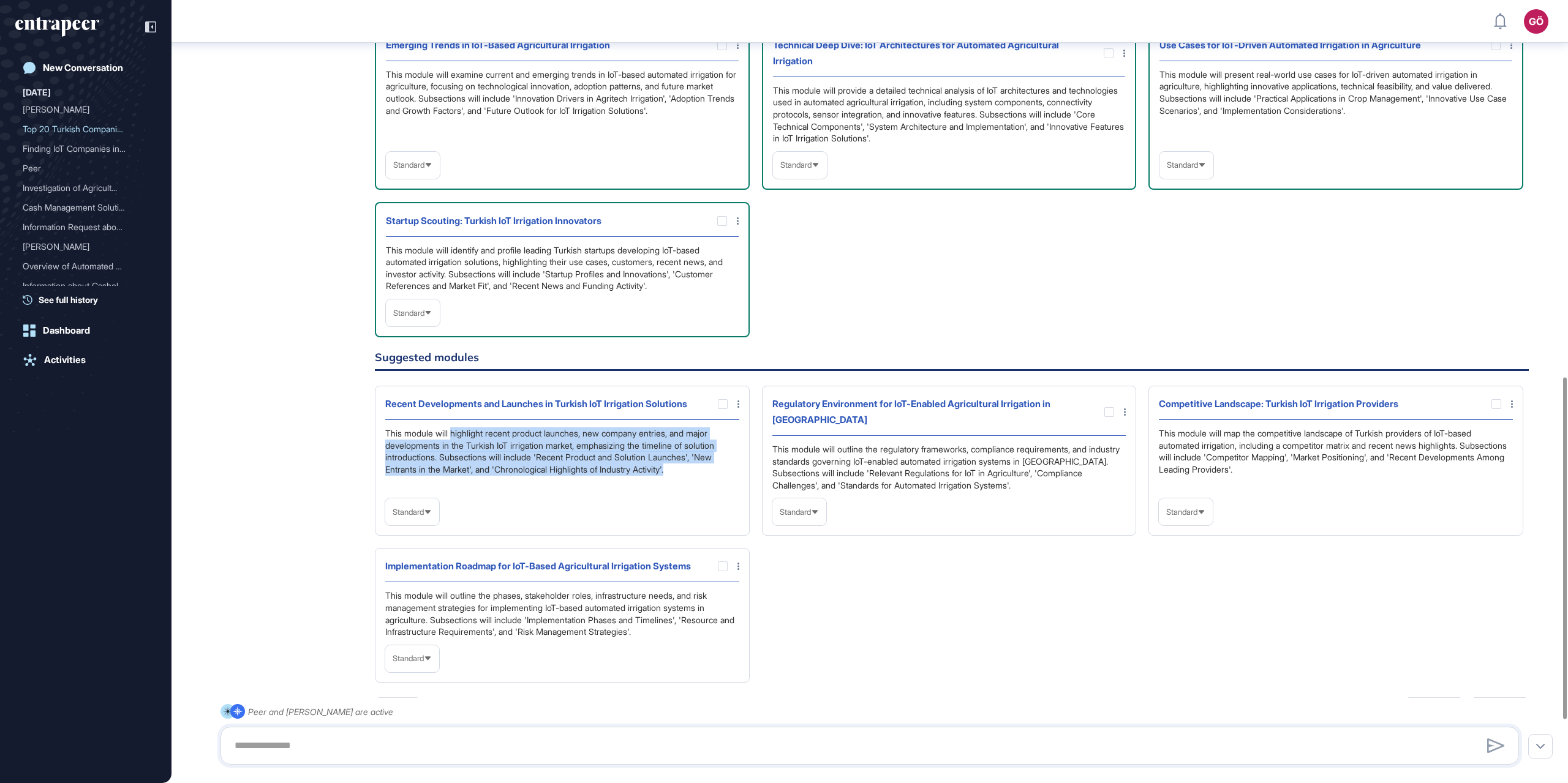 drag, startPoint x: 452, startPoint y: 449, endPoint x: 724, endPoint y: 483, distance: 274.11676 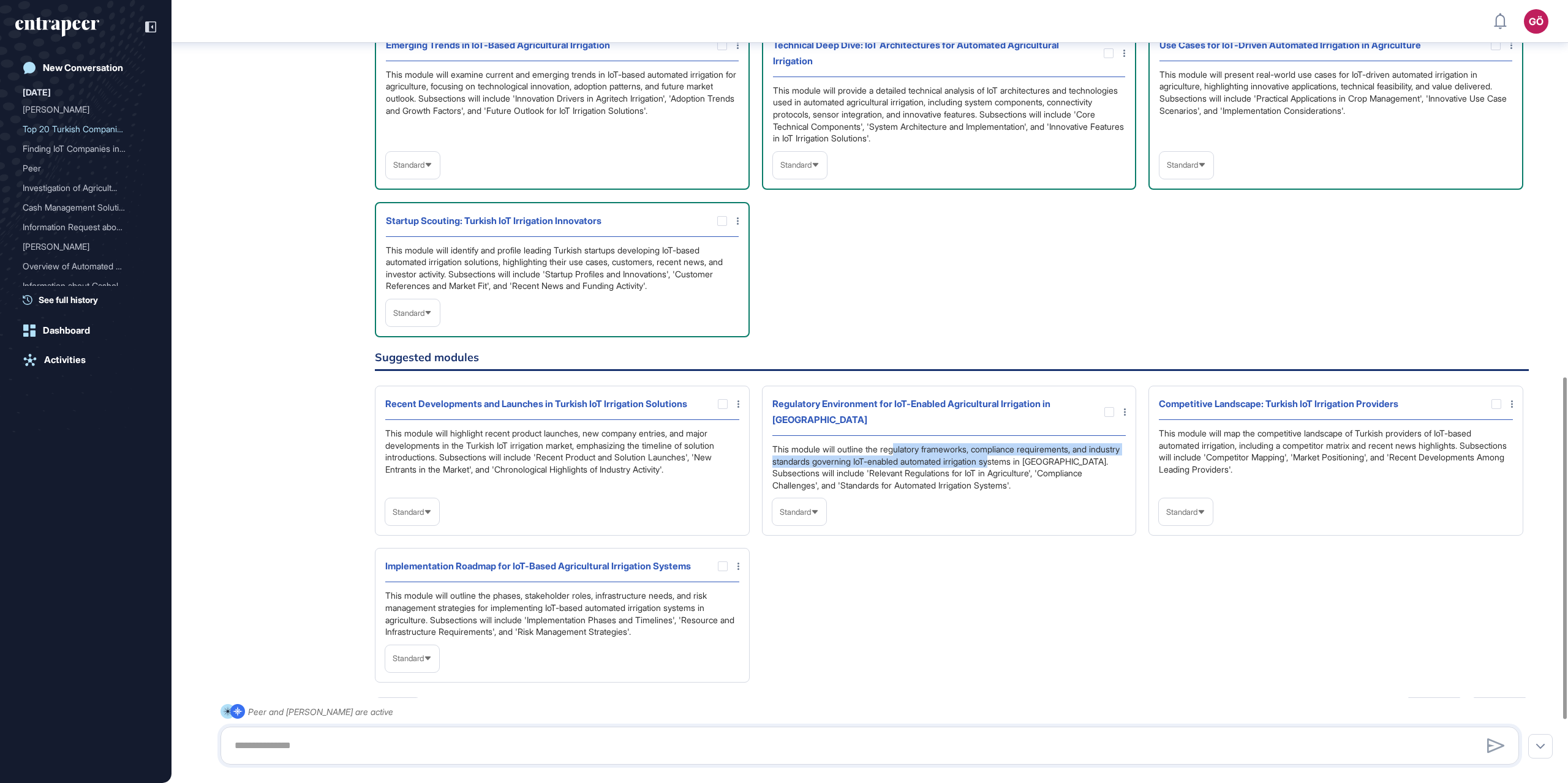 drag, startPoint x: 896, startPoint y: 453, endPoint x: 1036, endPoint y: 461, distance: 140.2284 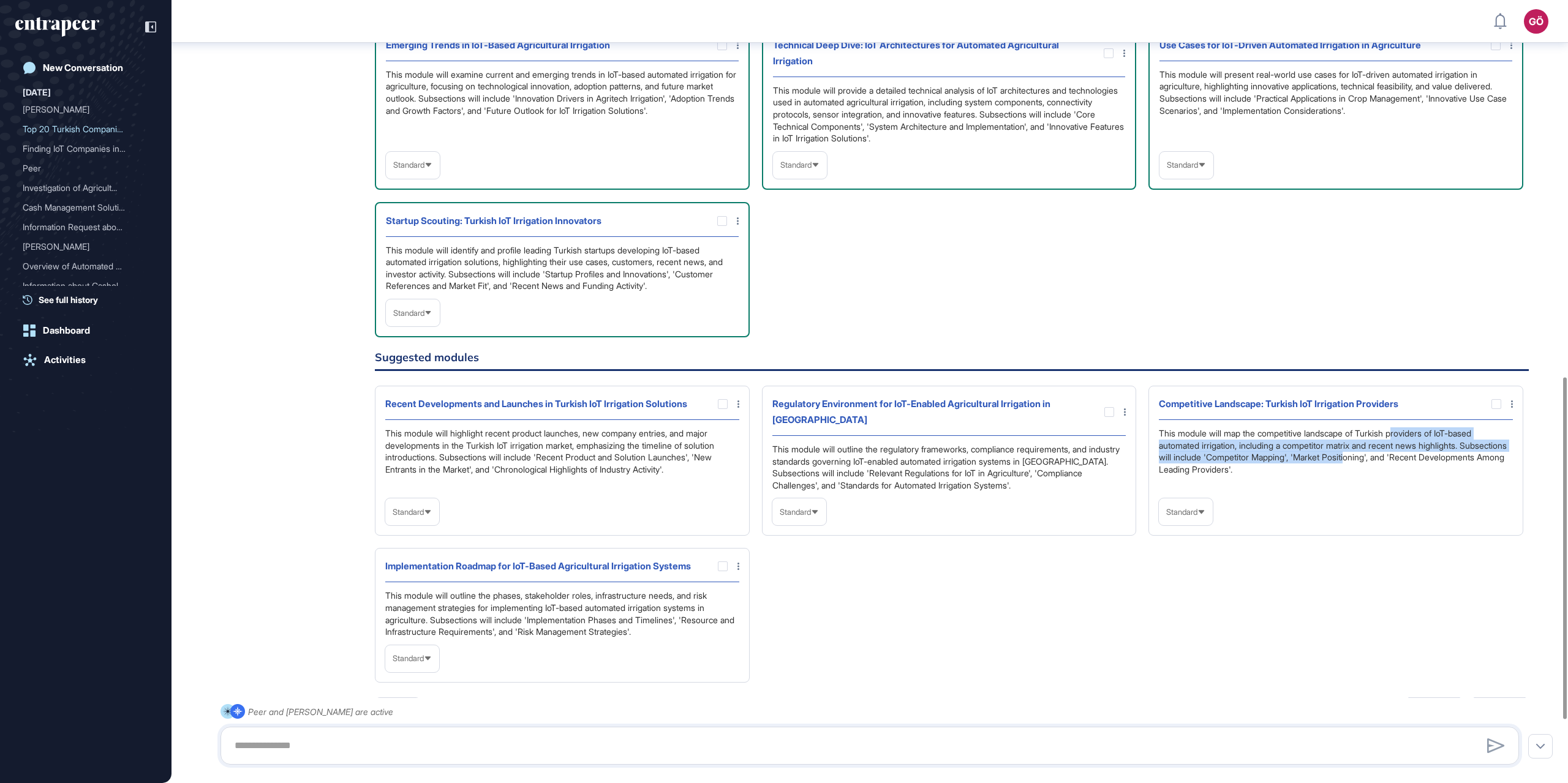 drag, startPoint x: 1404, startPoint y: 437, endPoint x: 1409, endPoint y: 457, distance: 20.61553 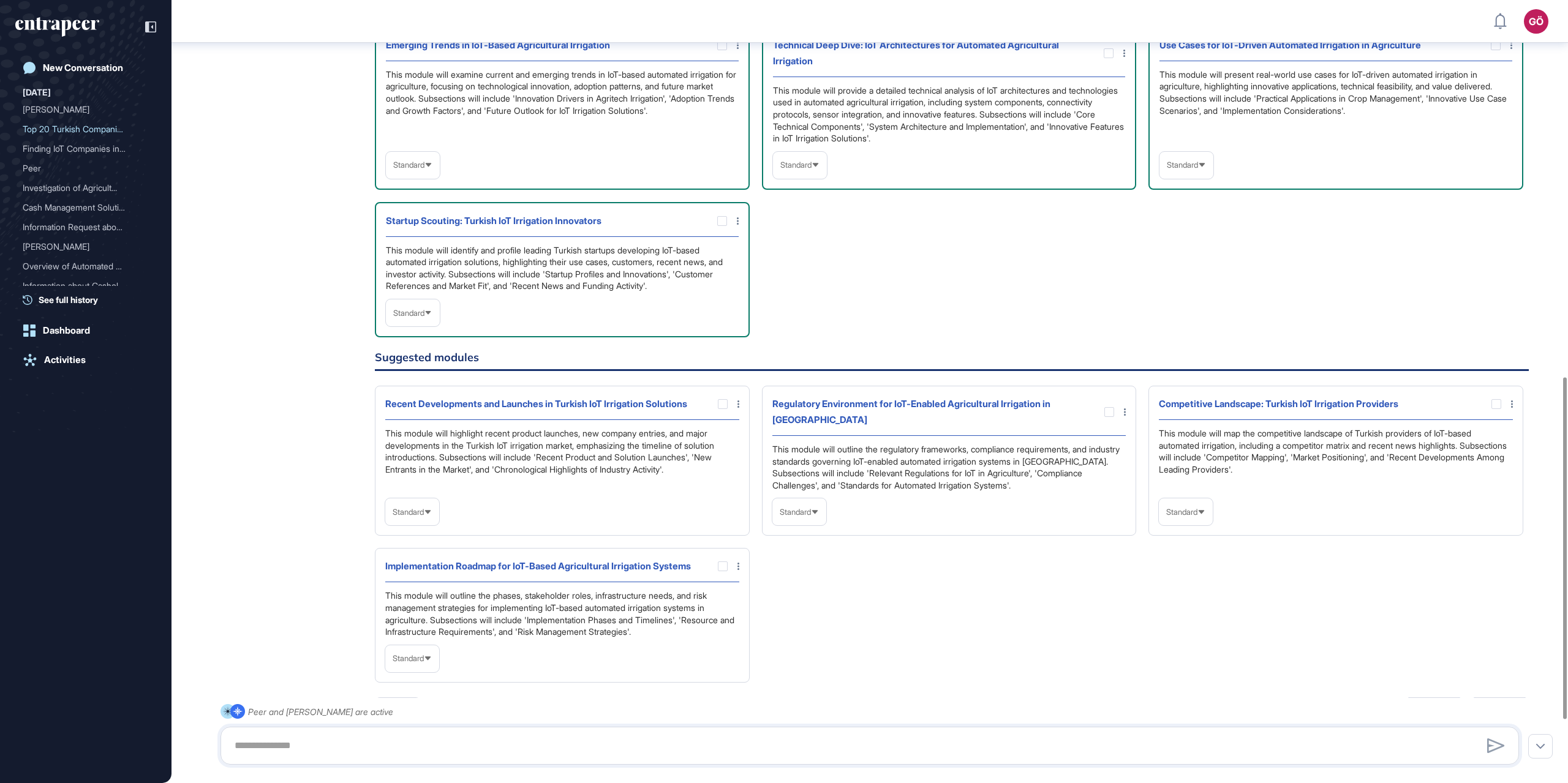 click at bounding box center (1490, 404) 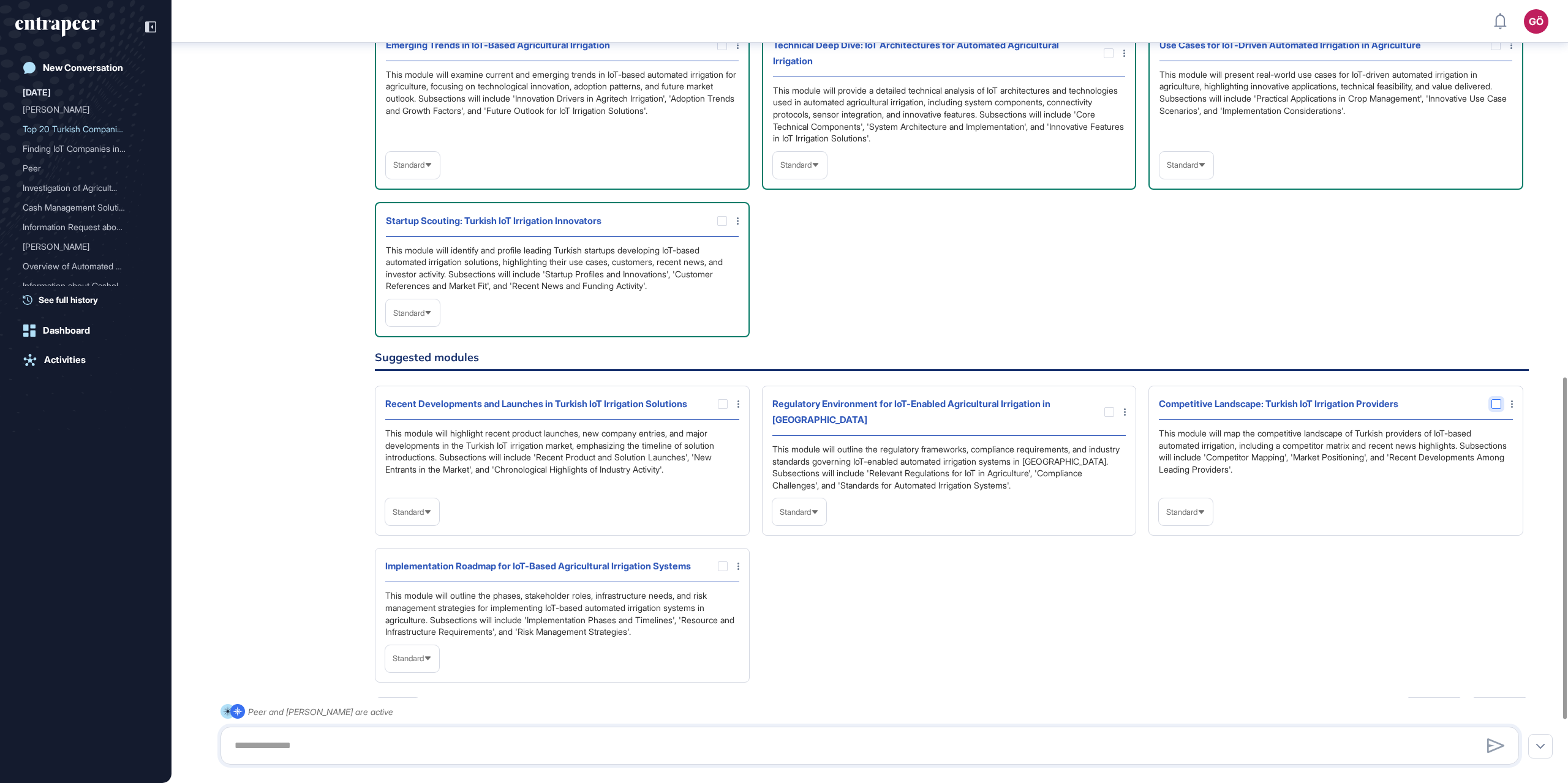 click at bounding box center [1496, 404] 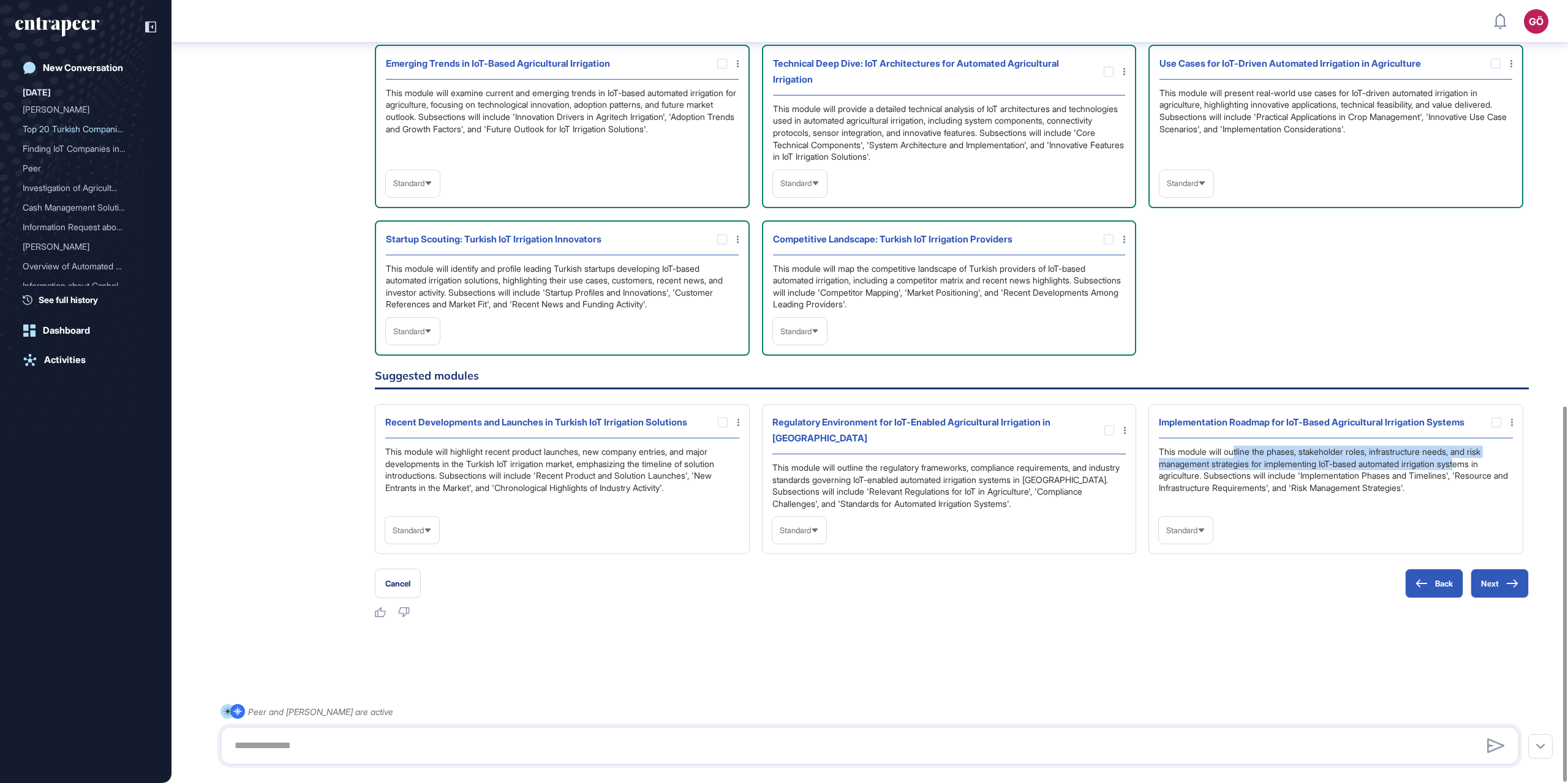 drag, startPoint x: 1237, startPoint y: 468, endPoint x: 1471, endPoint y: 477, distance: 234.173 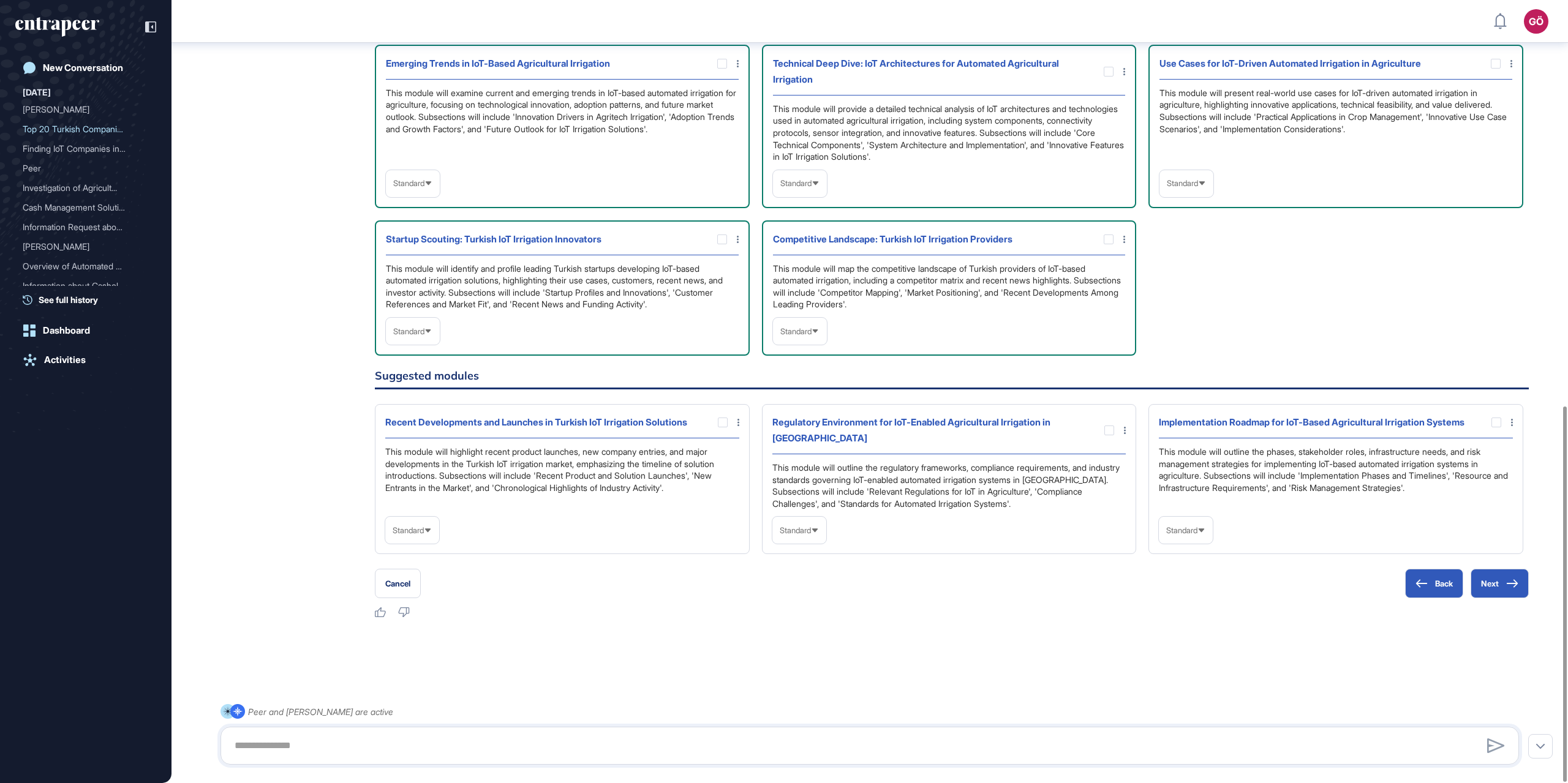 click on "This module will outline the phases, stakeholder roles, infrastructure needs, and risk management strategies for implementing IoT-based automated irrigation systems in agriculture. Subsections will include 'Implementation Phases and Timelines', 'Resource and Infrastructure Requirements', and 'Risk Management Strategies'." at bounding box center [1336, 478] 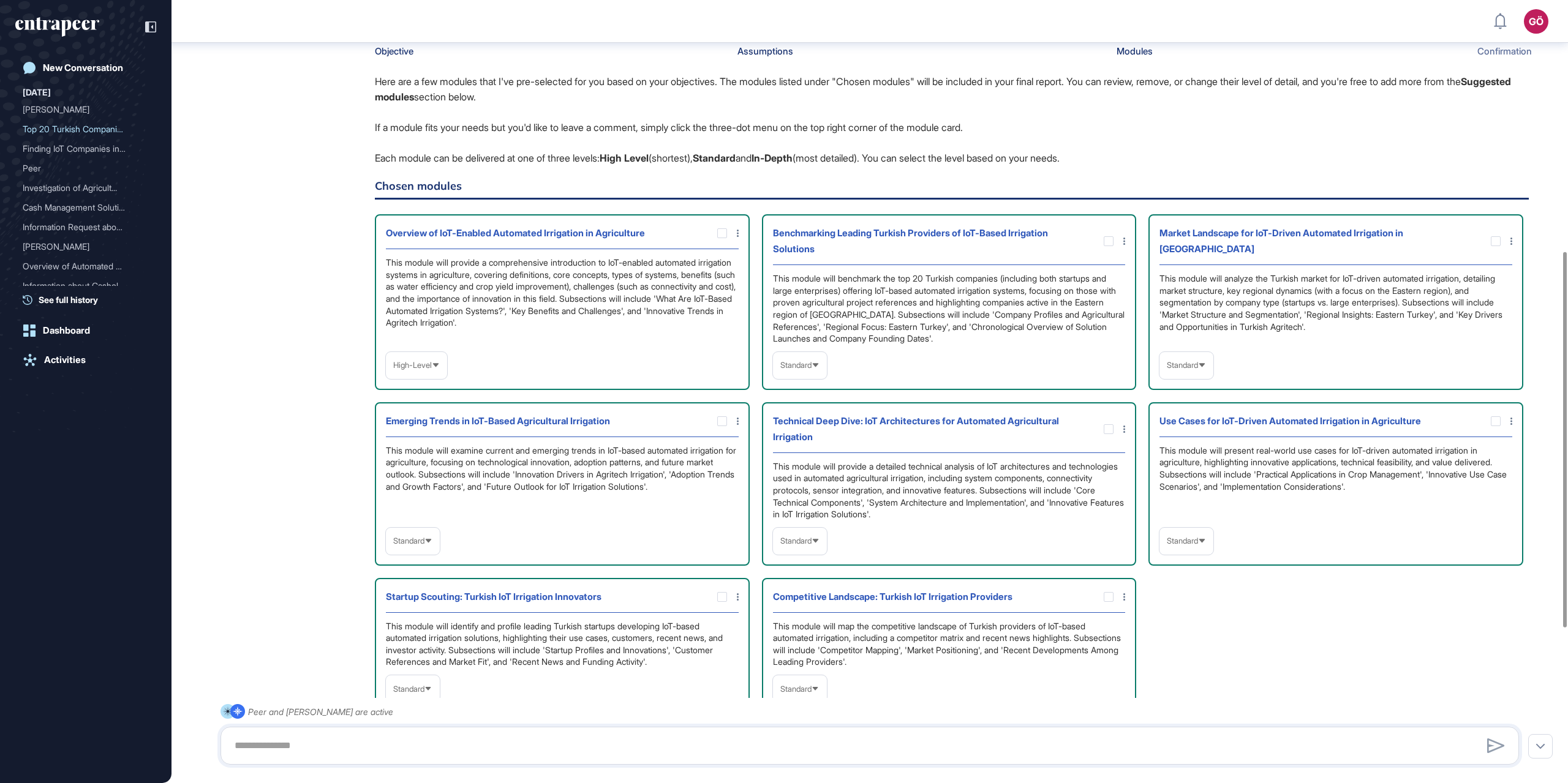 scroll, scrollTop: 478, scrollLeft: 0, axis: vertical 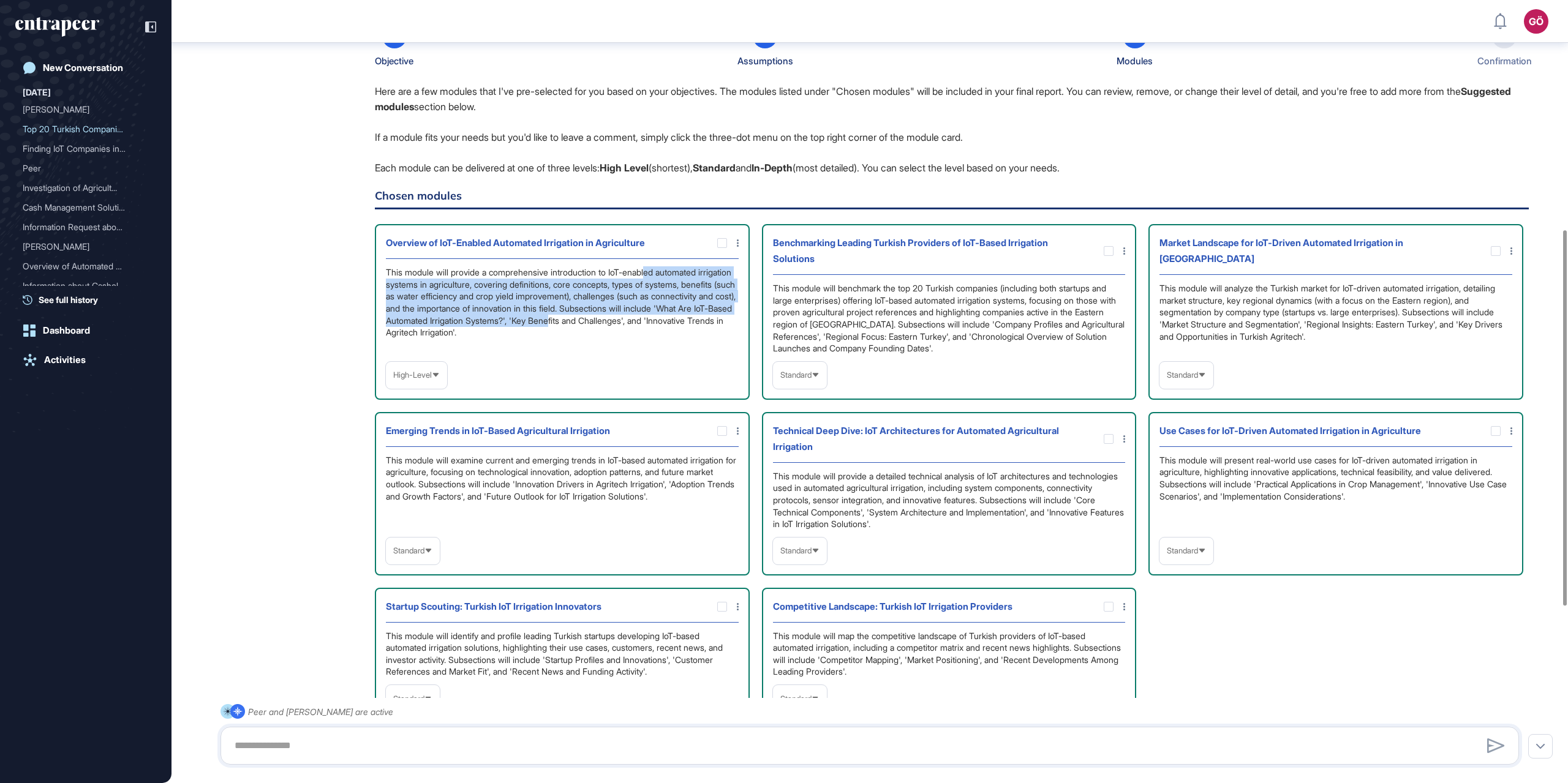 drag, startPoint x: 659, startPoint y: 275, endPoint x: 676, endPoint y: 316, distance: 44.384682 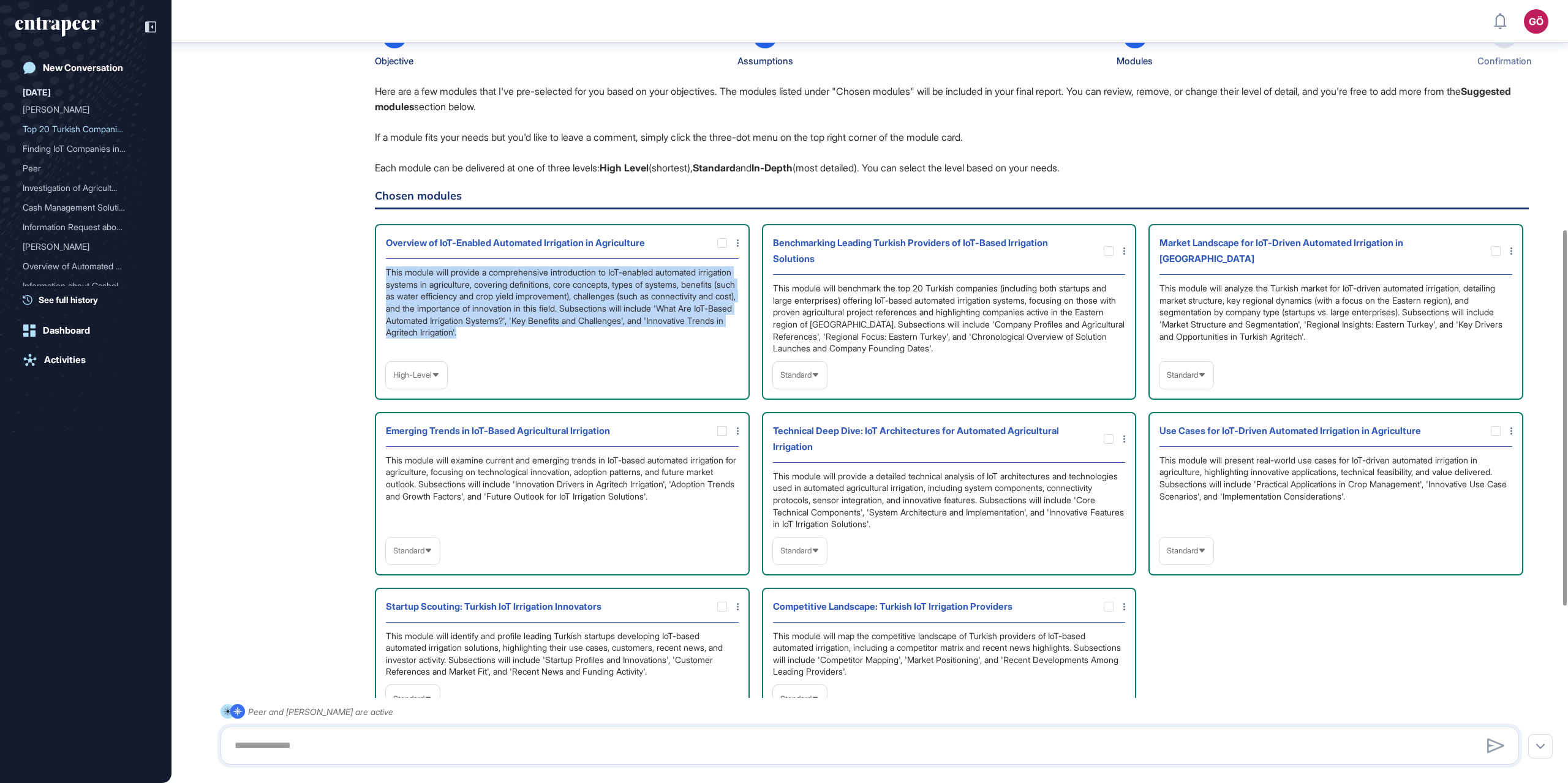 drag, startPoint x: 632, startPoint y: 341, endPoint x: 383, endPoint y: 264, distance: 260.634 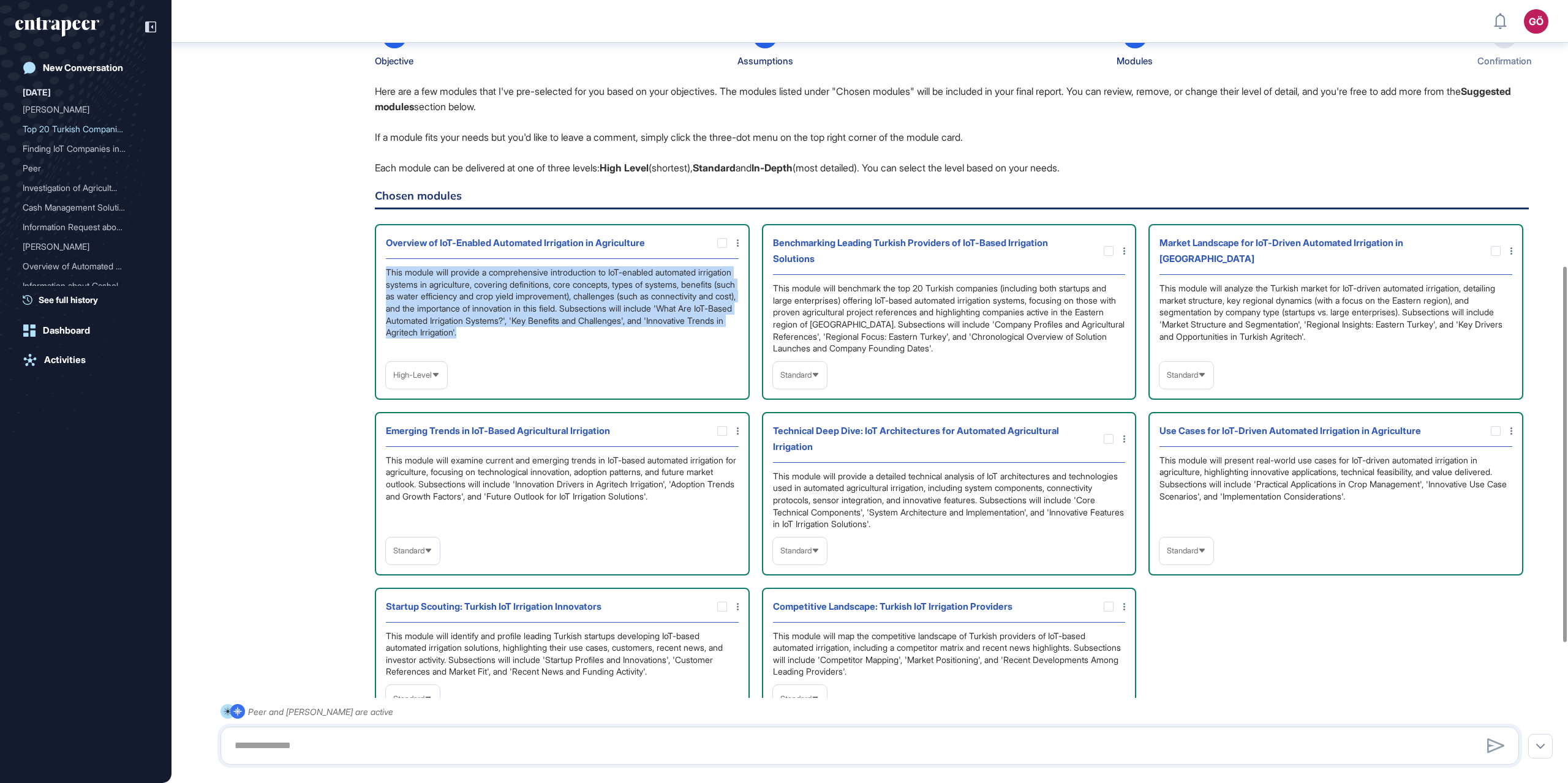 scroll, scrollTop: 845, scrollLeft: 0, axis: vertical 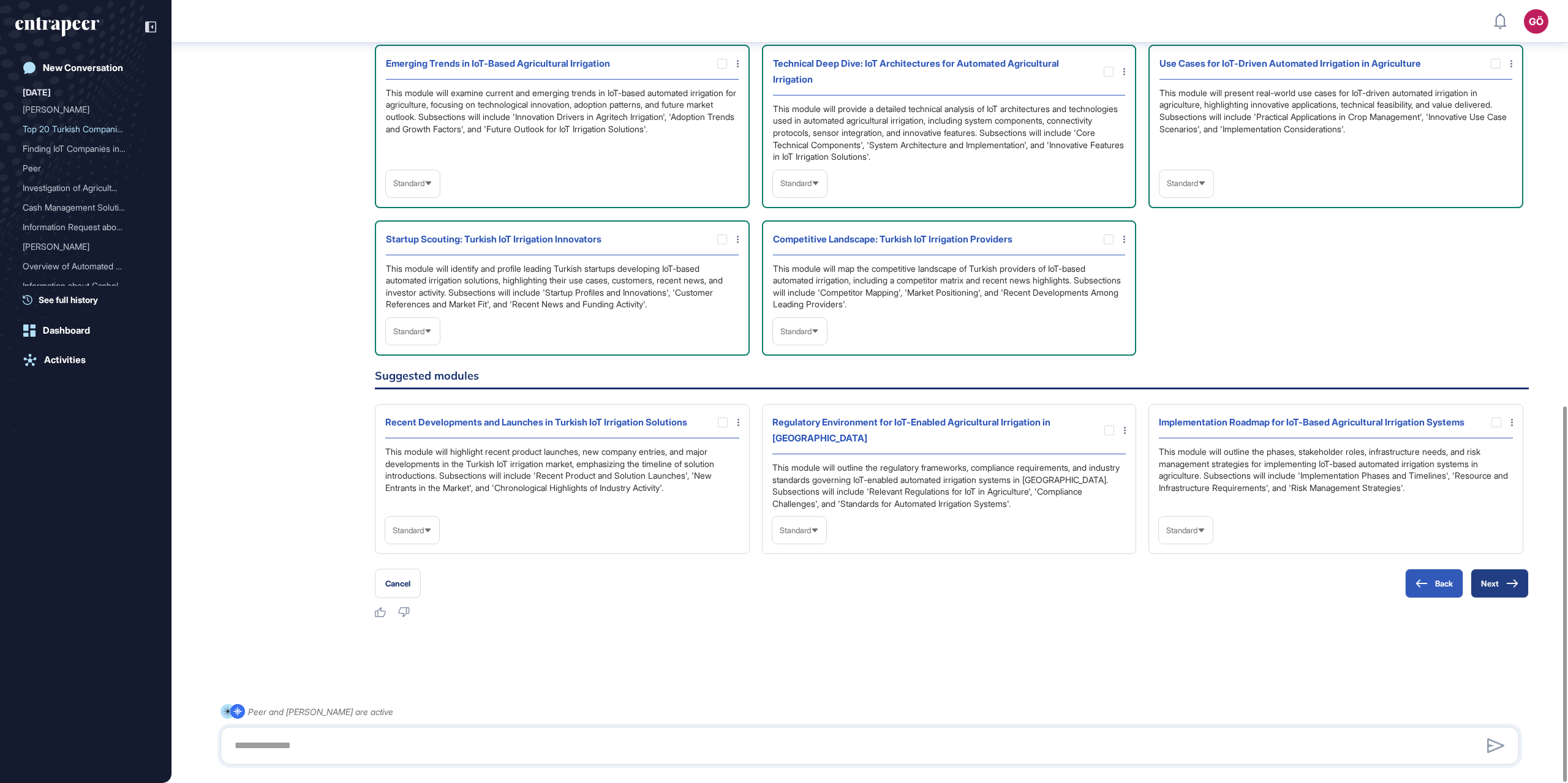 click on "Next" at bounding box center (1499, 583) 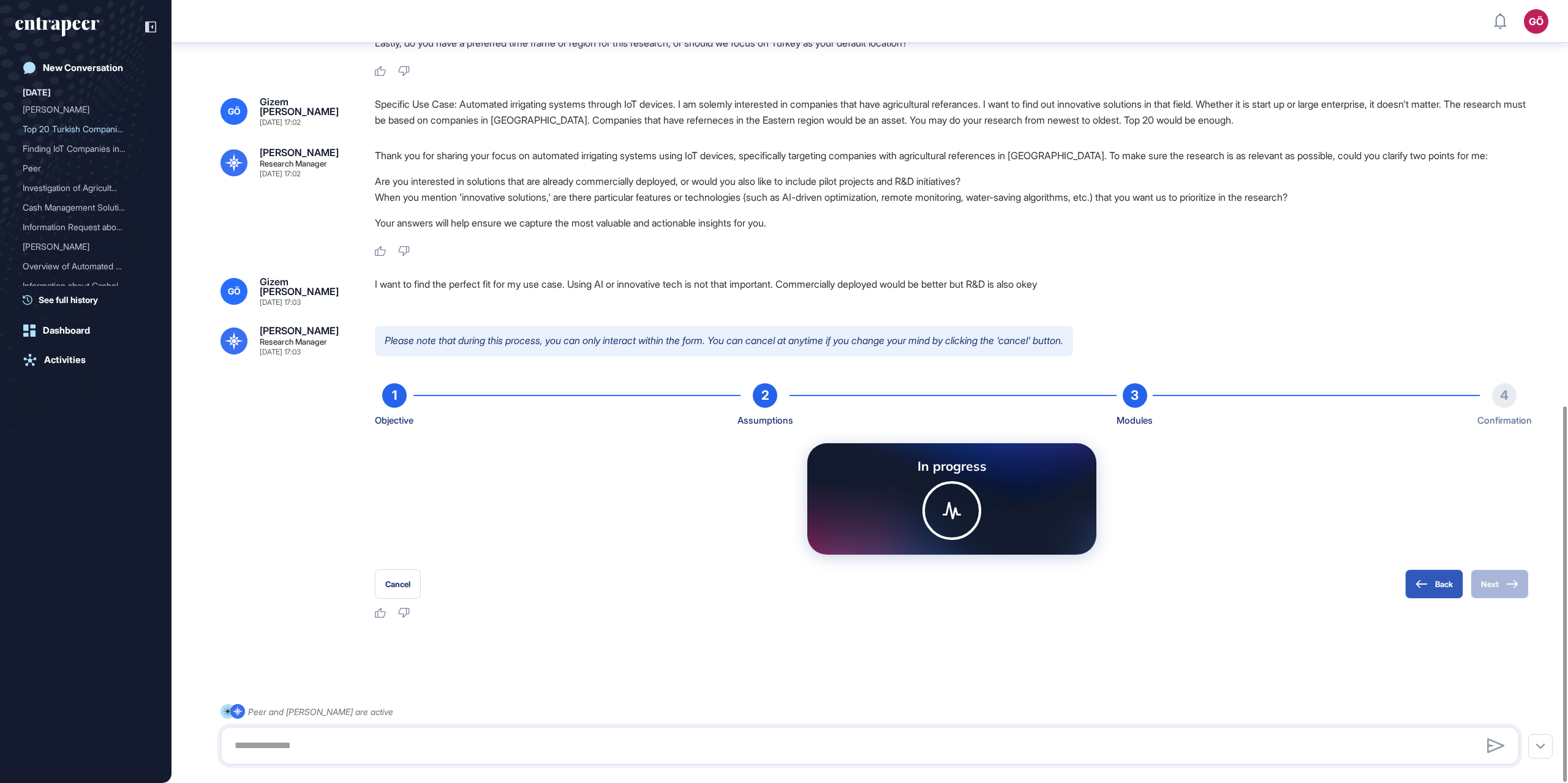 scroll, scrollTop: 118, scrollLeft: 0, axis: vertical 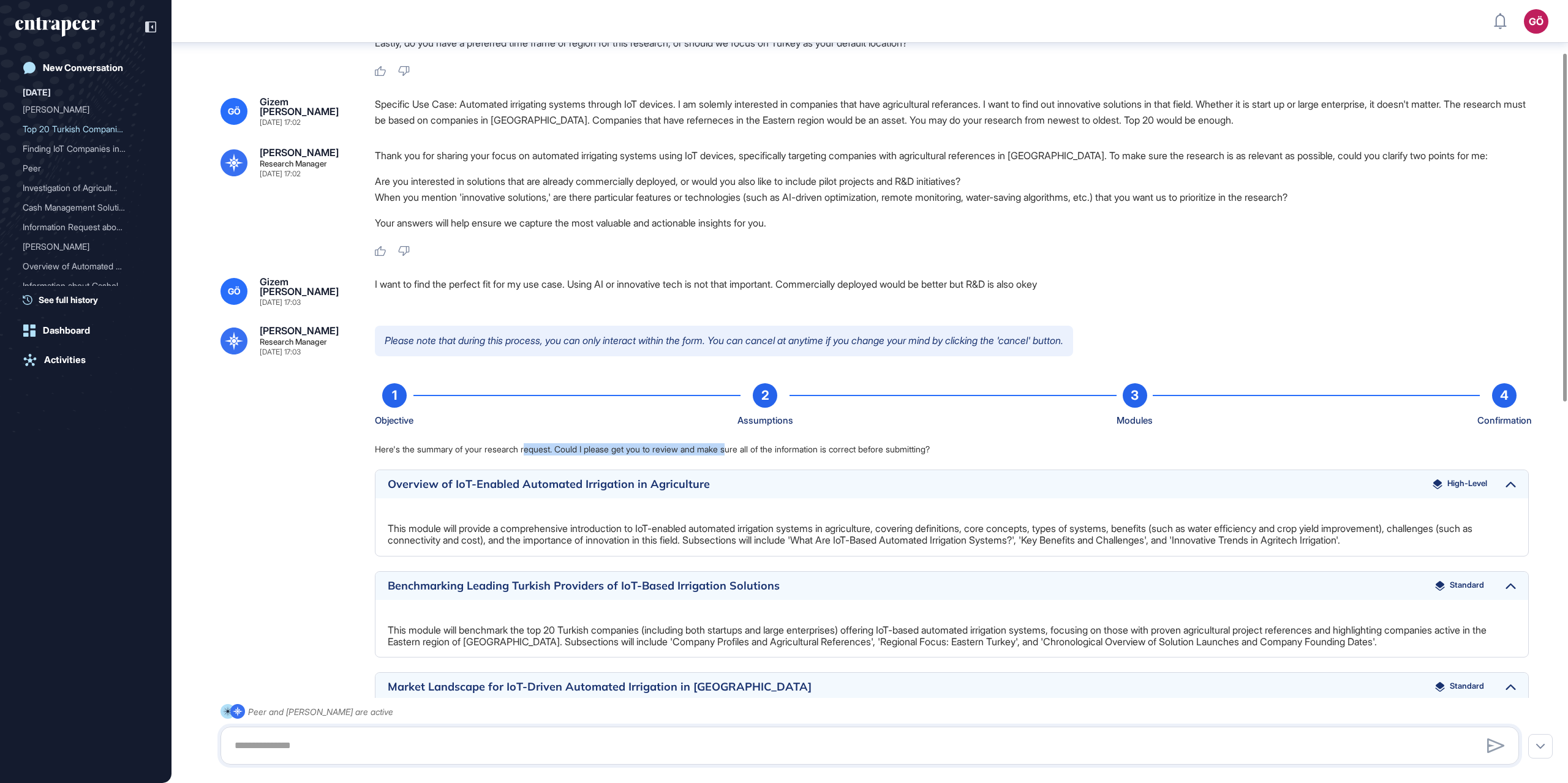 drag, startPoint x: 530, startPoint y: 449, endPoint x: 745, endPoint y: 462, distance: 215.39266 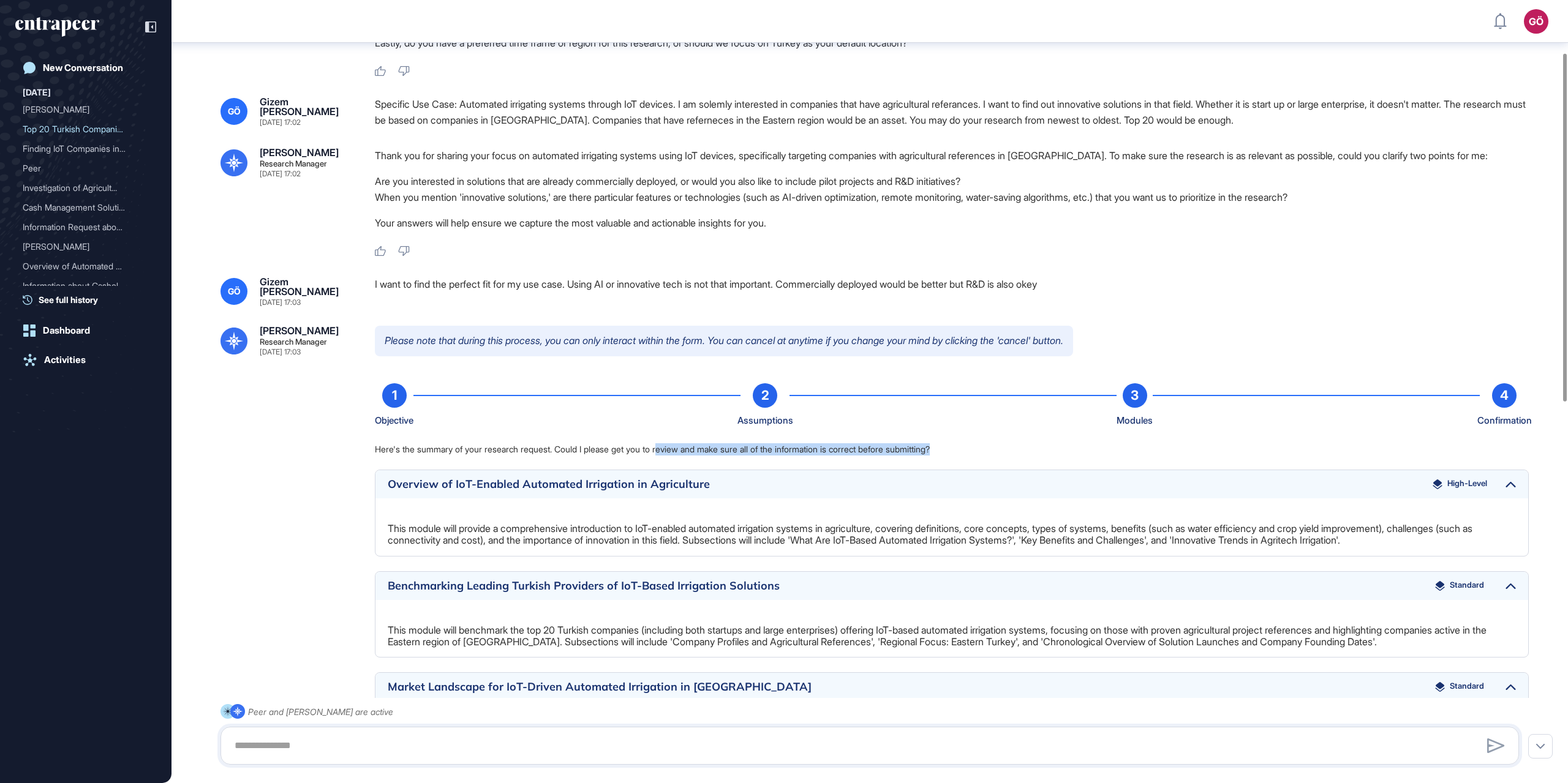 drag, startPoint x: 670, startPoint y: 450, endPoint x: 960, endPoint y: 450, distance: 290 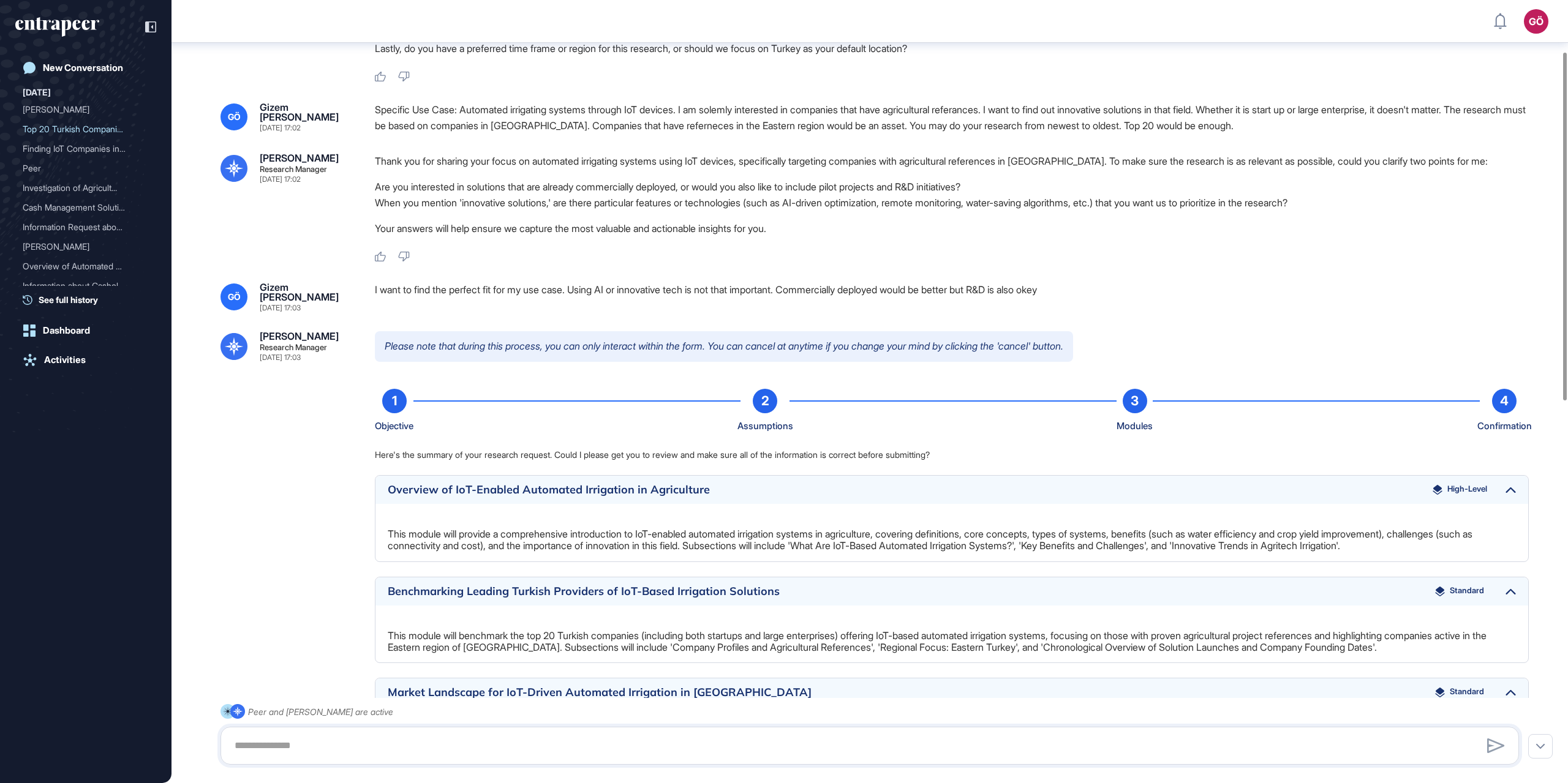 scroll, scrollTop: 0, scrollLeft: 0, axis: both 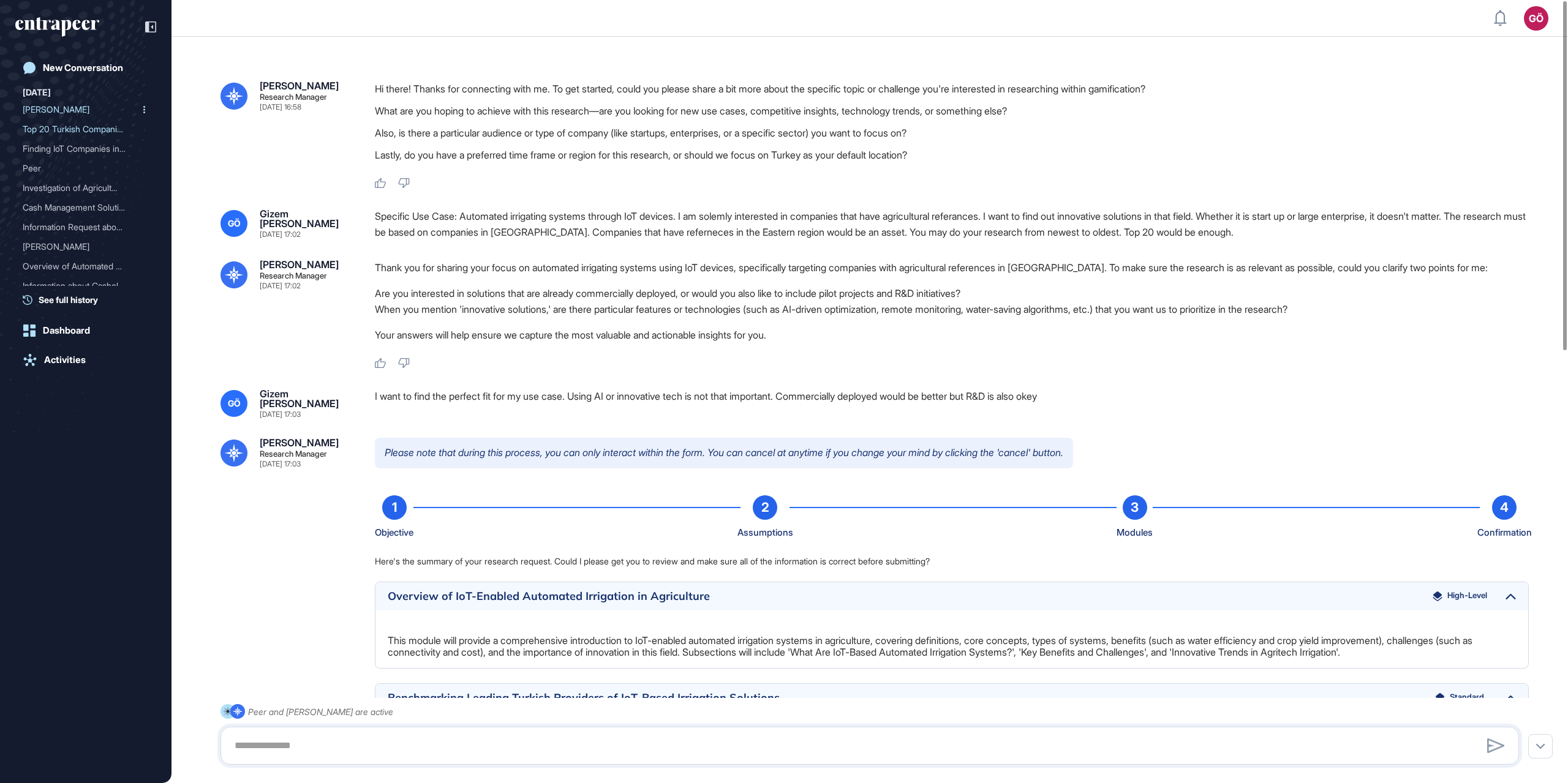 click on "Curie" at bounding box center (81, 110) 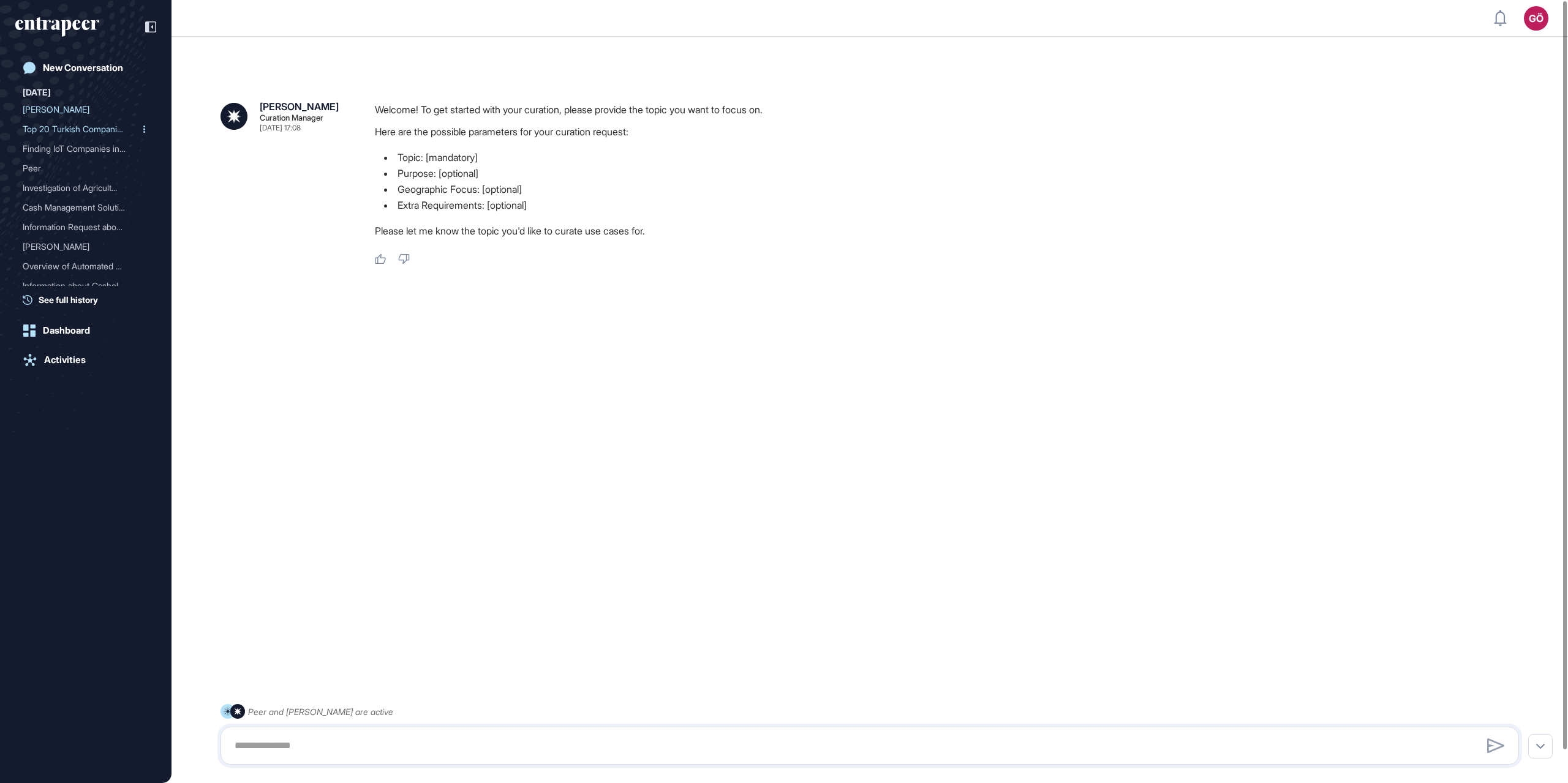 click on "Top 20 Turkish Companies ..." at bounding box center (81, 129) 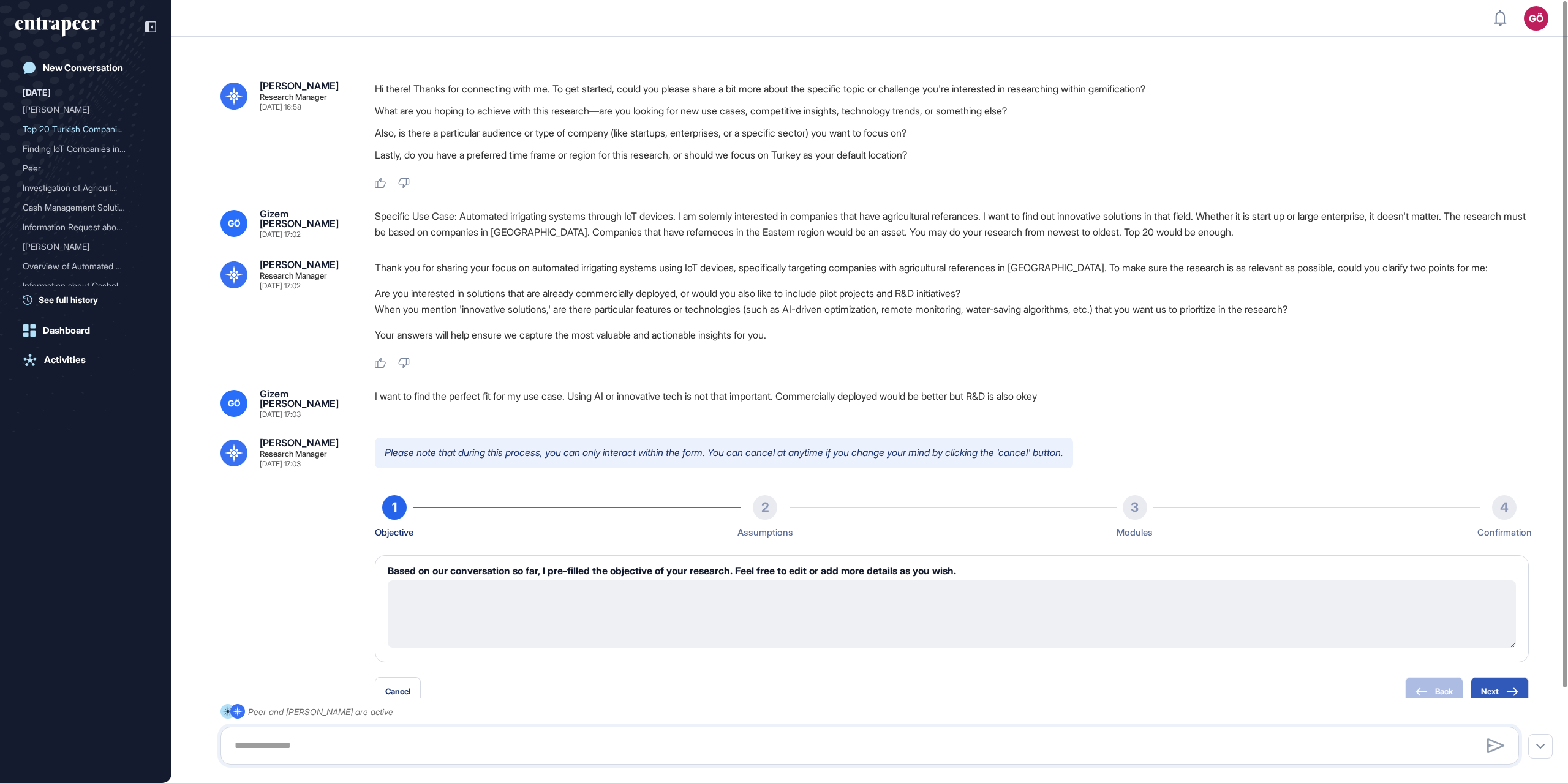 type on "**********" 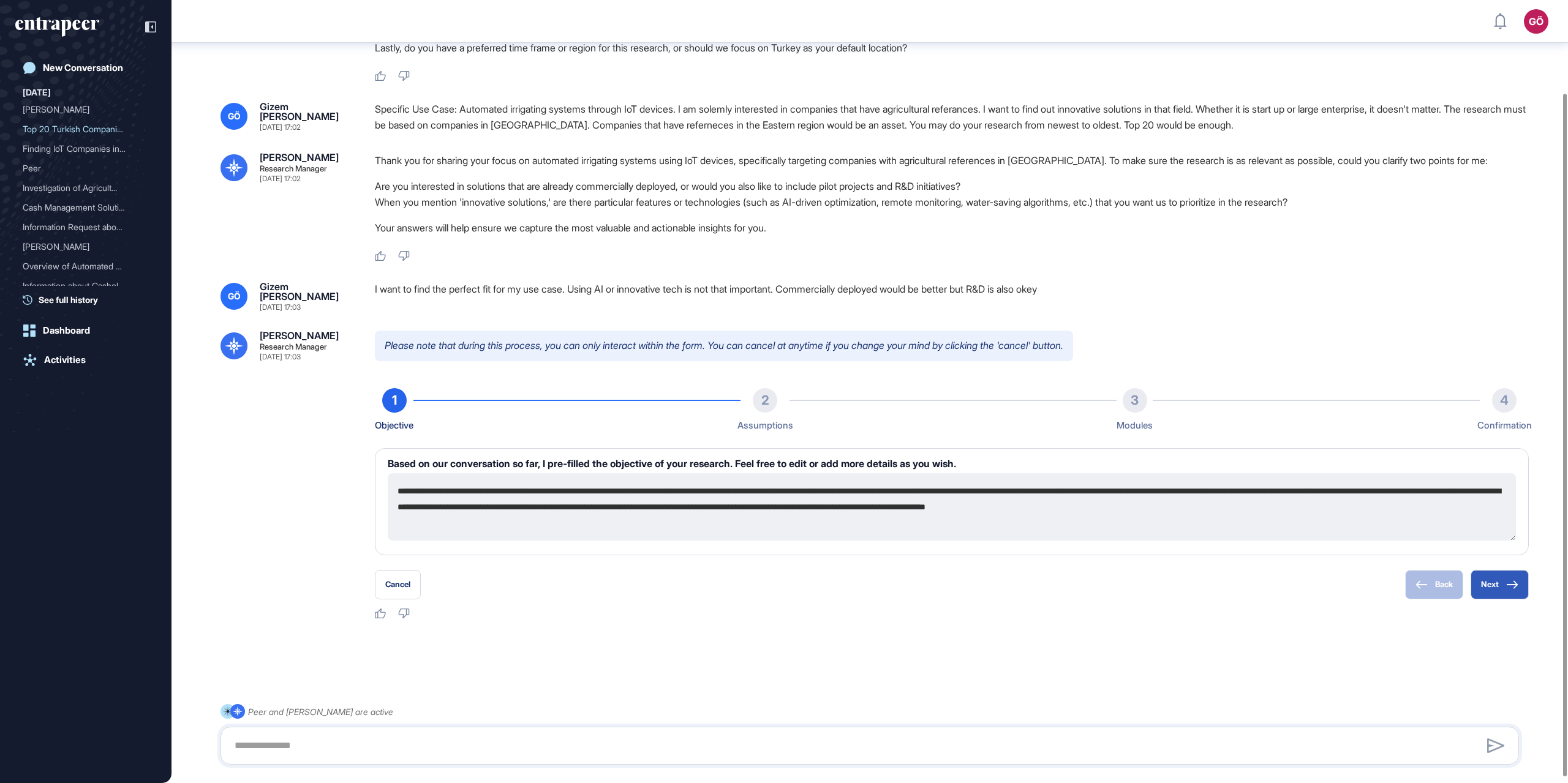 scroll, scrollTop: 114, scrollLeft: 0, axis: vertical 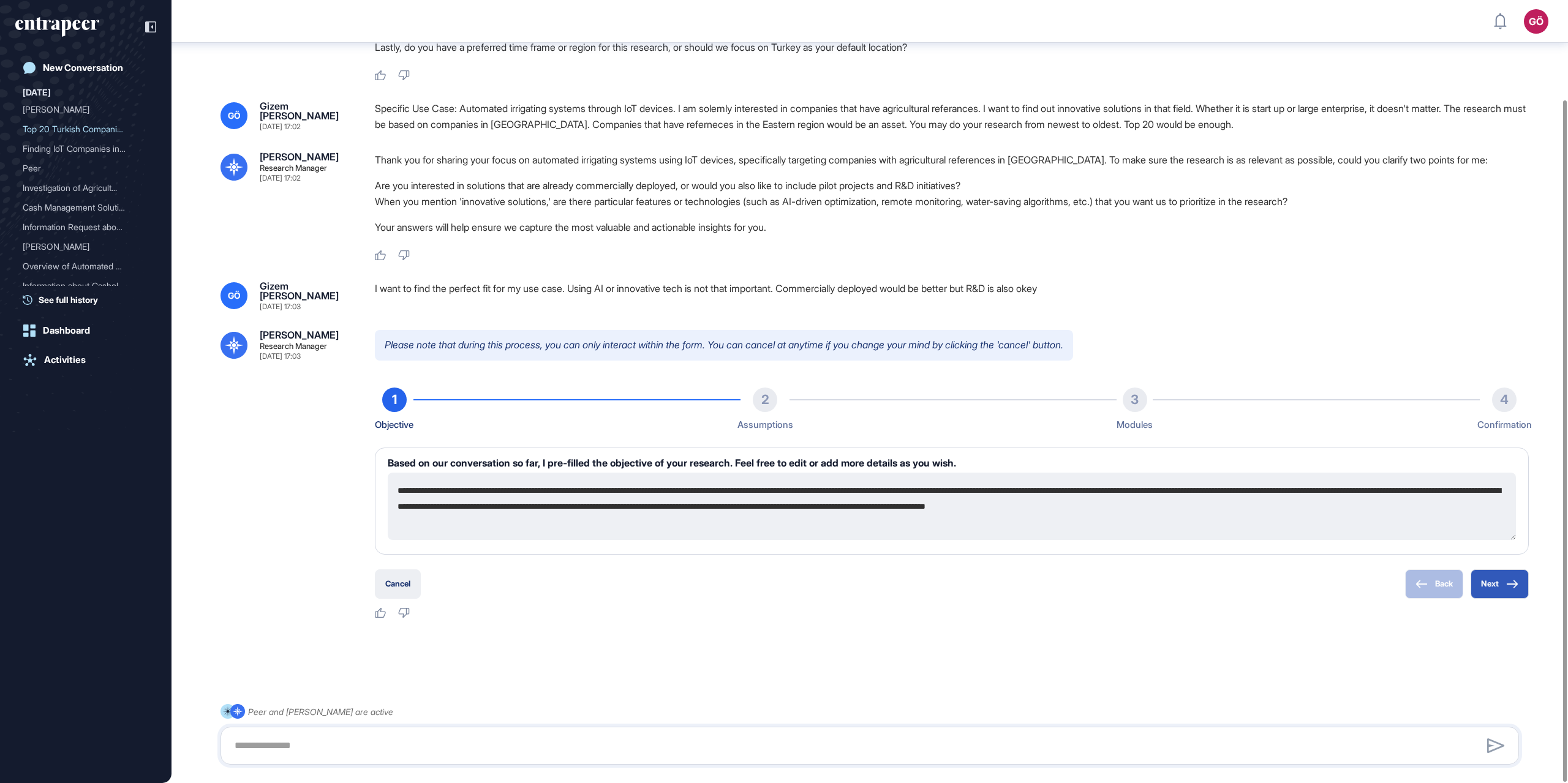 click on "Cancel" at bounding box center (398, 584) 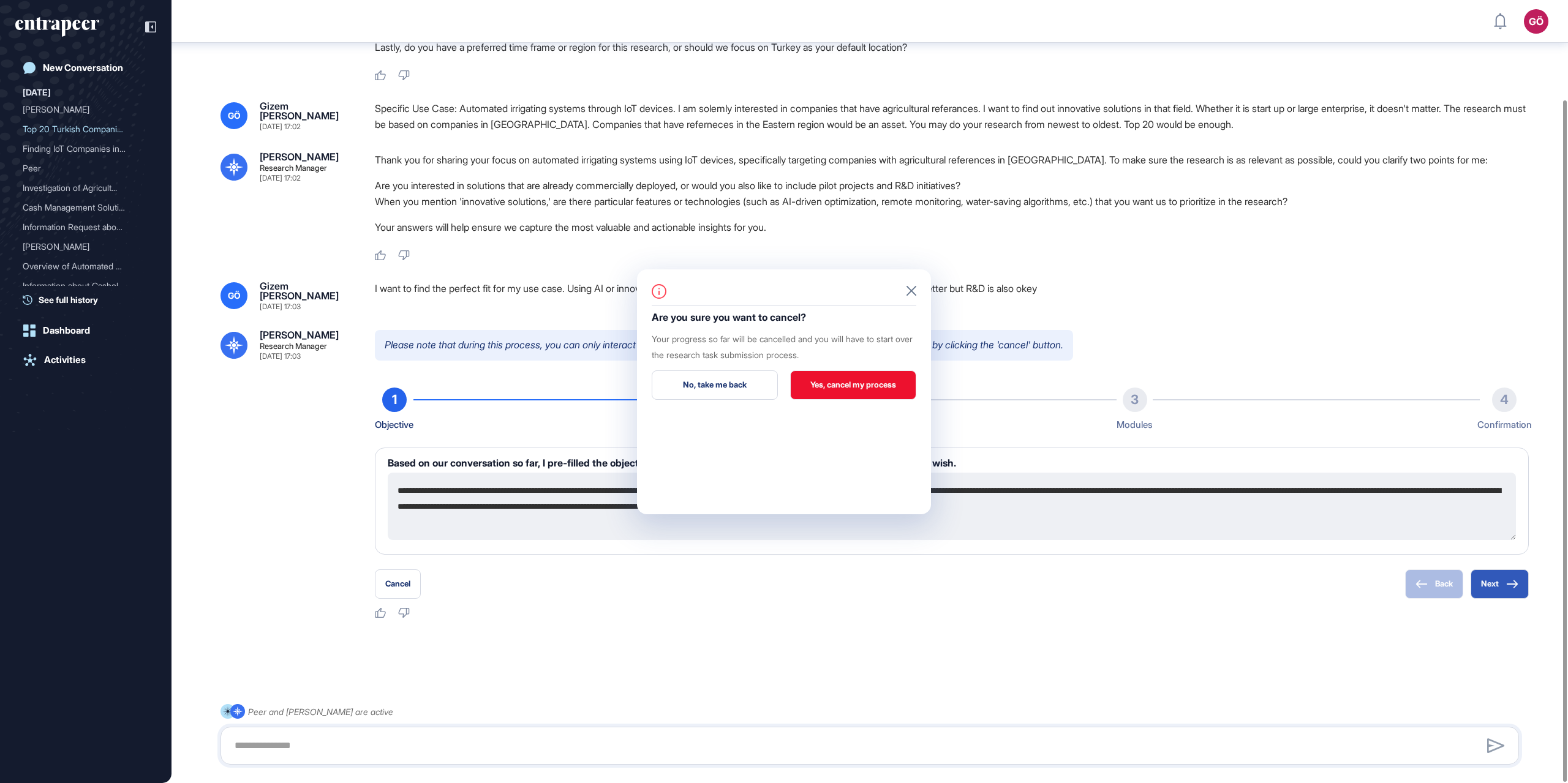 click on "Yes, cancel my process" at bounding box center [853, 385] 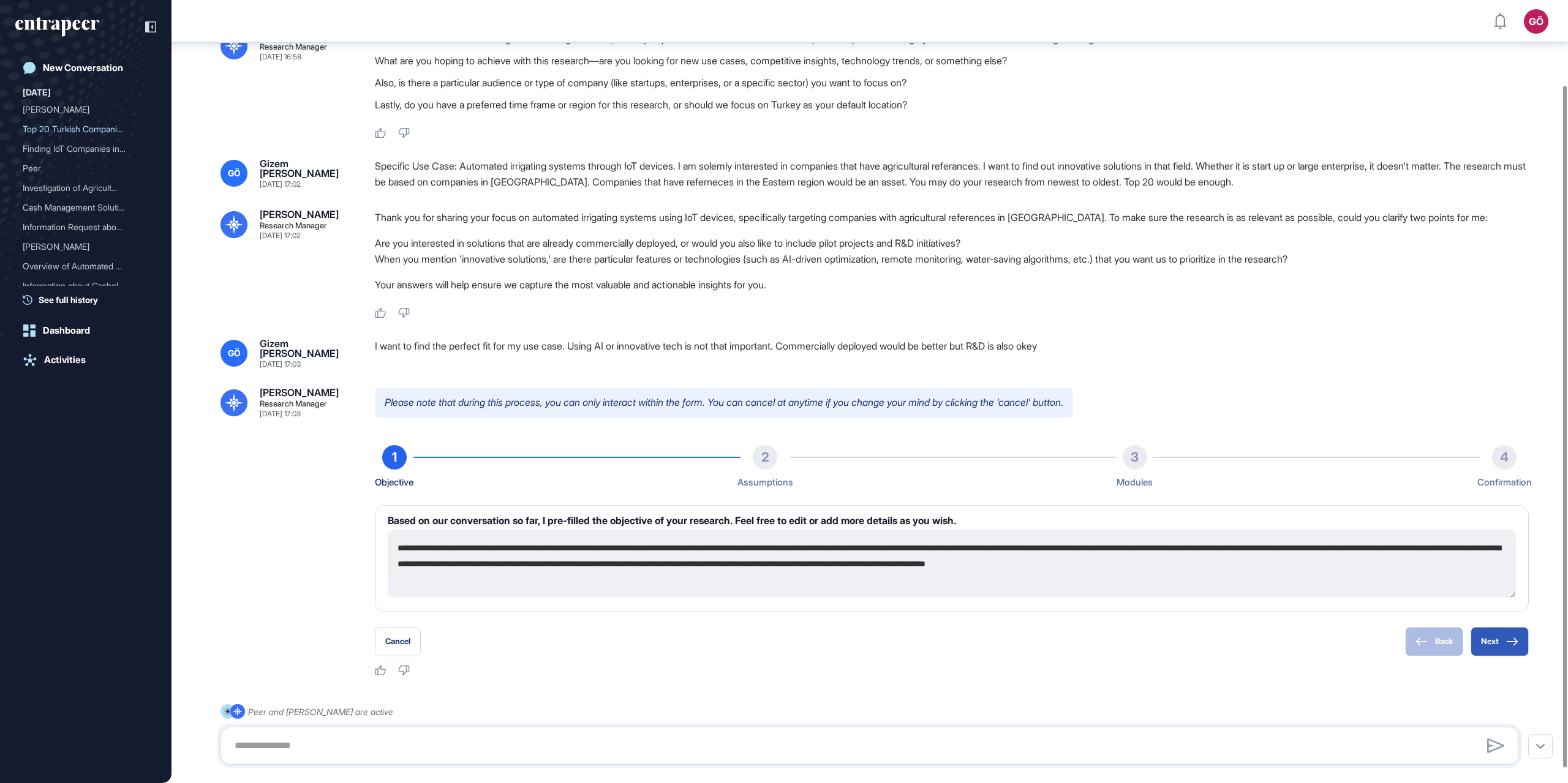 scroll, scrollTop: 0, scrollLeft: 0, axis: both 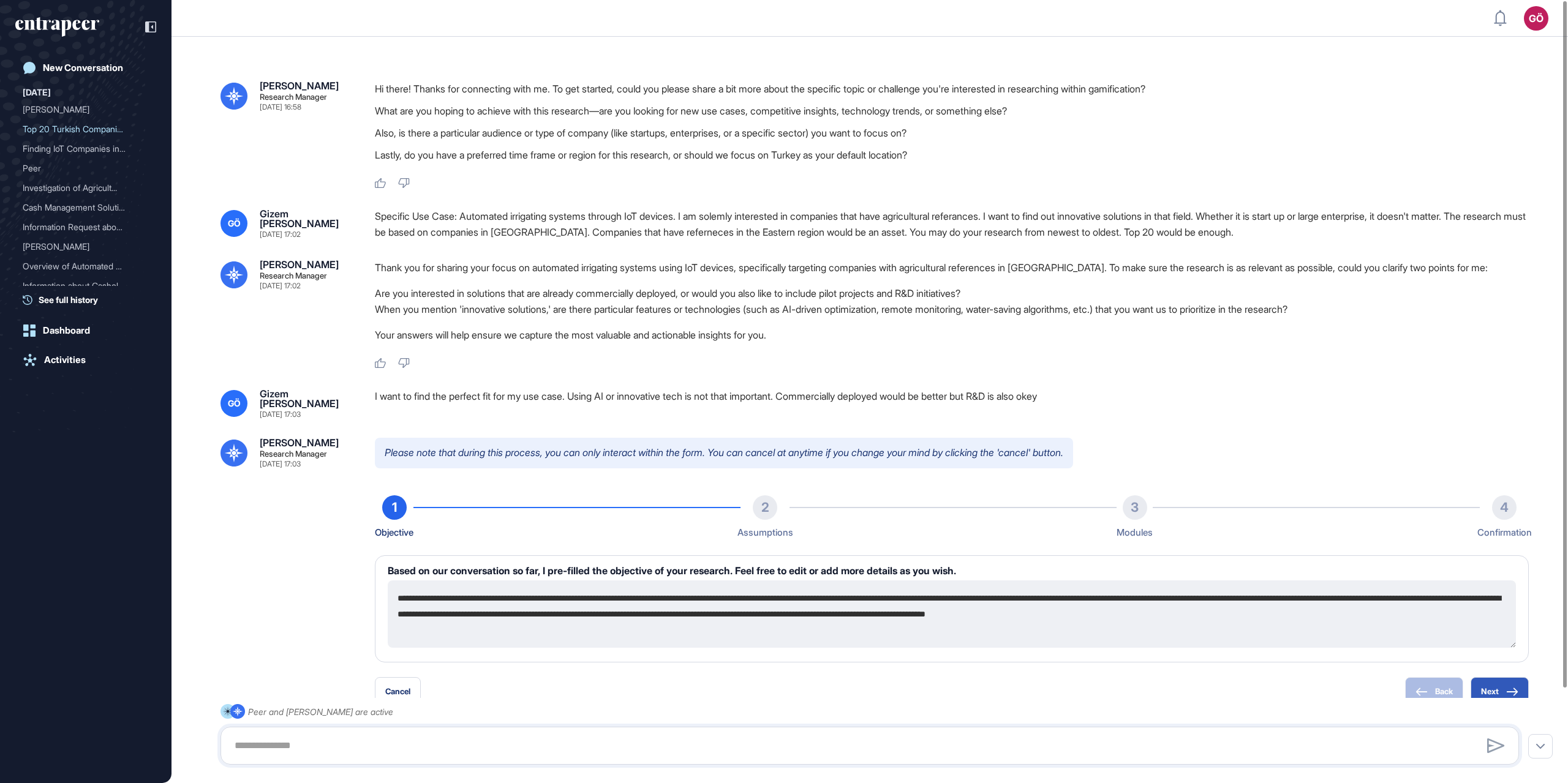 click on "Specific Use Case: Automated irrigating systems through IoT devices. I am solemly interested in companies that have agricultural referances. I want to find out innovative solutions in that field. Whether it is start up or large enterprise, it doesn't matter. The research must be based on companies in Turkey. Companies that have referneces in the Eastern region would be an asset. You may do your research from newest to oldest. Top 20 would be enough." at bounding box center [952, 224] 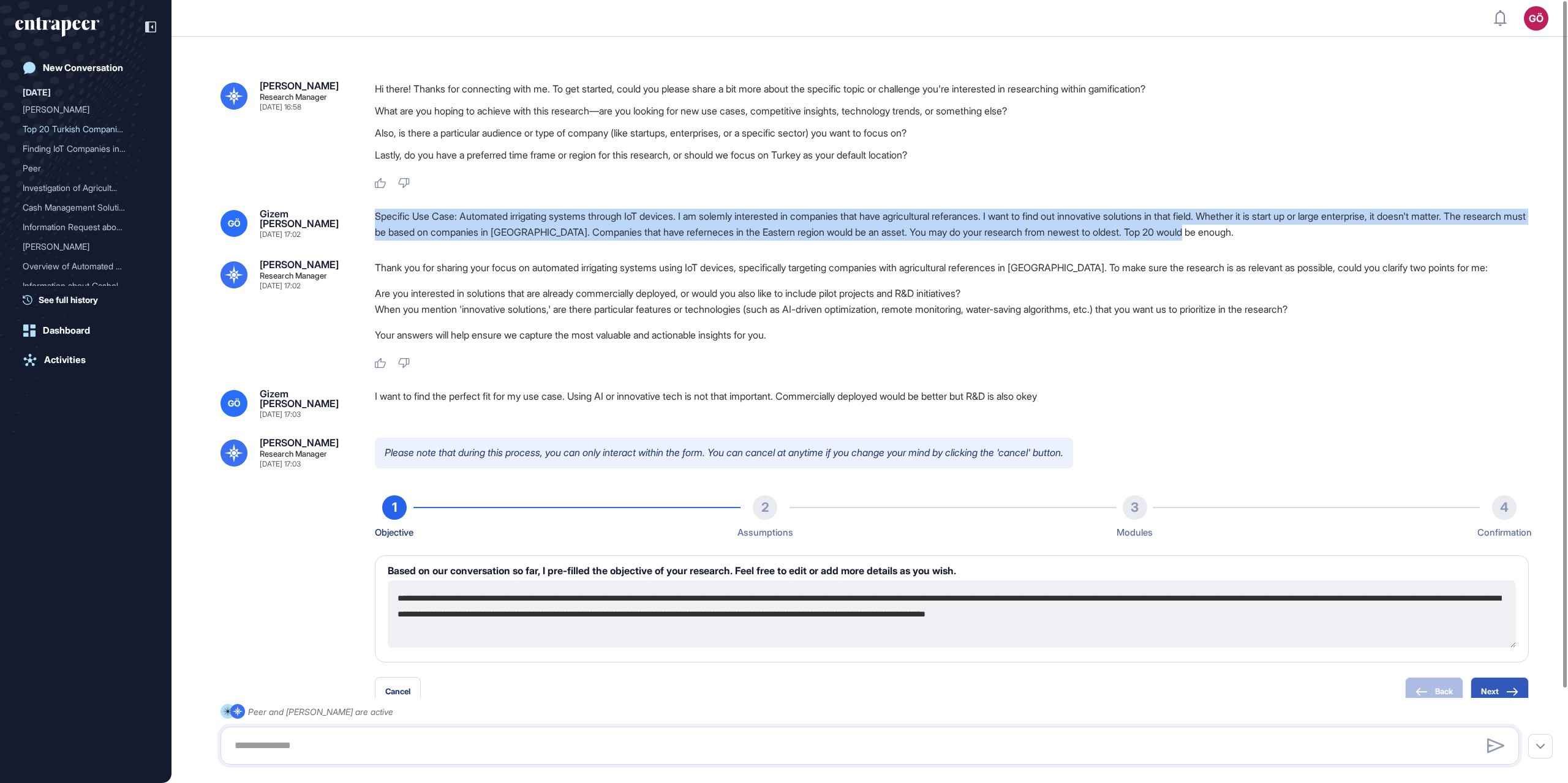drag, startPoint x: 375, startPoint y: 216, endPoint x: 1336, endPoint y: 240, distance: 961.3 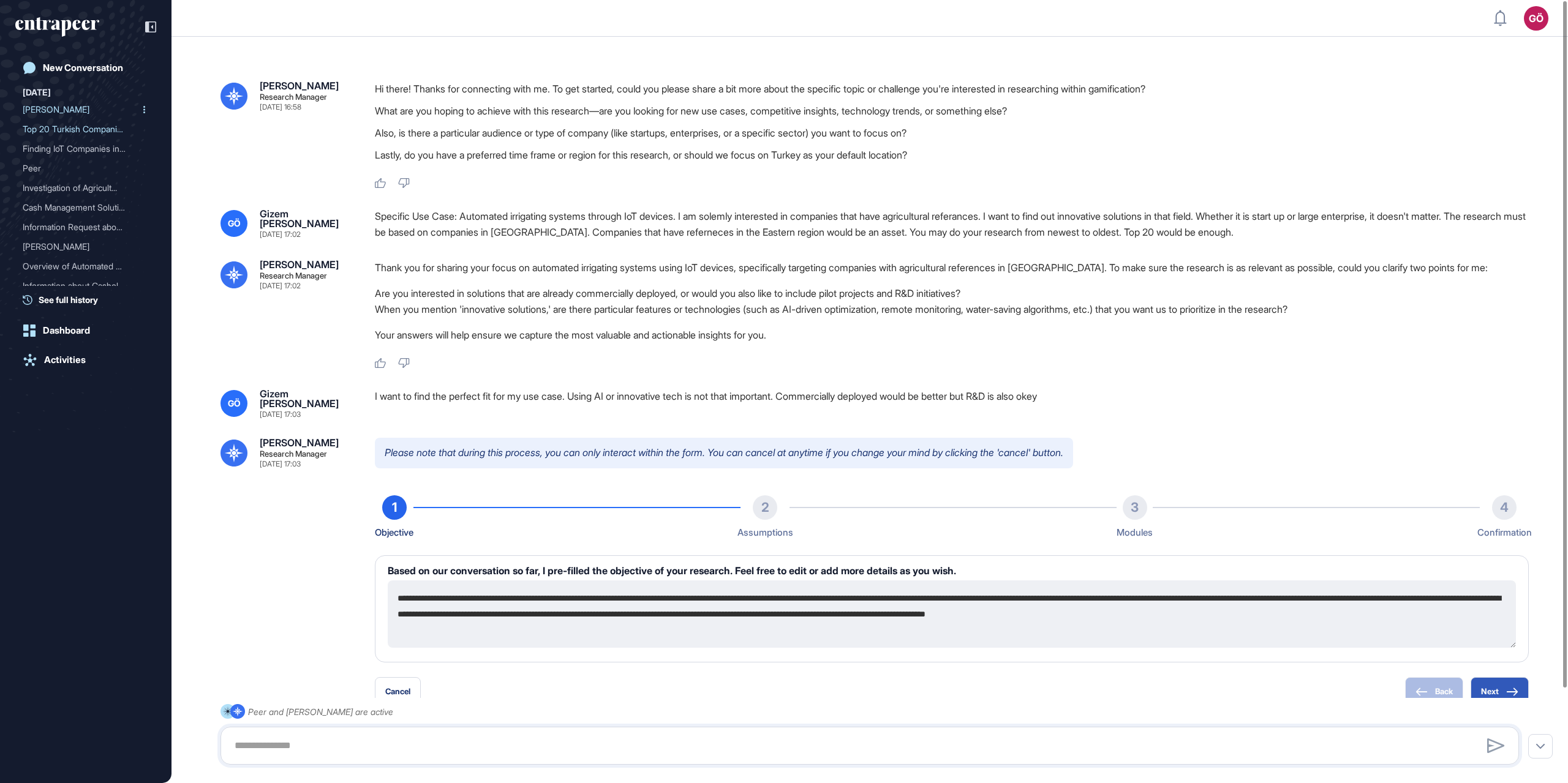 click on "Curie" at bounding box center [81, 110] 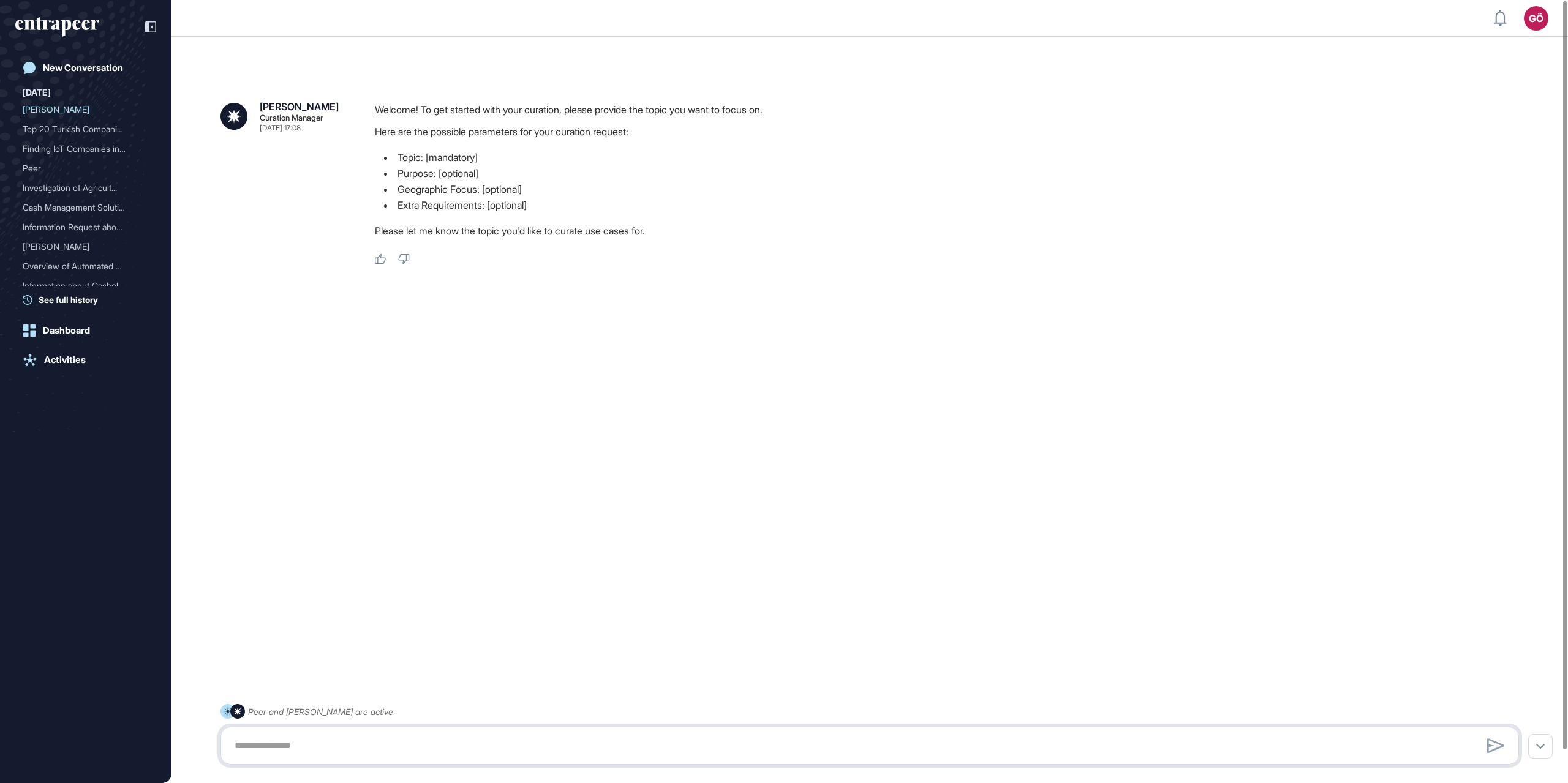 click at bounding box center (870, 746) 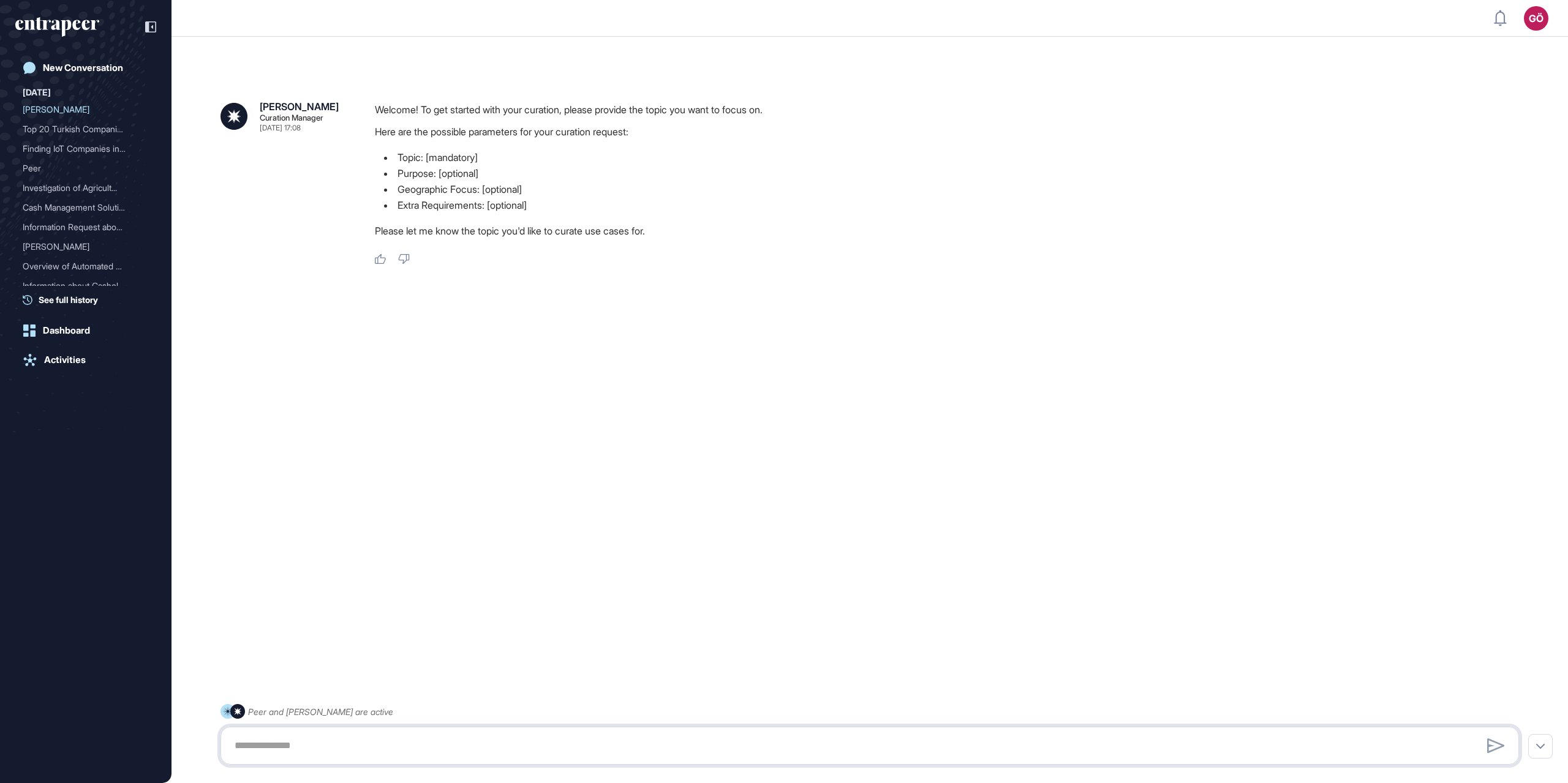 paste on "**********" 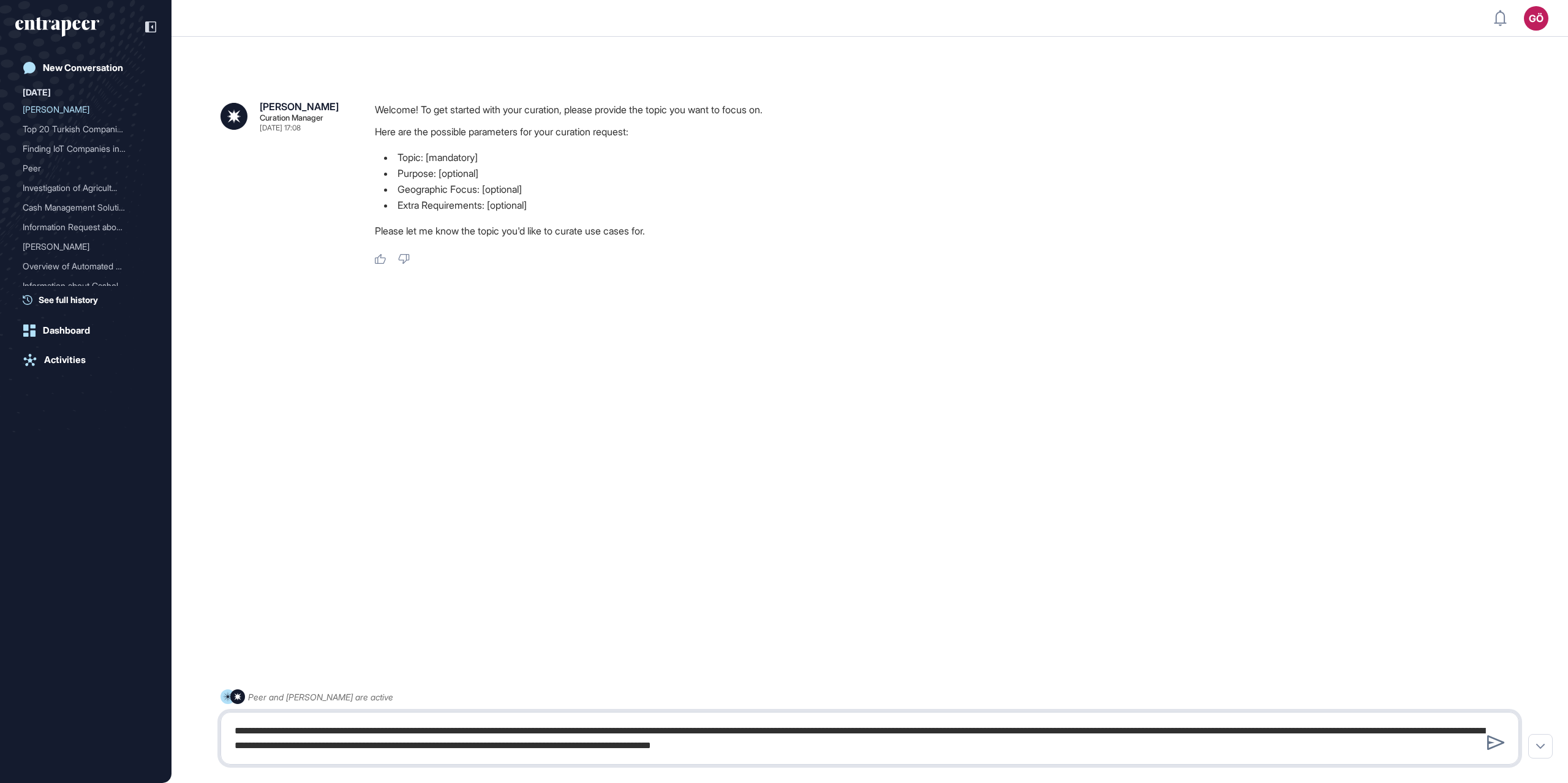 type on "**********" 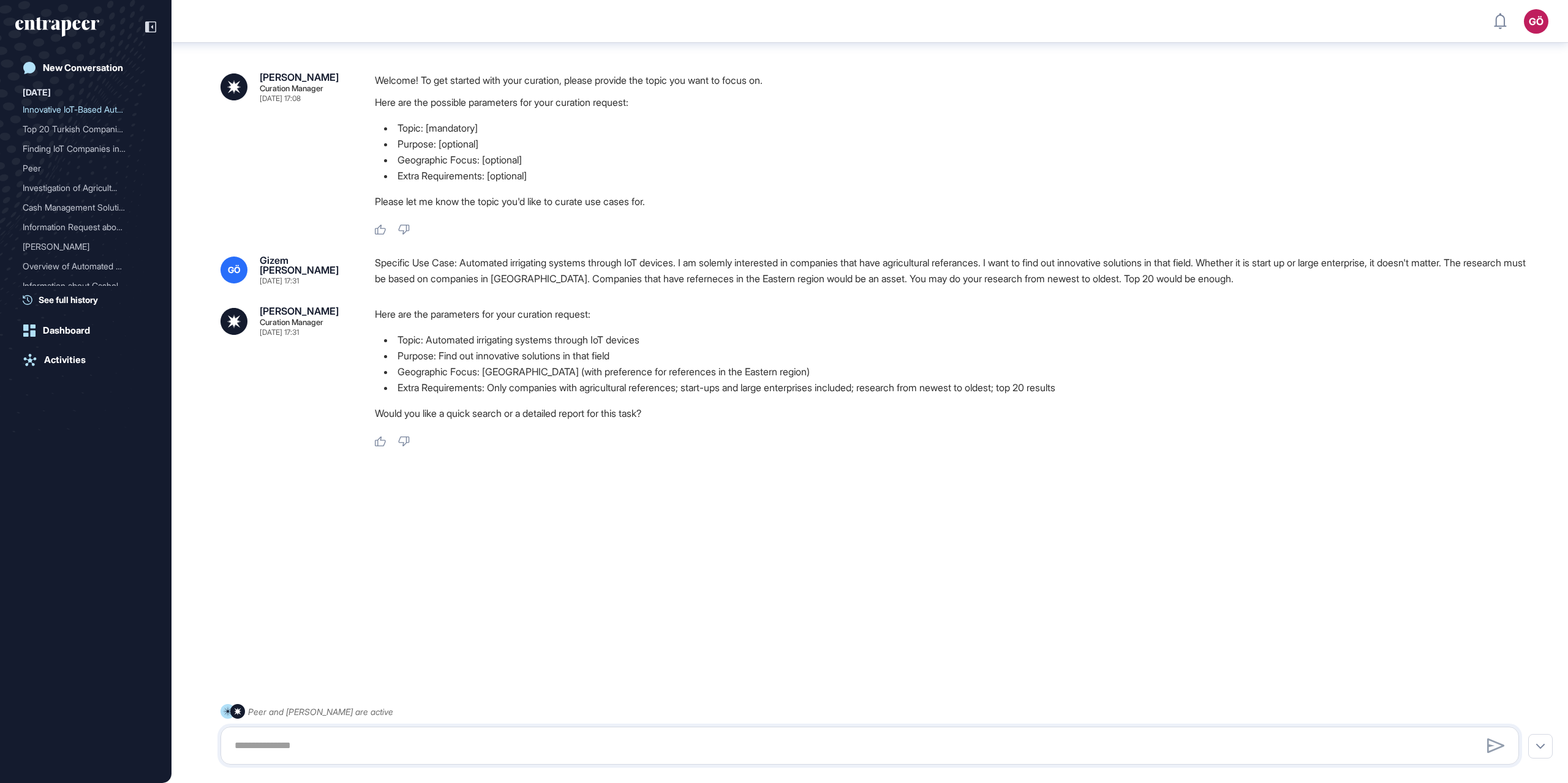 scroll, scrollTop: 40, scrollLeft: 0, axis: vertical 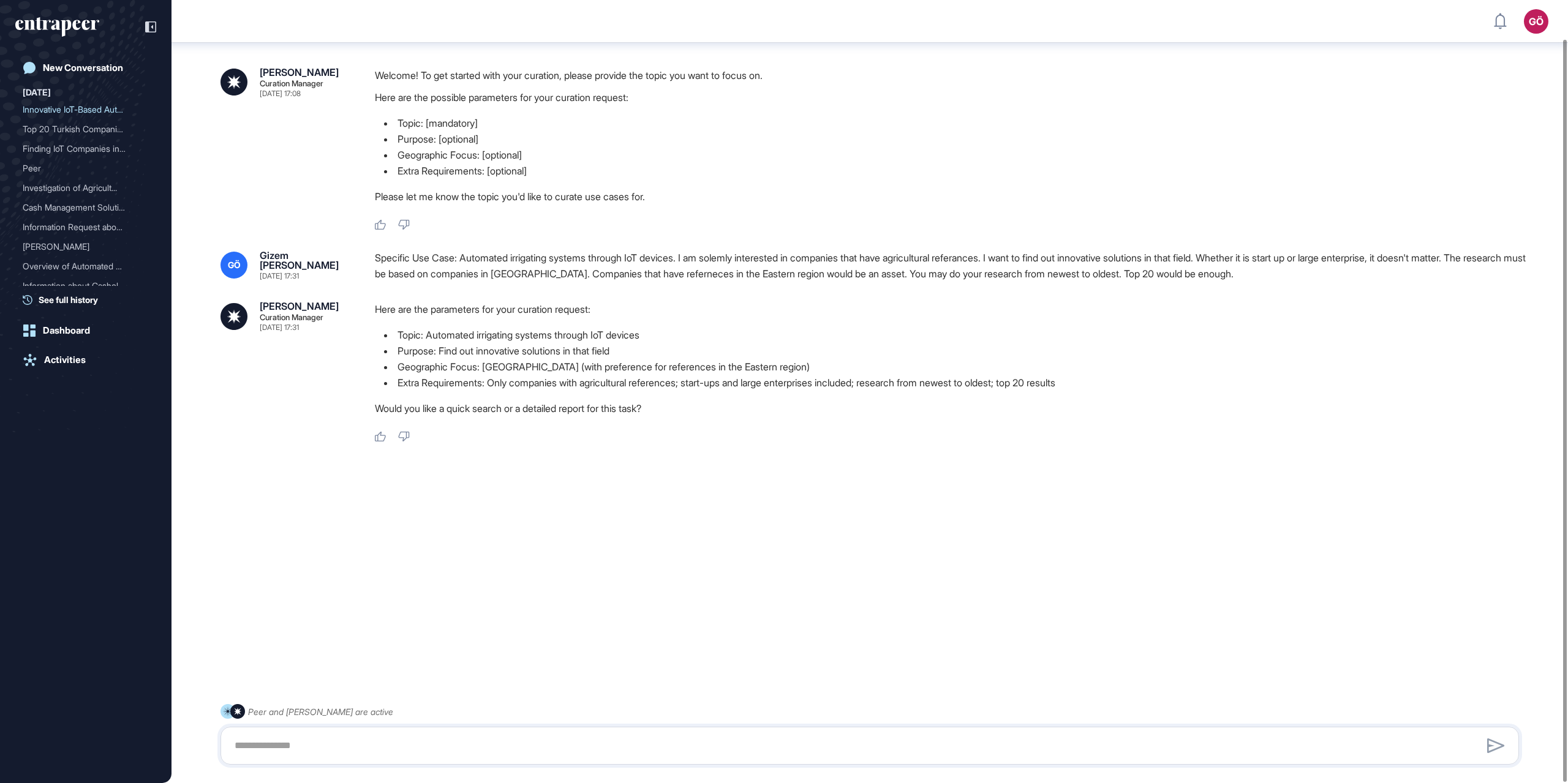 click on "Here are the parameters for your curation request:" at bounding box center [952, 309] 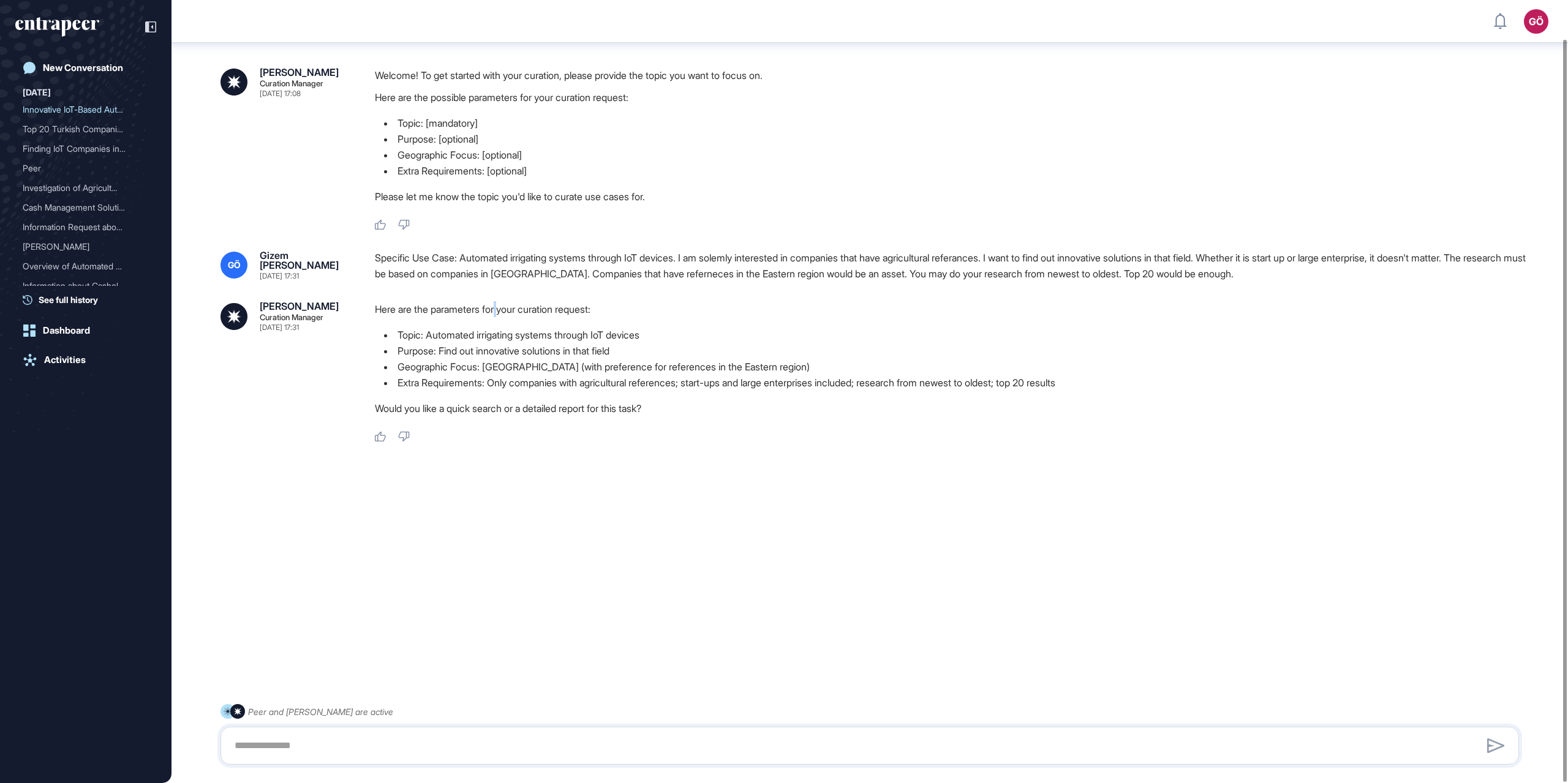 click on "Here are the parameters for your curation request:" at bounding box center [952, 309] 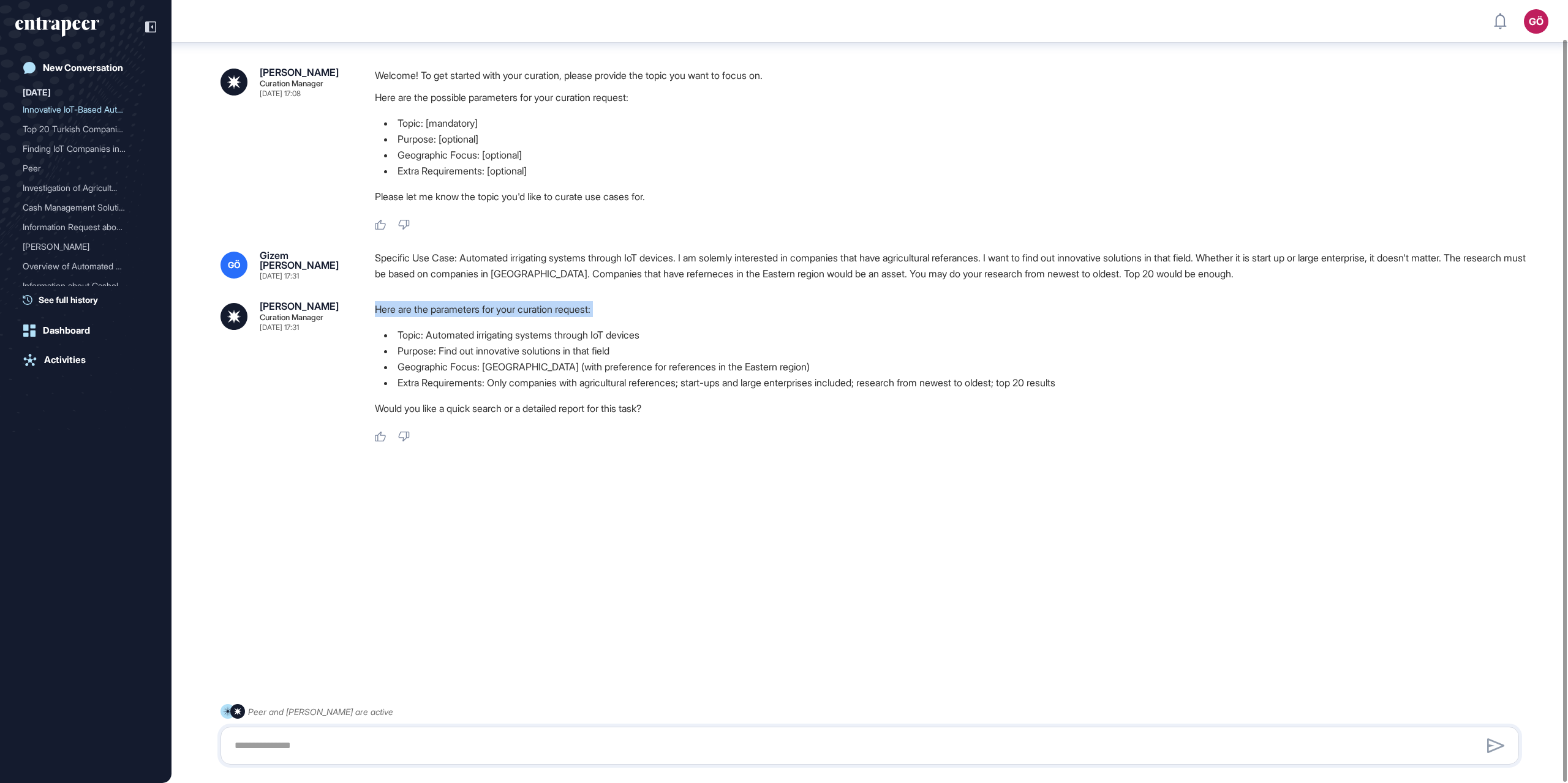 click on "Here are the parameters for your curation request:" at bounding box center (952, 309) 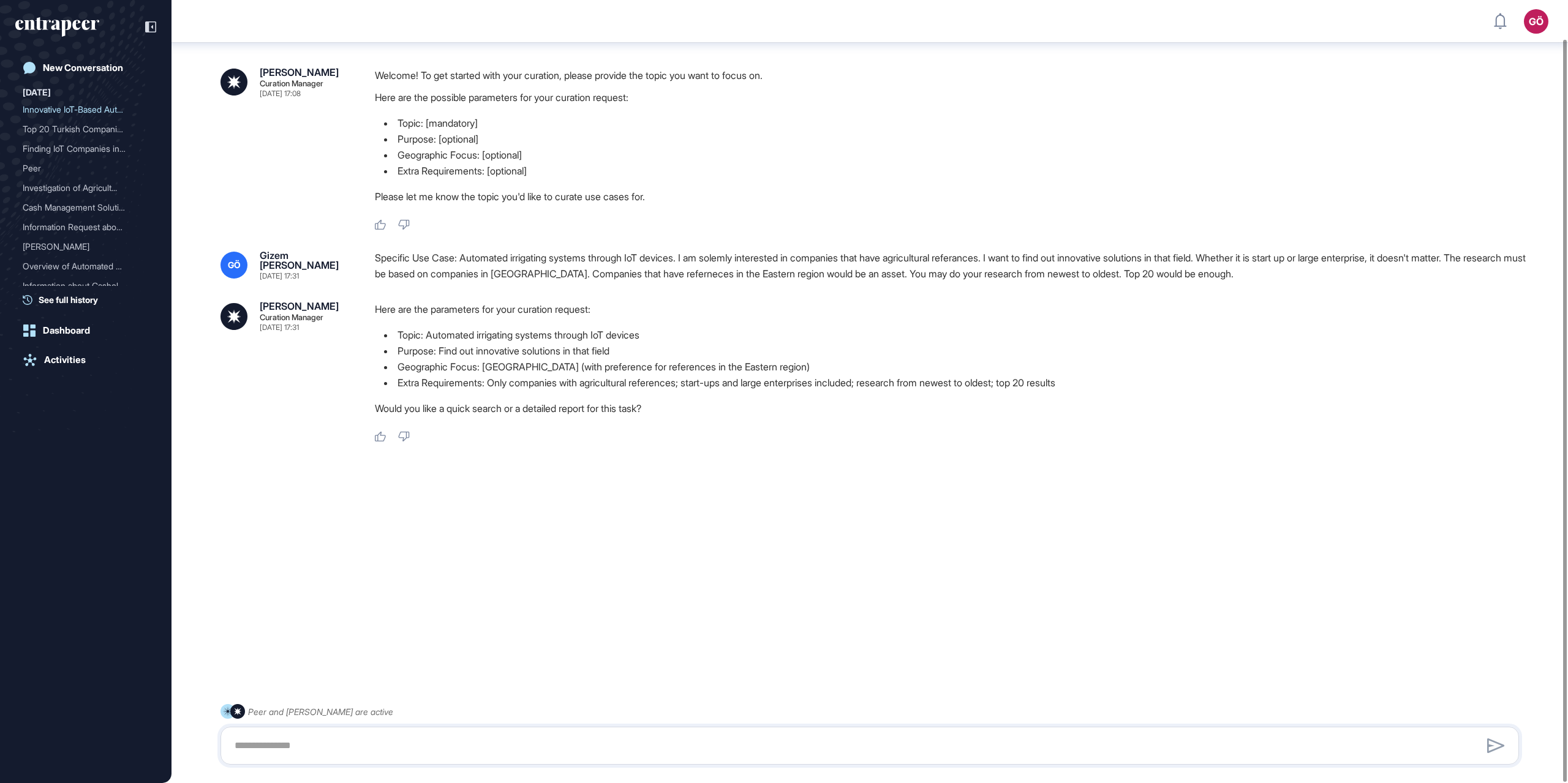 click on "Topic: Automated irrigating systems through IoT devices" at bounding box center (952, 335) 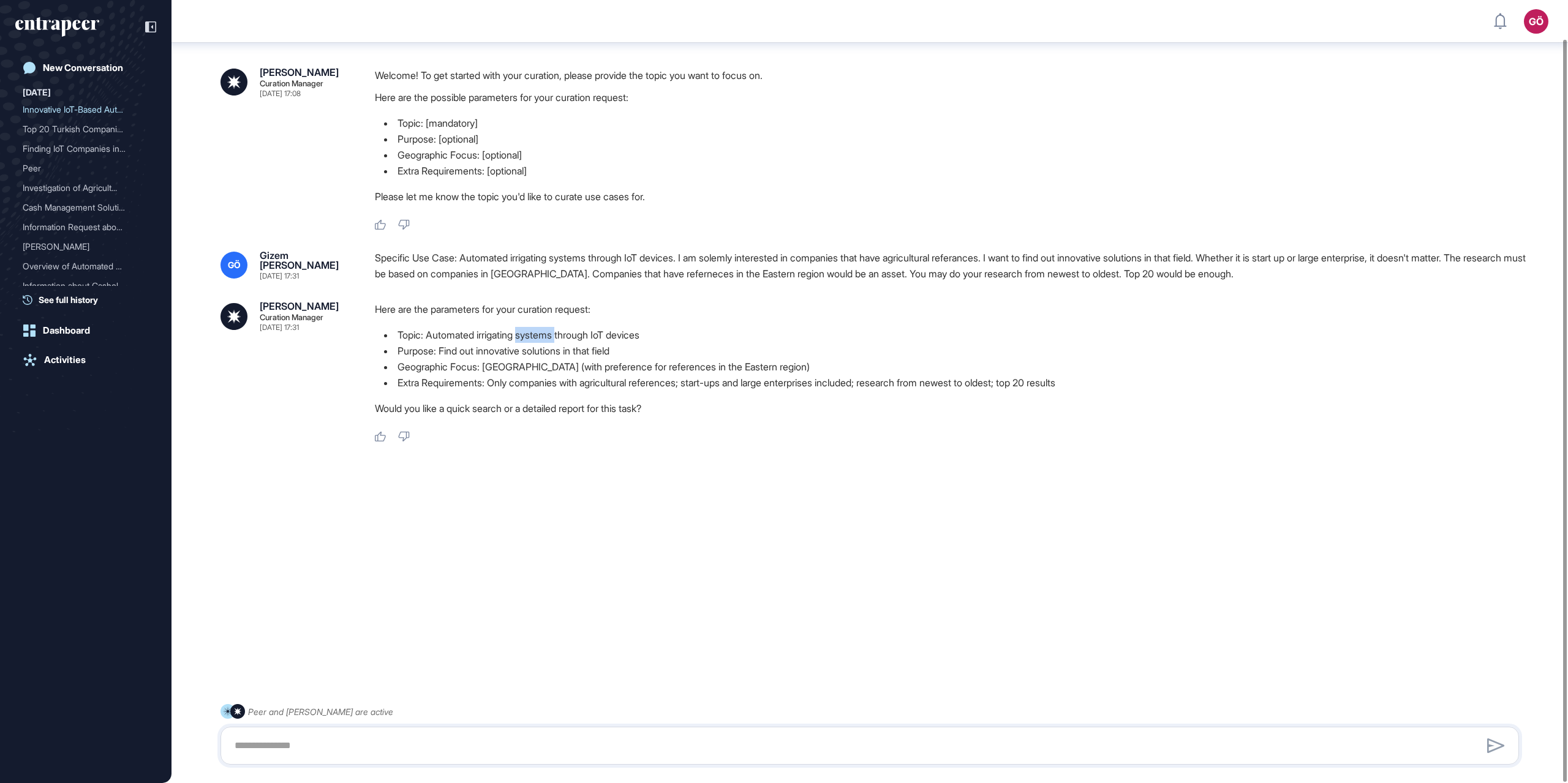 click on "Topic: Automated irrigating systems through IoT devices" at bounding box center (952, 335) 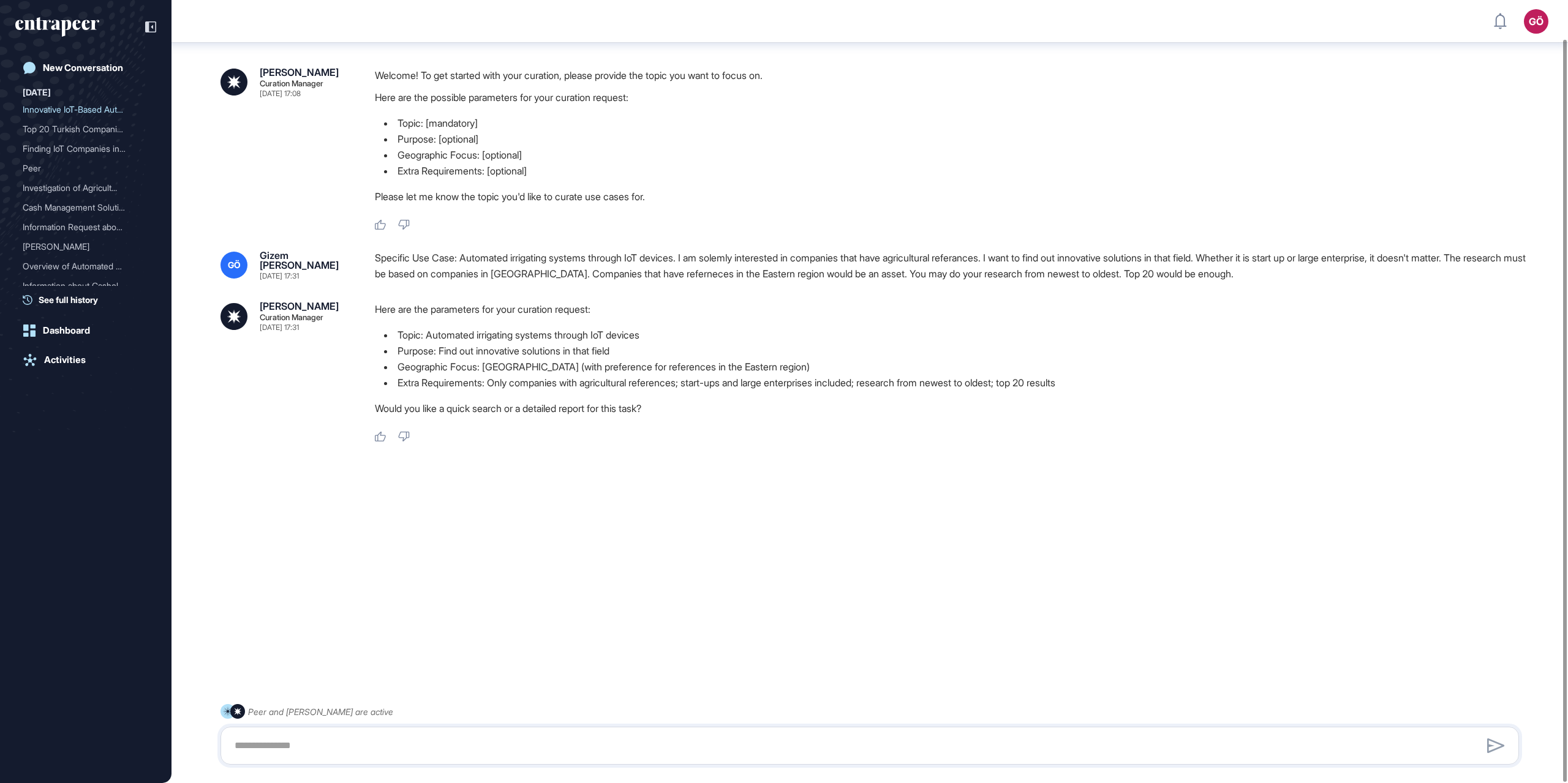 click on "Purpose: Find out innovative solutions in that field" at bounding box center [952, 351] 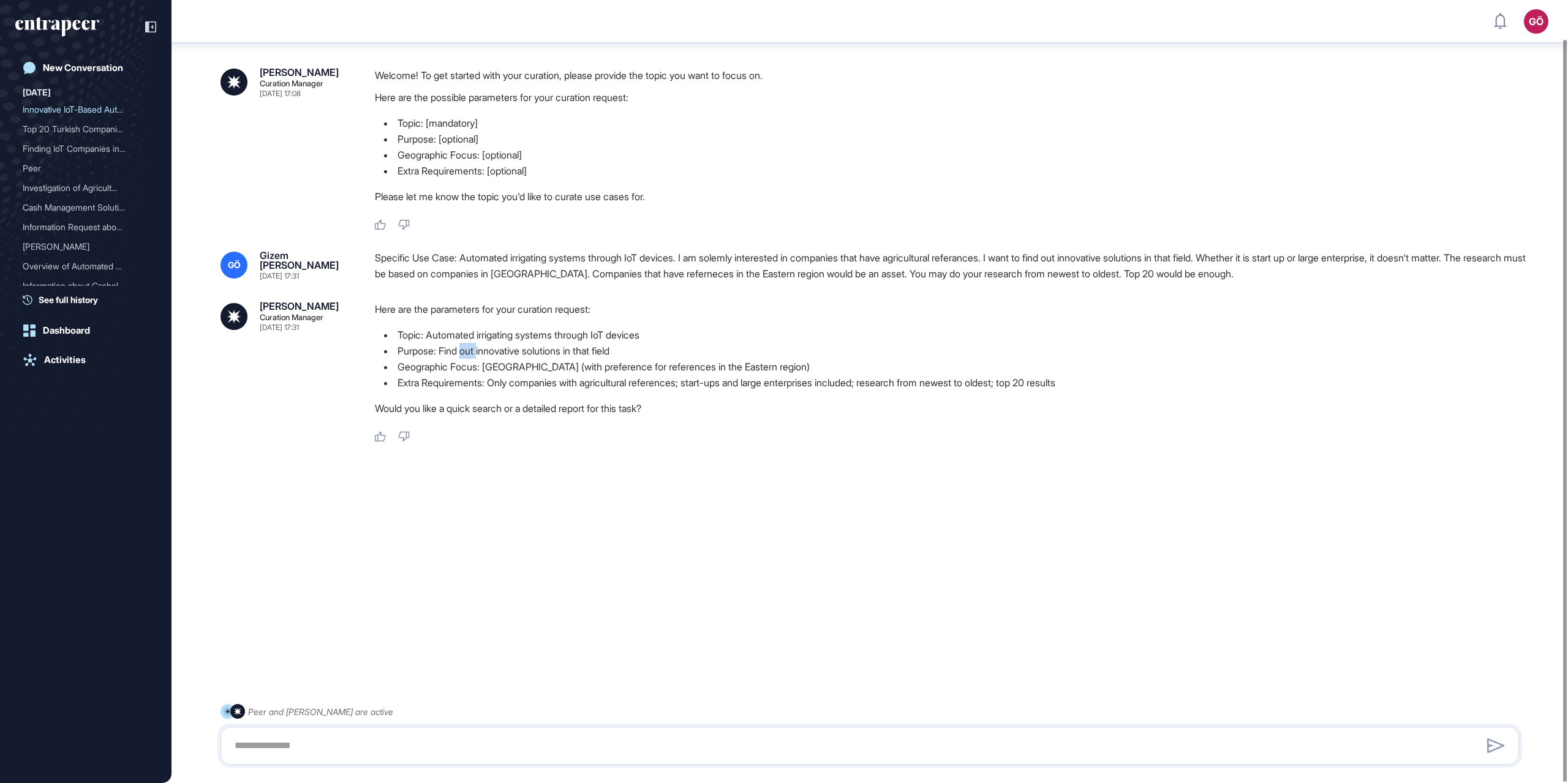 click on "Purpose: Find out innovative solutions in that field" at bounding box center (952, 351) 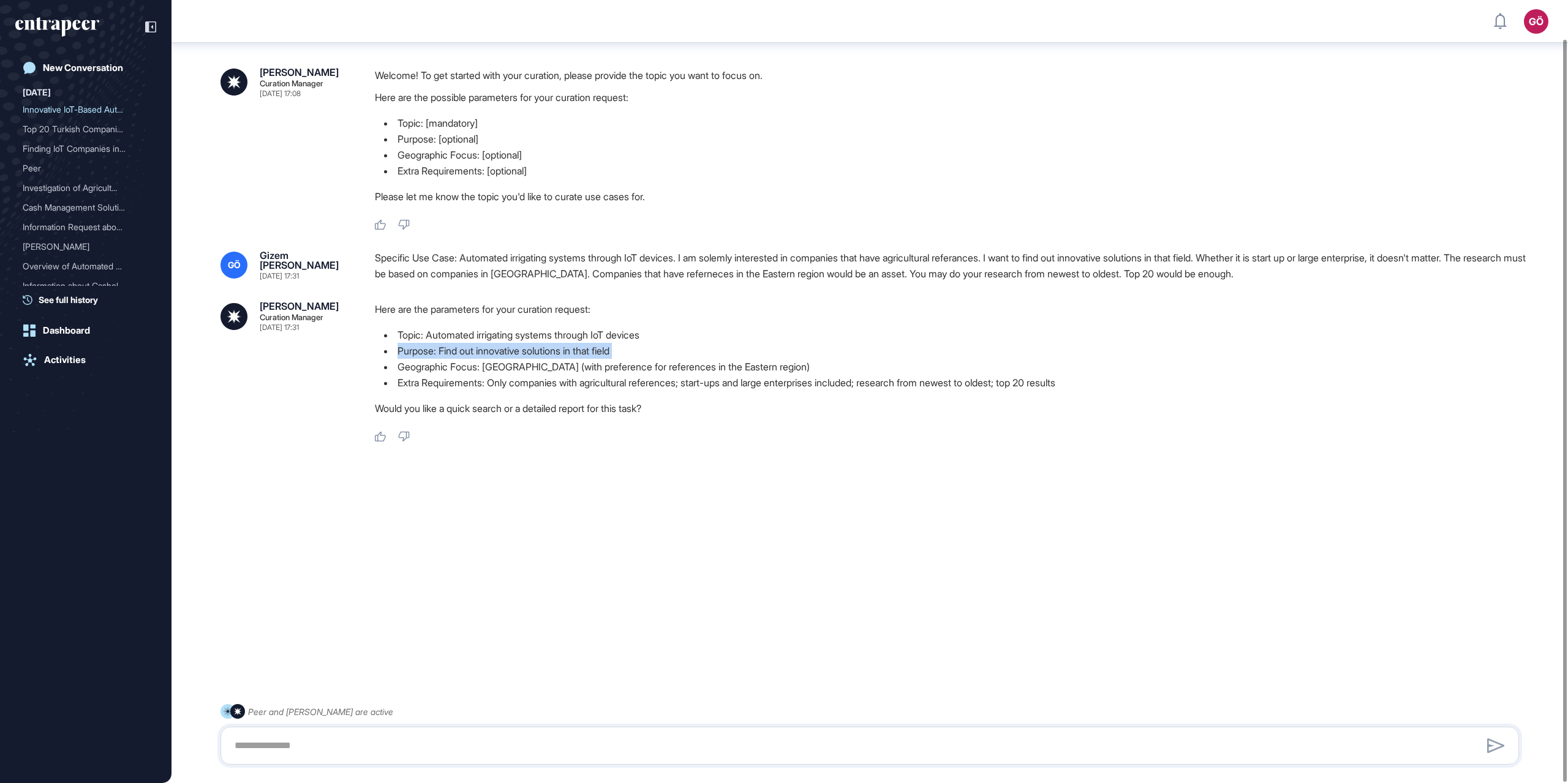 click on "Purpose: Find out innovative solutions in that field" at bounding box center [952, 351] 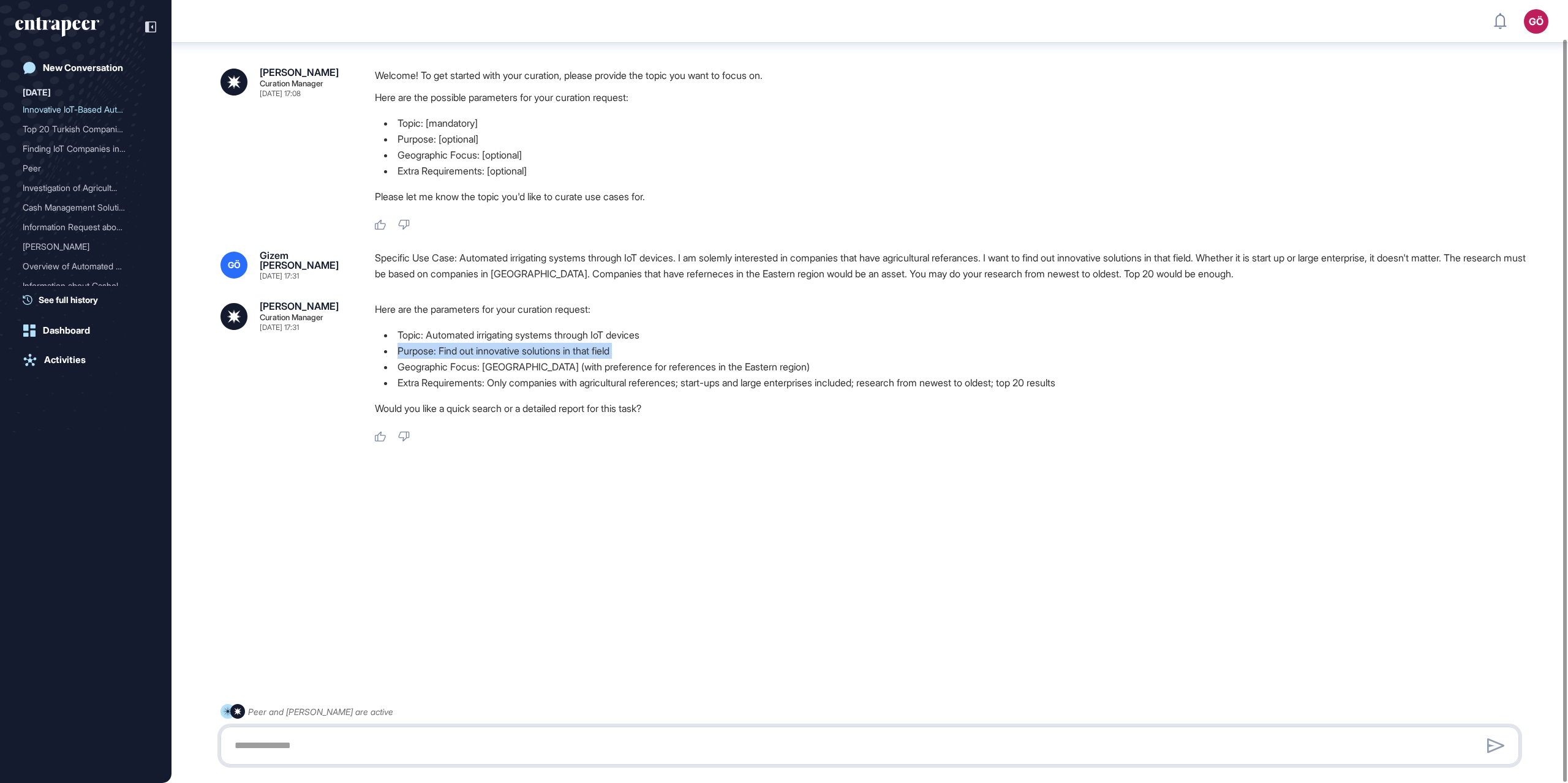 click at bounding box center (870, 746) 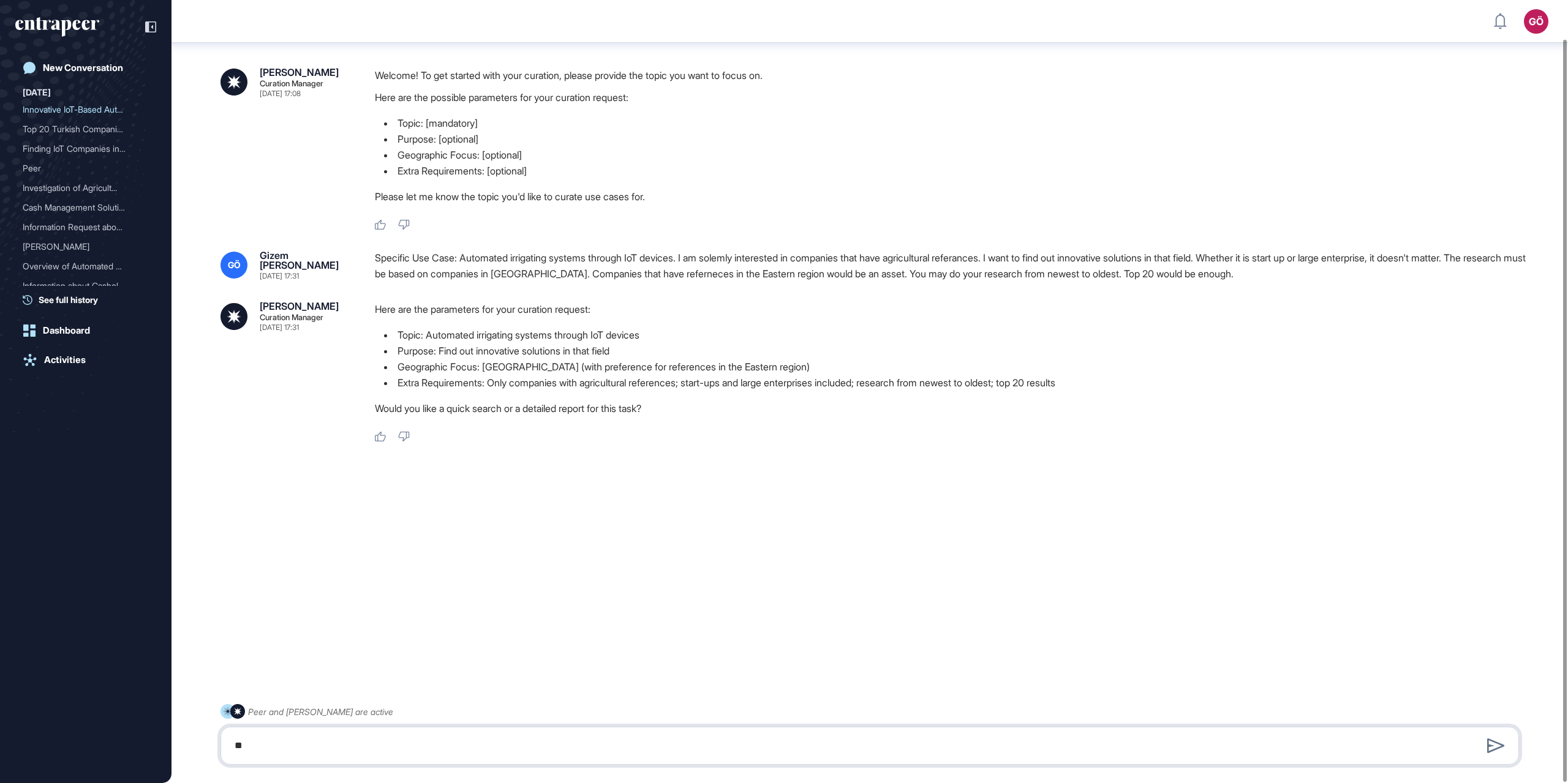 type on "*" 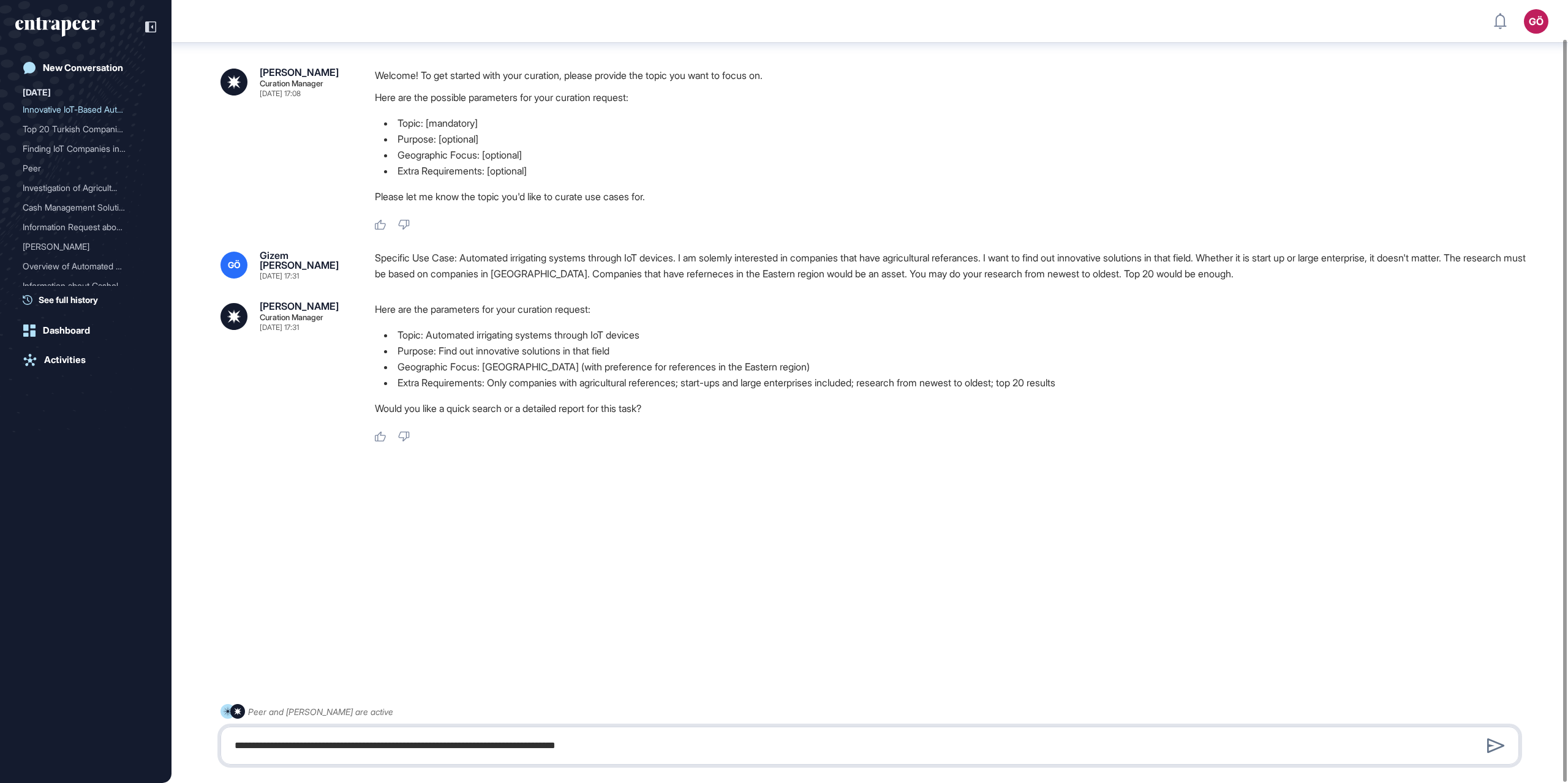 type on "**********" 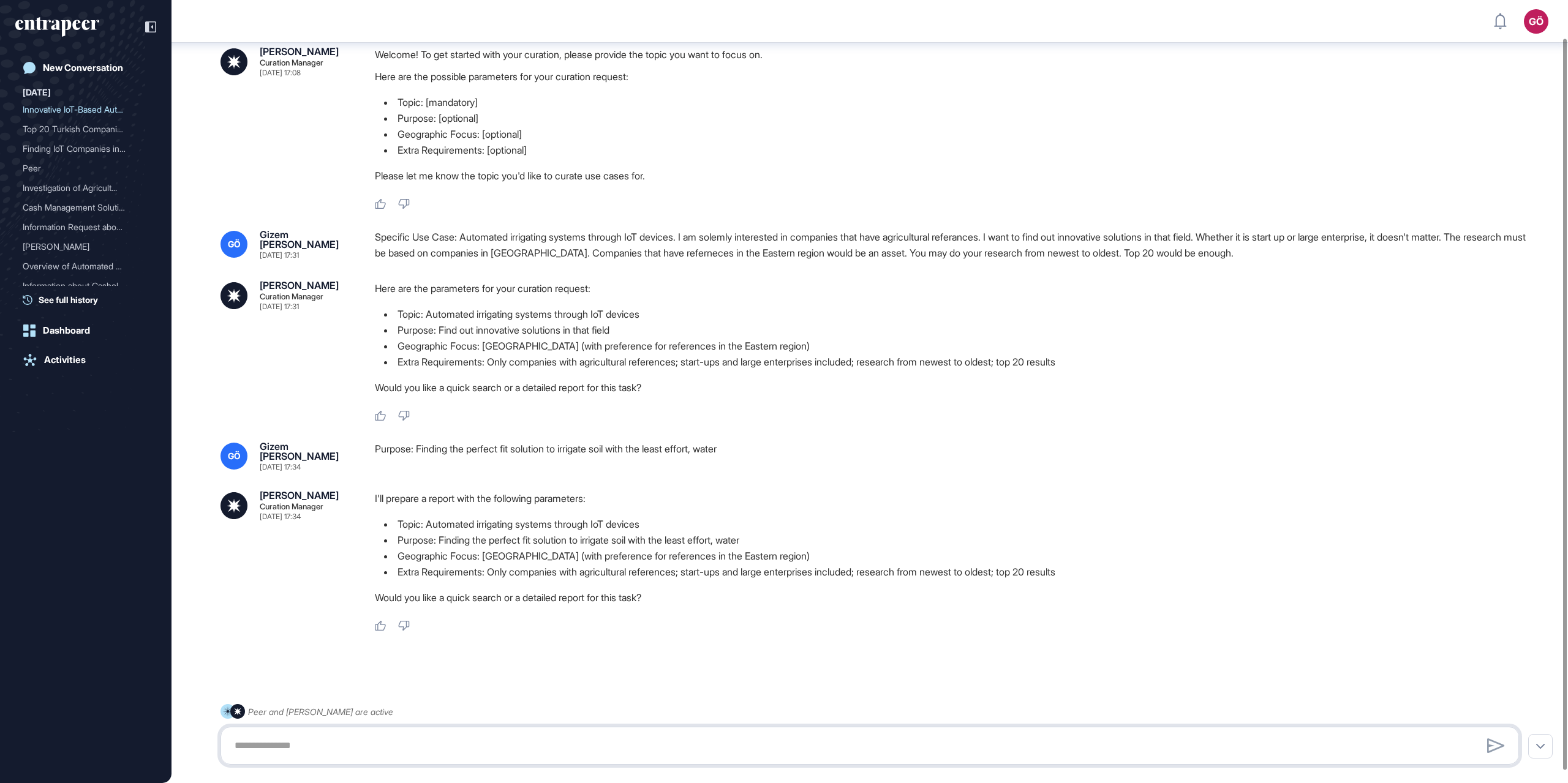click at bounding box center (870, 746) 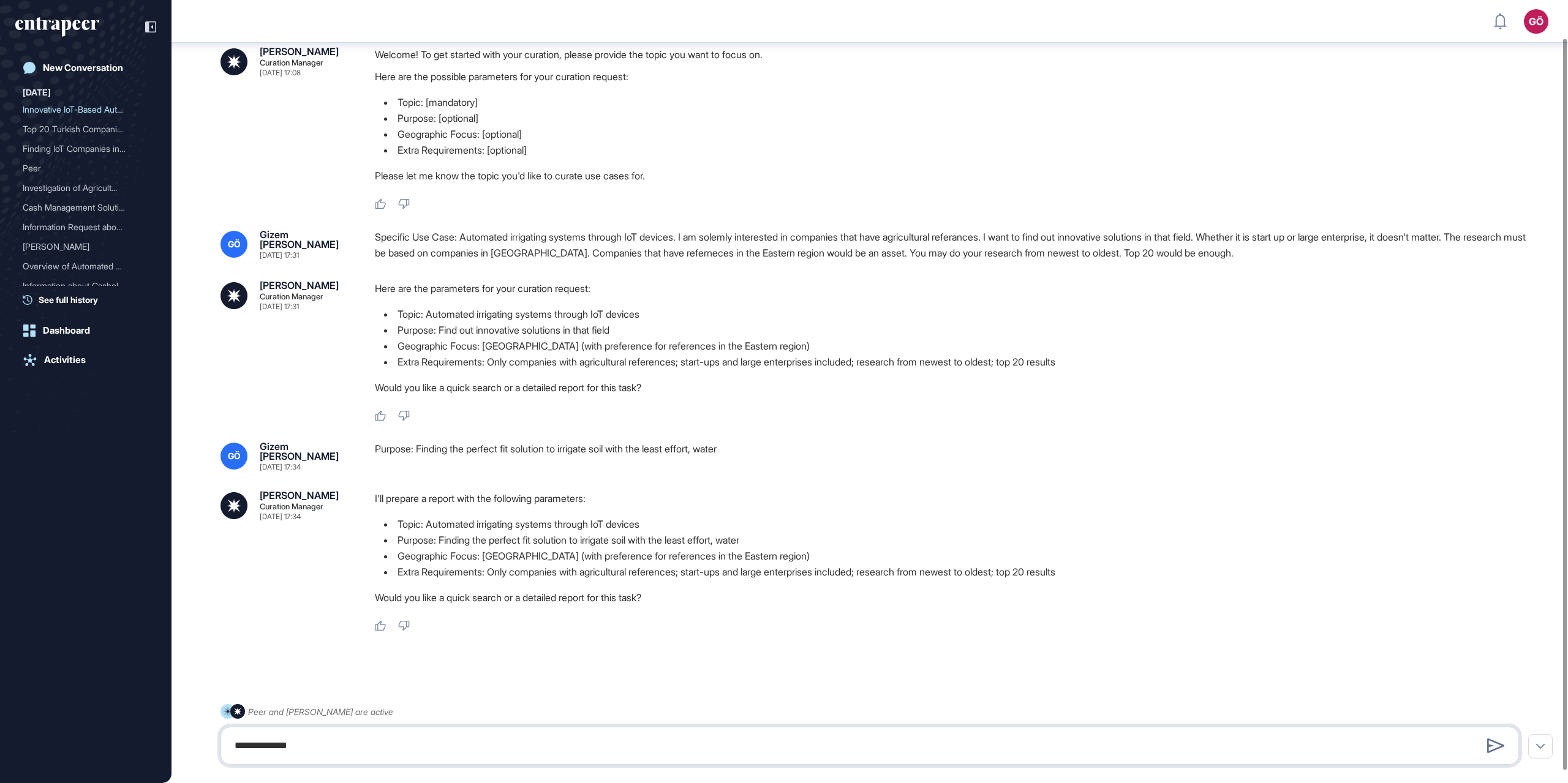 type on "**********" 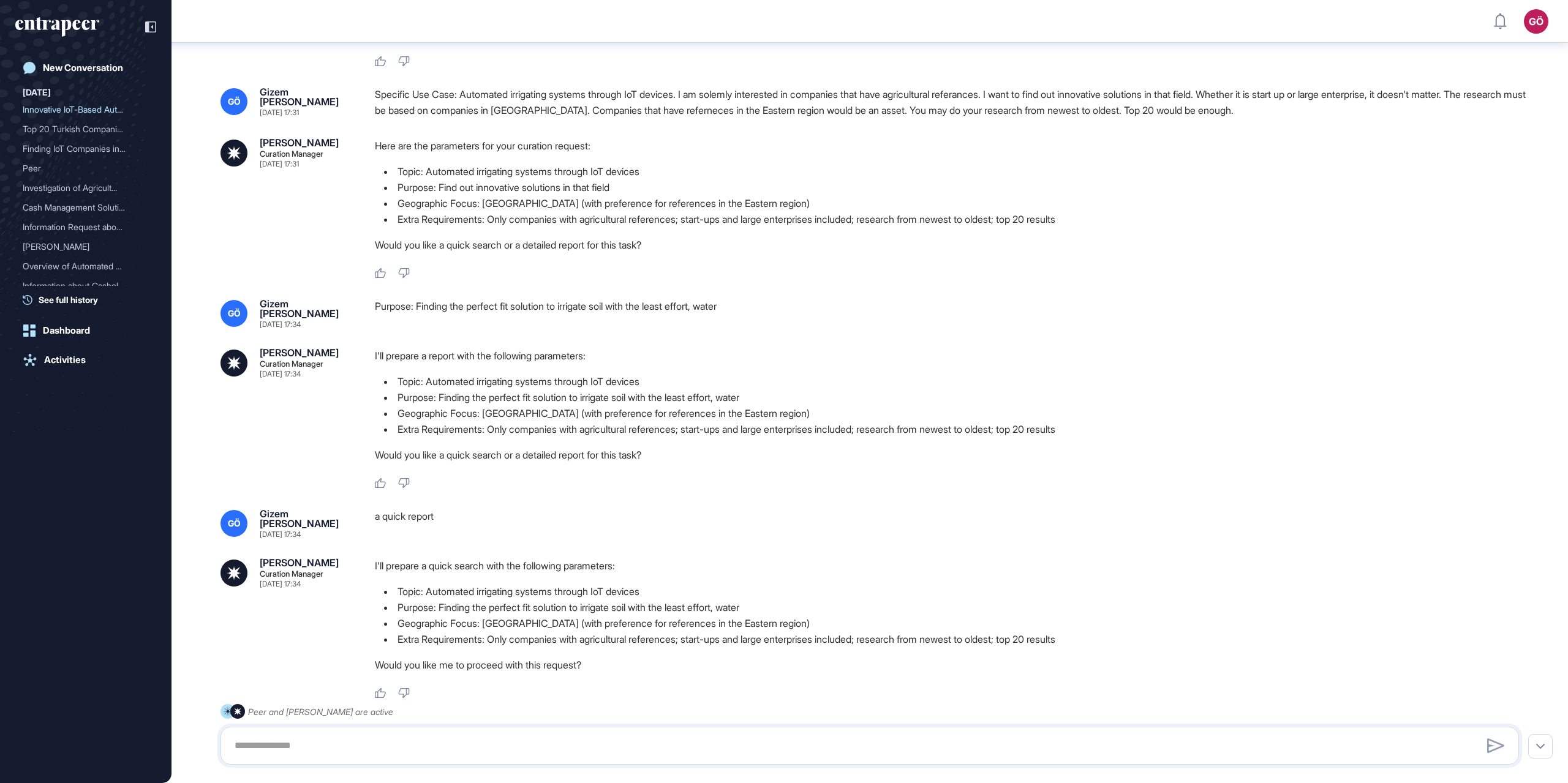 scroll, scrollTop: 250, scrollLeft: 0, axis: vertical 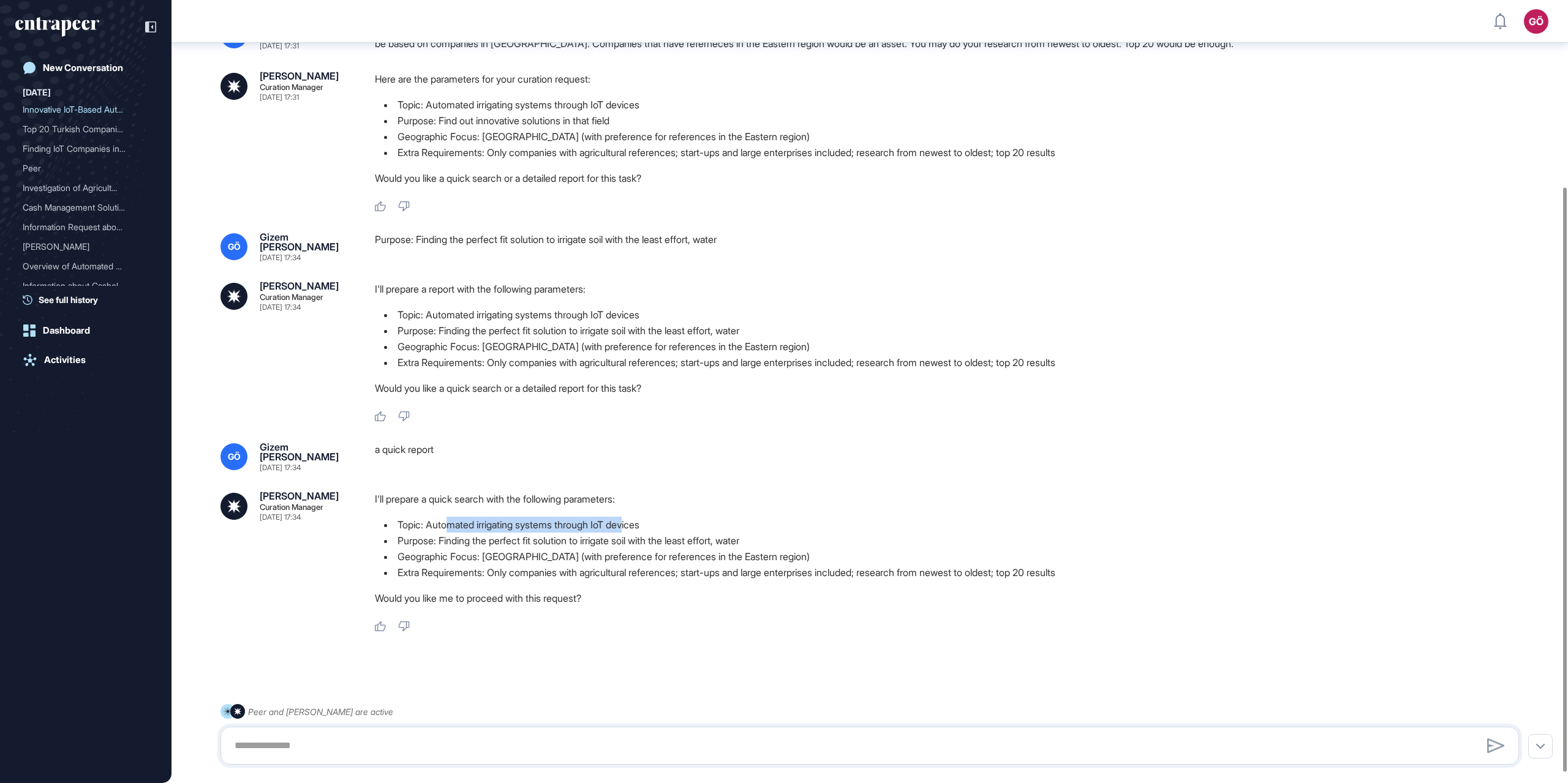 drag, startPoint x: 452, startPoint y: 525, endPoint x: 635, endPoint y: 525, distance: 183 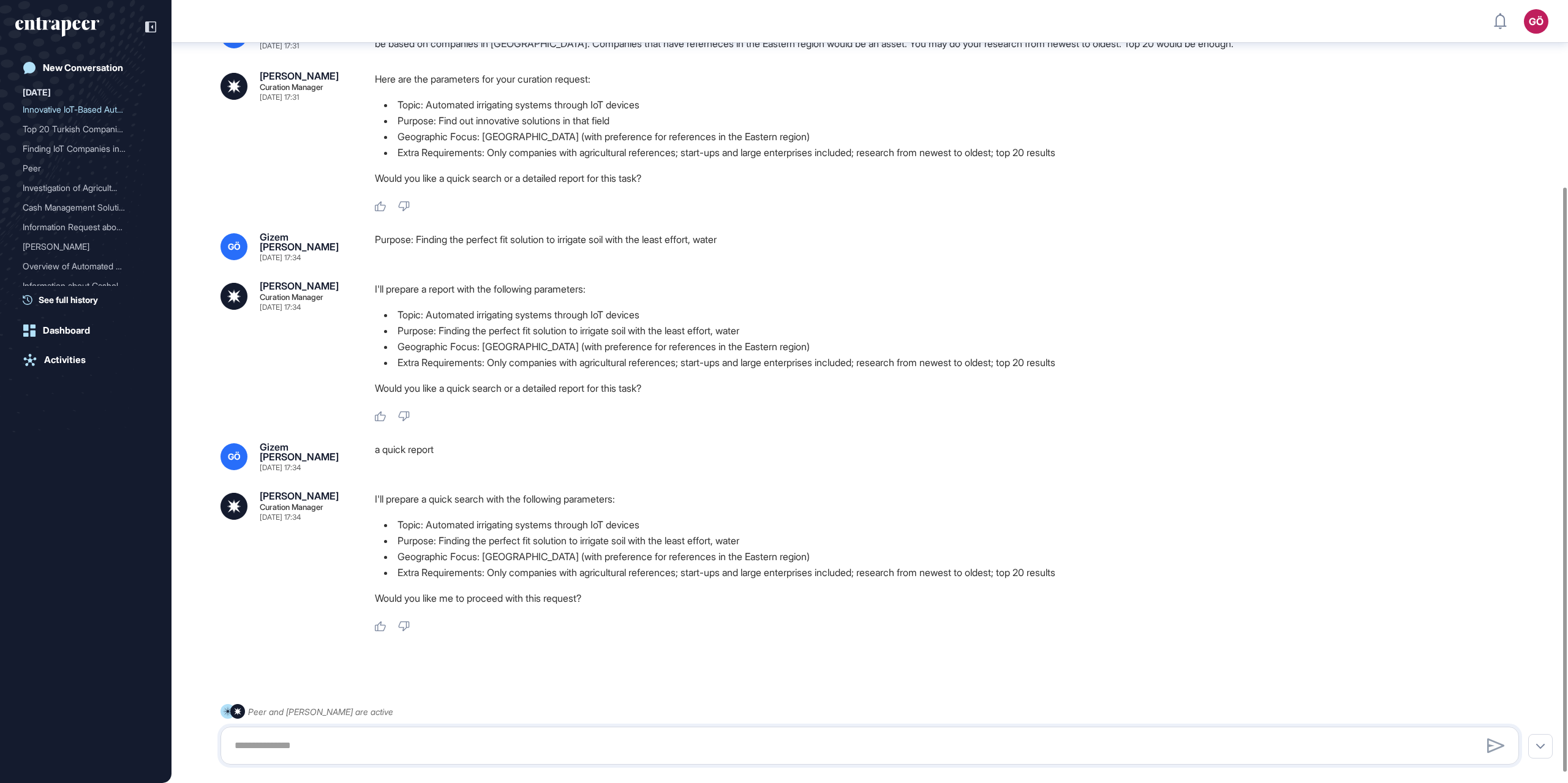 click on "Purpose: Finding the perfect fit solution to irrigate soil with the least effort, water" at bounding box center [952, 541] 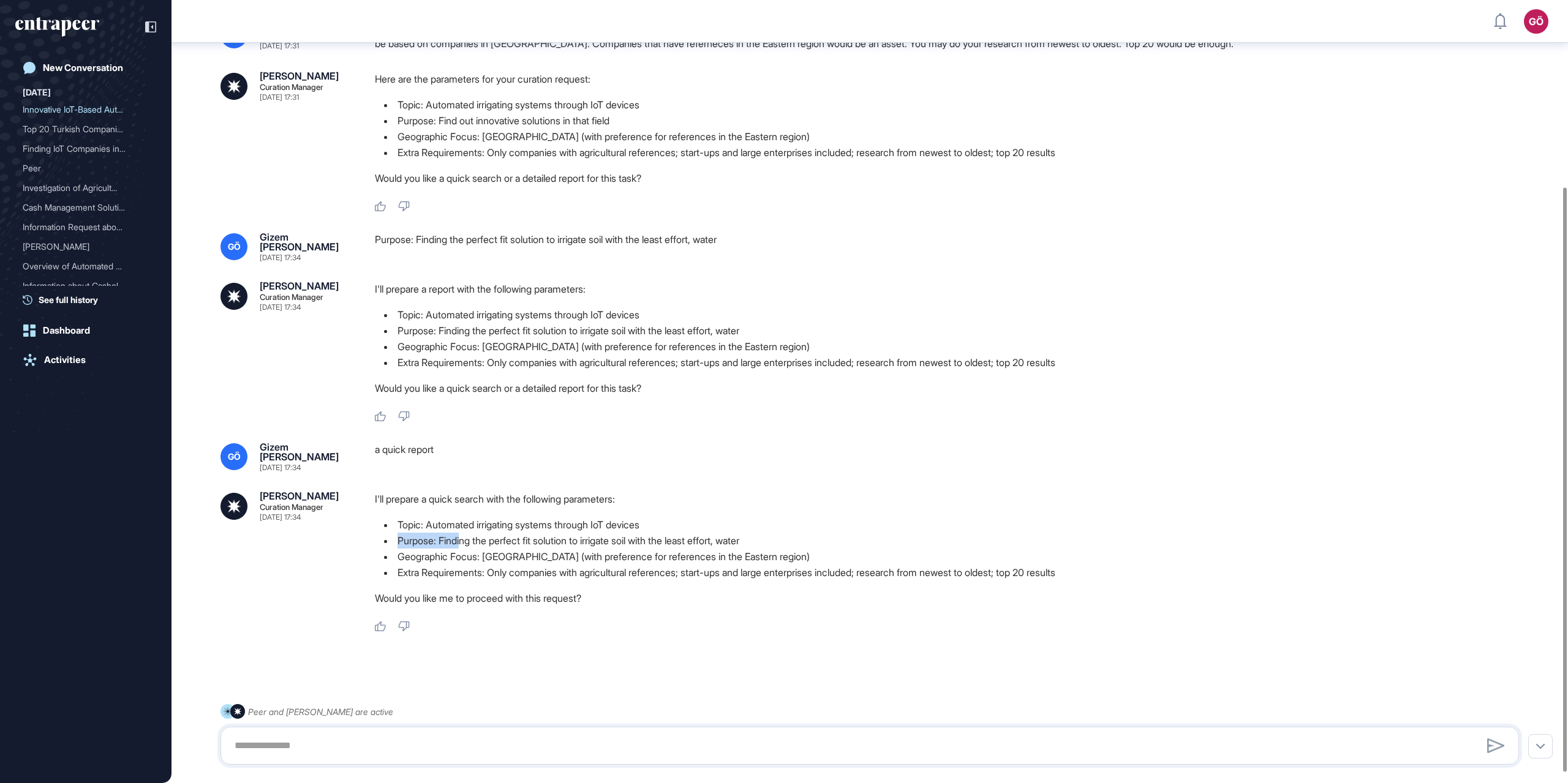 drag, startPoint x: 462, startPoint y: 541, endPoint x: 752, endPoint y: 531, distance: 290.1724 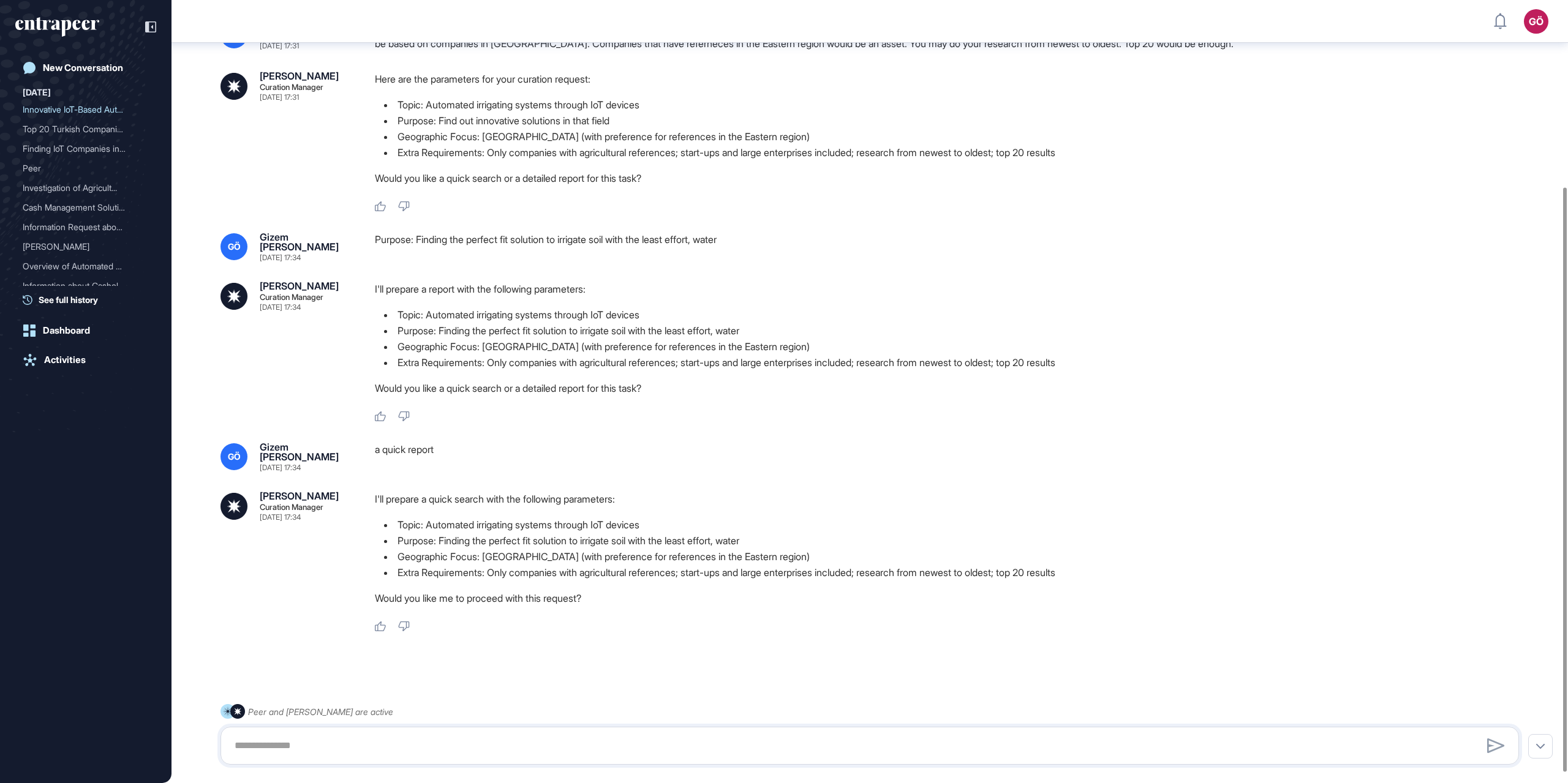 click on "Purpose: Finding the perfect fit solution to irrigate soil with the least effort, water" at bounding box center (952, 541) 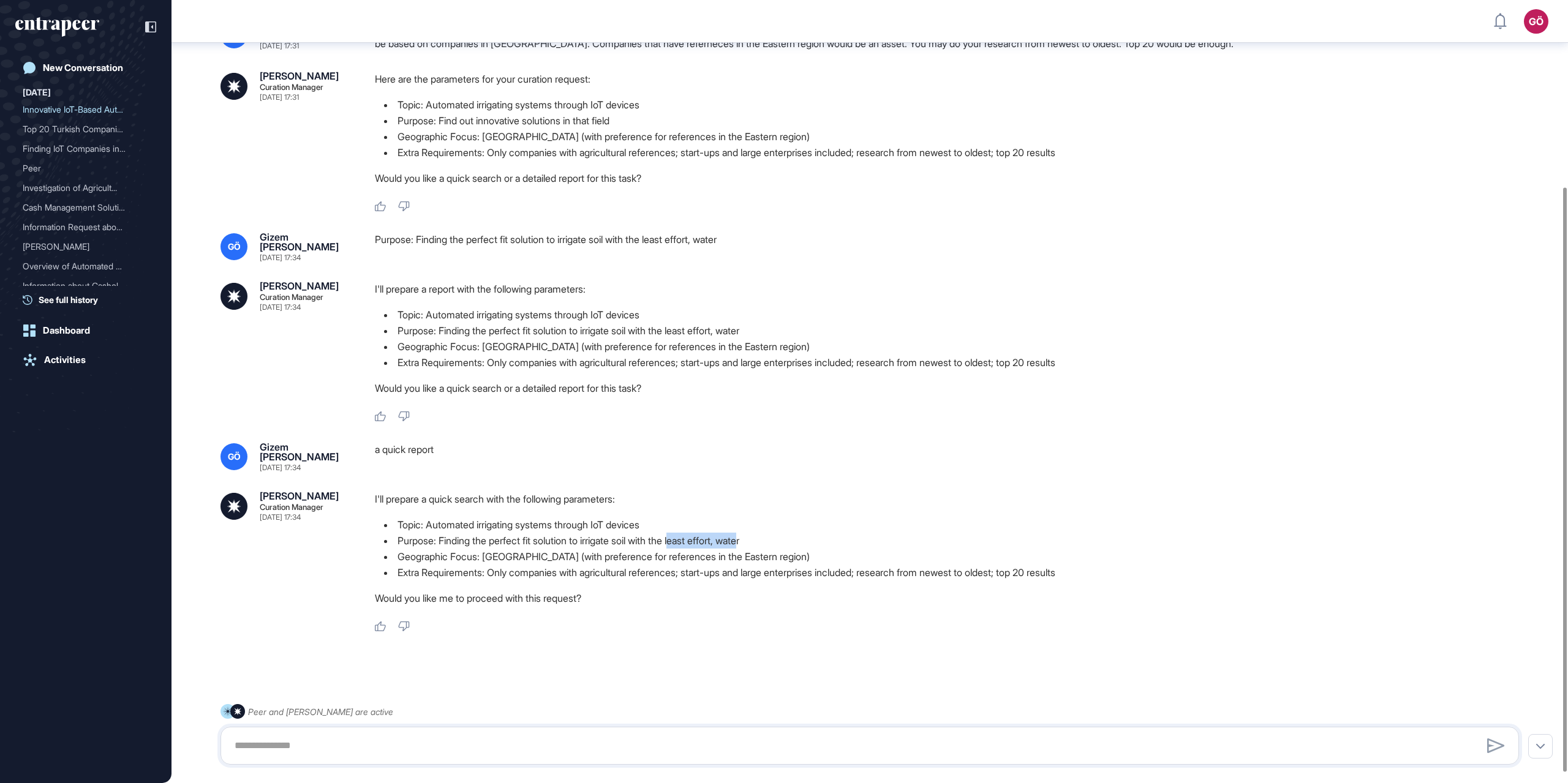 drag, startPoint x: 688, startPoint y: 539, endPoint x: 763, endPoint y: 539, distance: 75 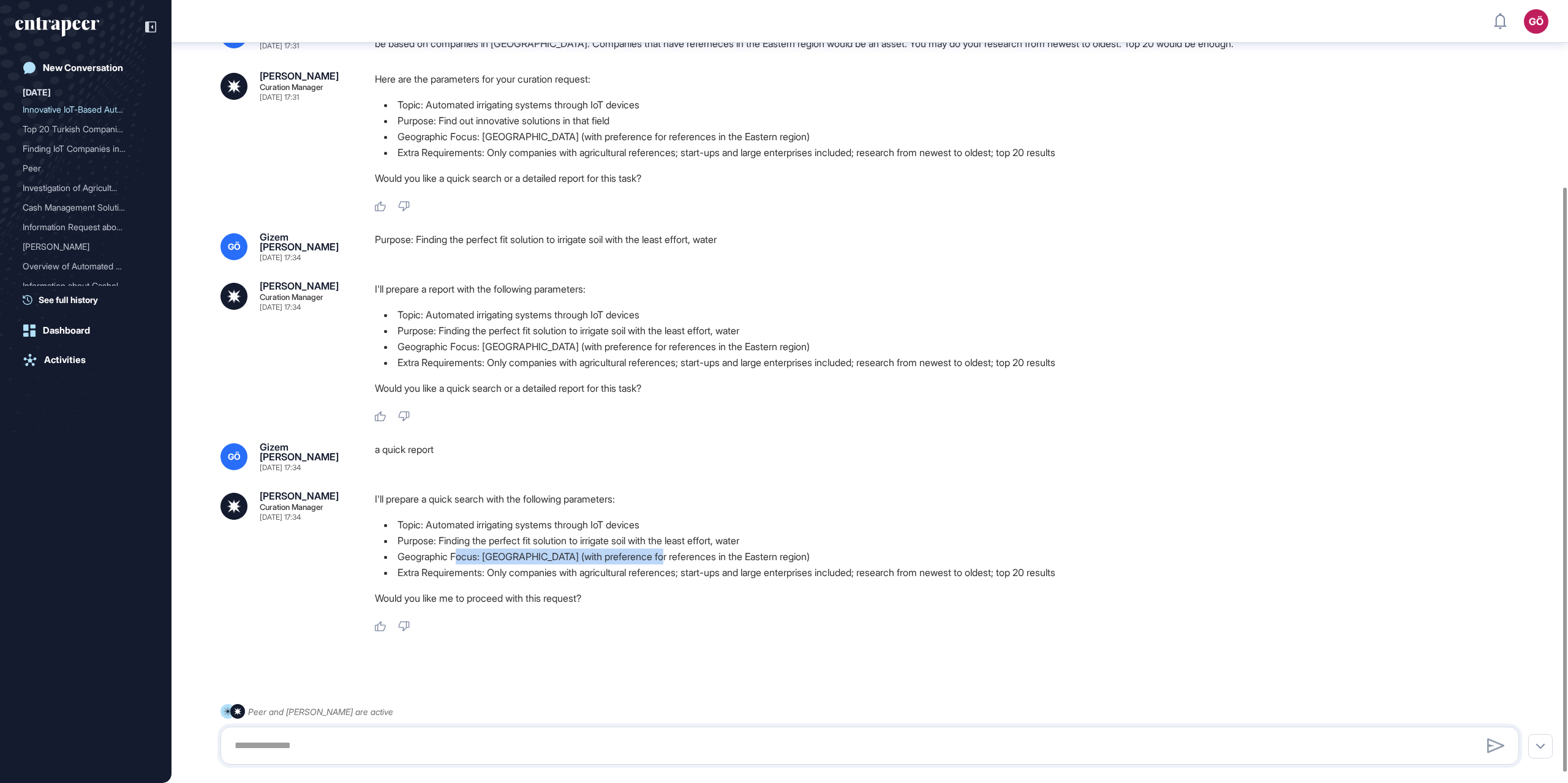 drag, startPoint x: 461, startPoint y: 553, endPoint x: 658, endPoint y: 555, distance: 197.01015 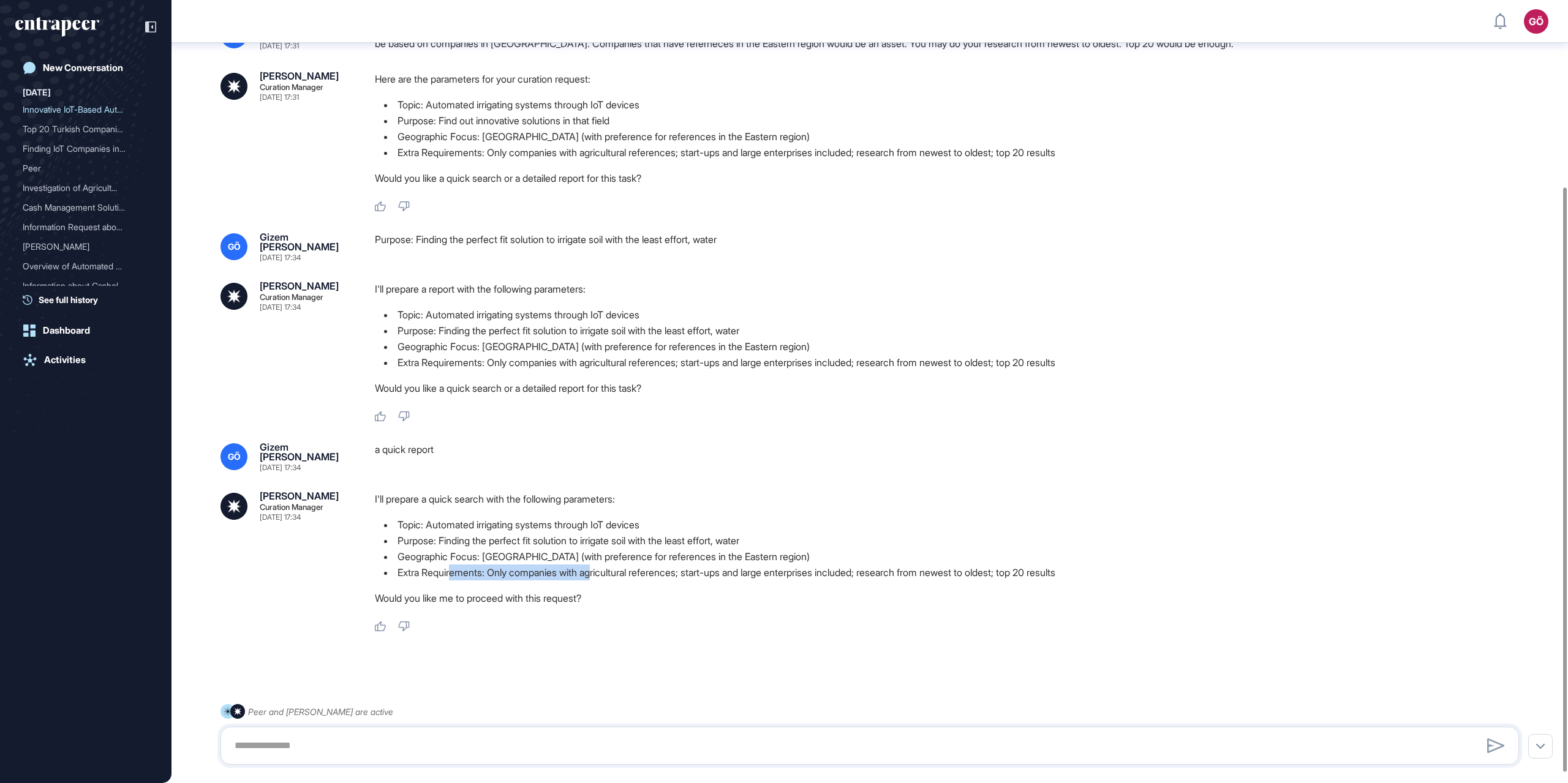drag, startPoint x: 454, startPoint y: 570, endPoint x: 602, endPoint y: 580, distance: 148.33745 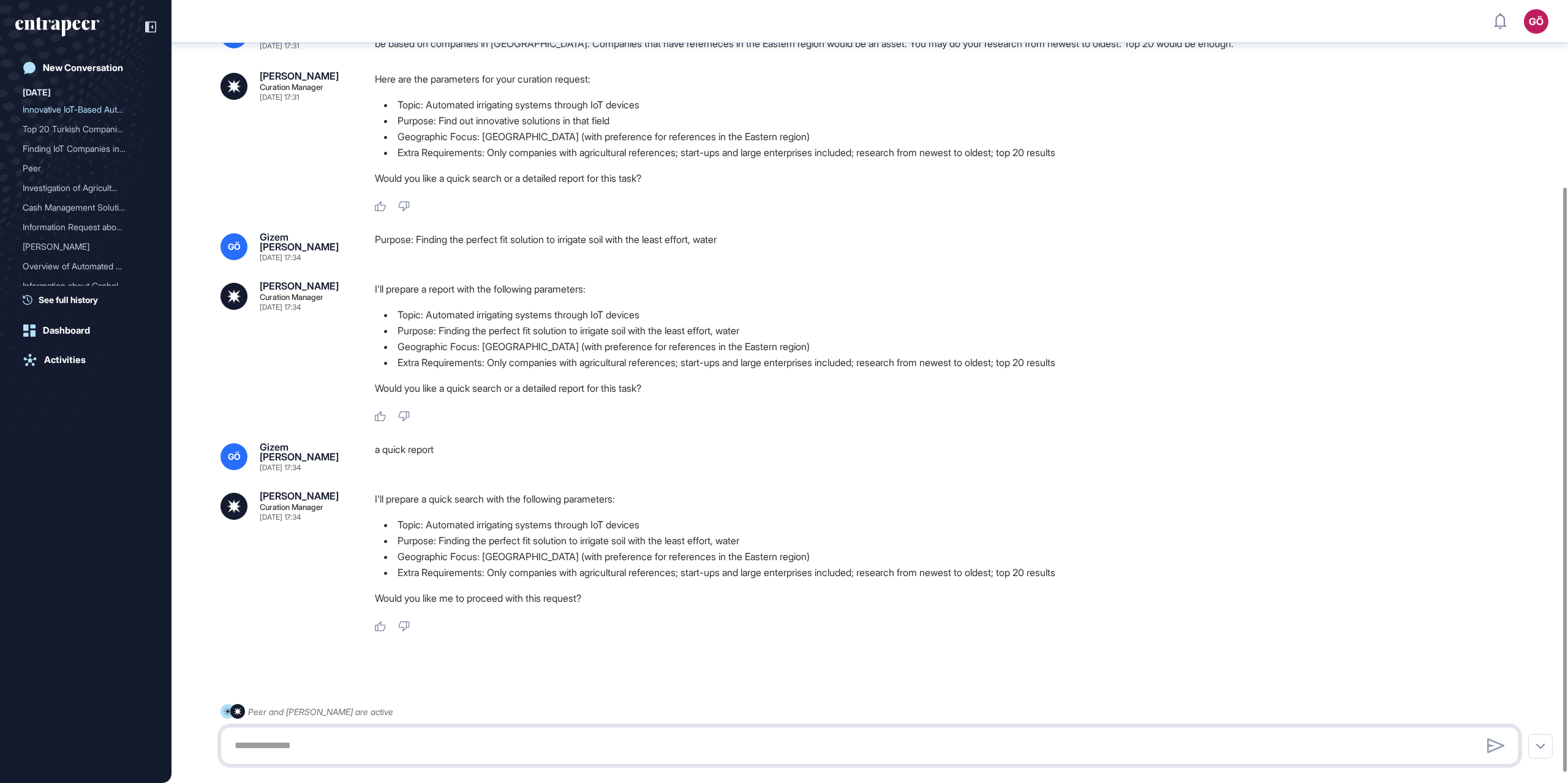 click at bounding box center (870, 746) 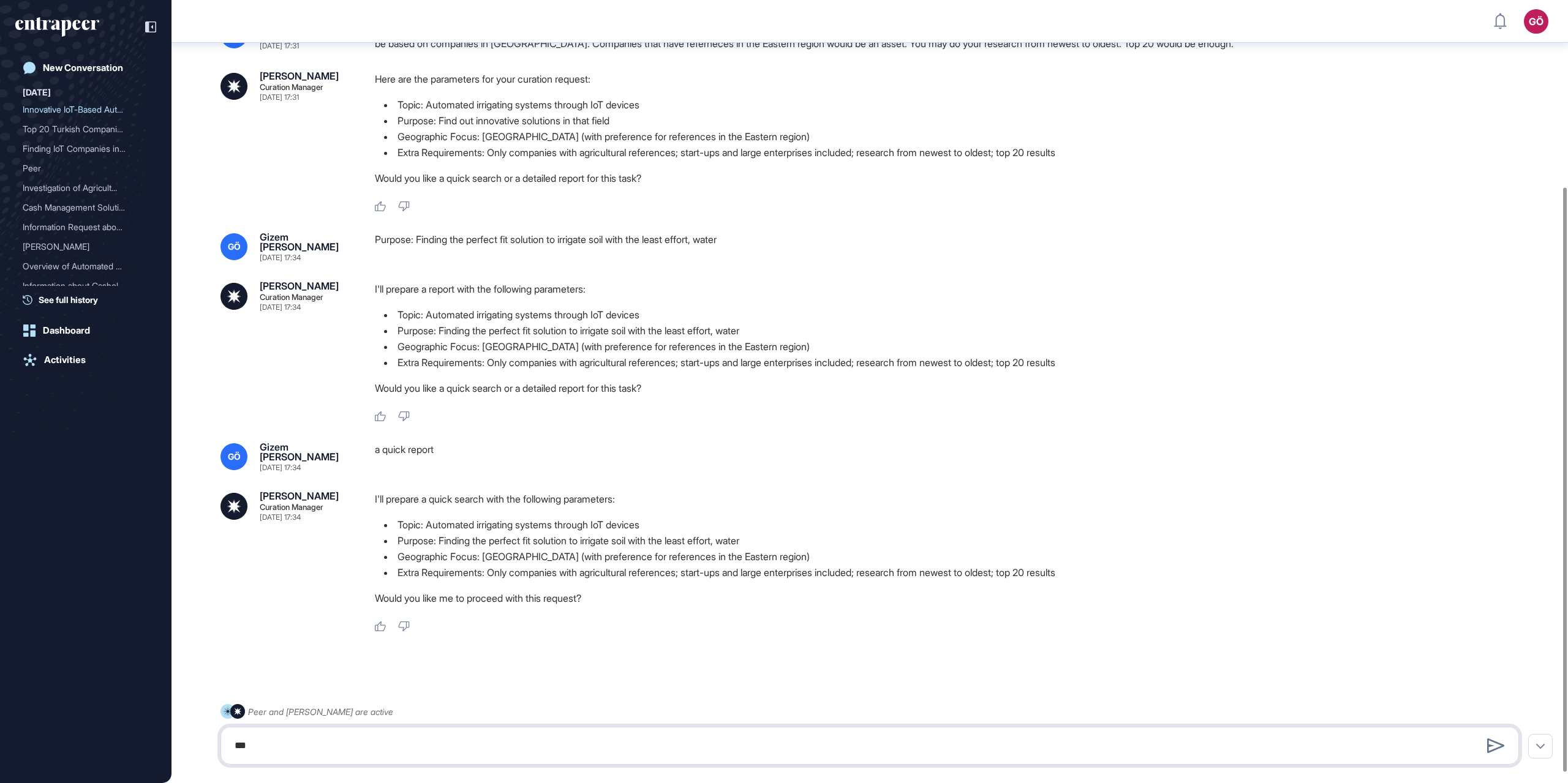 type on "***" 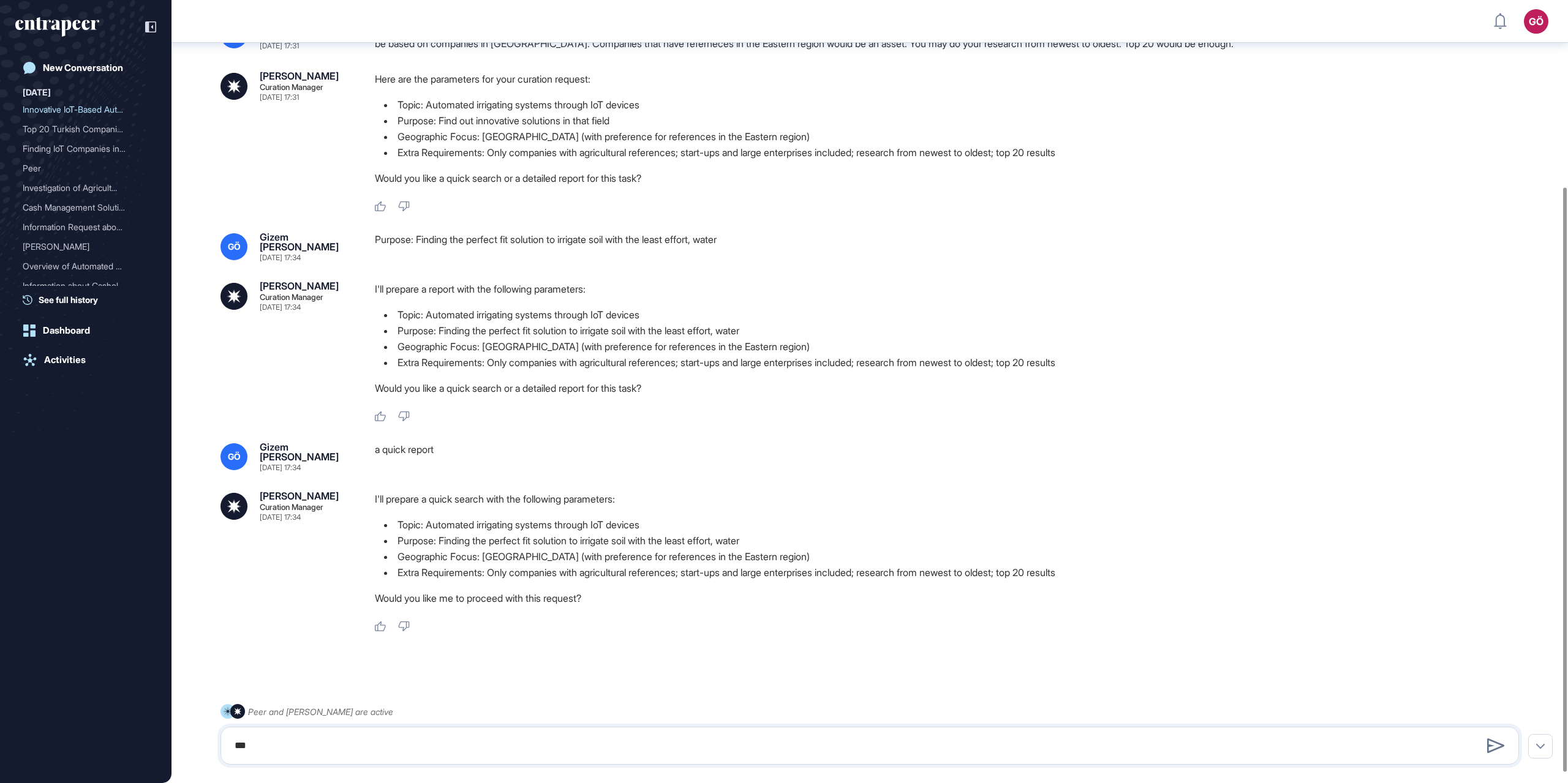 type 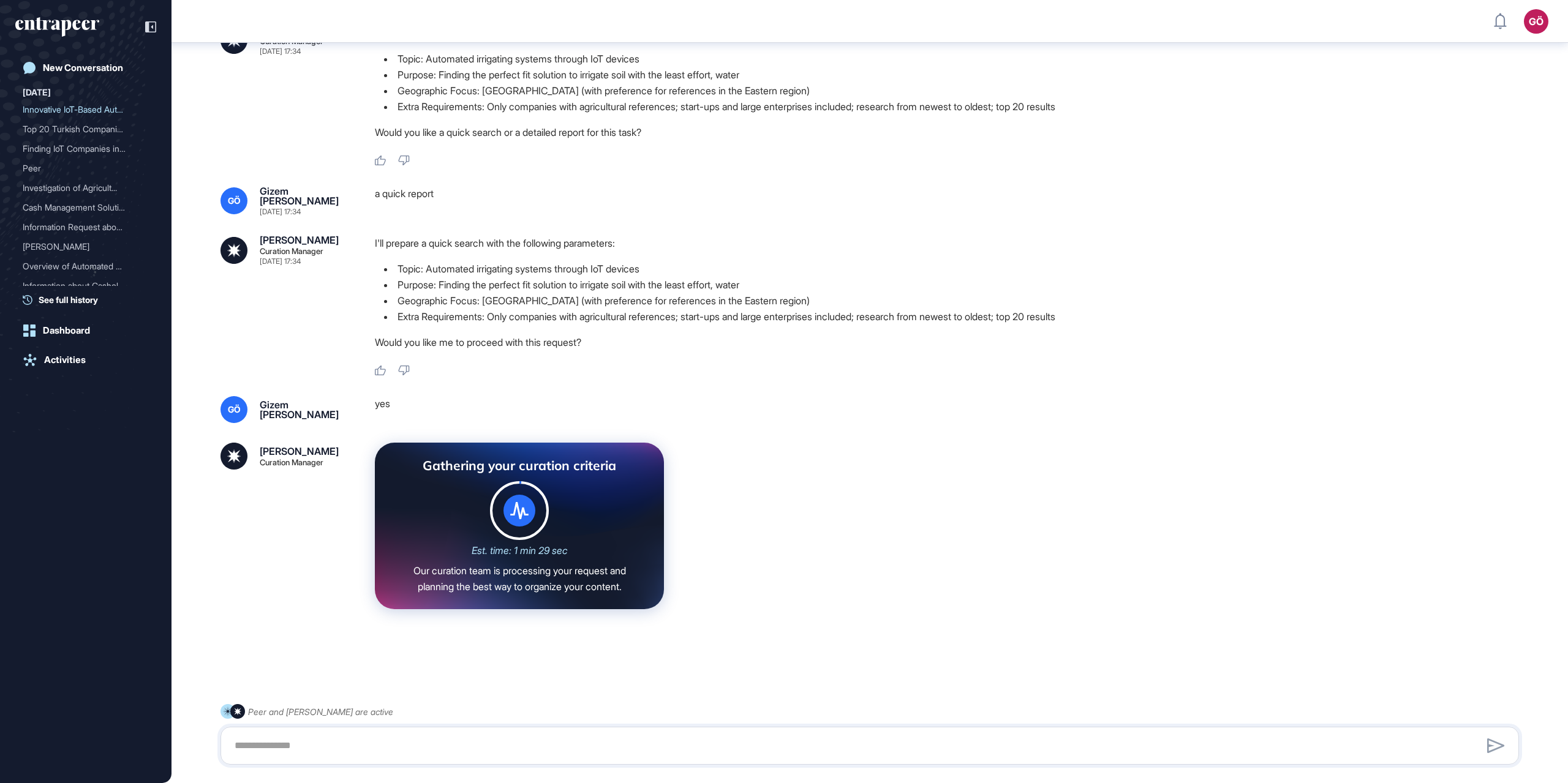 scroll, scrollTop: 506, scrollLeft: 0, axis: vertical 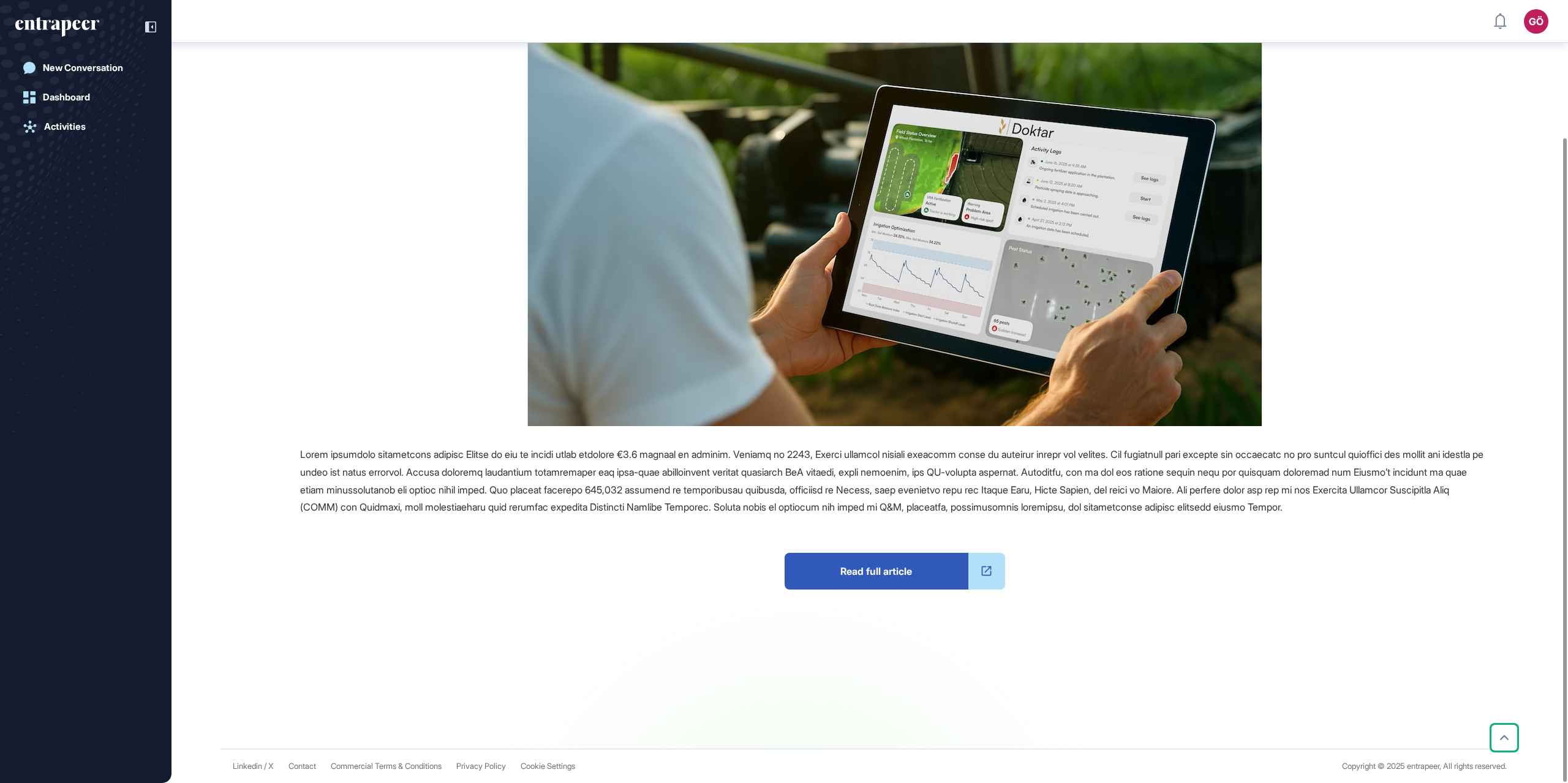 click at bounding box center [987, 571] 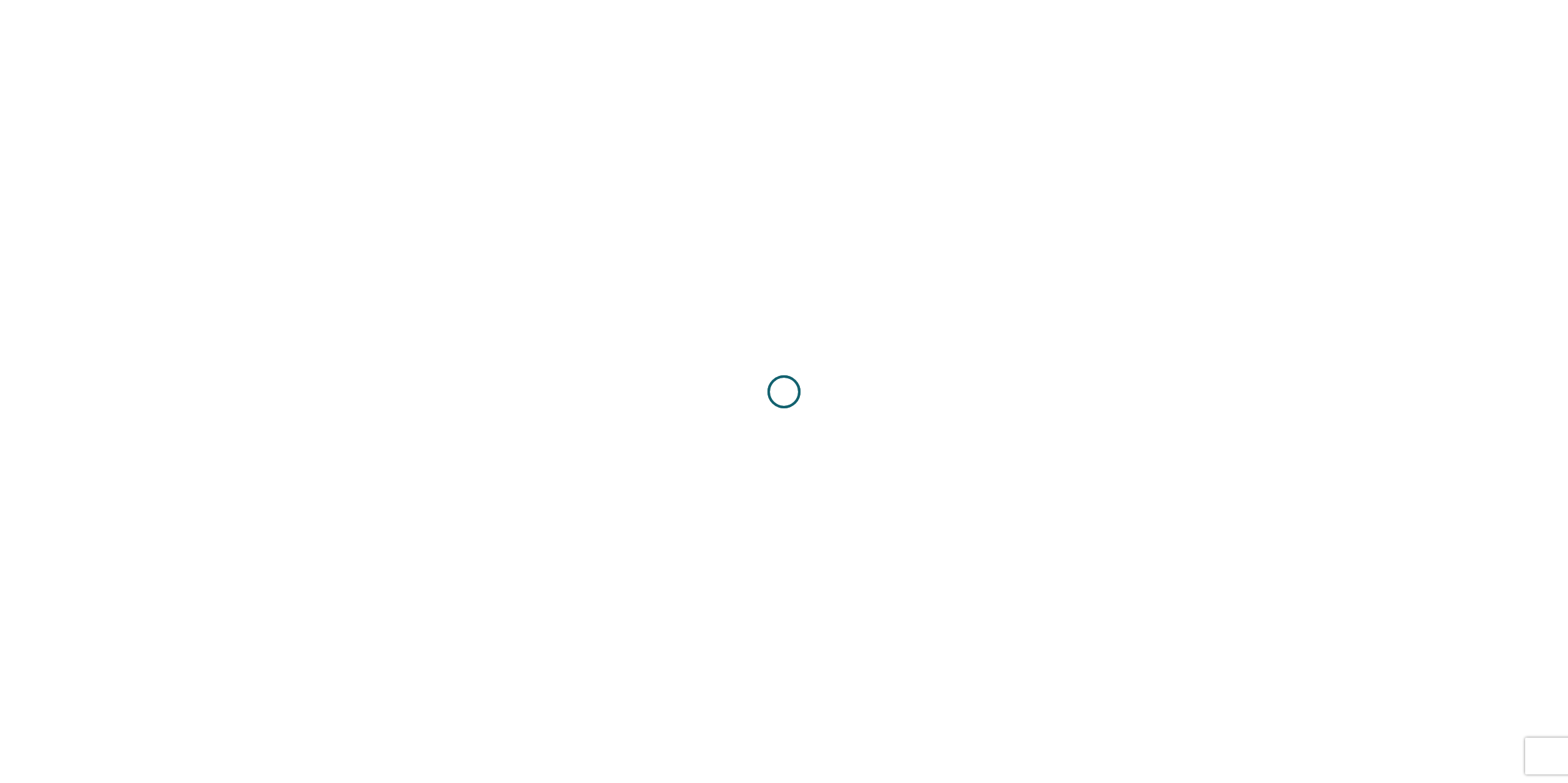 scroll, scrollTop: 0, scrollLeft: 0, axis: both 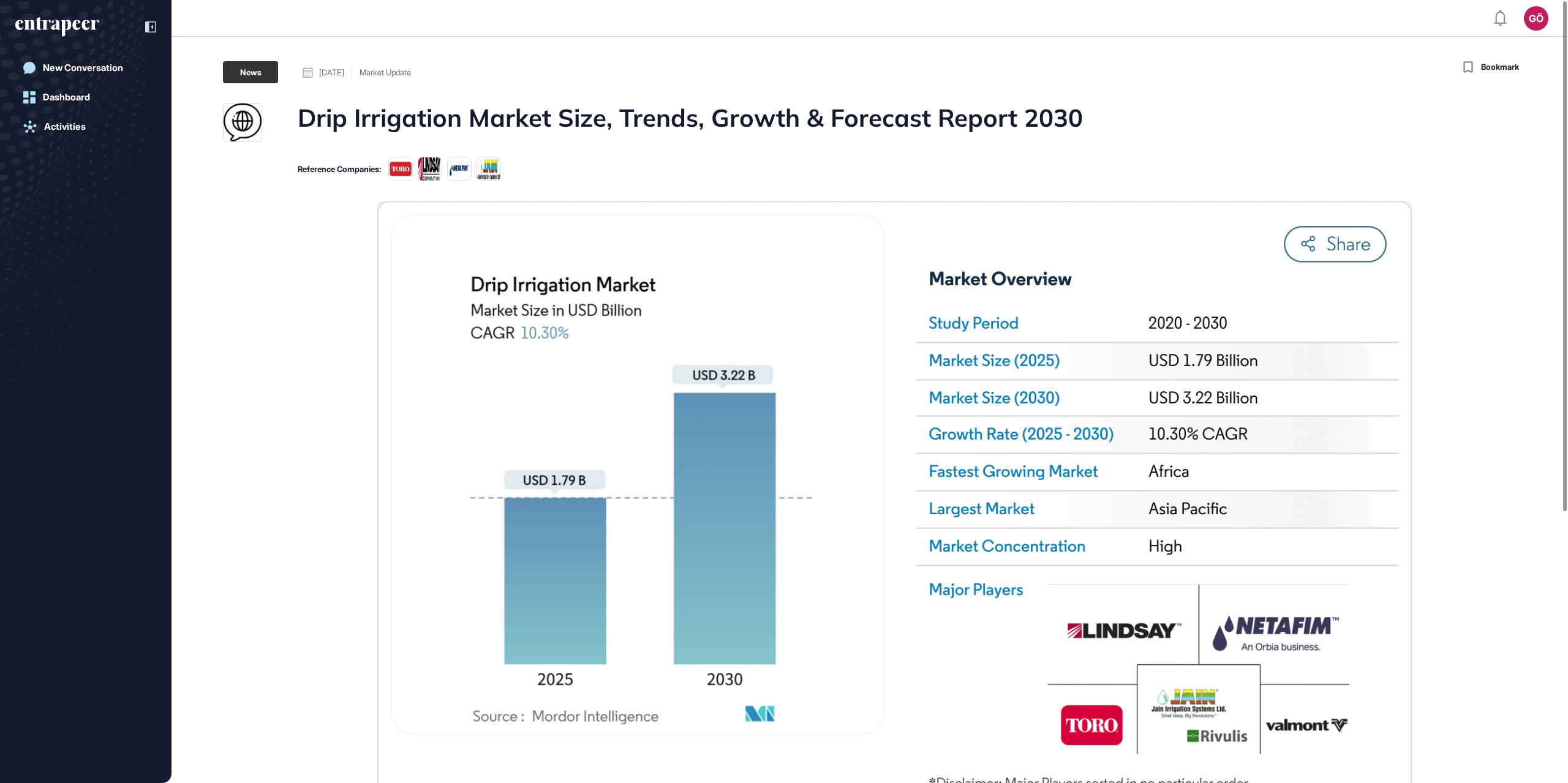 click at bounding box center (894, 512) 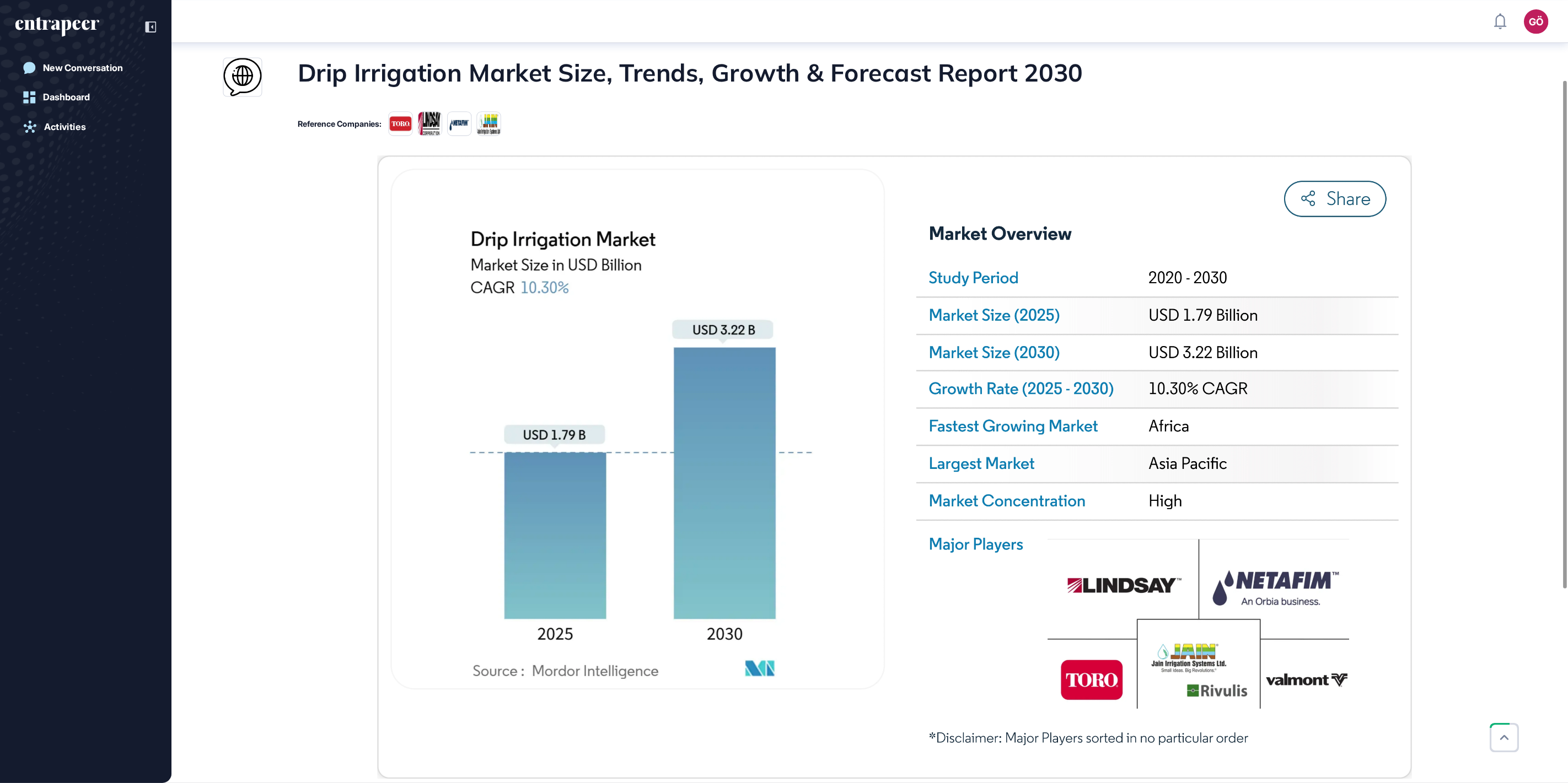 scroll, scrollTop: 6, scrollLeft: 0, axis: vertical 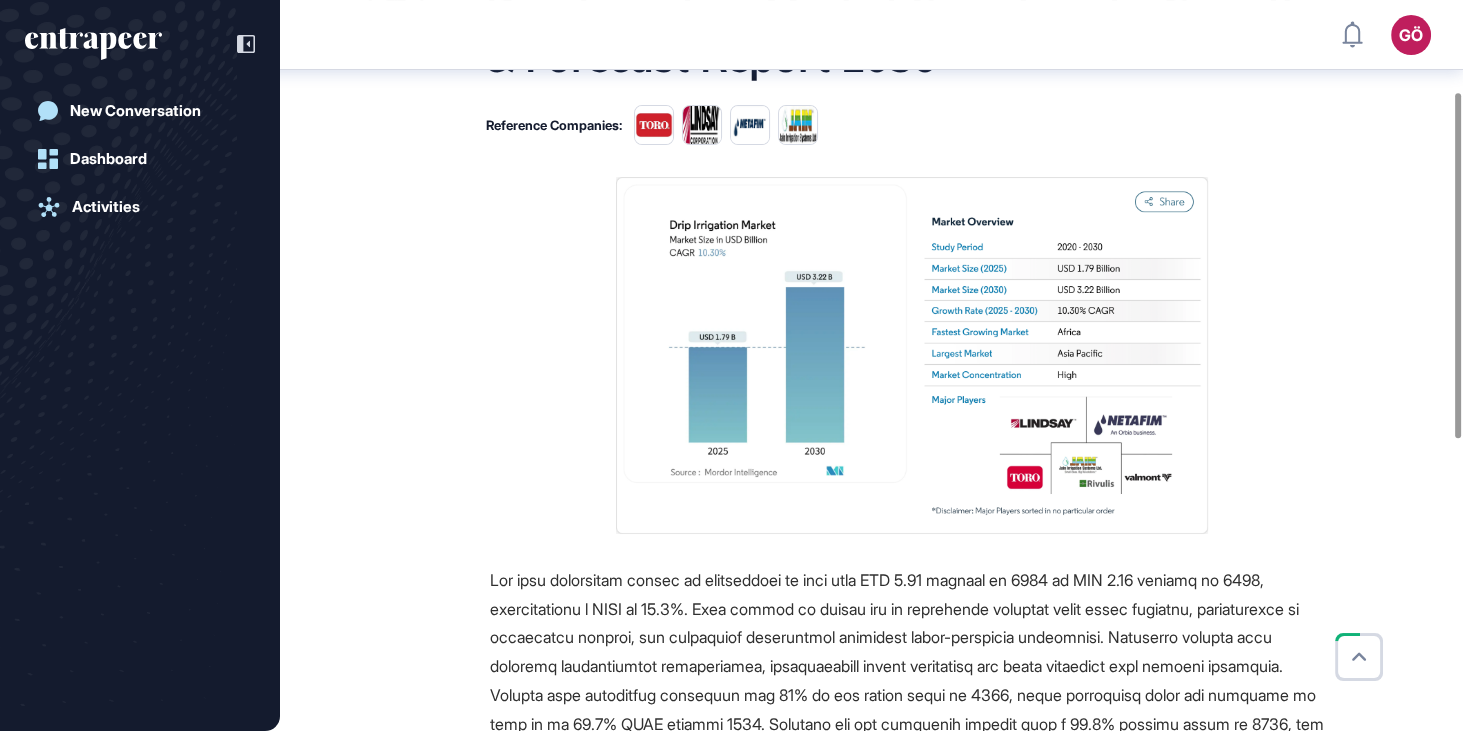 click at bounding box center [911, 724] 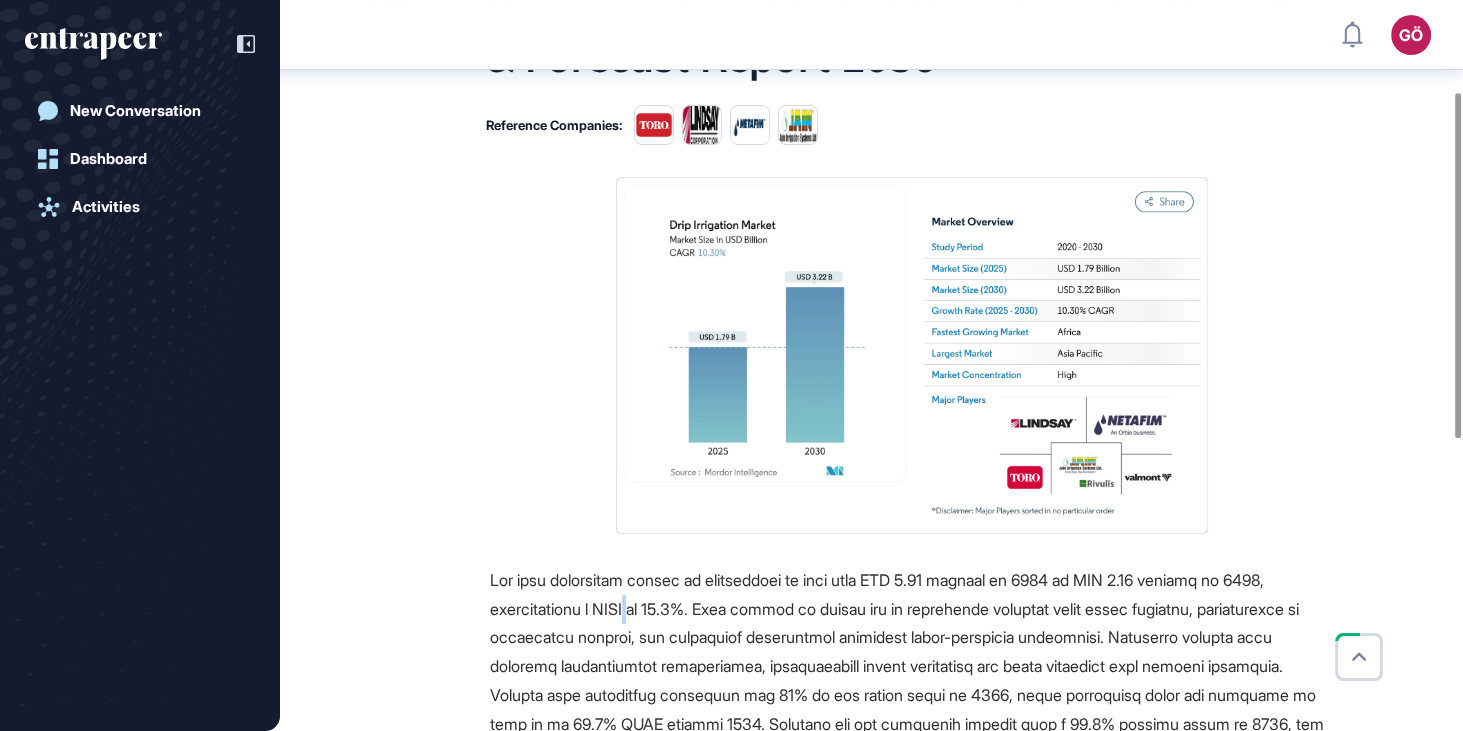 click at bounding box center (911, 724) 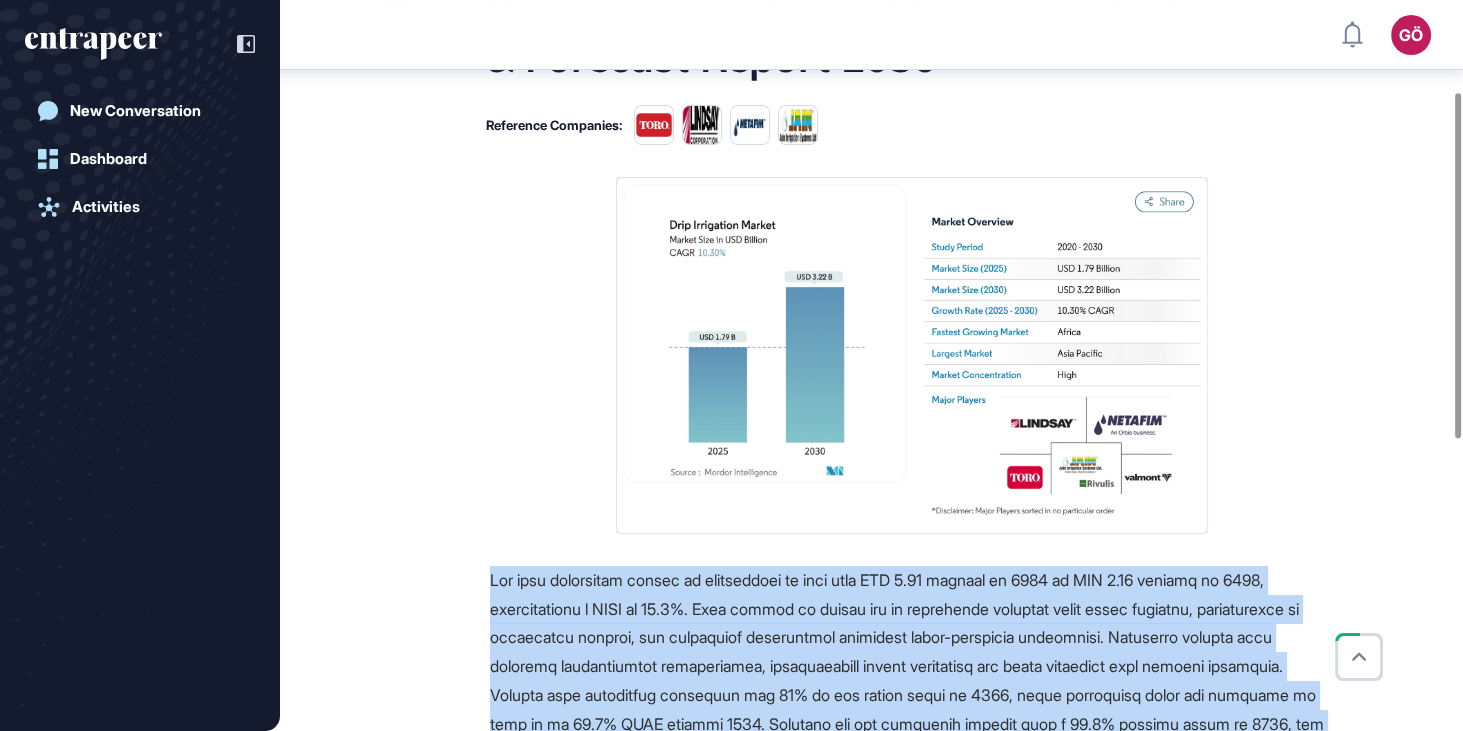 click at bounding box center (911, 724) 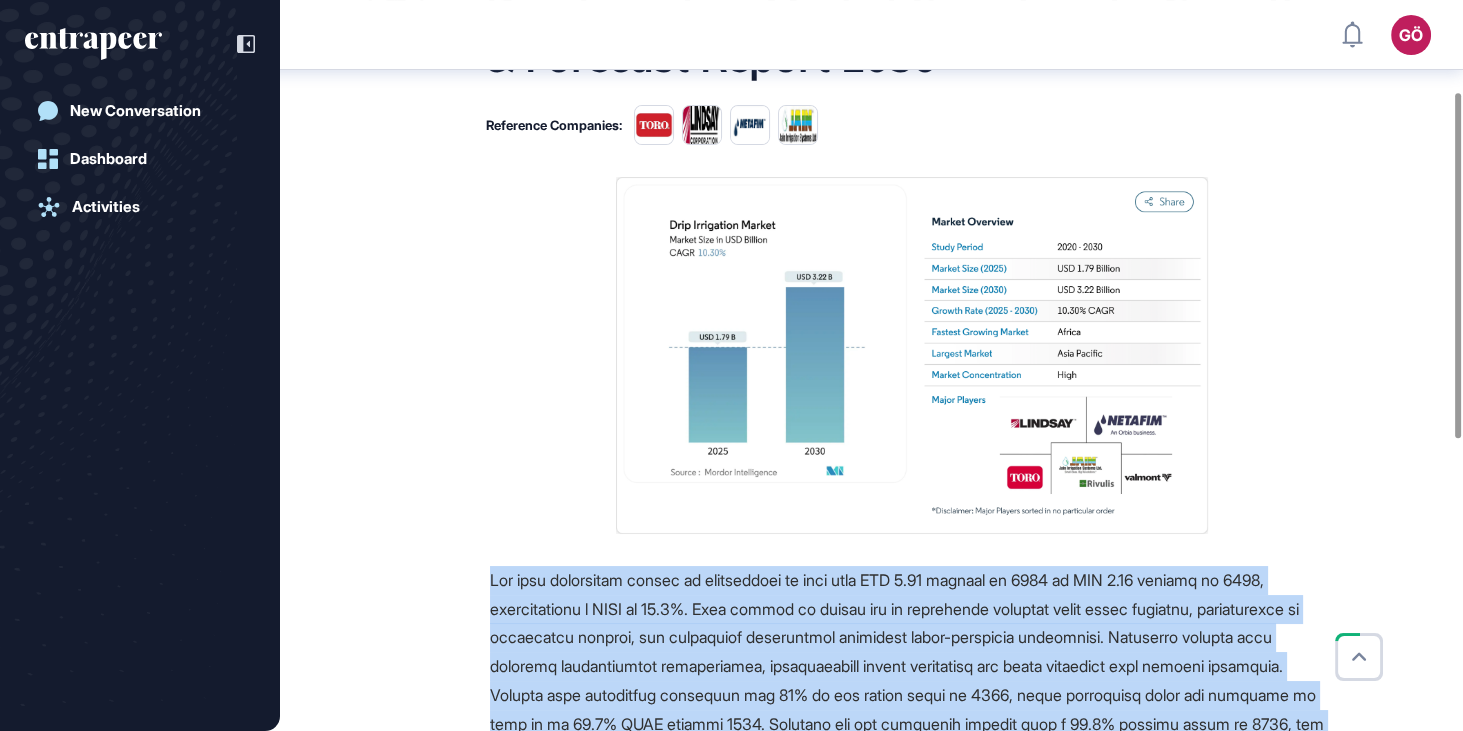 click at bounding box center [912, 724] 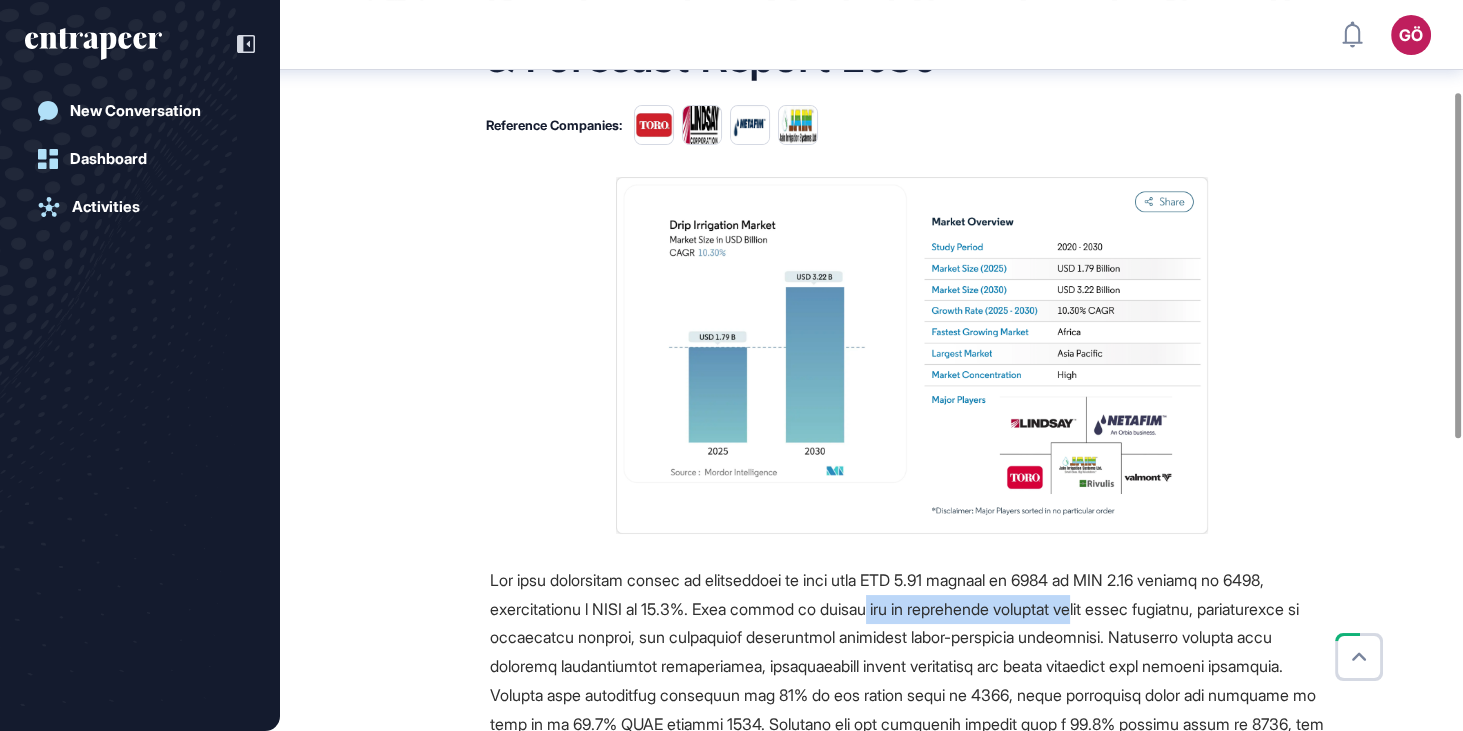 drag, startPoint x: 893, startPoint y: 609, endPoint x: 1128, endPoint y: 608, distance: 235.00212 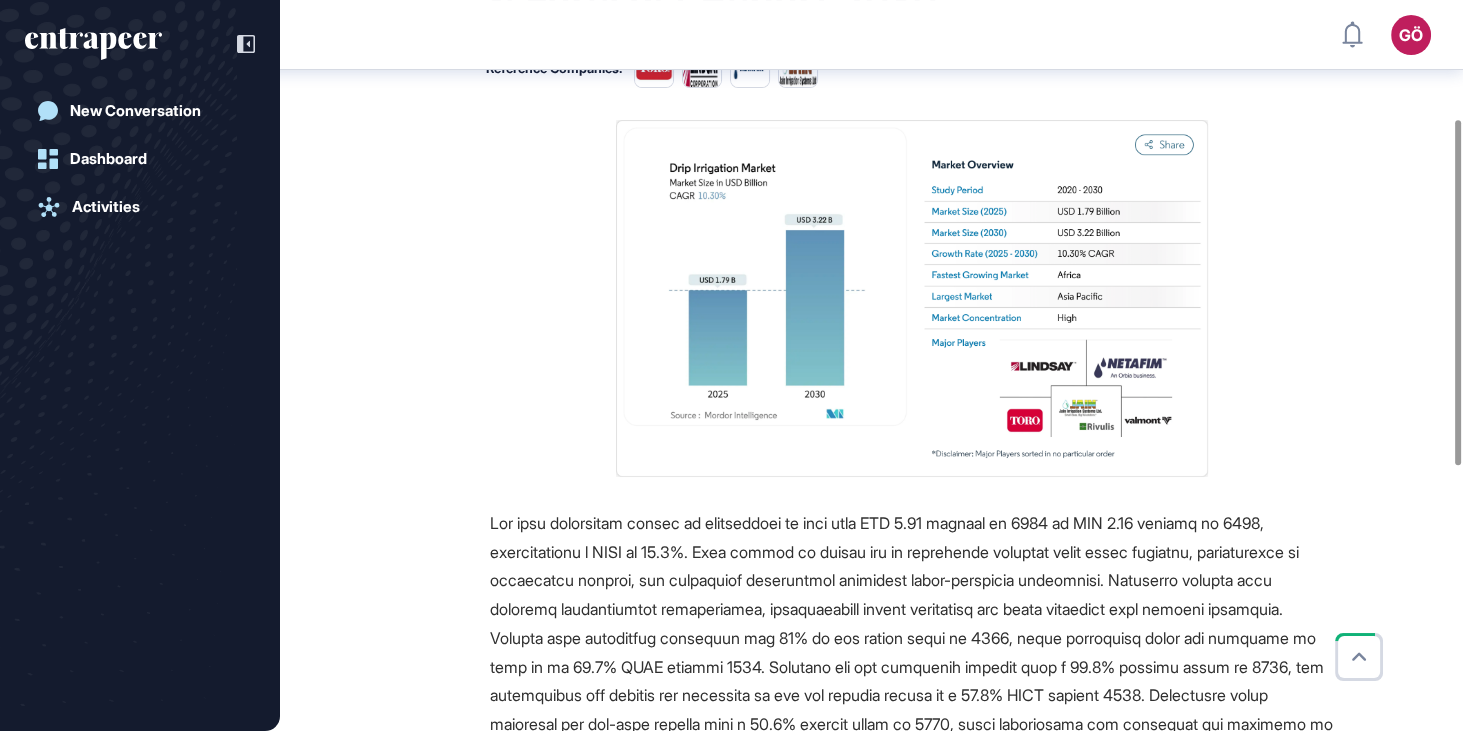 click at bounding box center [912, 667] 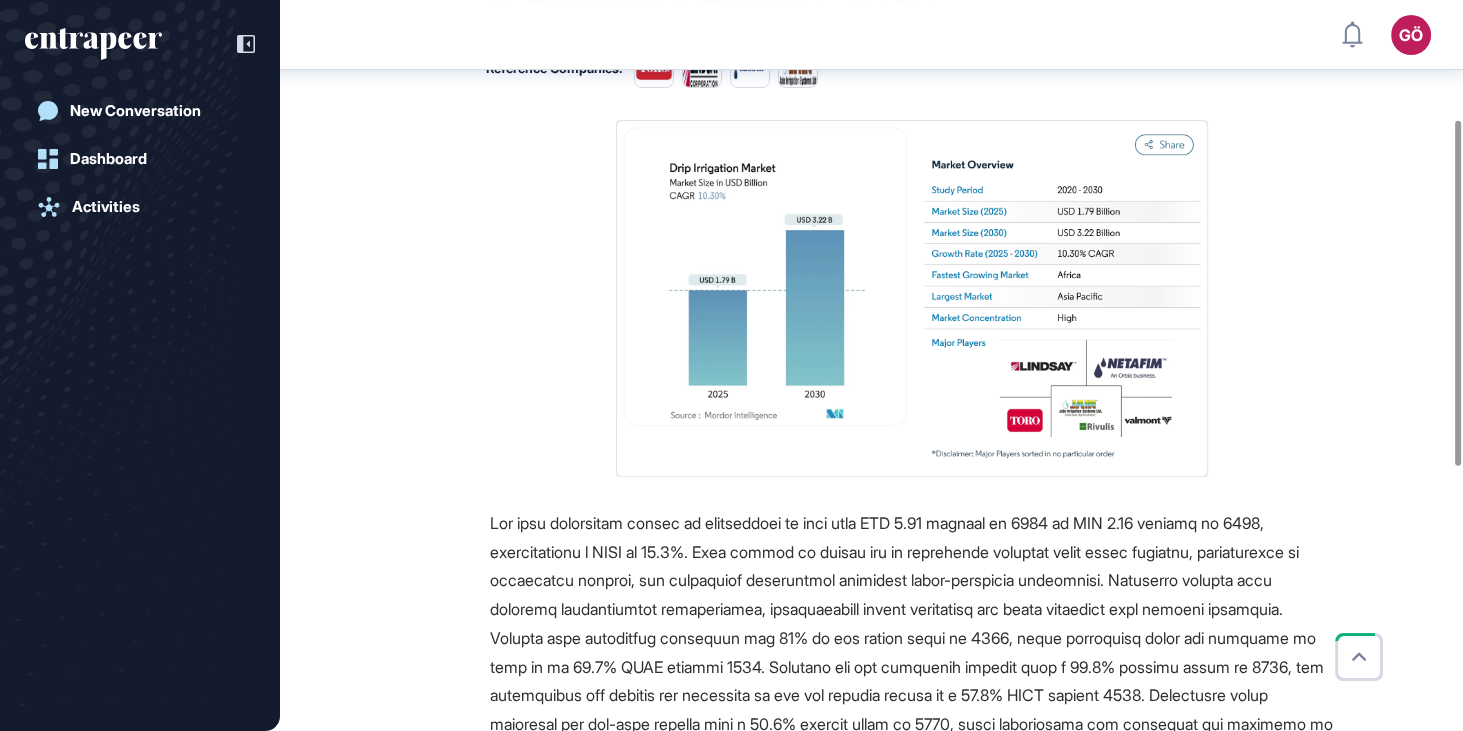 scroll, scrollTop: 307, scrollLeft: 0, axis: vertical 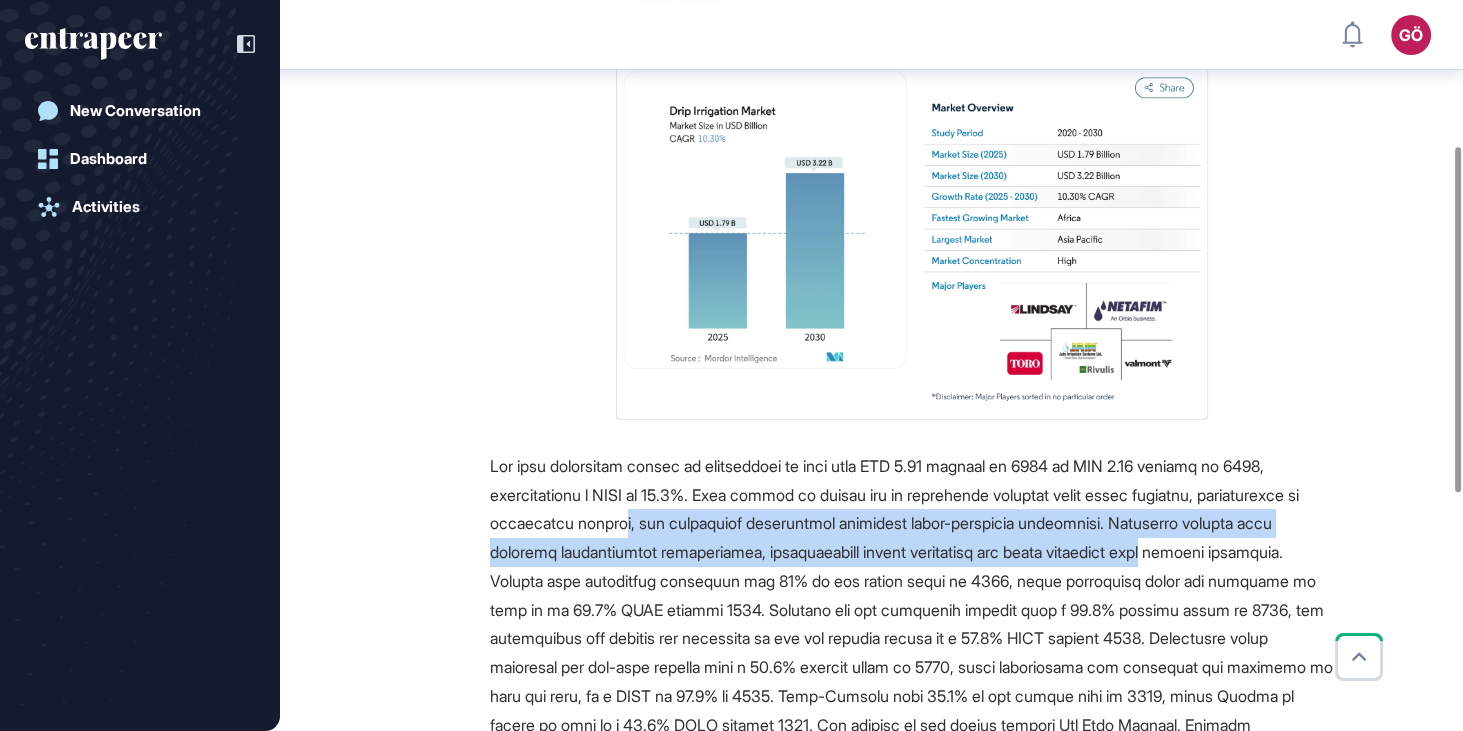 drag, startPoint x: 766, startPoint y: 528, endPoint x: 1332, endPoint y: 542, distance: 566.1731 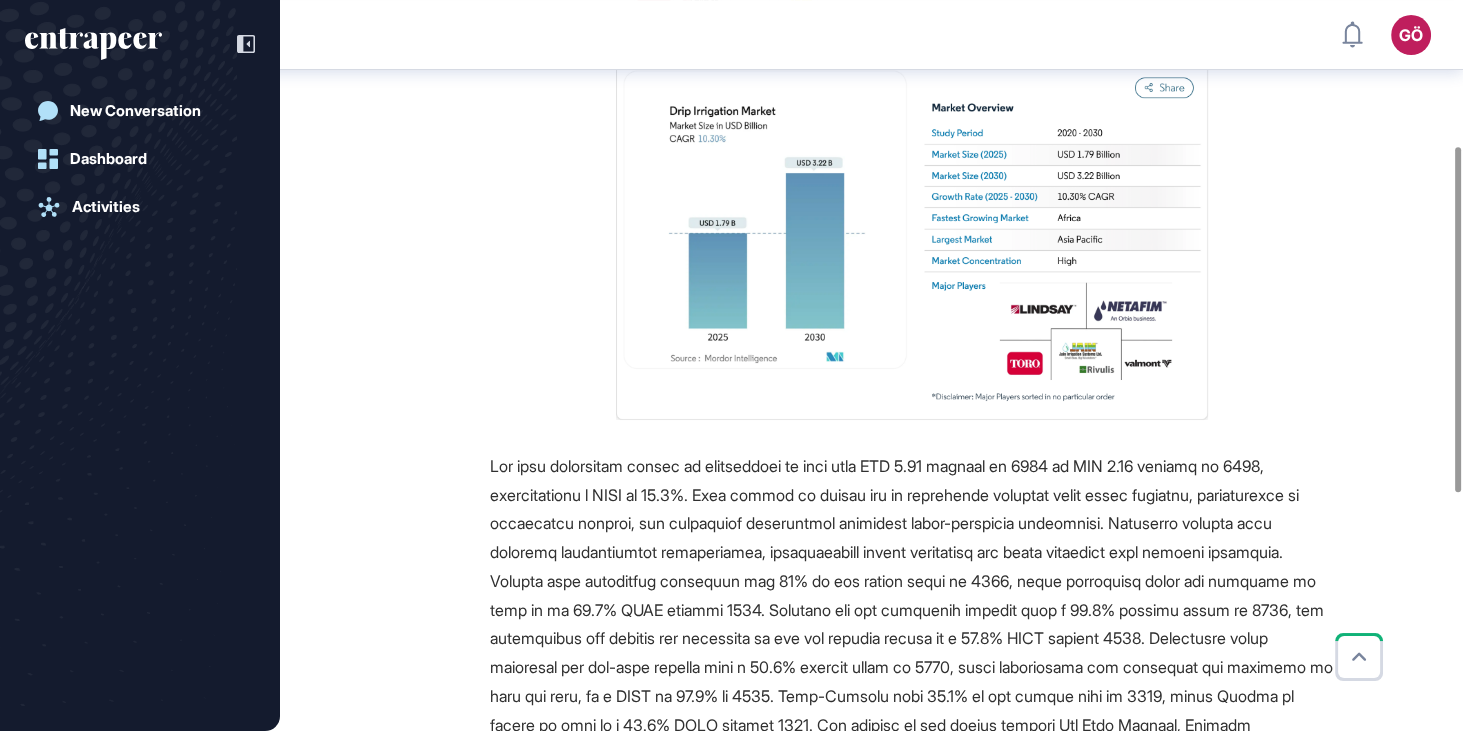 click at bounding box center [911, 610] 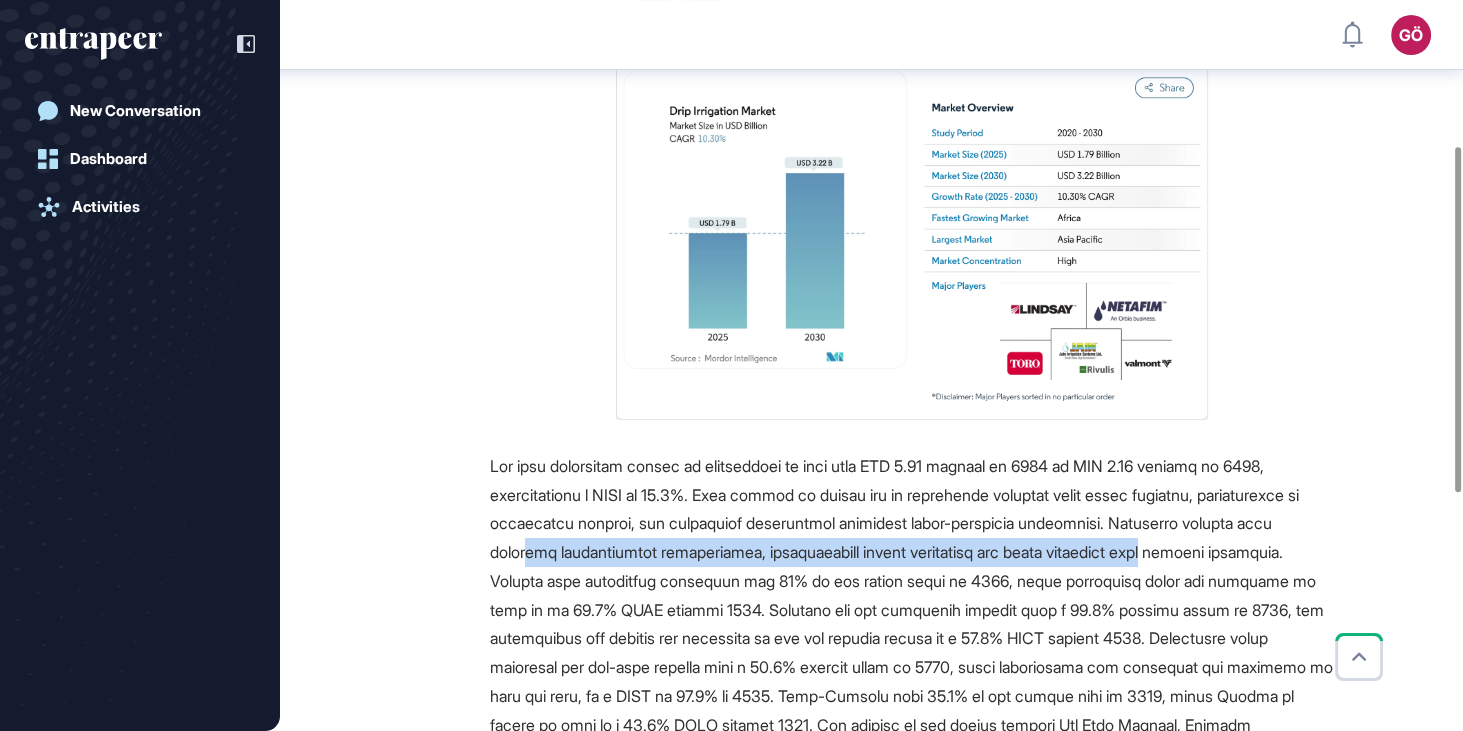 drag, startPoint x: 645, startPoint y: 549, endPoint x: 1302, endPoint y: 563, distance: 657.1492 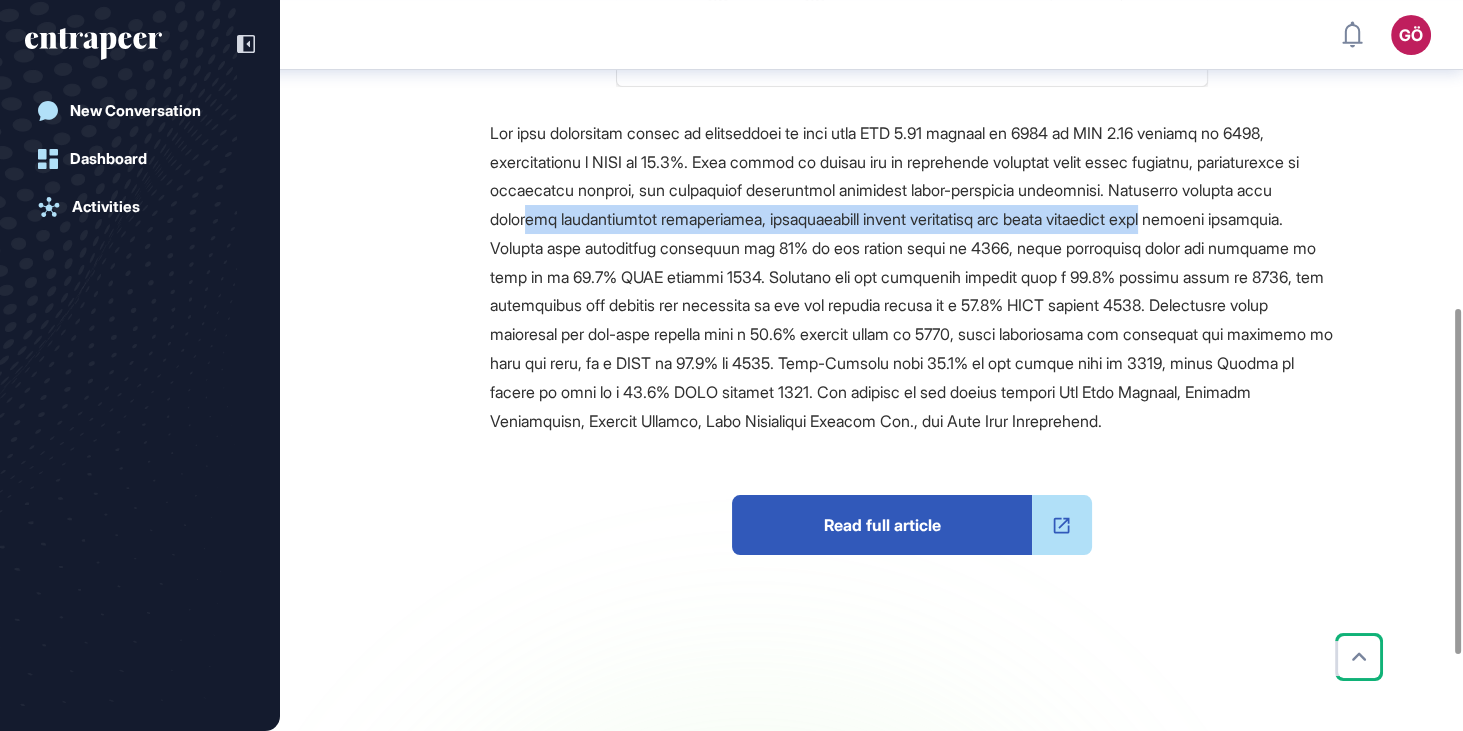 scroll, scrollTop: 650, scrollLeft: 0, axis: vertical 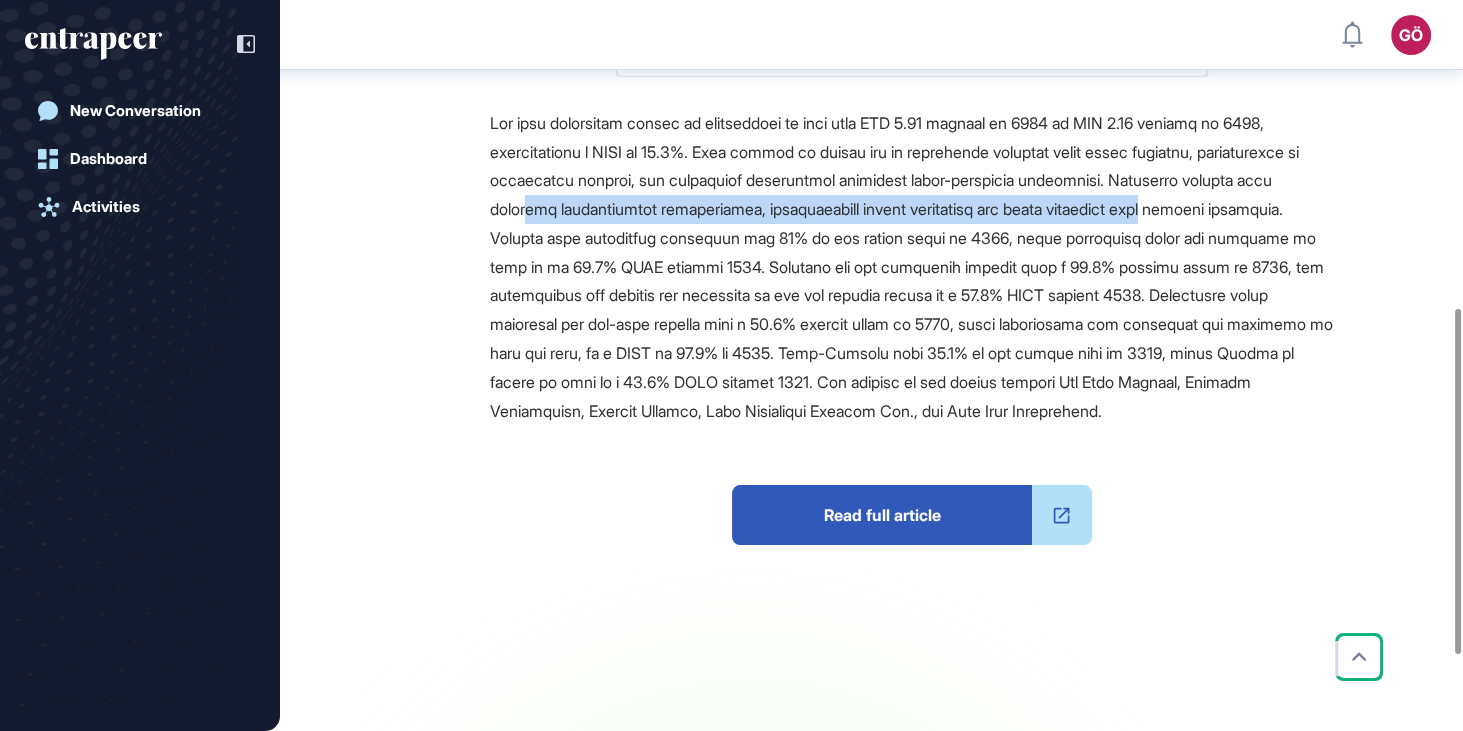 click 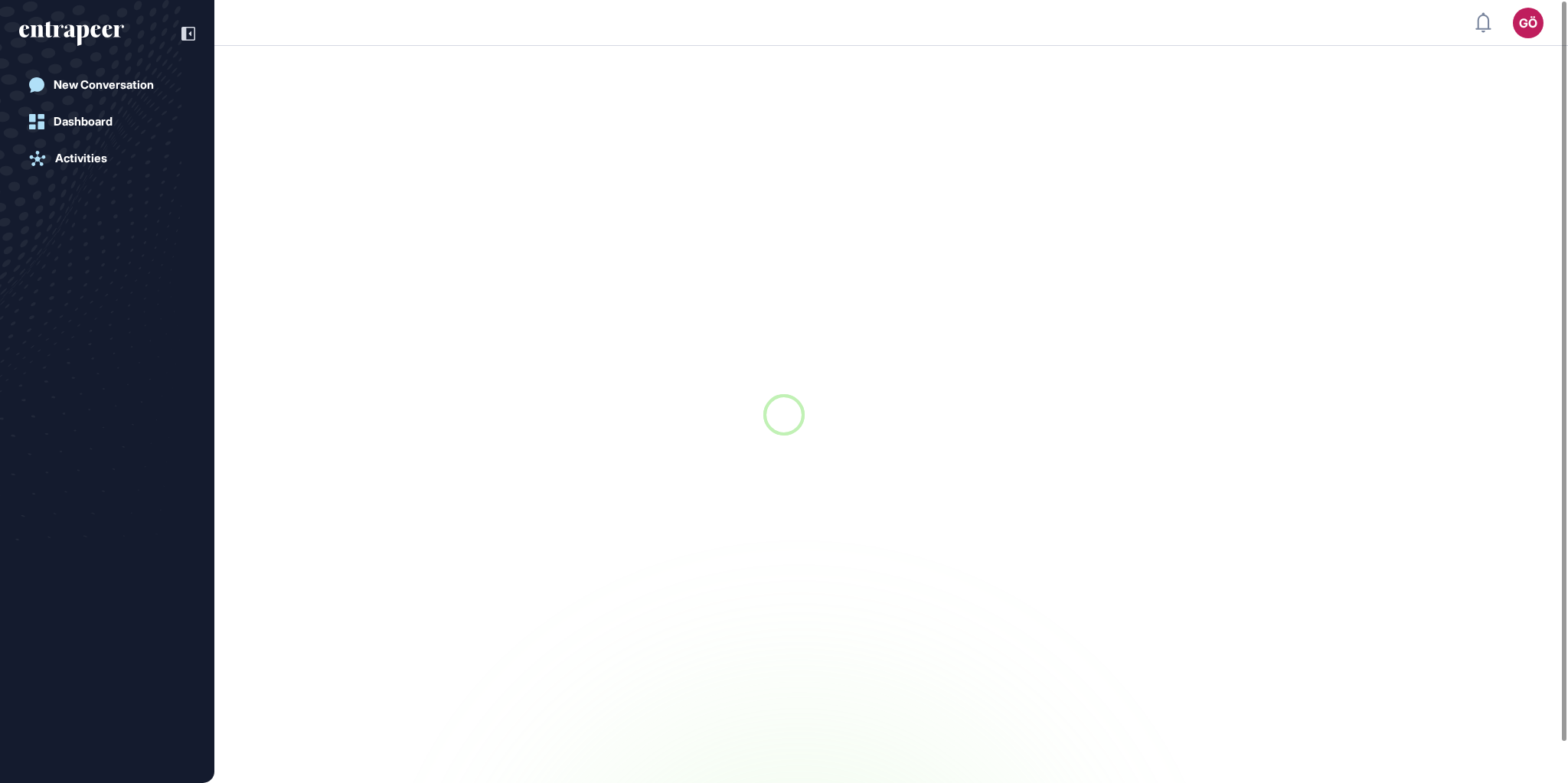 scroll, scrollTop: 0, scrollLeft: 0, axis: both 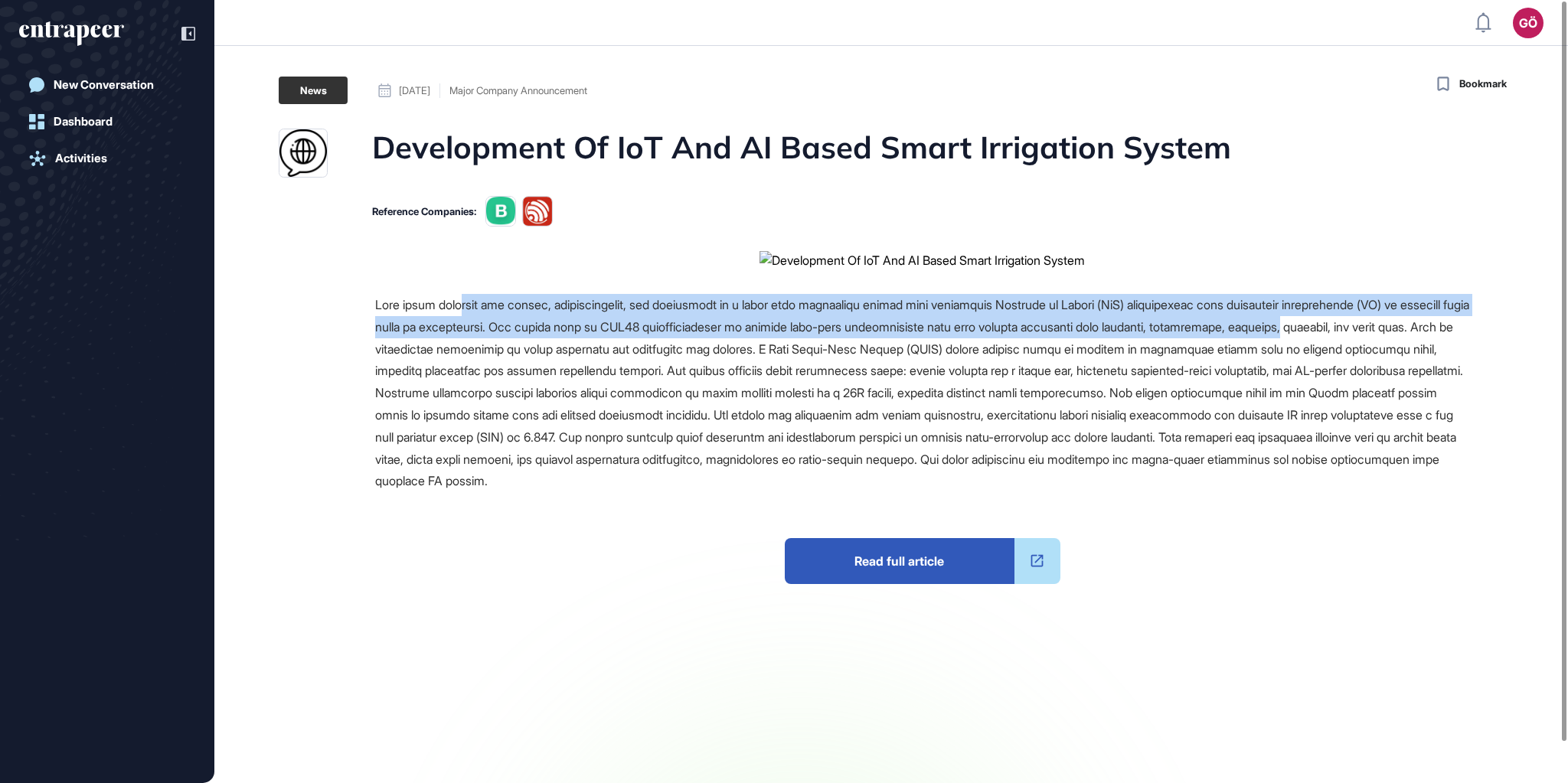 drag, startPoint x: 463, startPoint y: 304, endPoint x: 1354, endPoint y: 328, distance: 891.3232 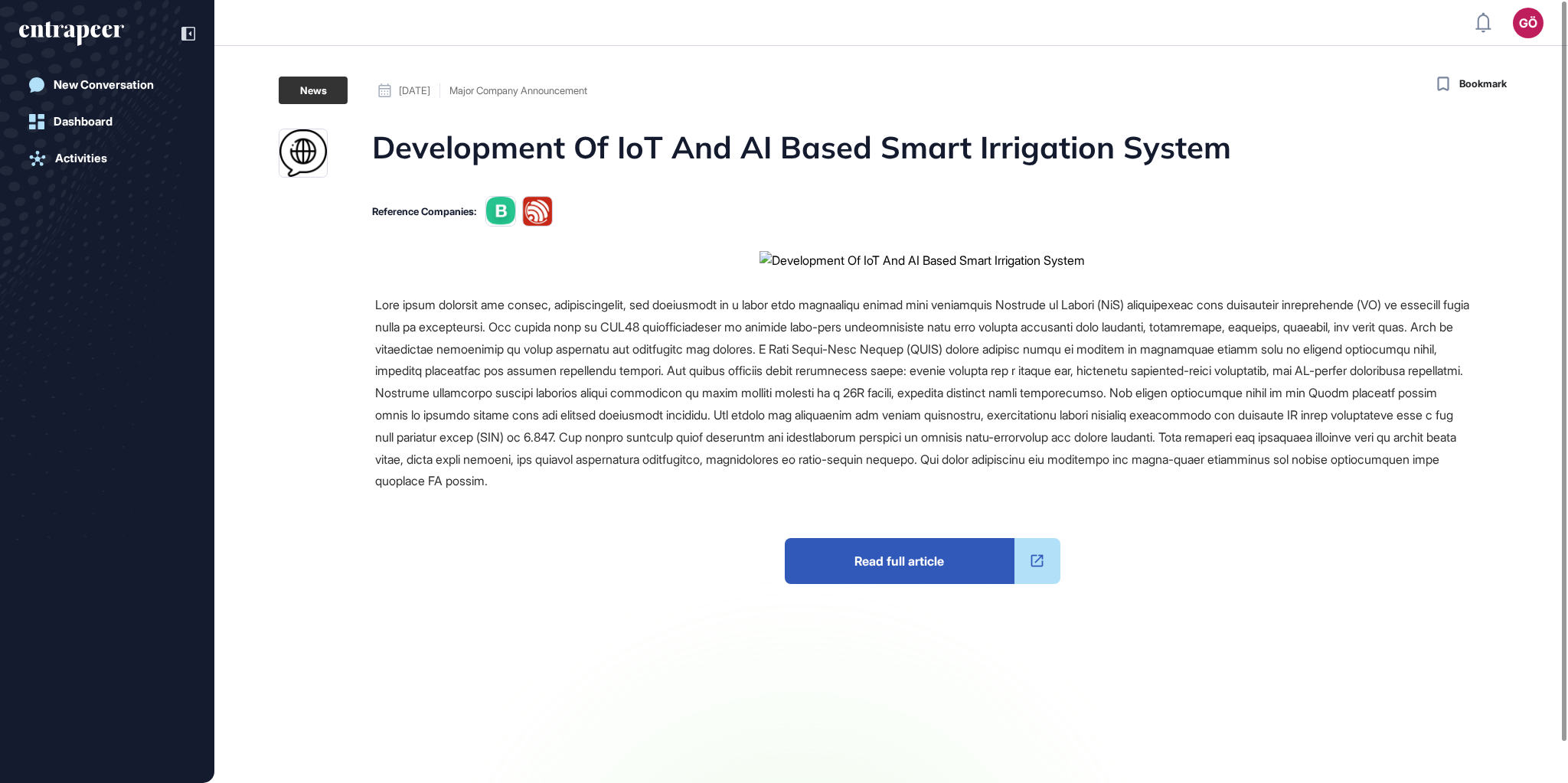 click at bounding box center (922, 393) 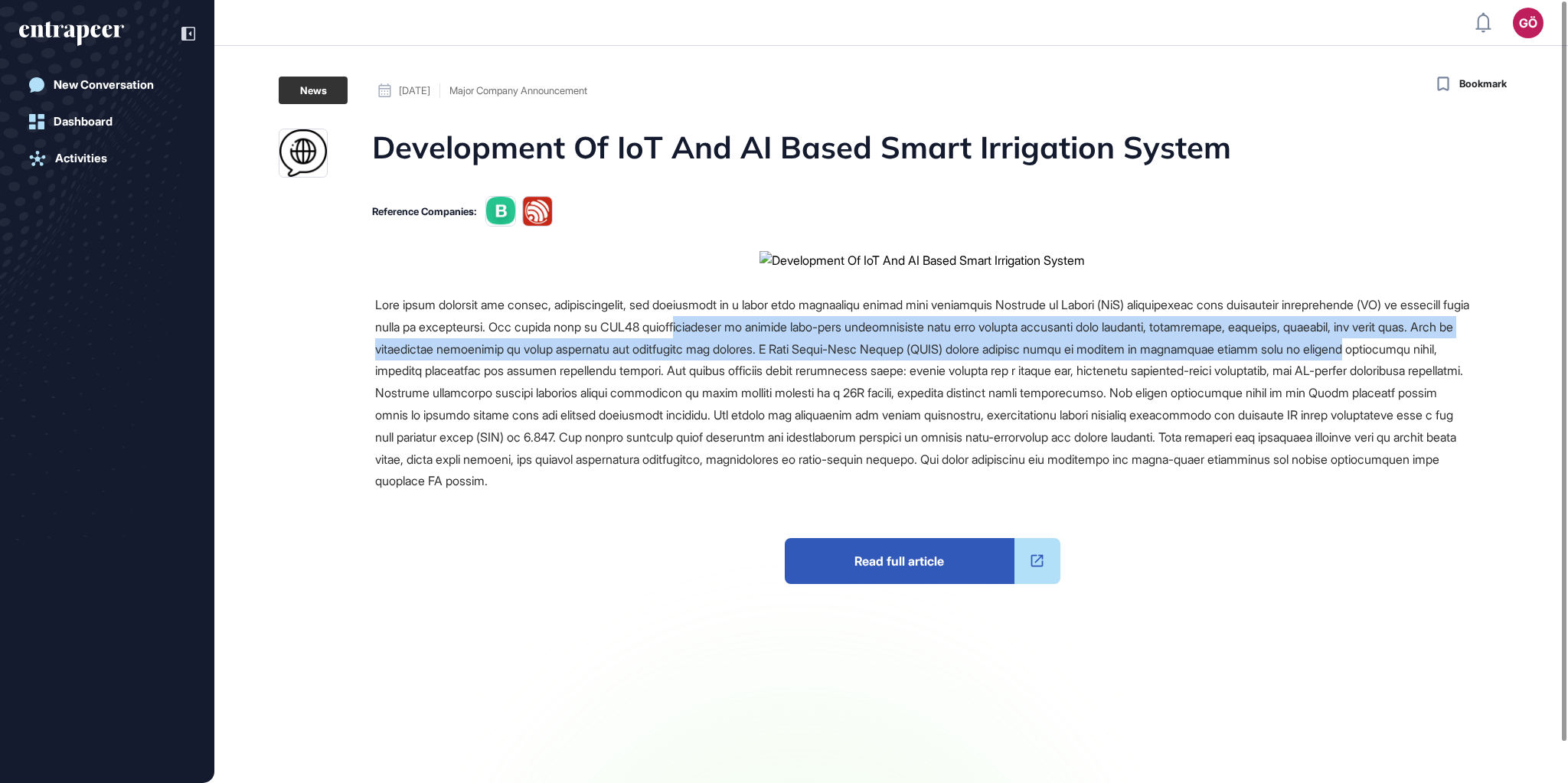 drag, startPoint x: 730, startPoint y: 321, endPoint x: 1446, endPoint y: 357, distance: 716.9 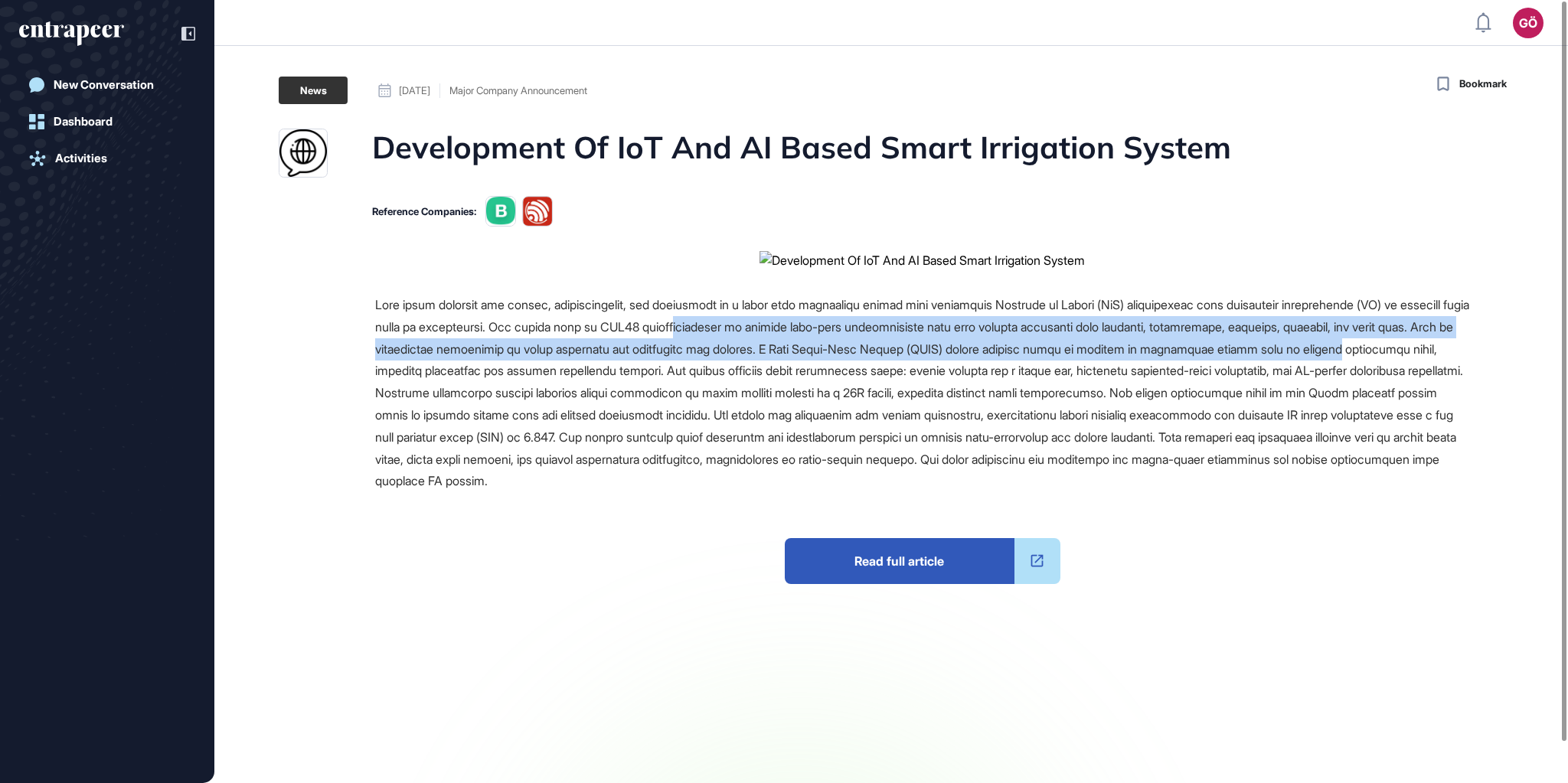 click at bounding box center (1037, 561) 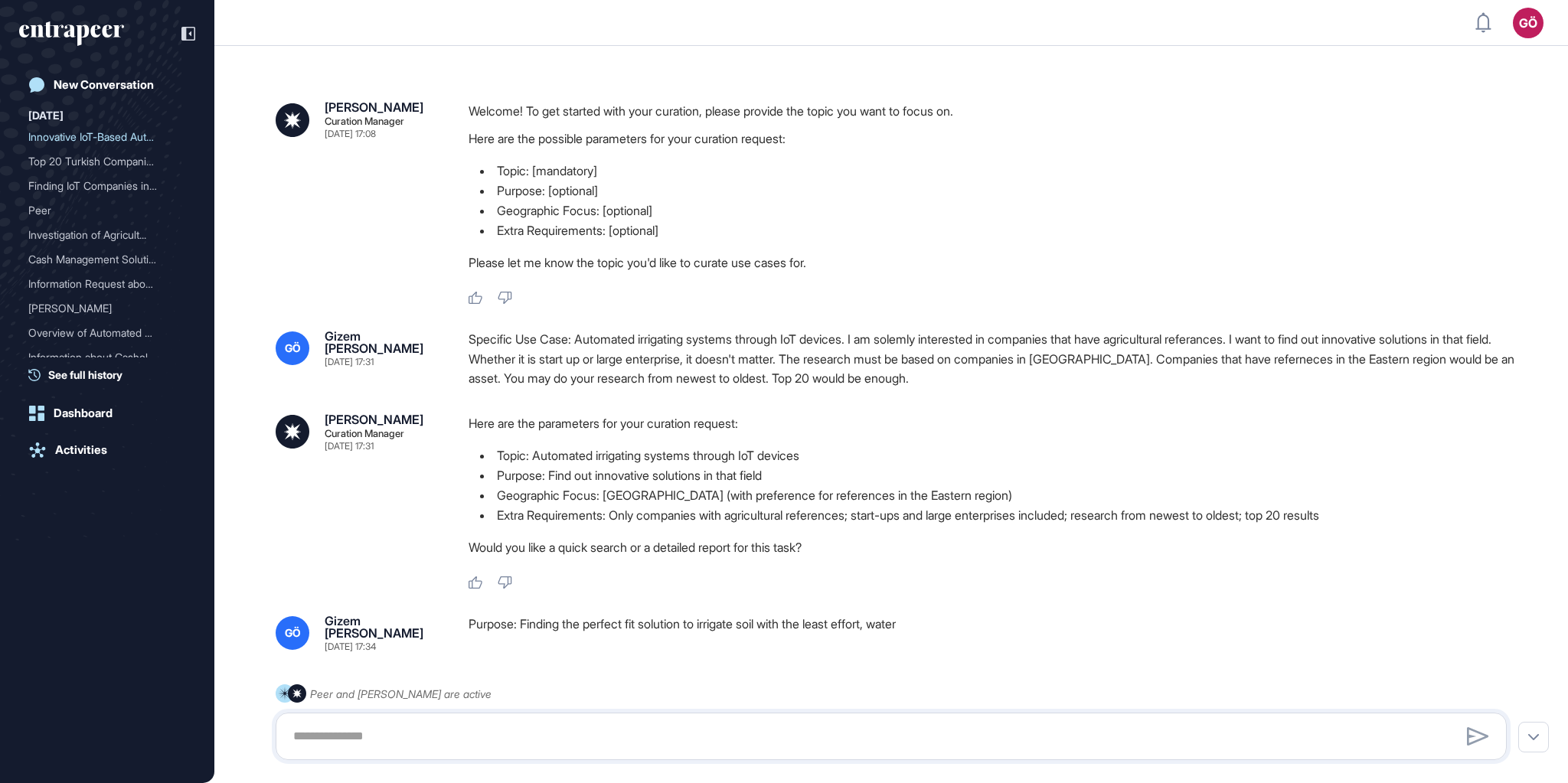 scroll, scrollTop: 0, scrollLeft: 0, axis: both 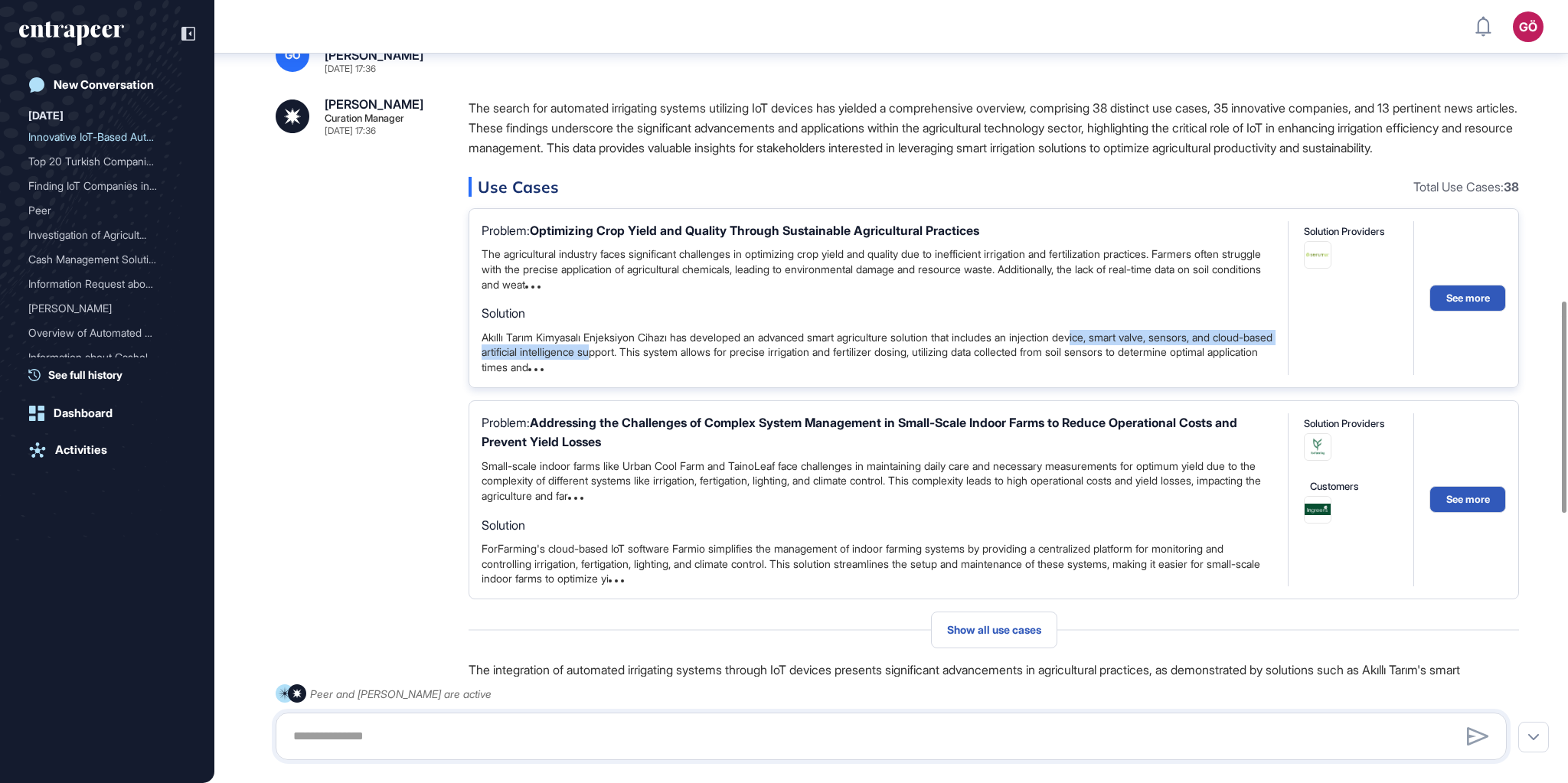 drag, startPoint x: 665, startPoint y: 366, endPoint x: 1108, endPoint y: 364, distance: 443.00451 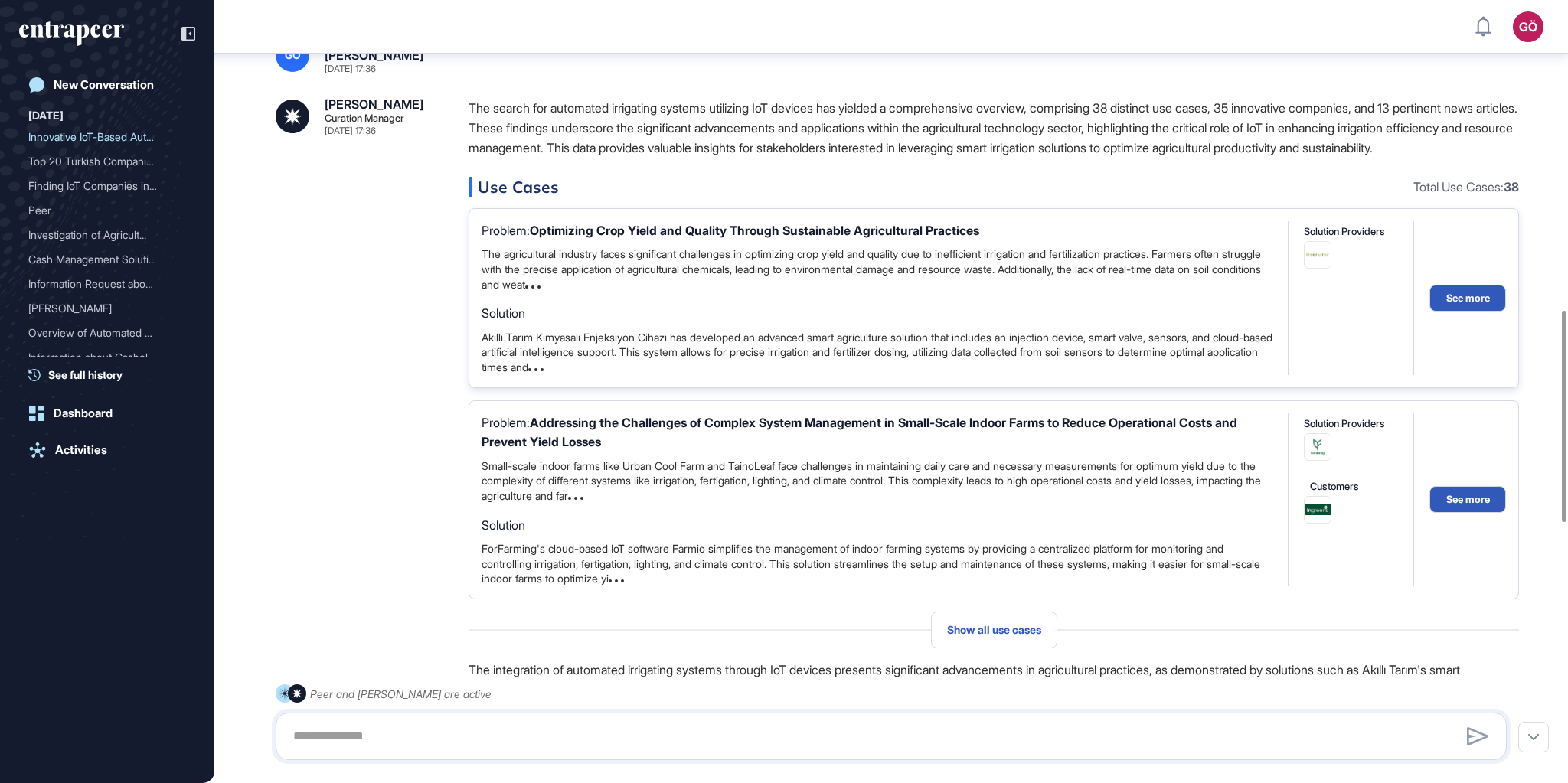 scroll, scrollTop: 1172, scrollLeft: 0, axis: vertical 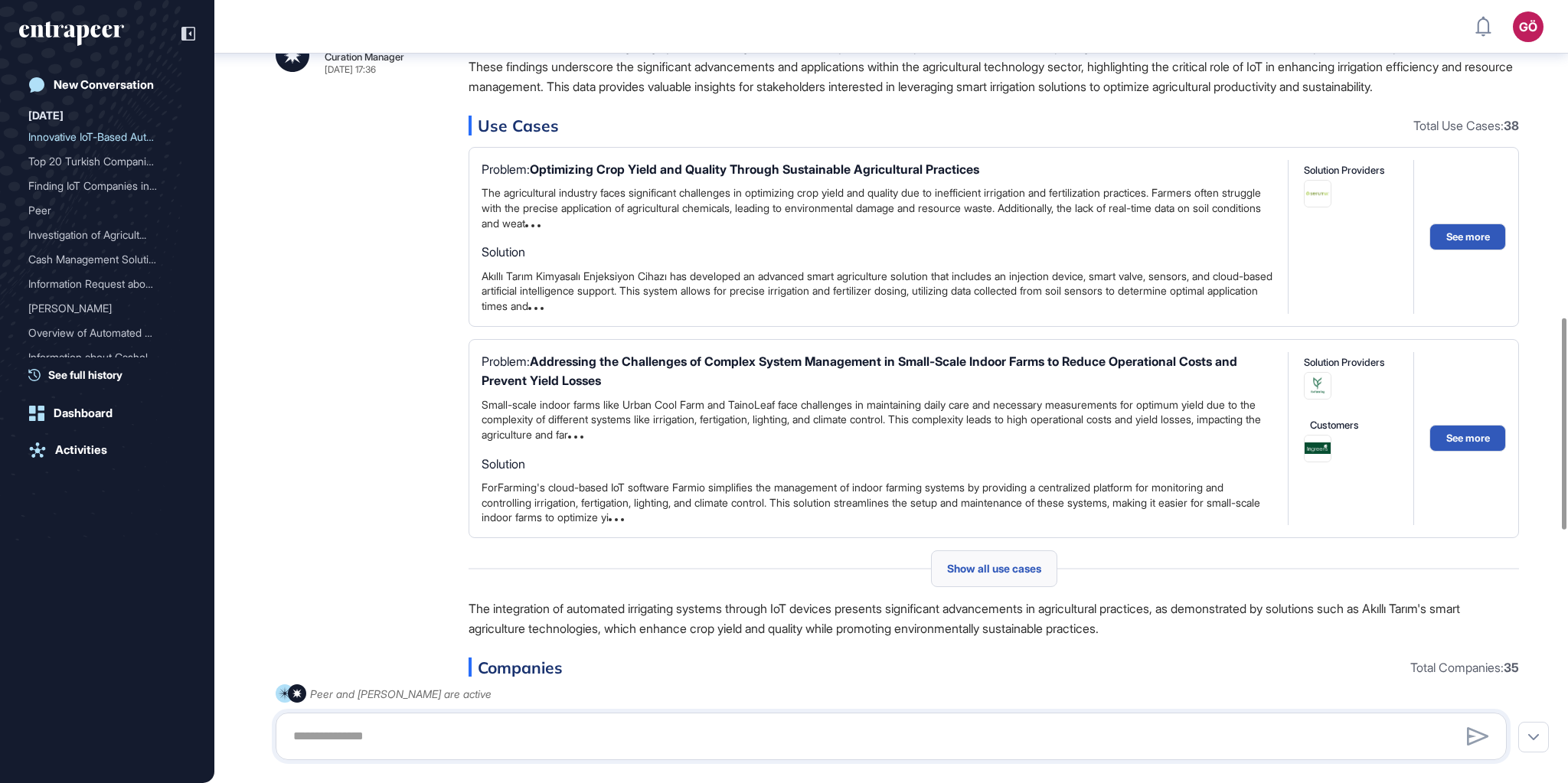 click on "Show all use cases" at bounding box center (994, 569) 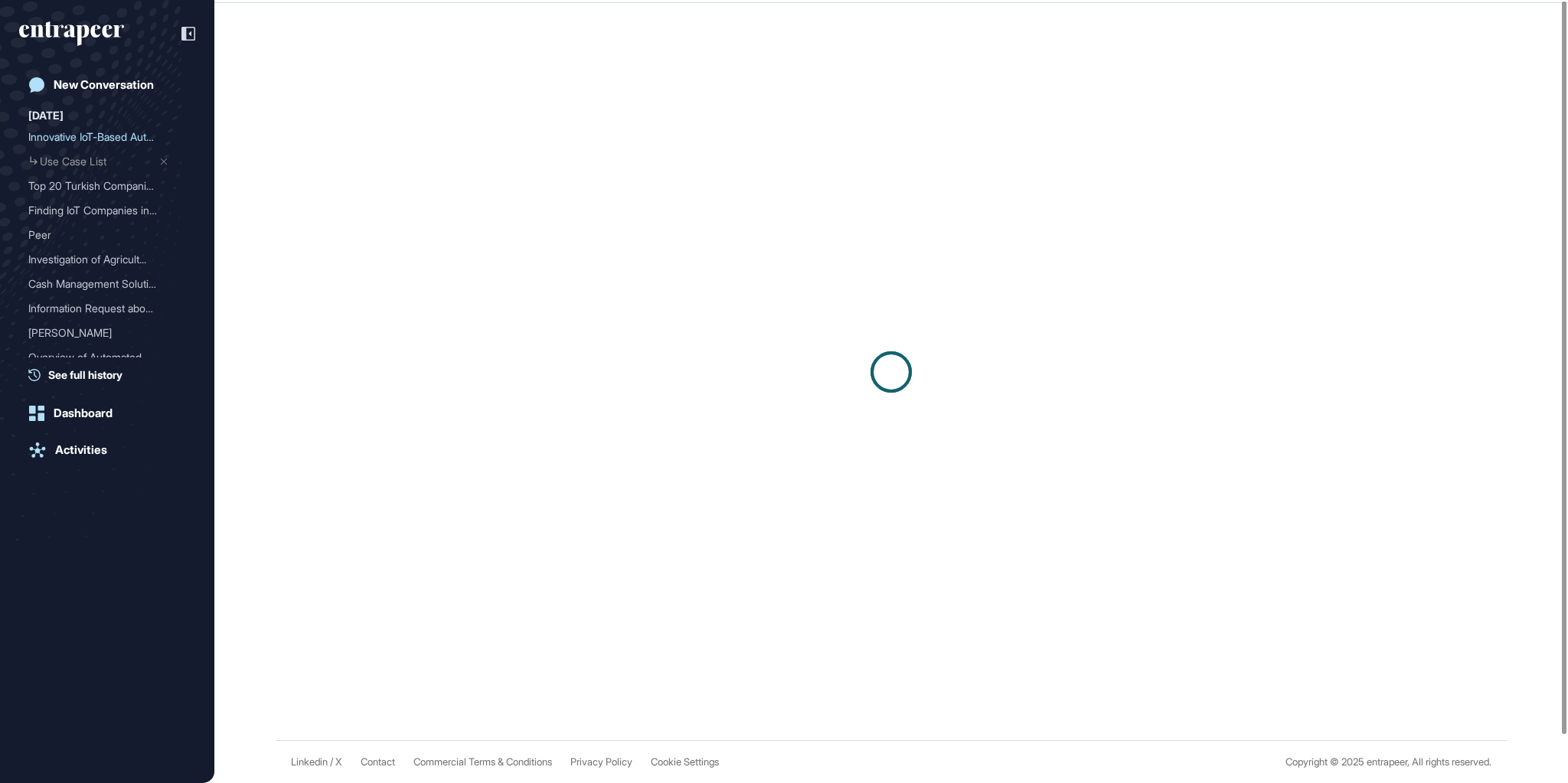 scroll, scrollTop: 0, scrollLeft: 0, axis: both 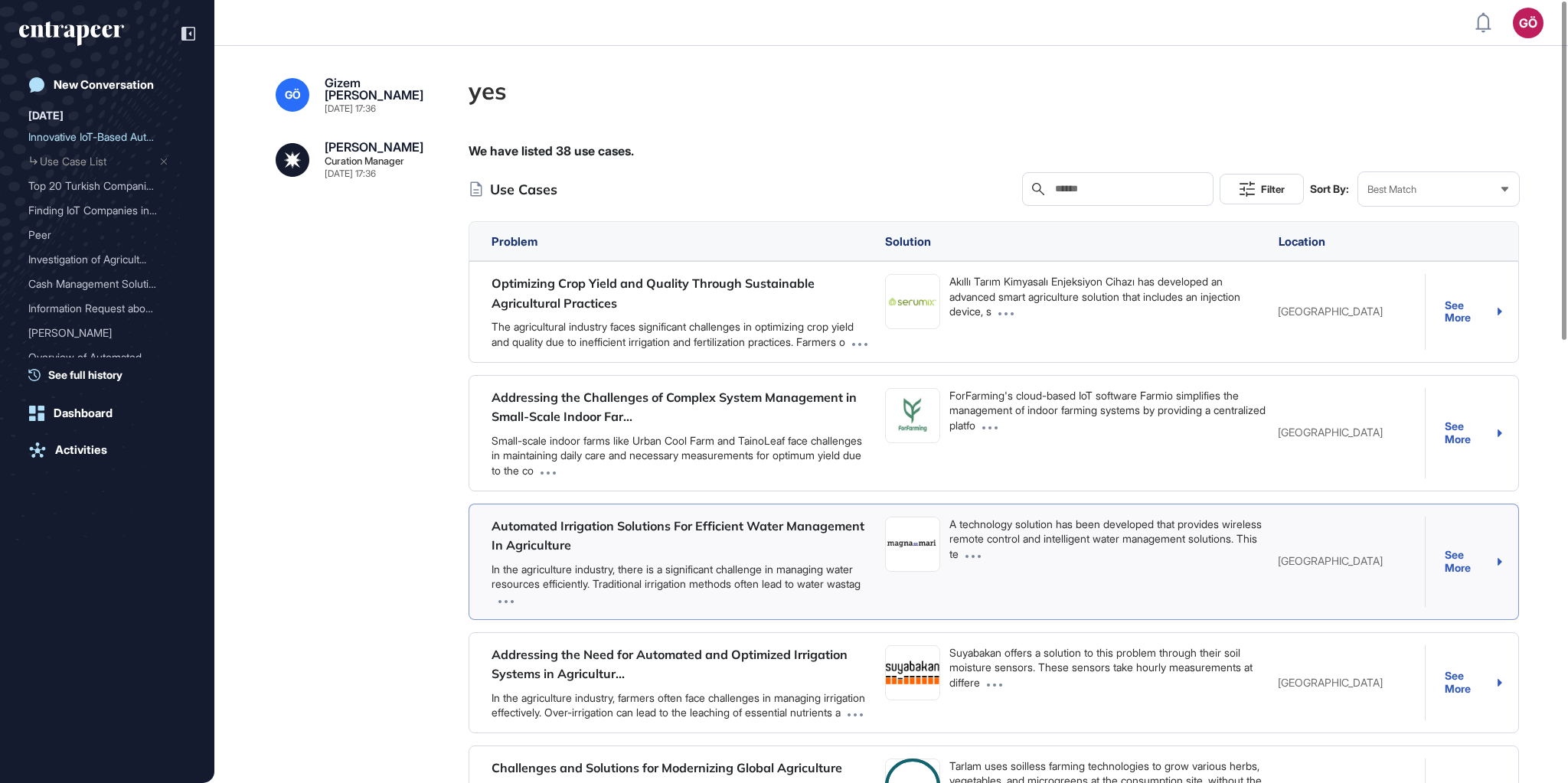 click on "Automated Irrigation Solutions For Efficient Water Management In Agriculture" at bounding box center [678, 536] 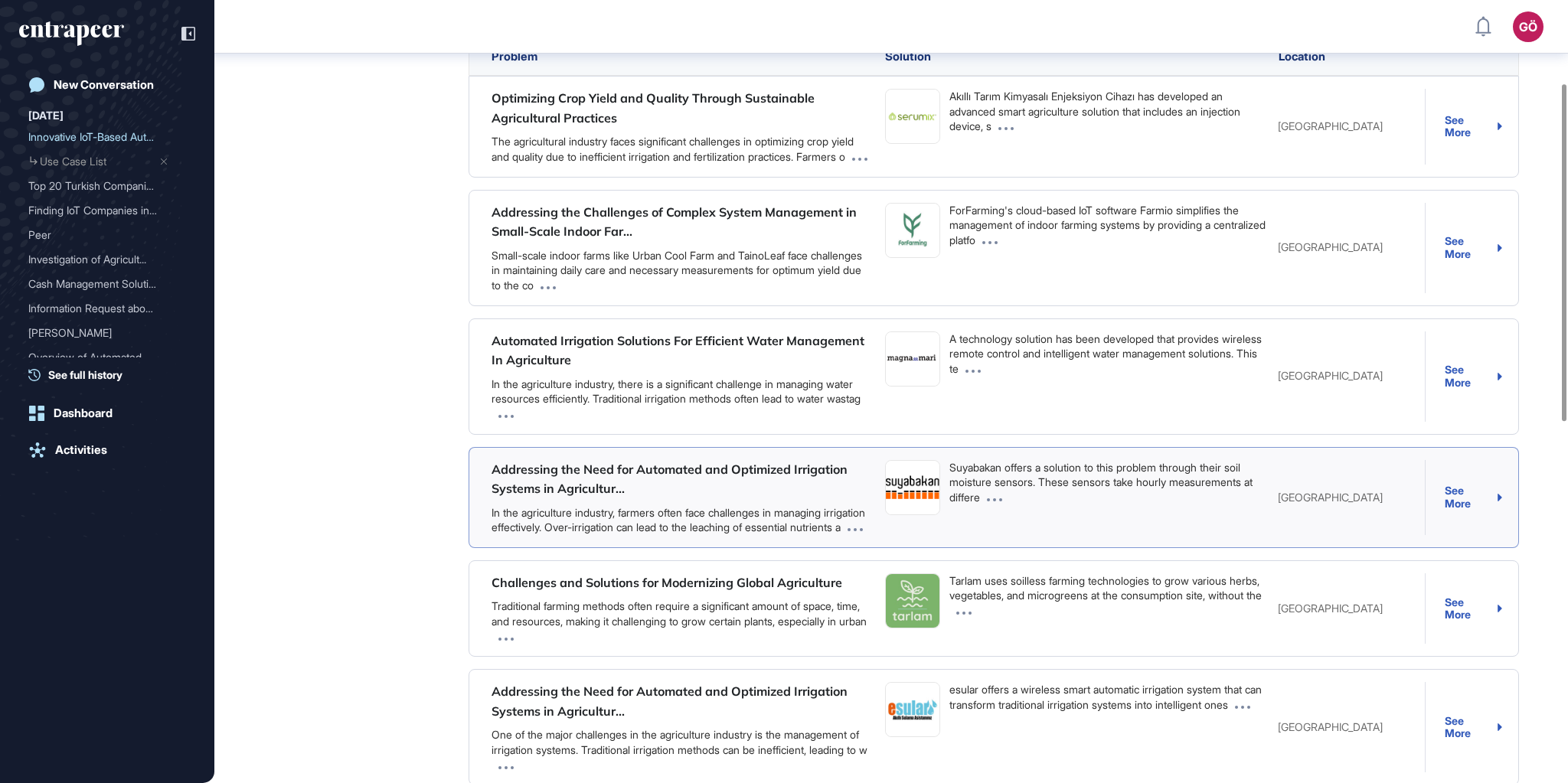 scroll, scrollTop: 253, scrollLeft: 0, axis: vertical 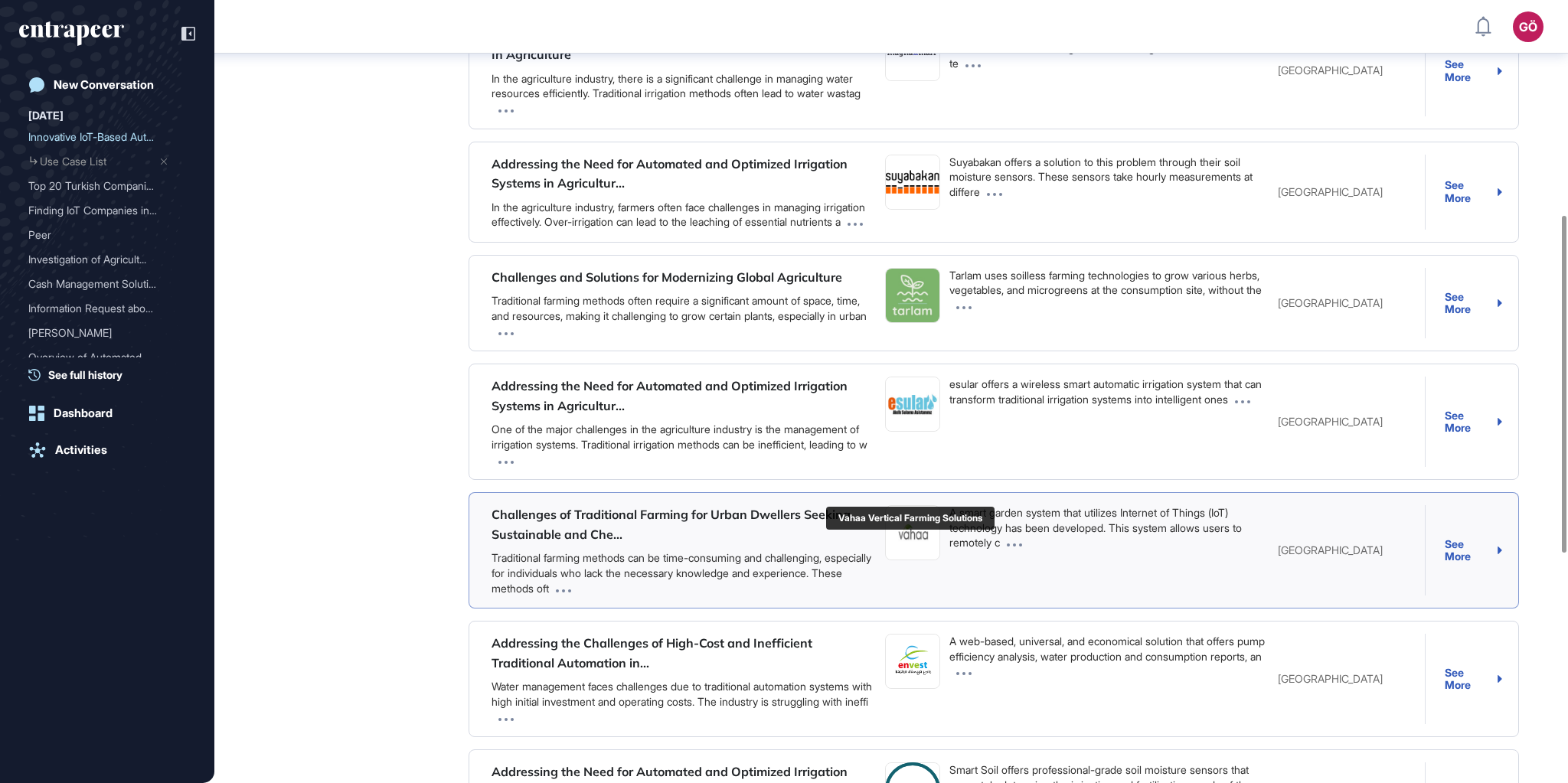 click at bounding box center (913, 533) 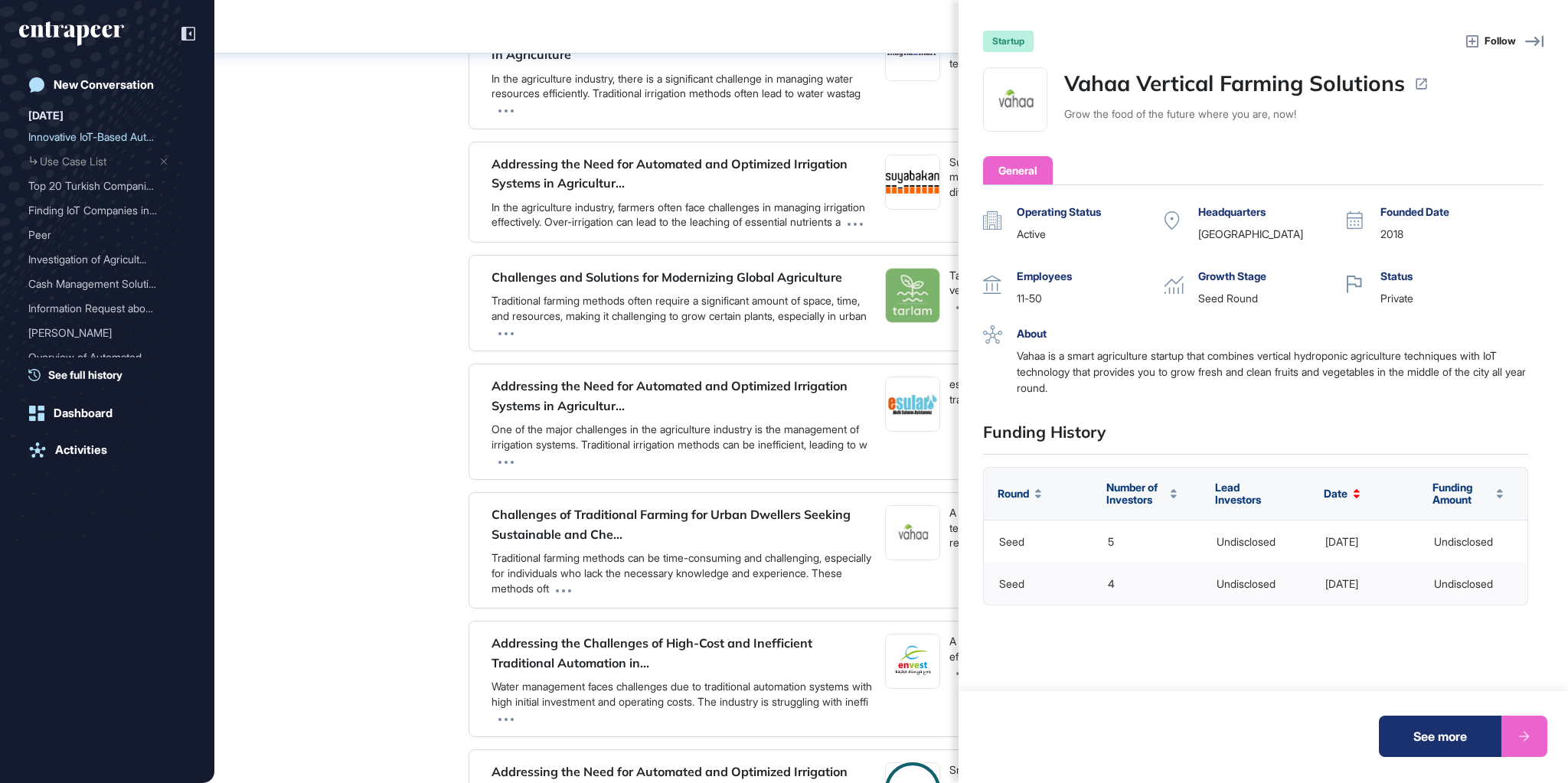click at bounding box center [1524, 736] 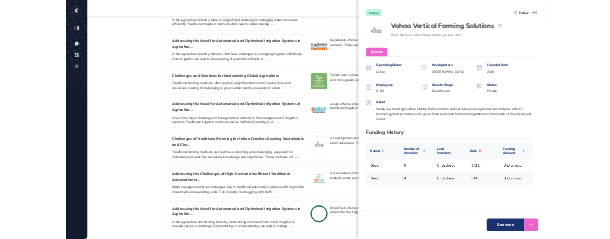 scroll, scrollTop: 239, scrollLeft: 609, axis: both 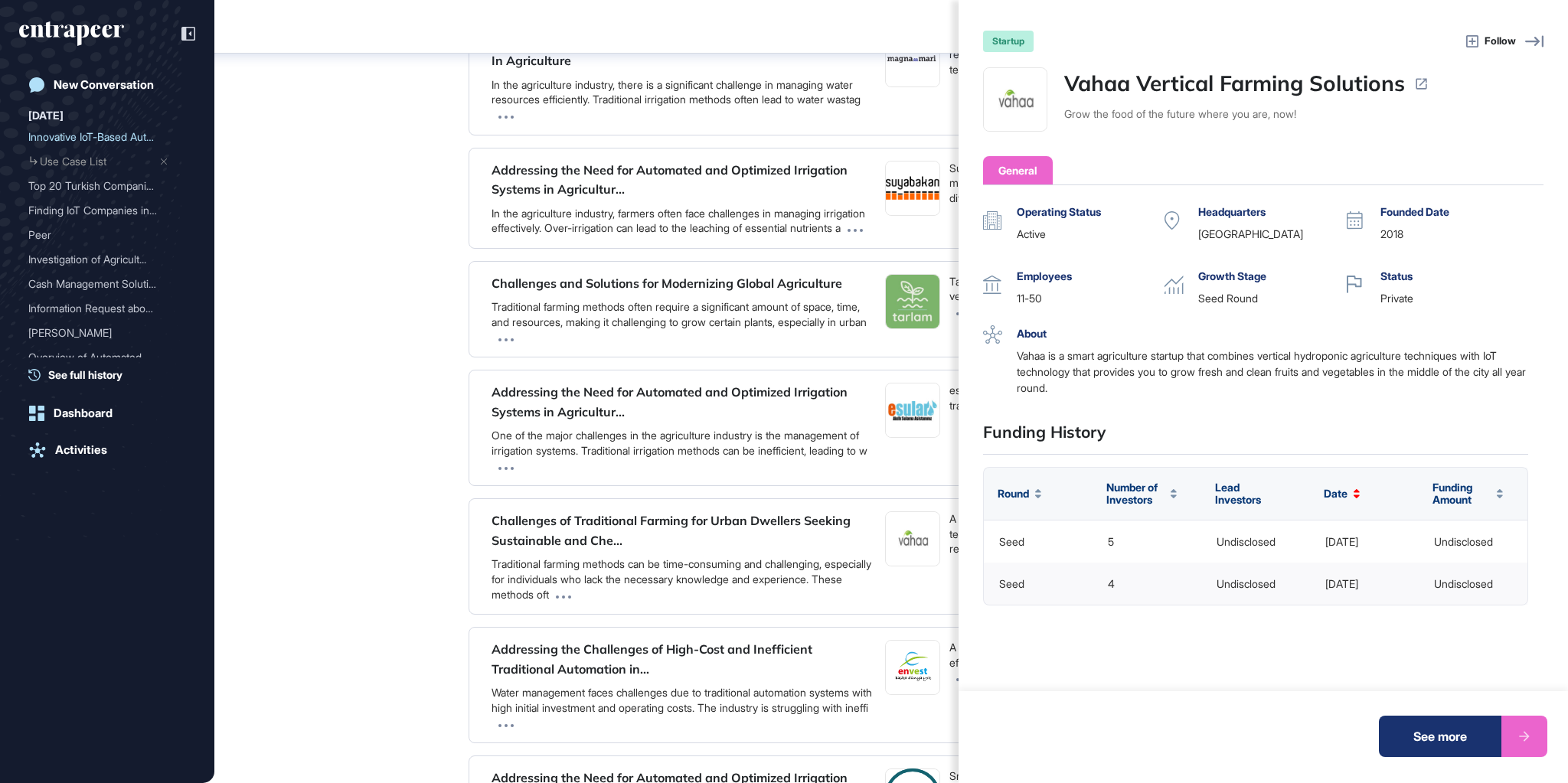 click on "startup Follow Vahaa Vertical Farming Solutions Grow the food of the future where you are, now! General Operating Status active Headquarters Turkey Founded Date 2018 Employees 11-50 Growth Stage Seed Round Status private About Vahaa is a smart agriculture startup that combines vertical hydroponic agriculture techniques with IoT technology that provides you to grow fresh and clean fruits and vegetables in the middle of the city all year round. Funding History Round Number of Investors Lead Investors Date Funding Amount seed 5 Undisclosed Aug 1, 2022 Undisclosed seed 4 Undisclosed Mar 15, 2021 Undisclosed See more" 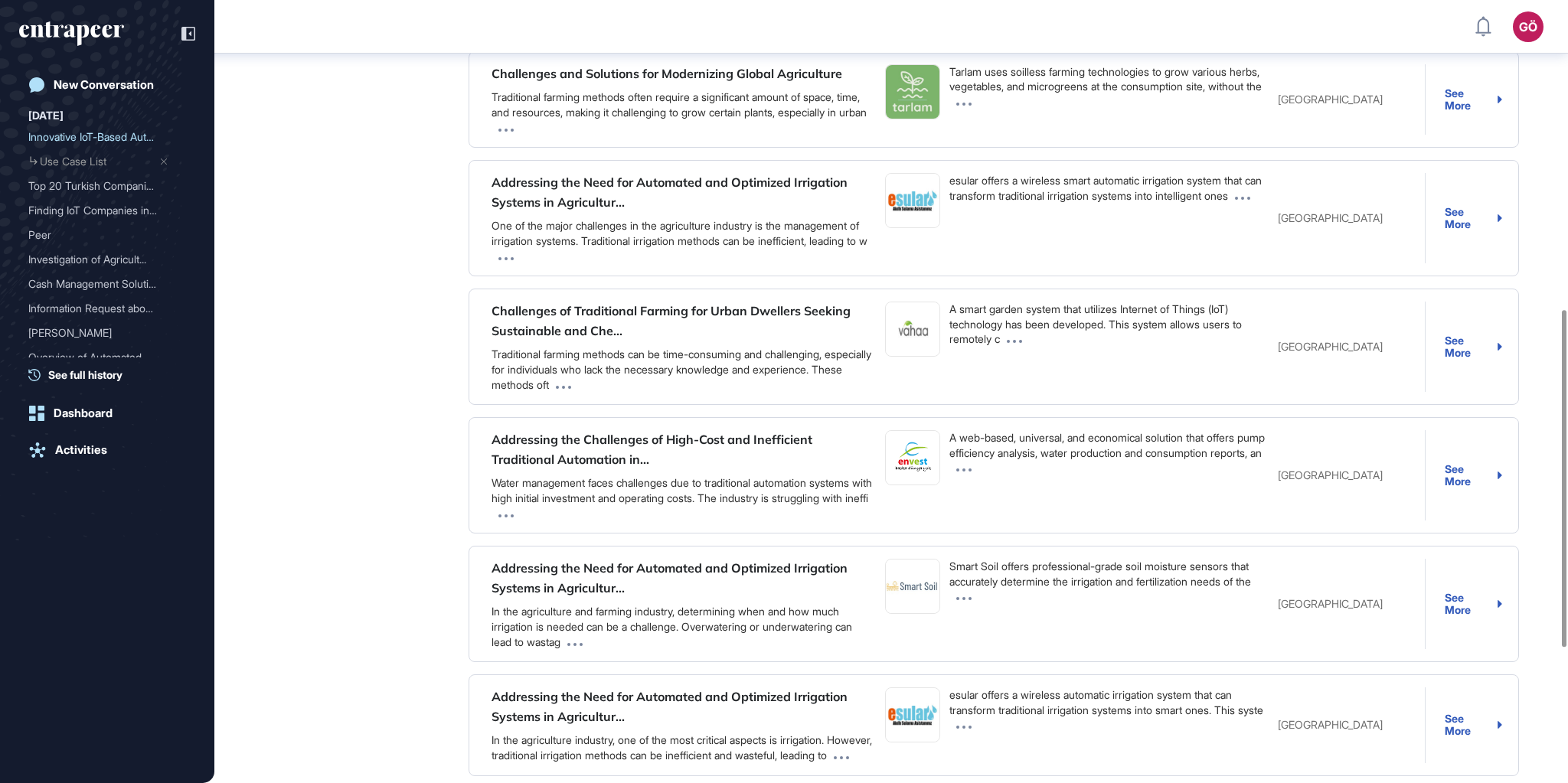 scroll, scrollTop: 737, scrollLeft: 0, axis: vertical 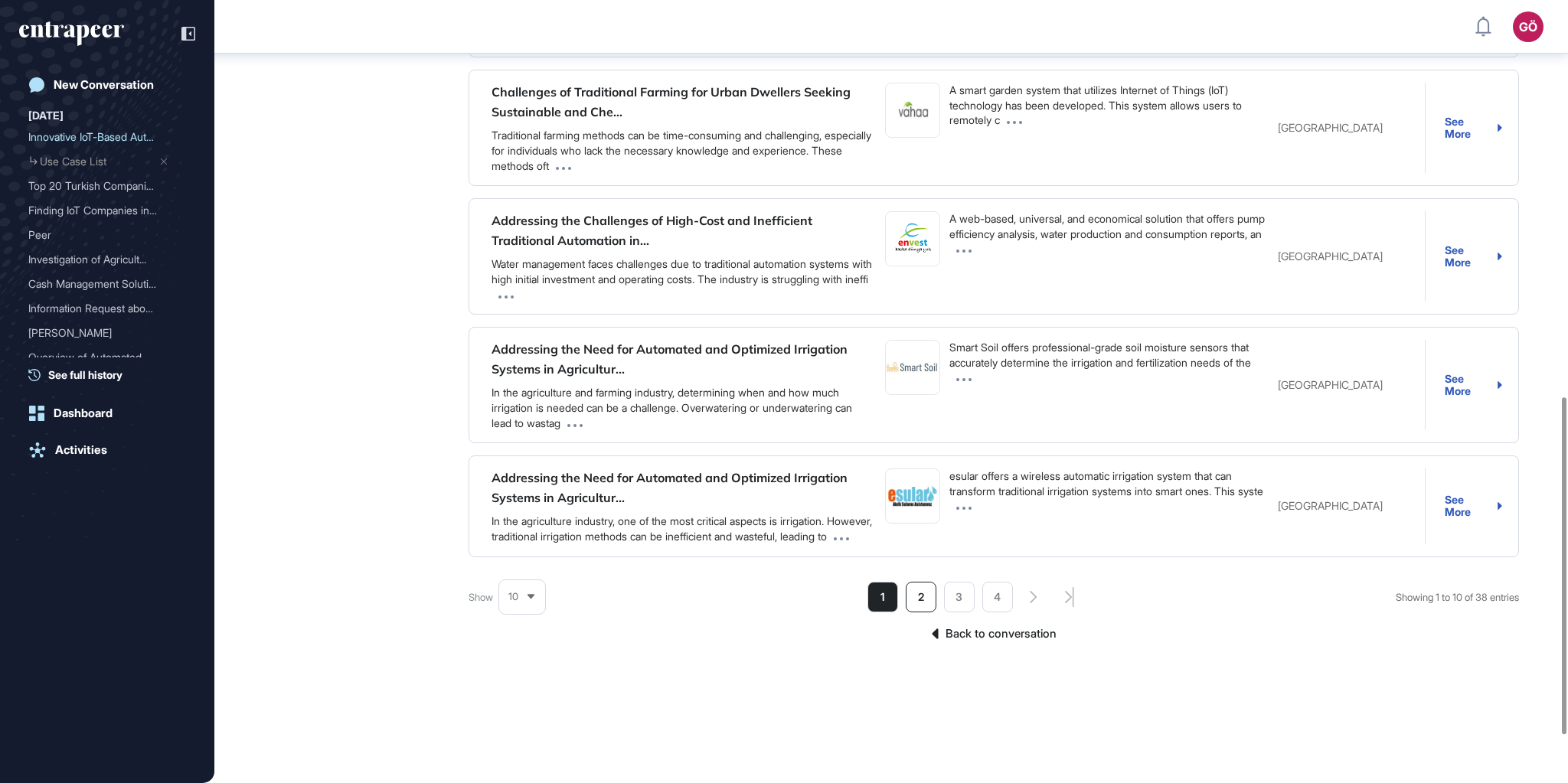 click on "2" 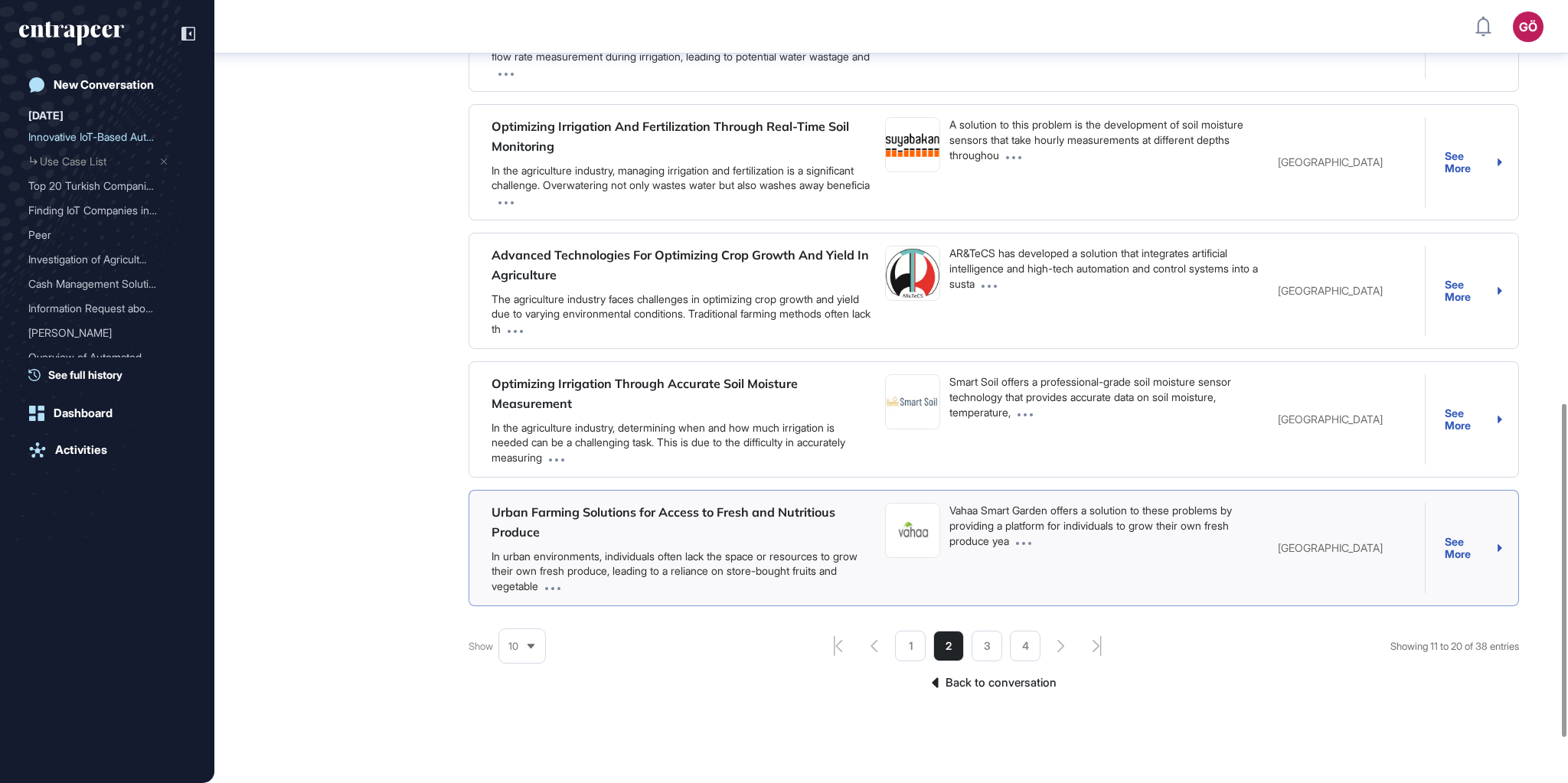 scroll, scrollTop: 1043, scrollLeft: 0, axis: vertical 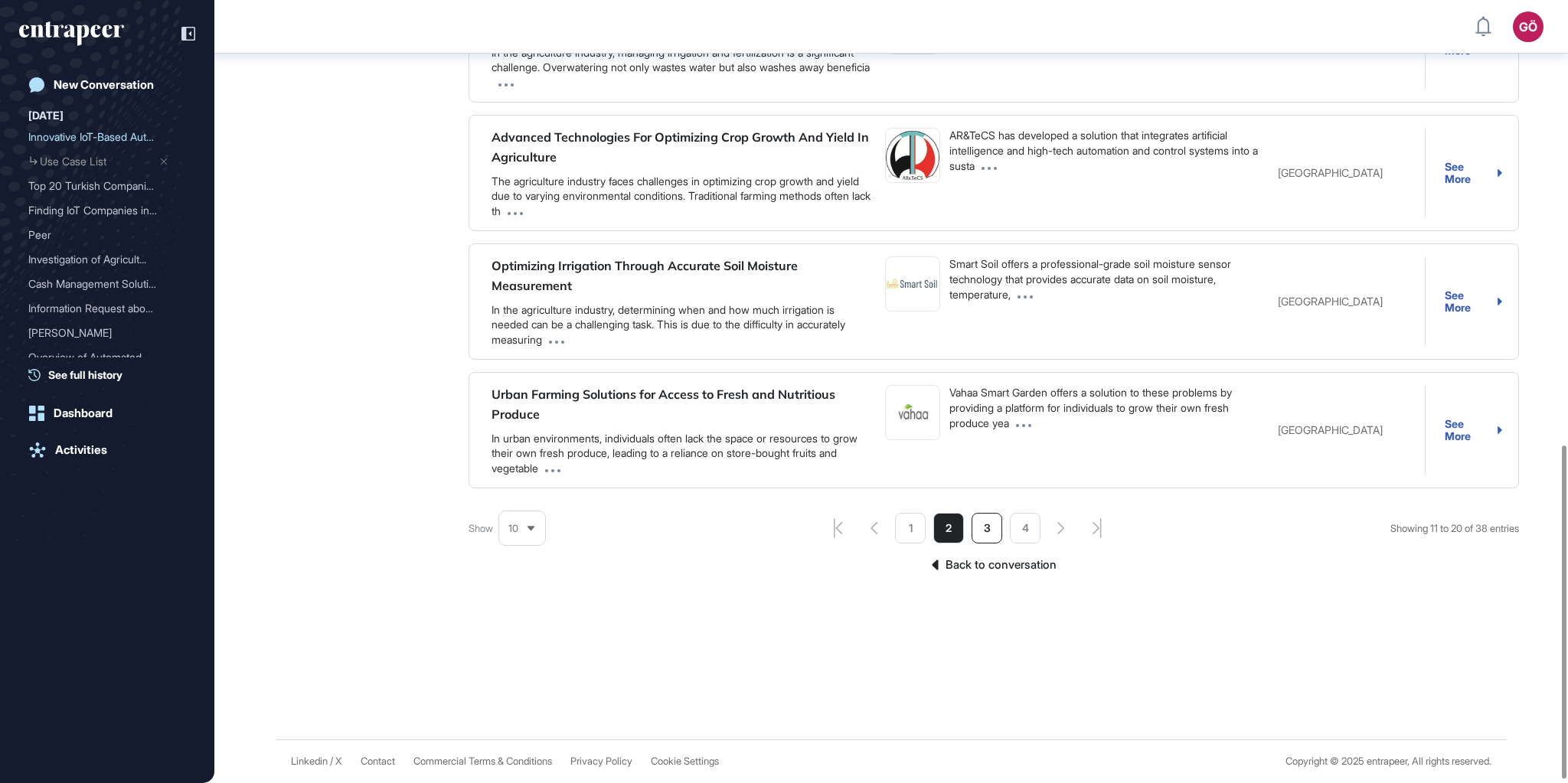 click on "3" 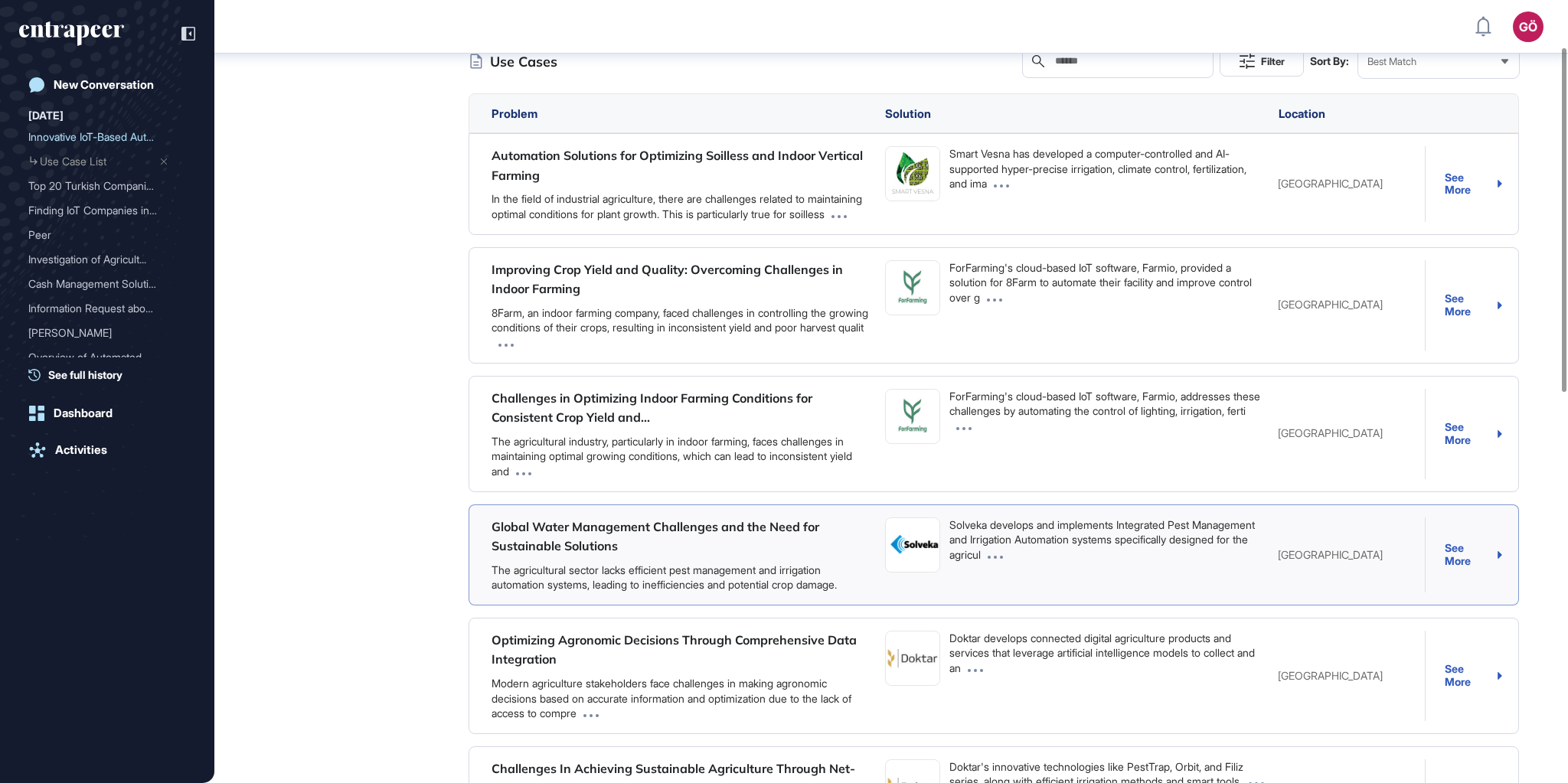 scroll, scrollTop: 139, scrollLeft: 0, axis: vertical 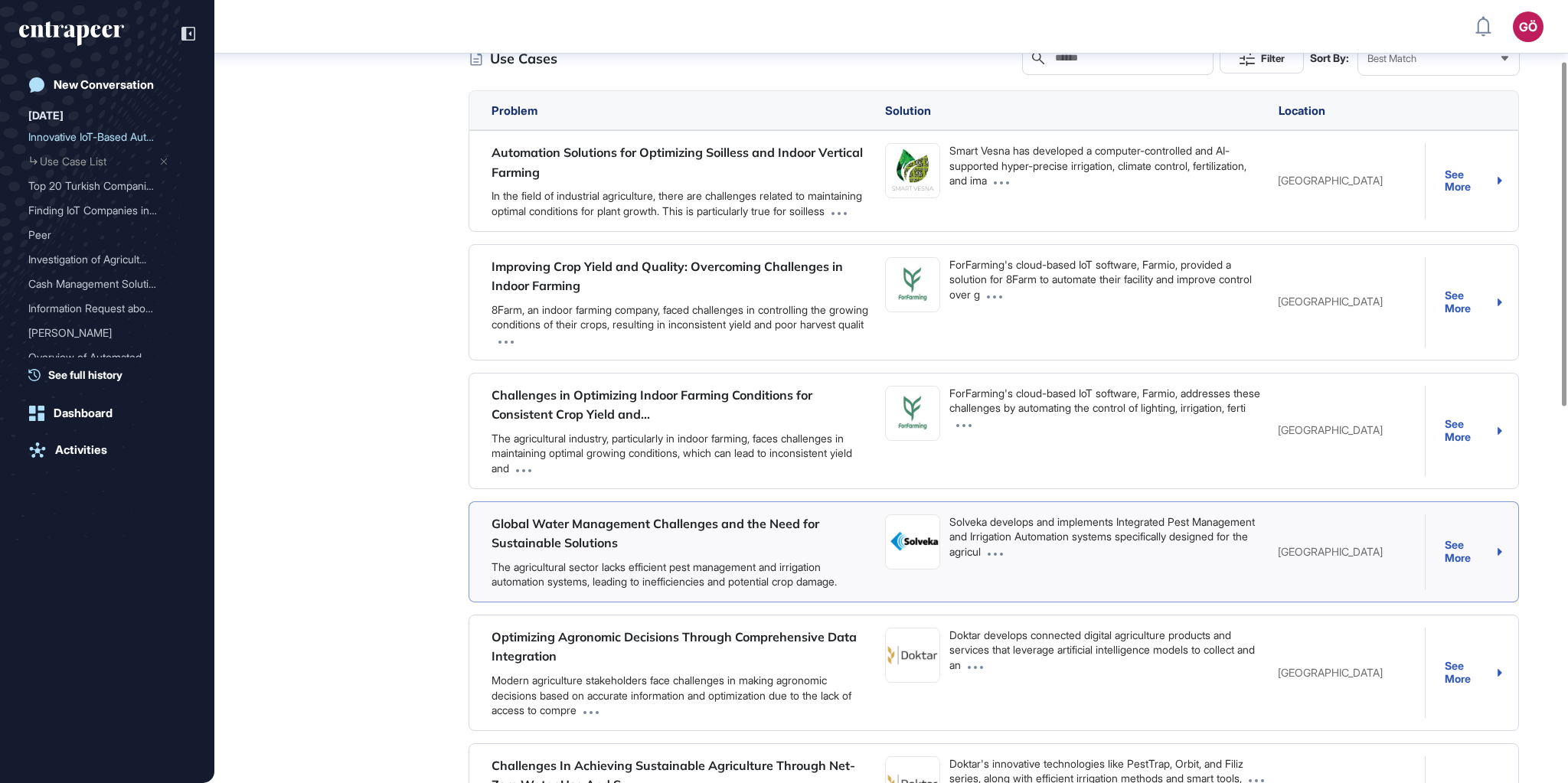click on "Global Water Management Challenges and the Need for Sustainable Solutions" at bounding box center [655, 533] 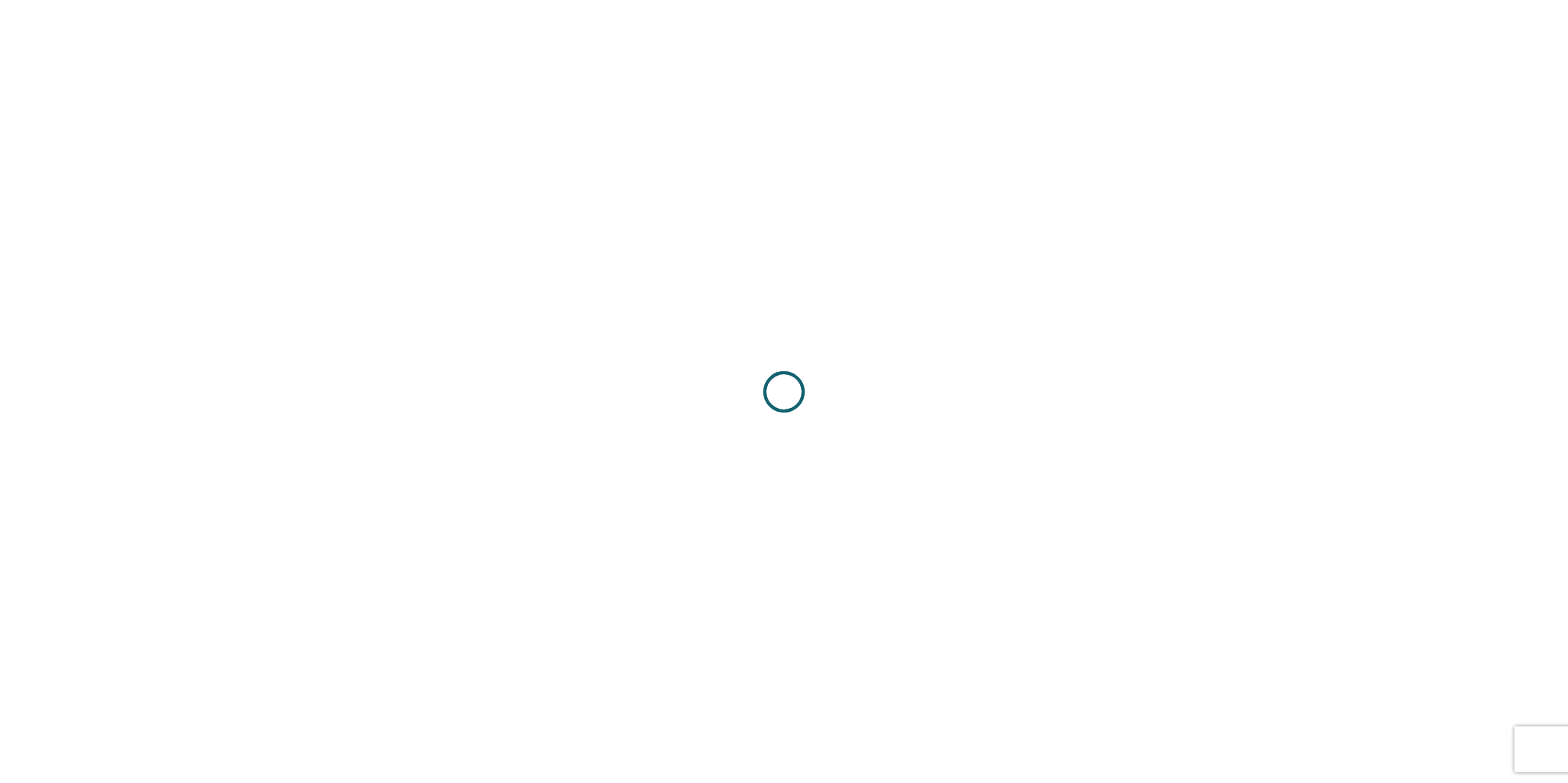 scroll, scrollTop: 0, scrollLeft: 0, axis: both 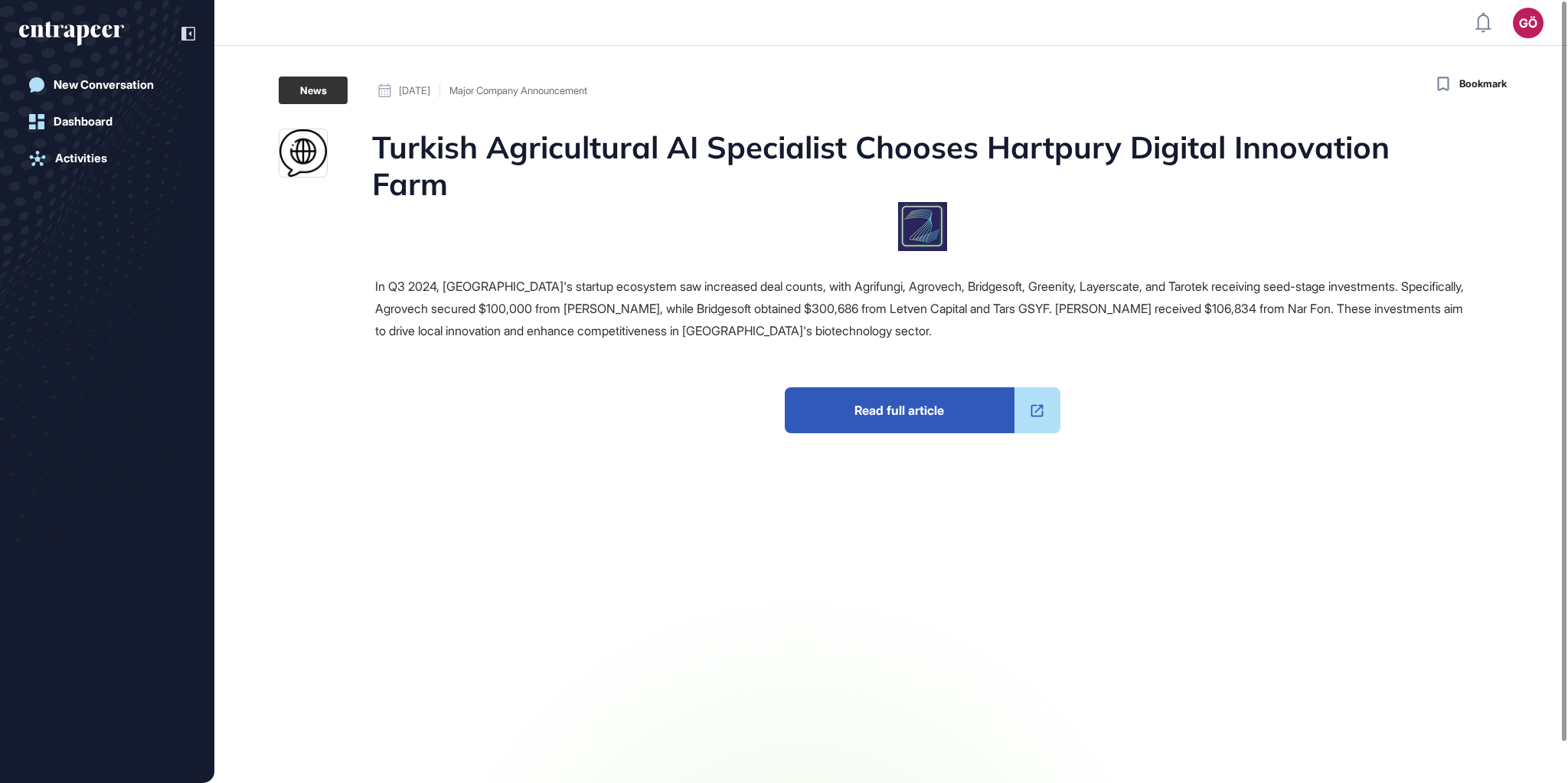 click at bounding box center (1037, 410) 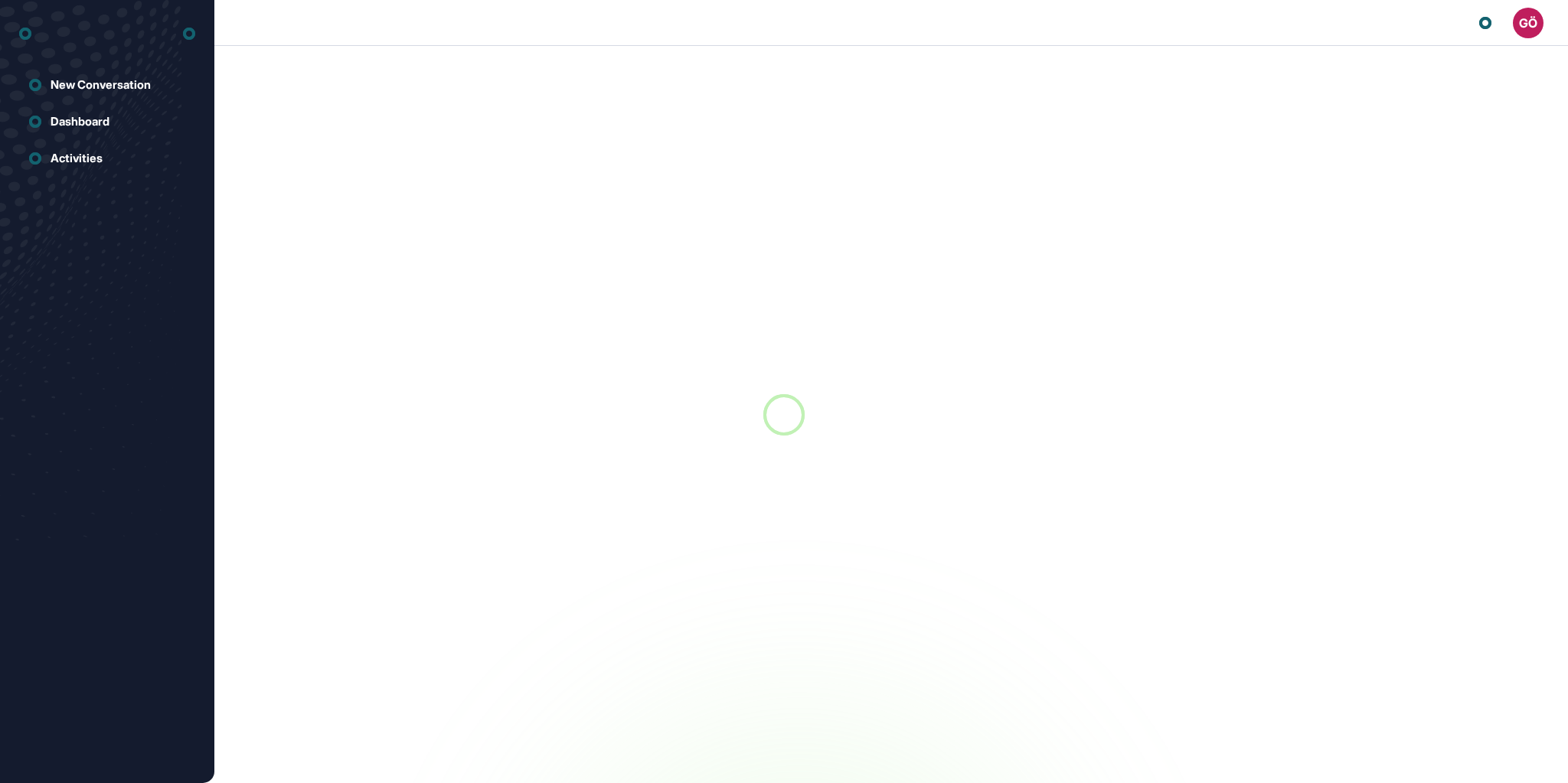 scroll, scrollTop: 0, scrollLeft: 0, axis: both 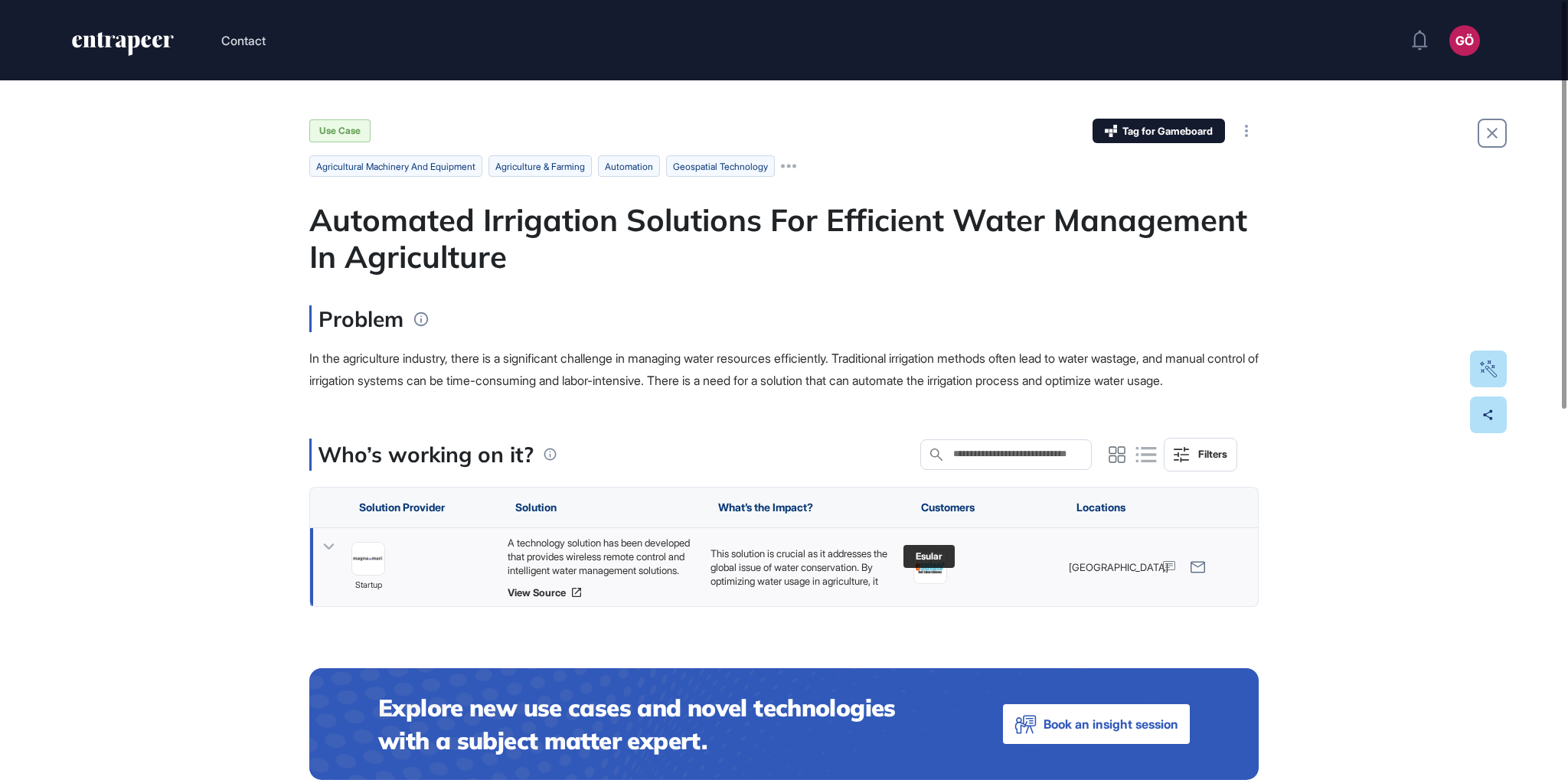 click at bounding box center [930, 567] 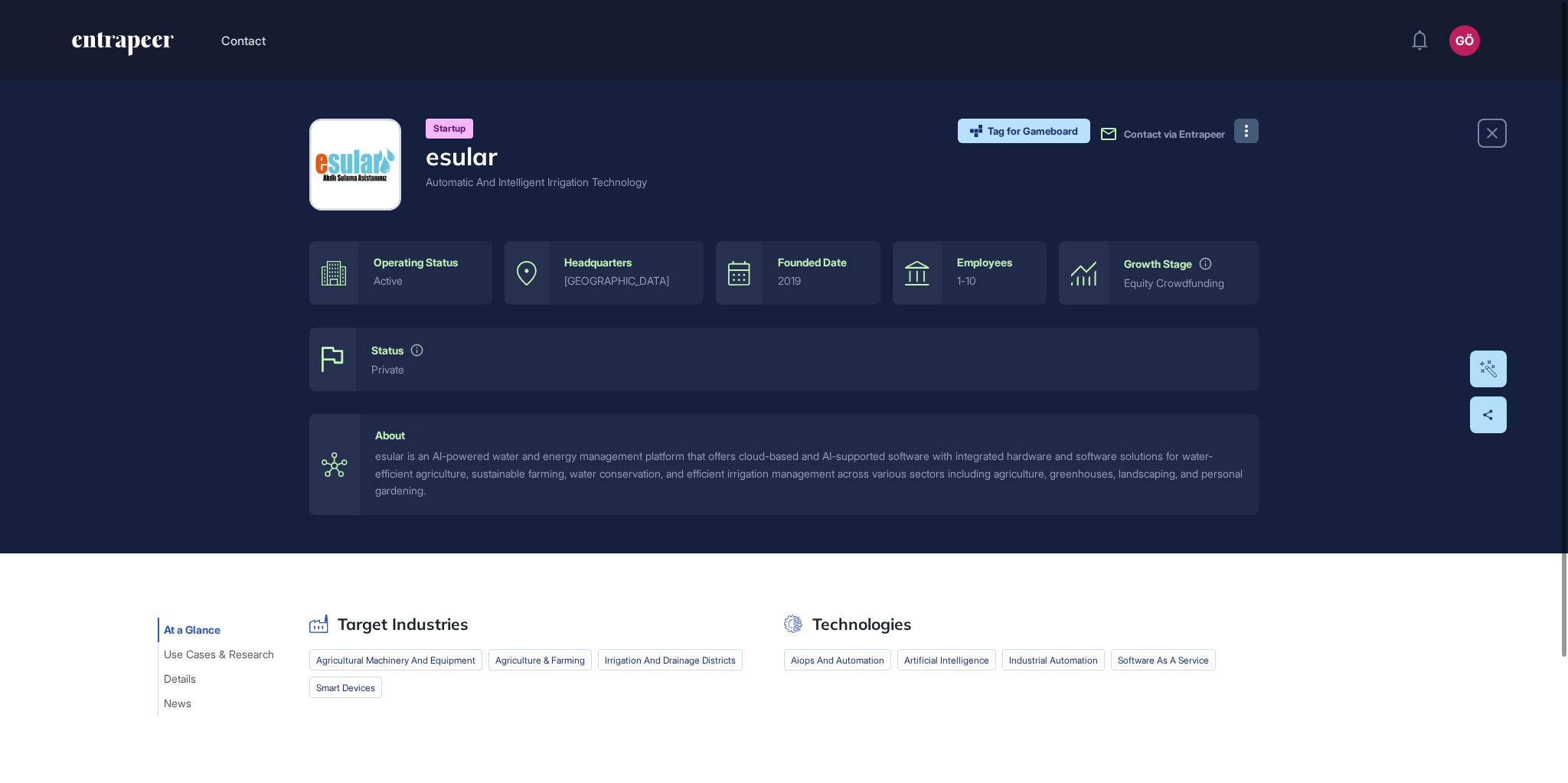 click at bounding box center (1246, 131) 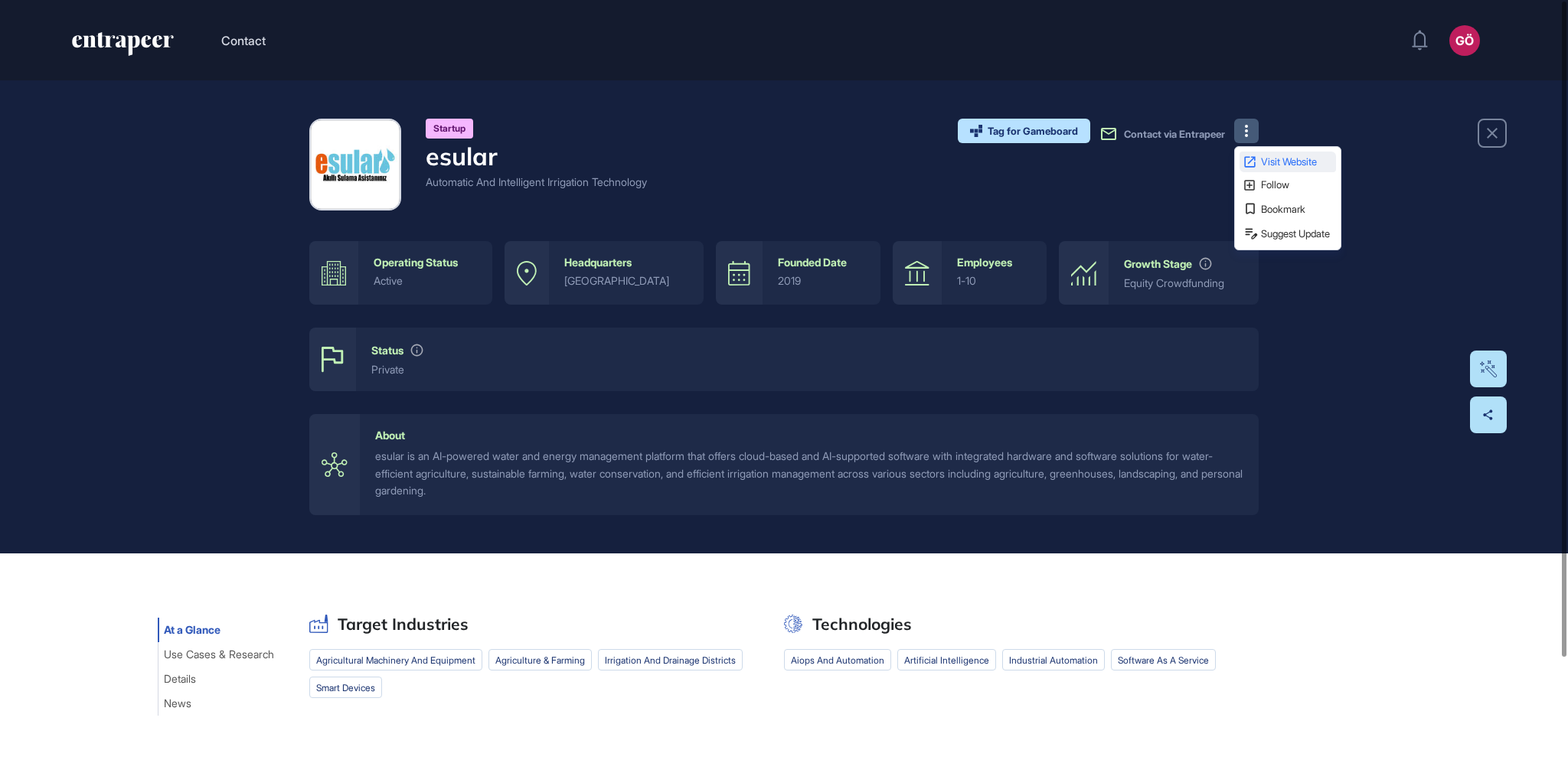 click on "Visit Website" at bounding box center (1297, 161) 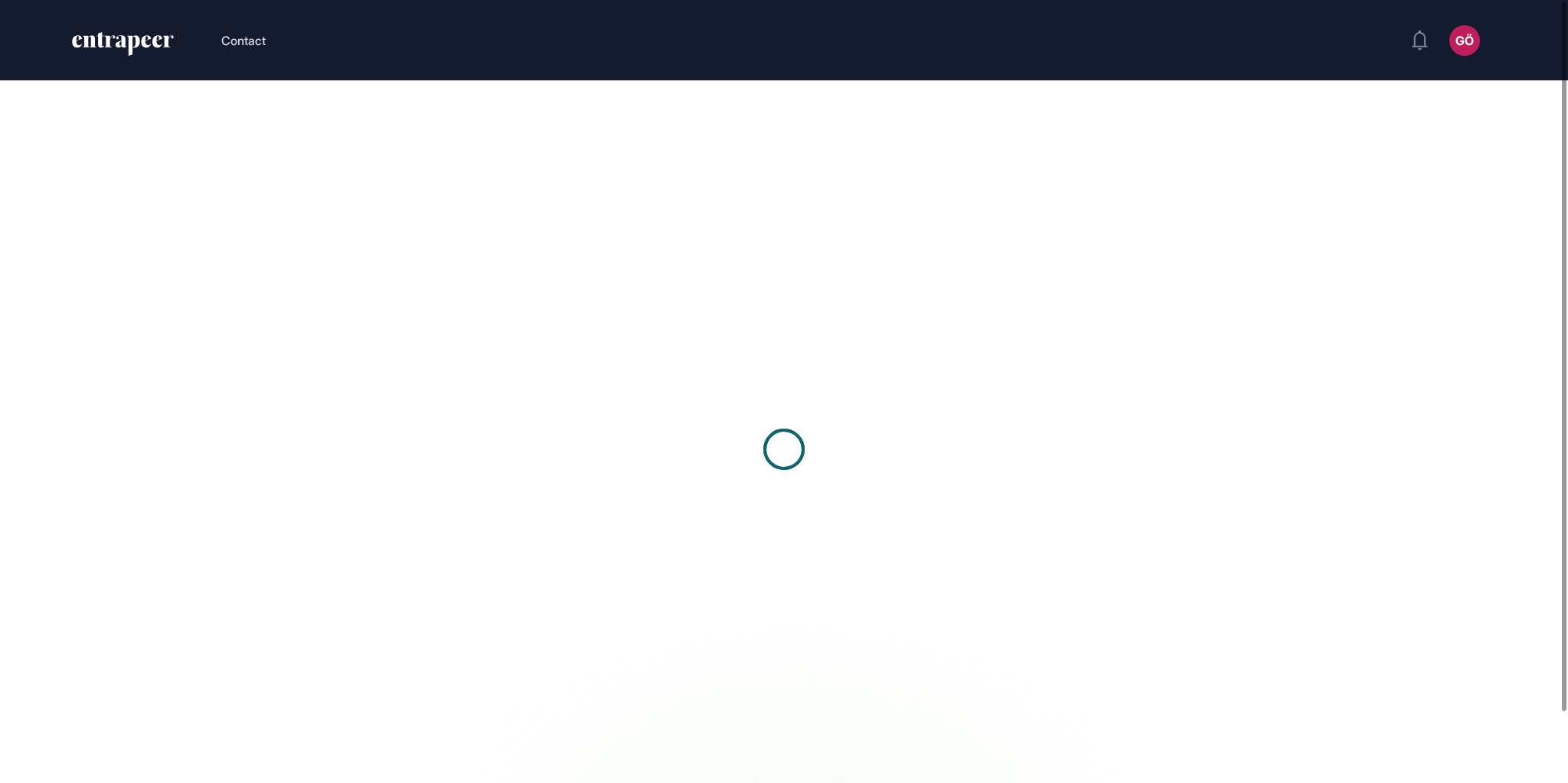 scroll, scrollTop: 0, scrollLeft: 0, axis: both 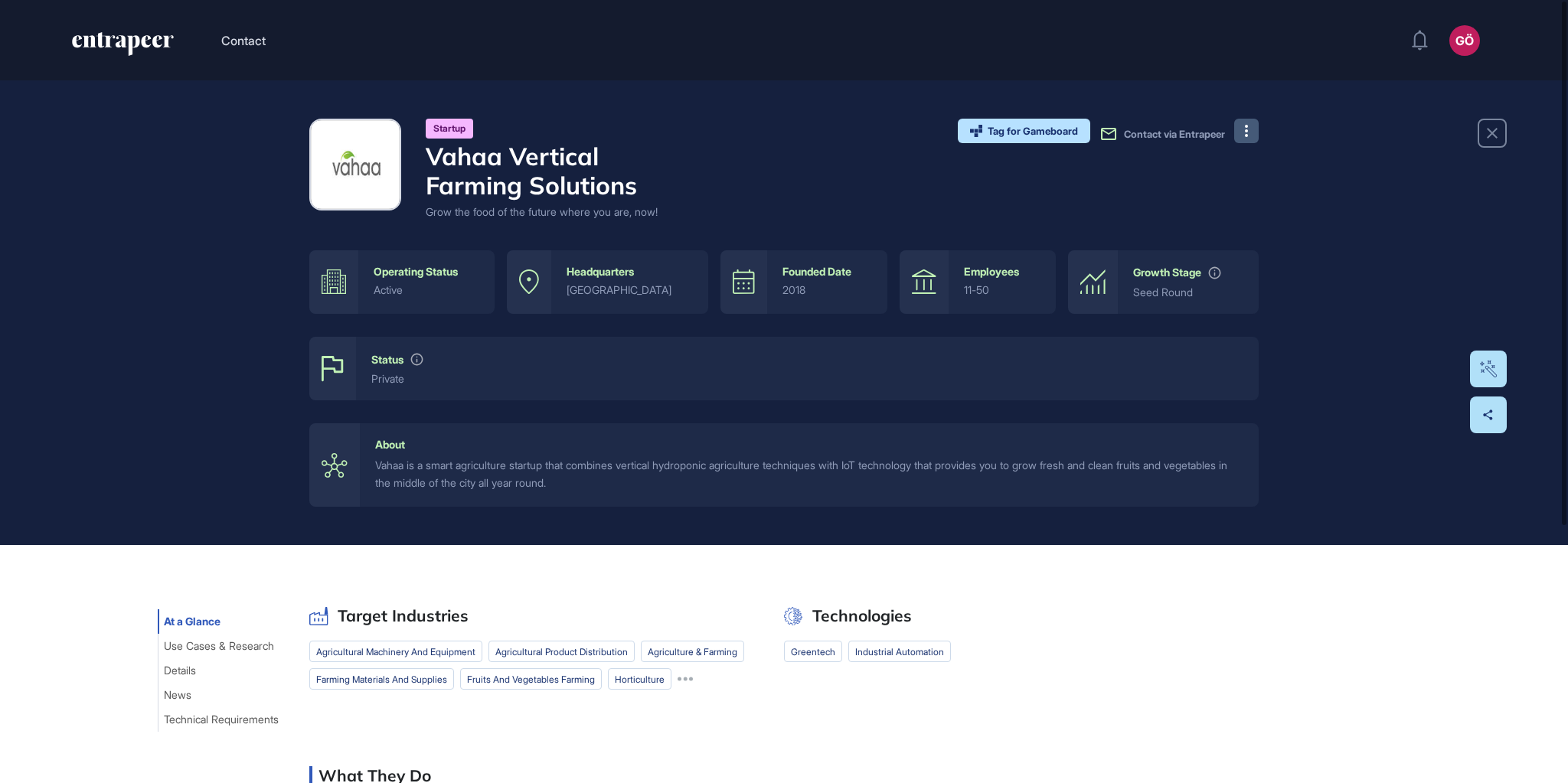 click at bounding box center (1246, 131) 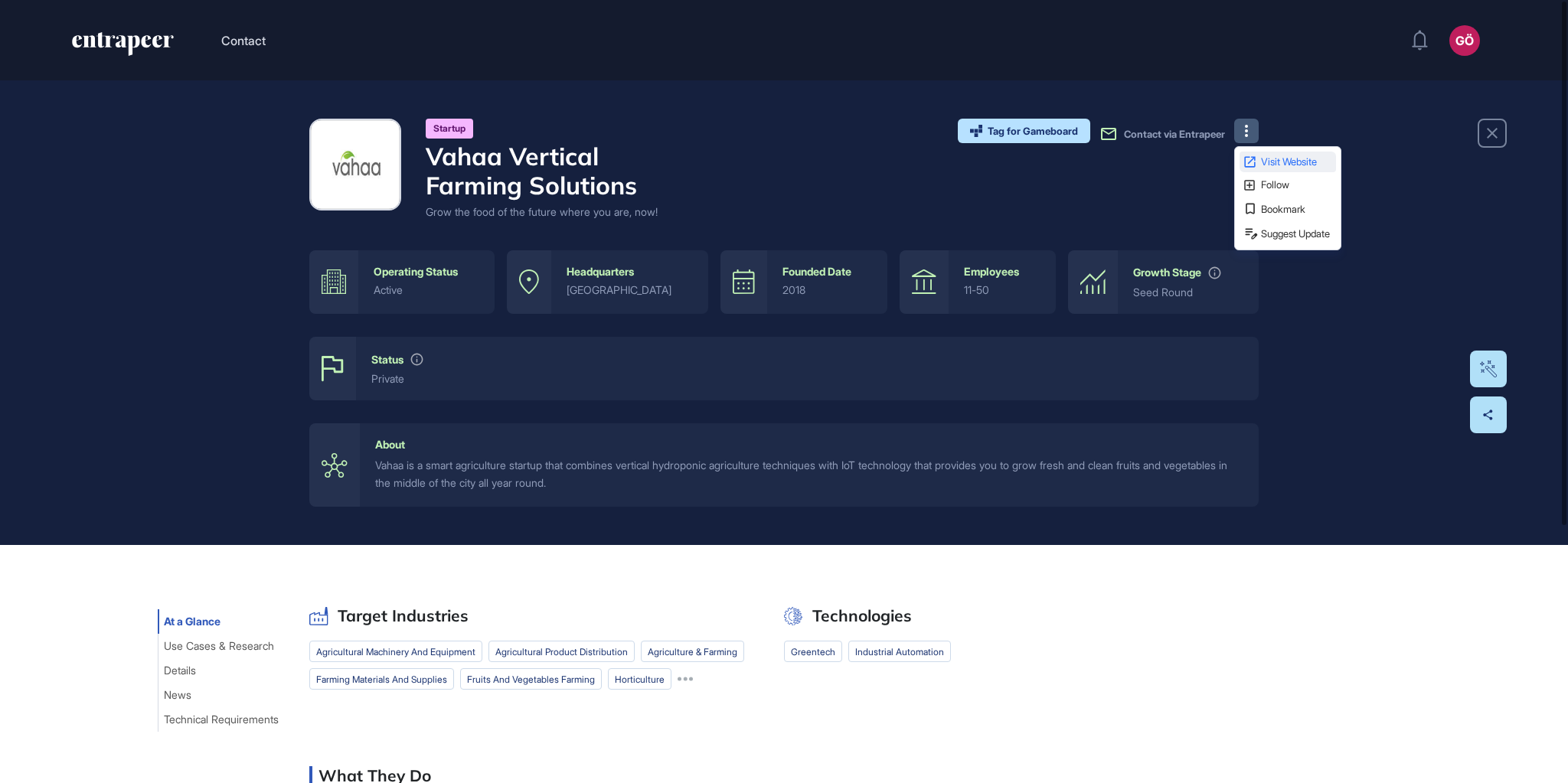 click on "Visit Website" at bounding box center [1297, 161] 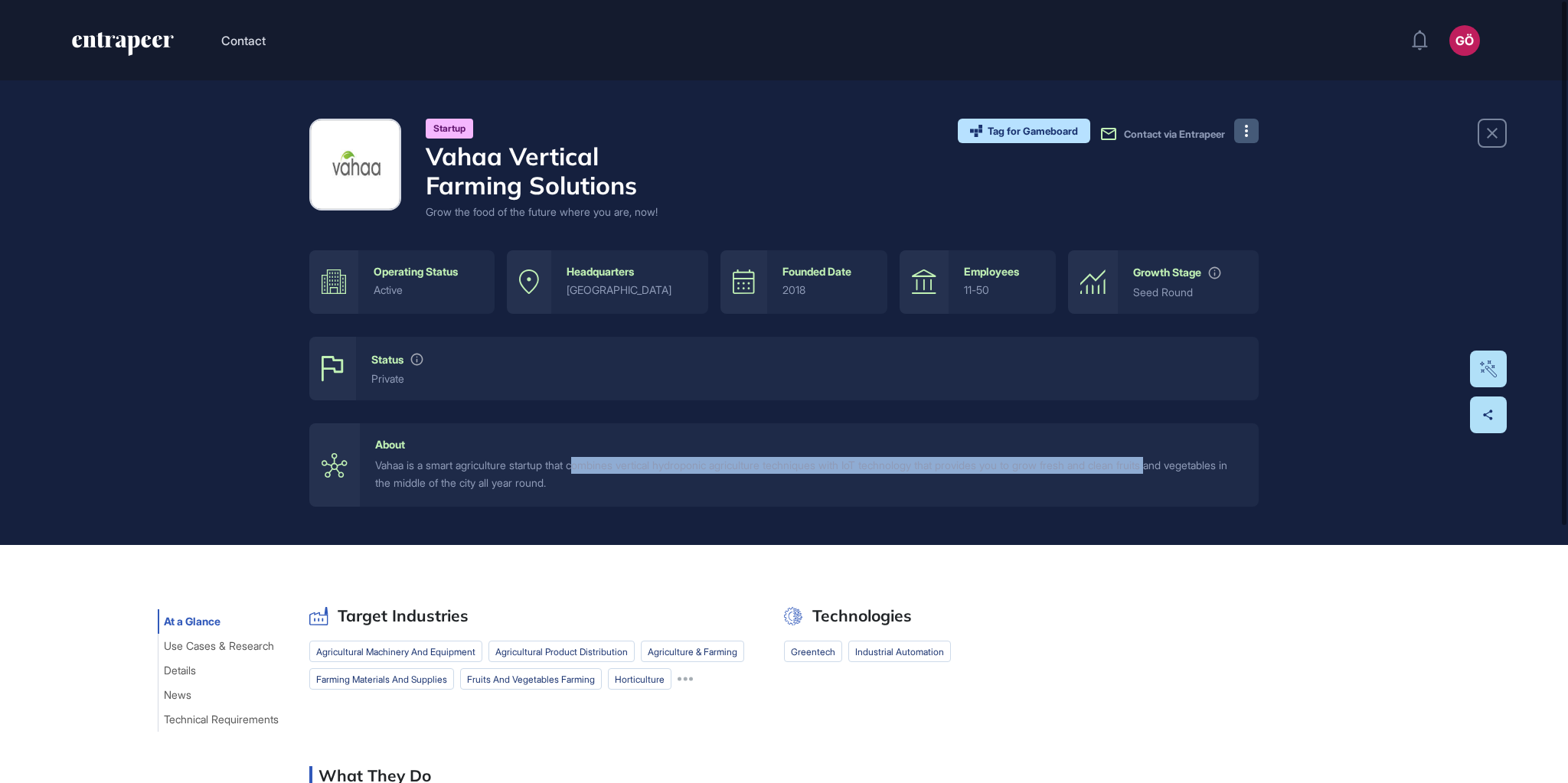 drag, startPoint x: 586, startPoint y: 468, endPoint x: 1194, endPoint y: 469, distance: 608.0008 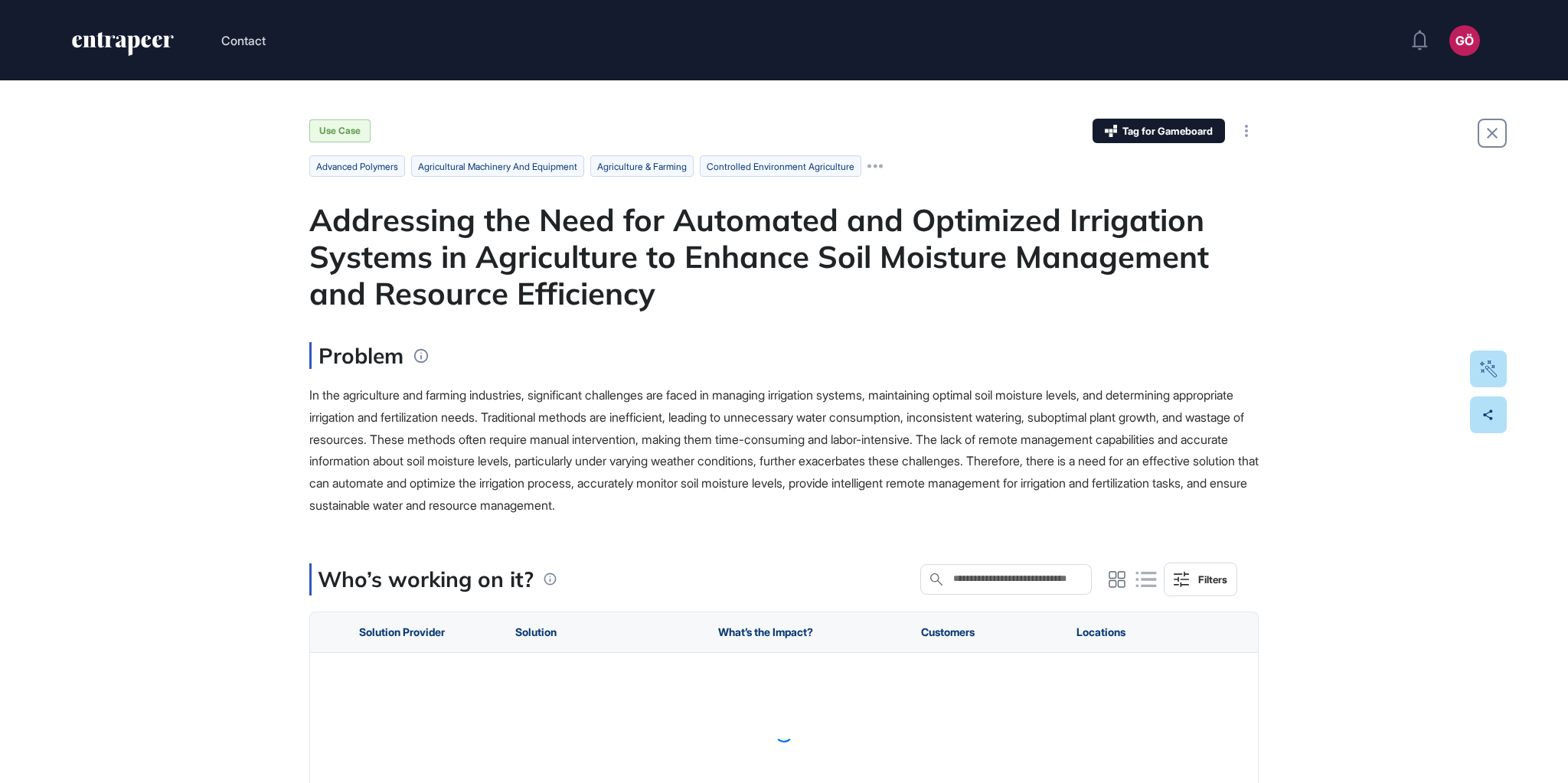 scroll, scrollTop: 0, scrollLeft: 0, axis: both 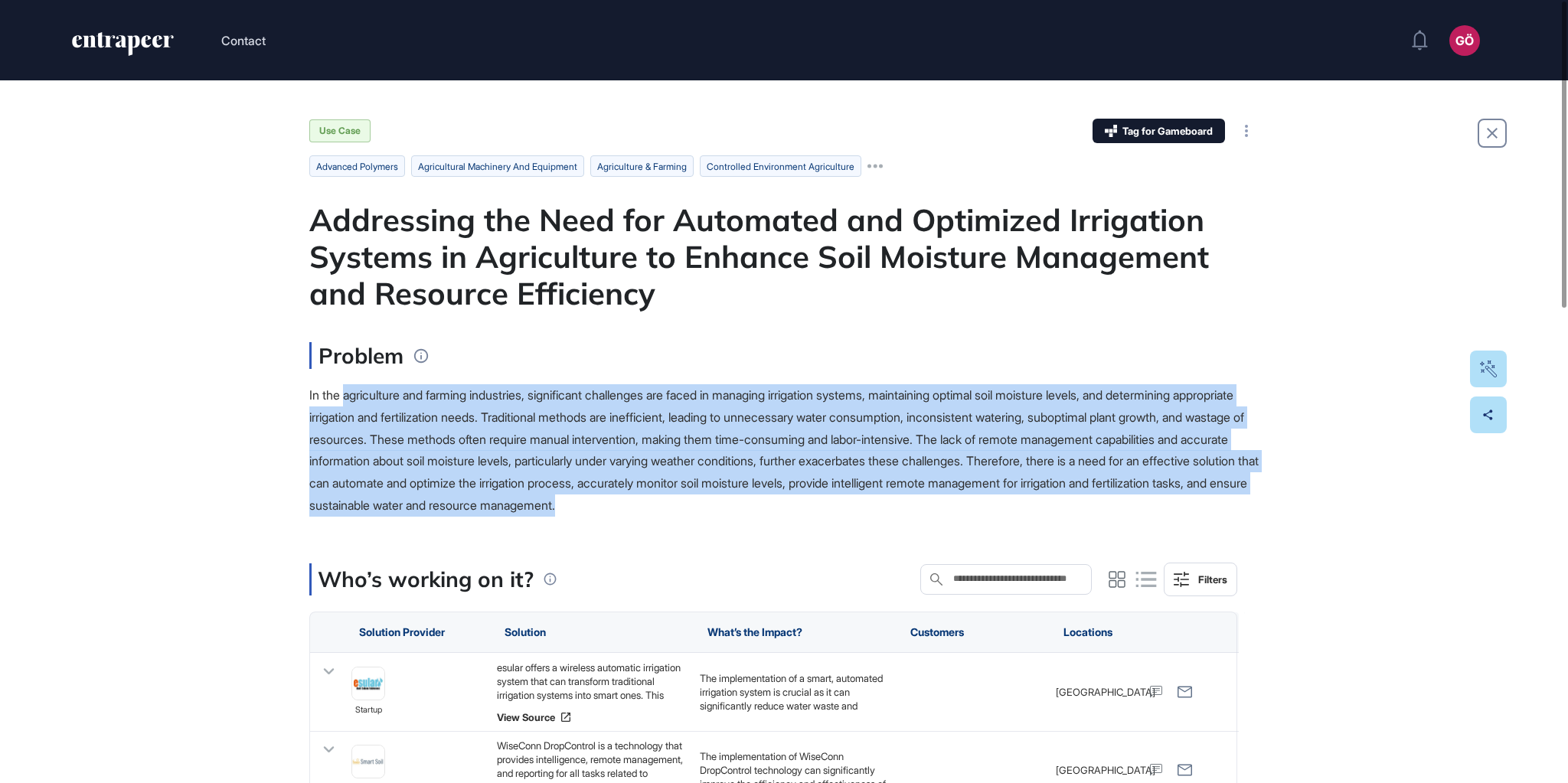 drag, startPoint x: 345, startPoint y: 393, endPoint x: 1179, endPoint y: 495, distance: 840.2143 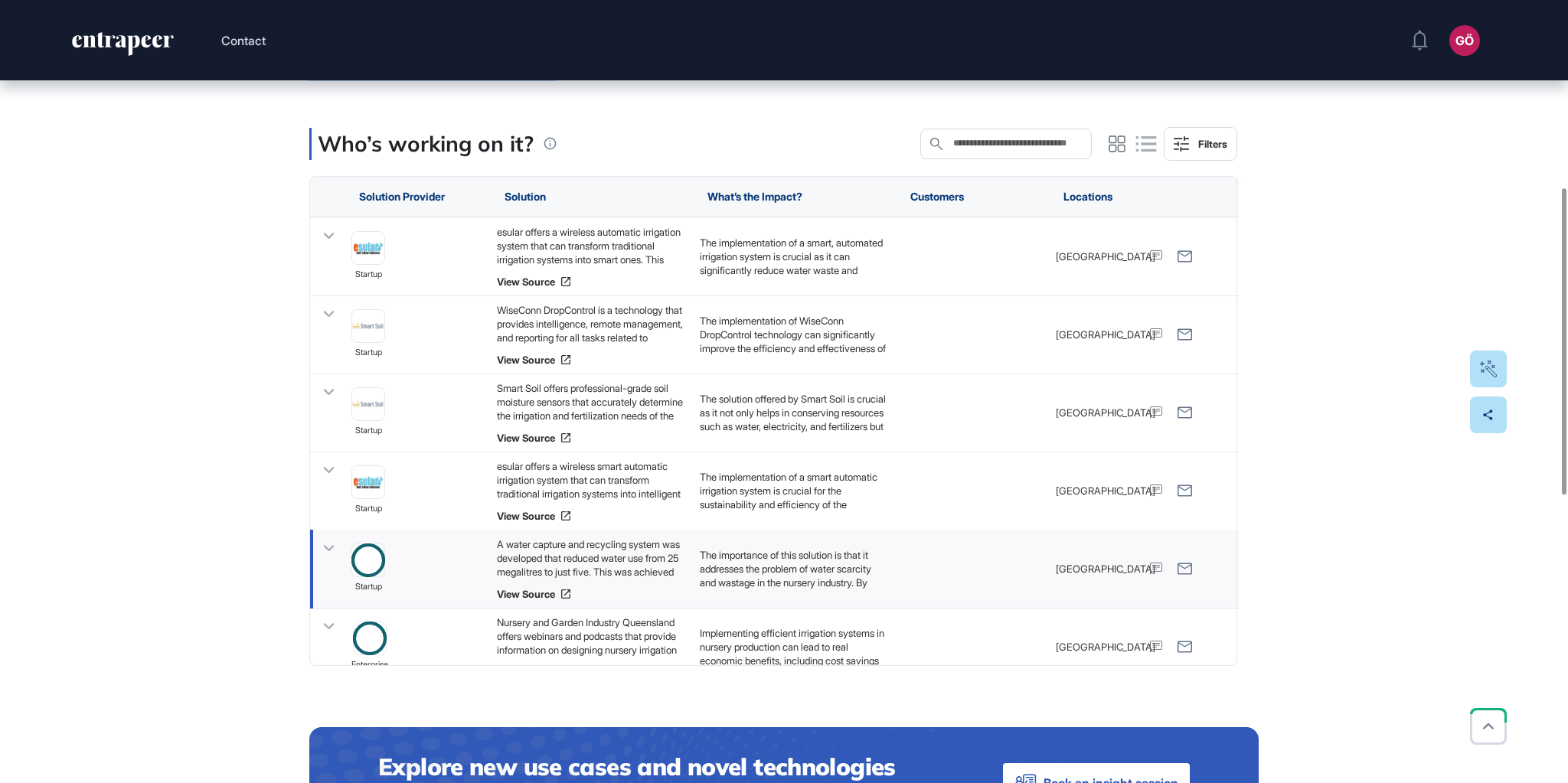 scroll, scrollTop: 490, scrollLeft: 0, axis: vertical 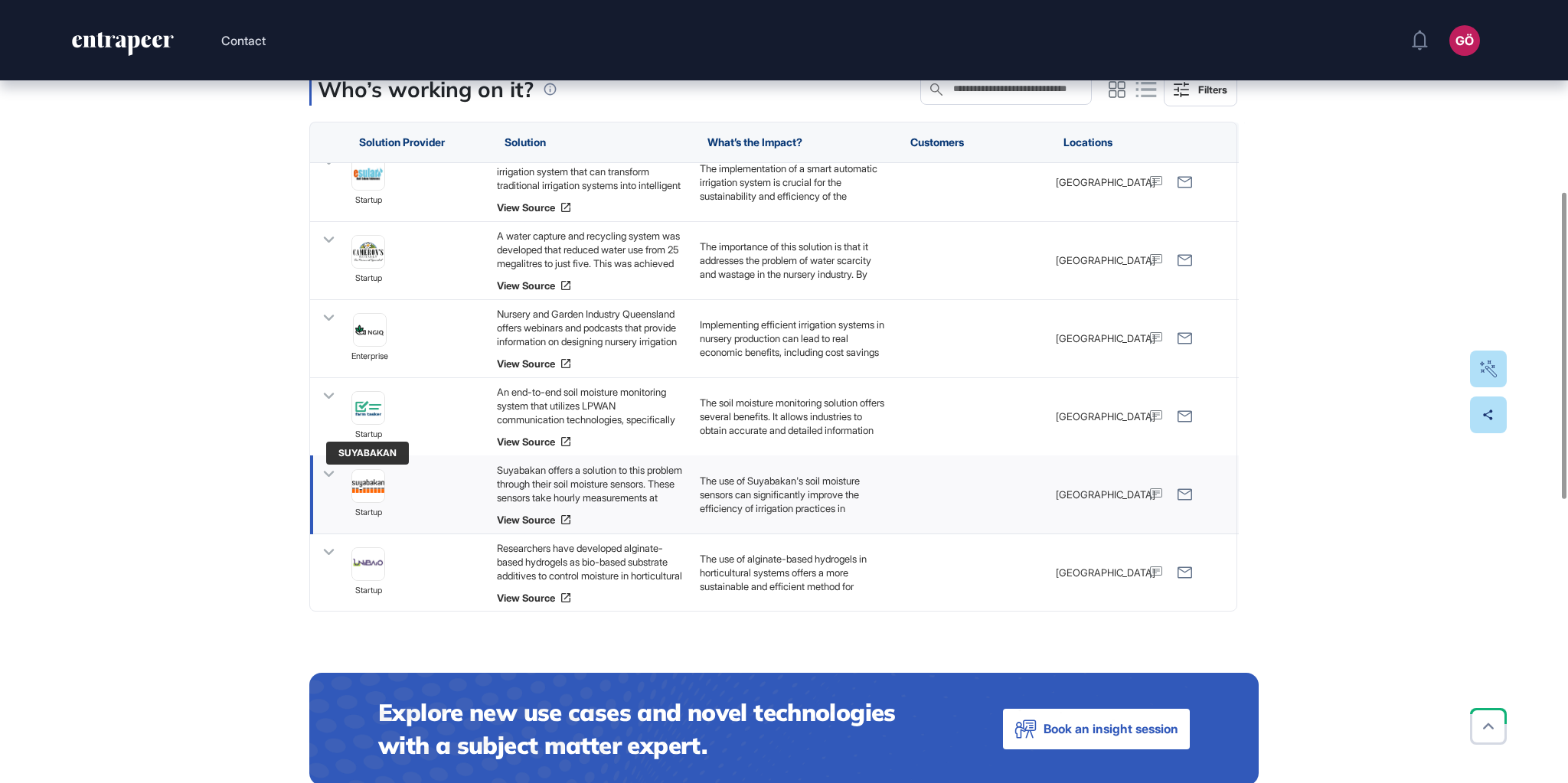 click at bounding box center (368, 486) 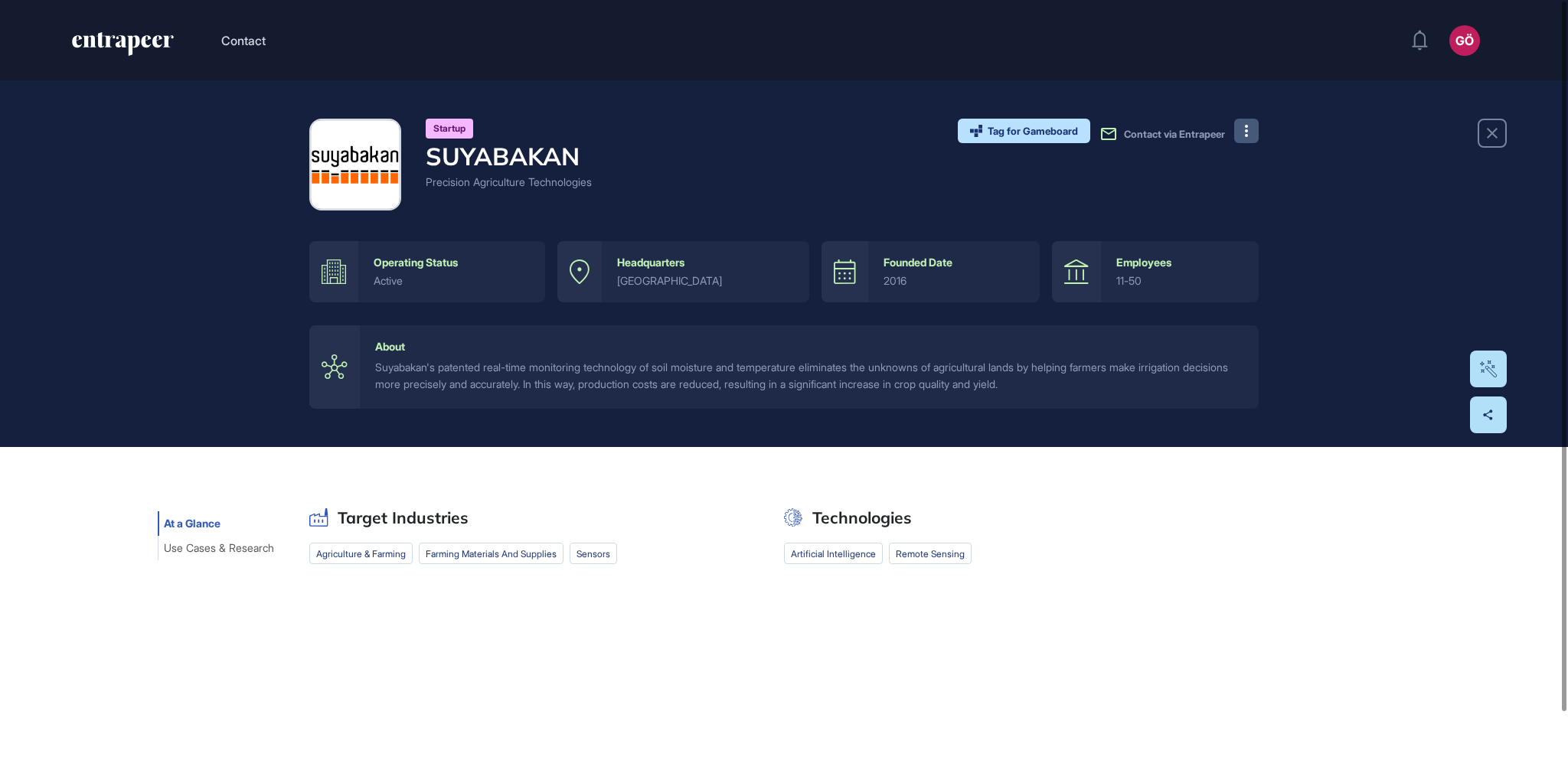 click at bounding box center (1246, 131) 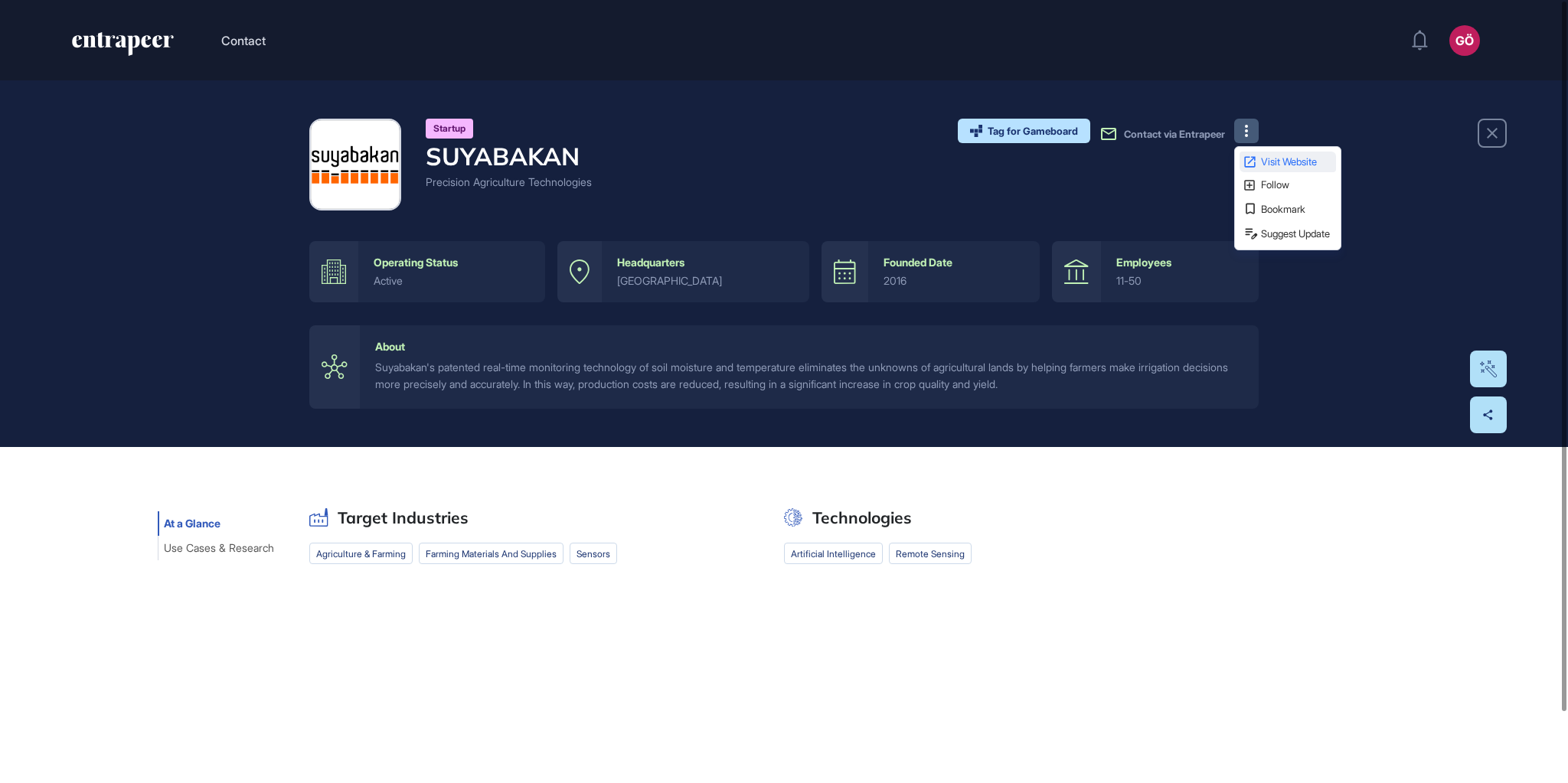 click on "Visit Website" at bounding box center (1297, 161) 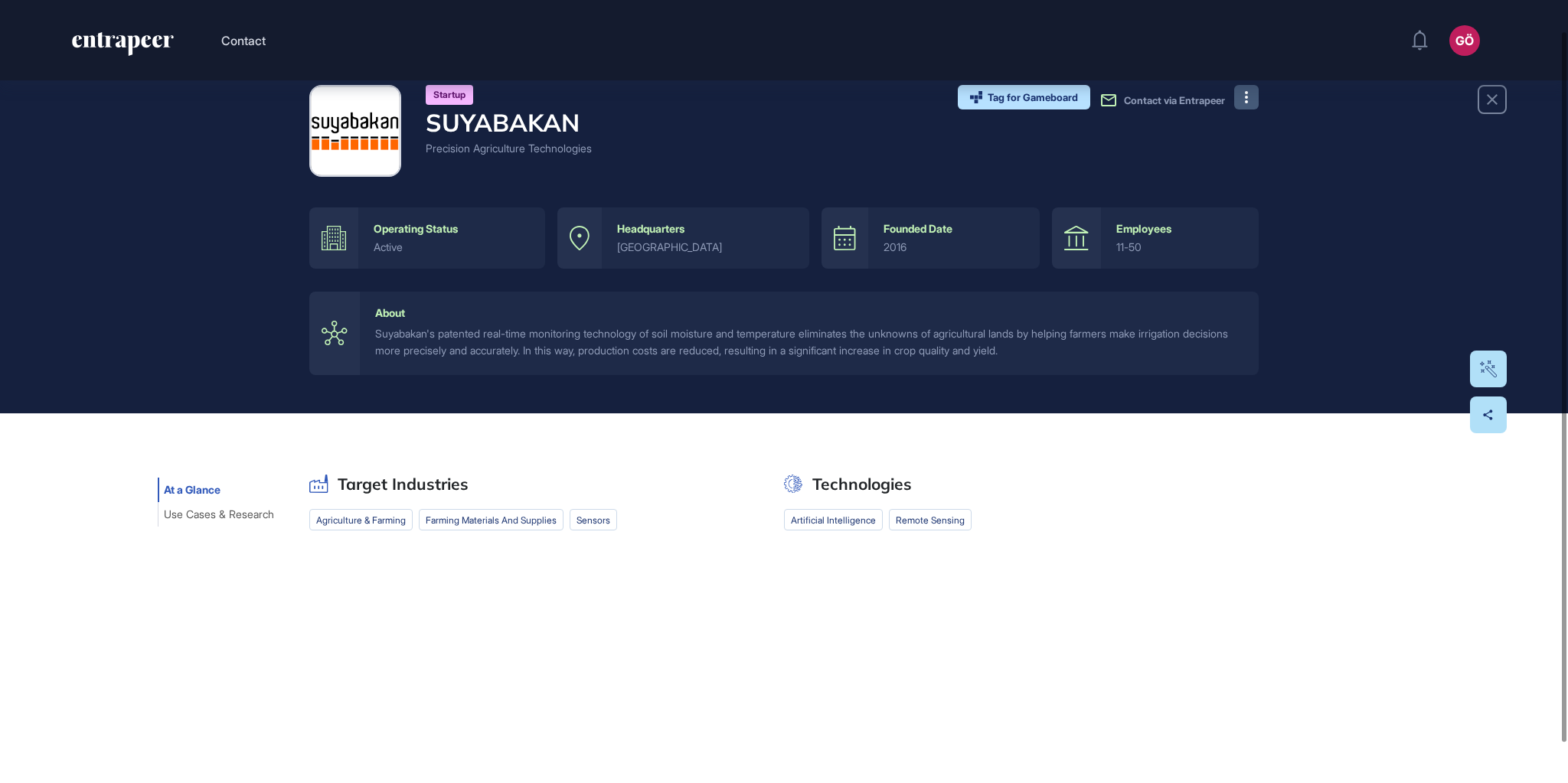 scroll, scrollTop: 0, scrollLeft: 0, axis: both 